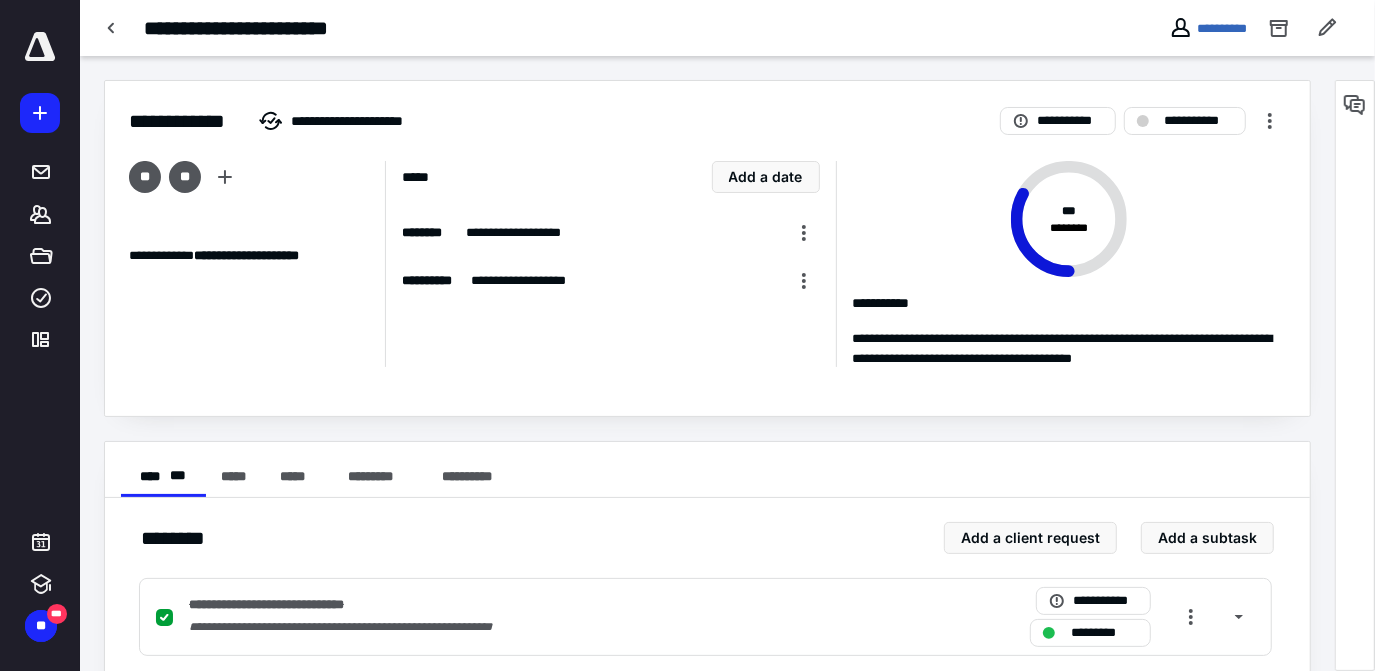 scroll, scrollTop: 0, scrollLeft: 0, axis: both 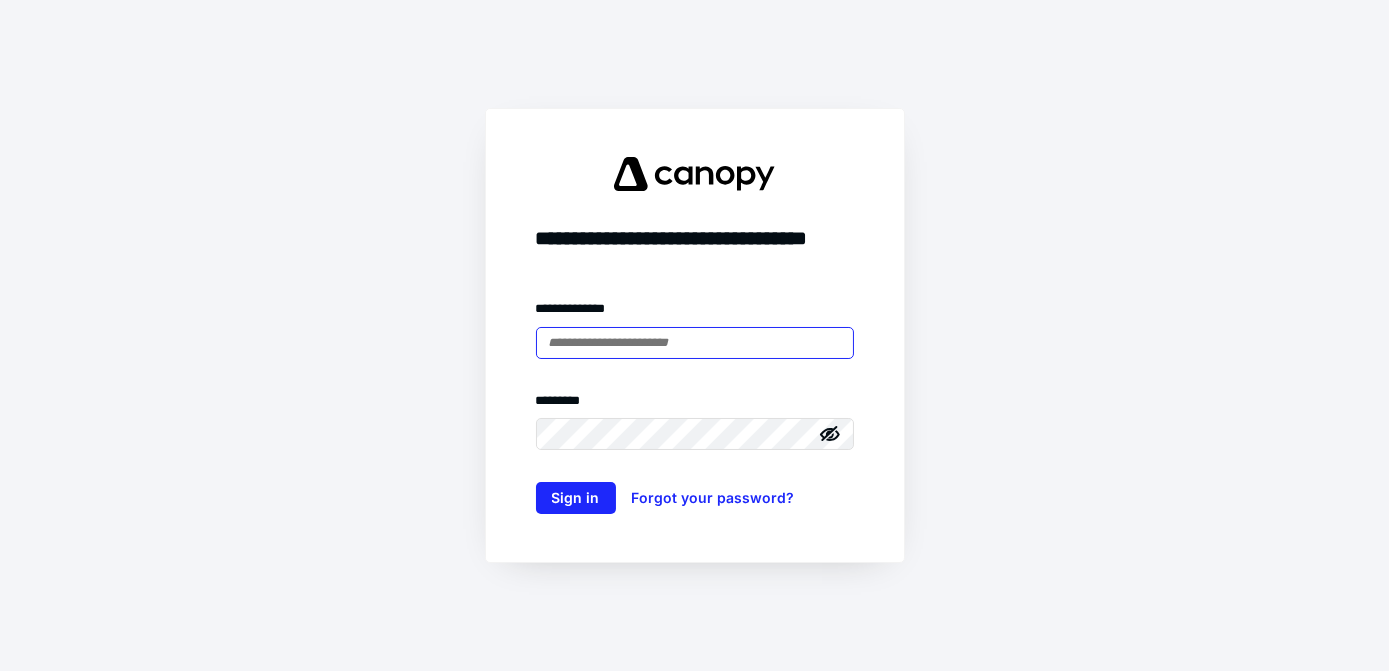 click at bounding box center [695, 343] 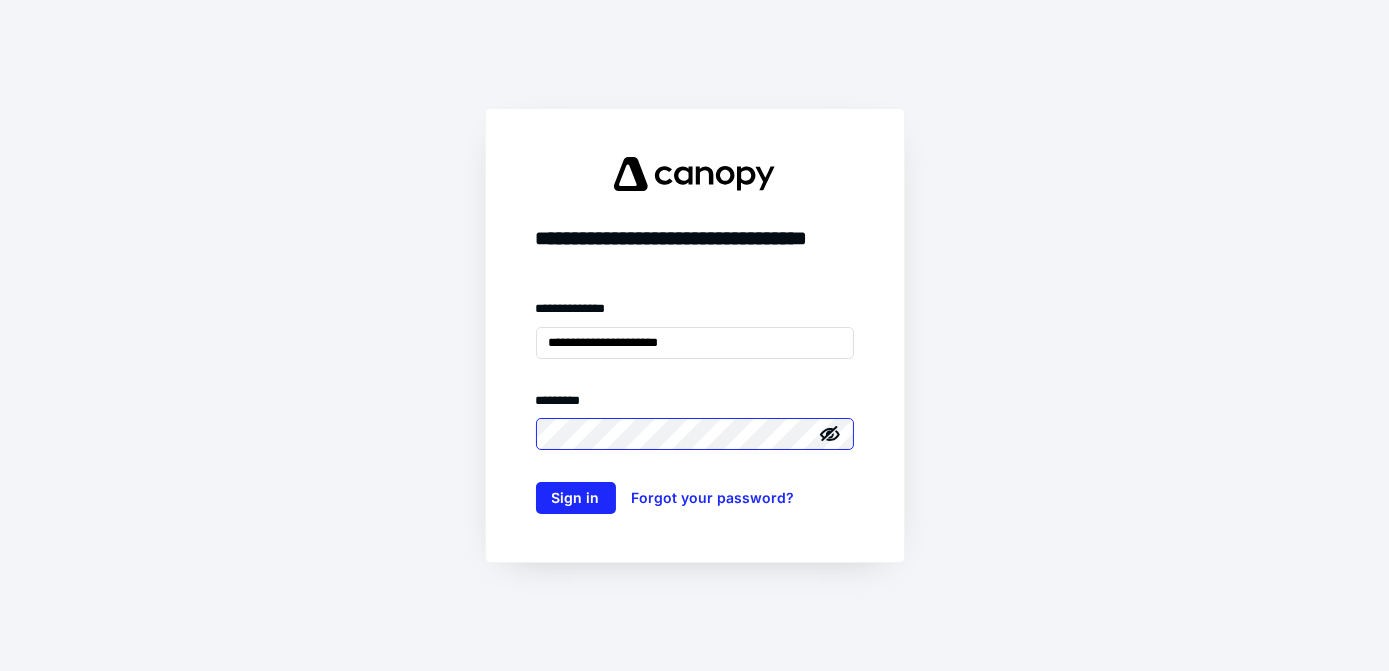 click on "Sign in" at bounding box center [576, 498] 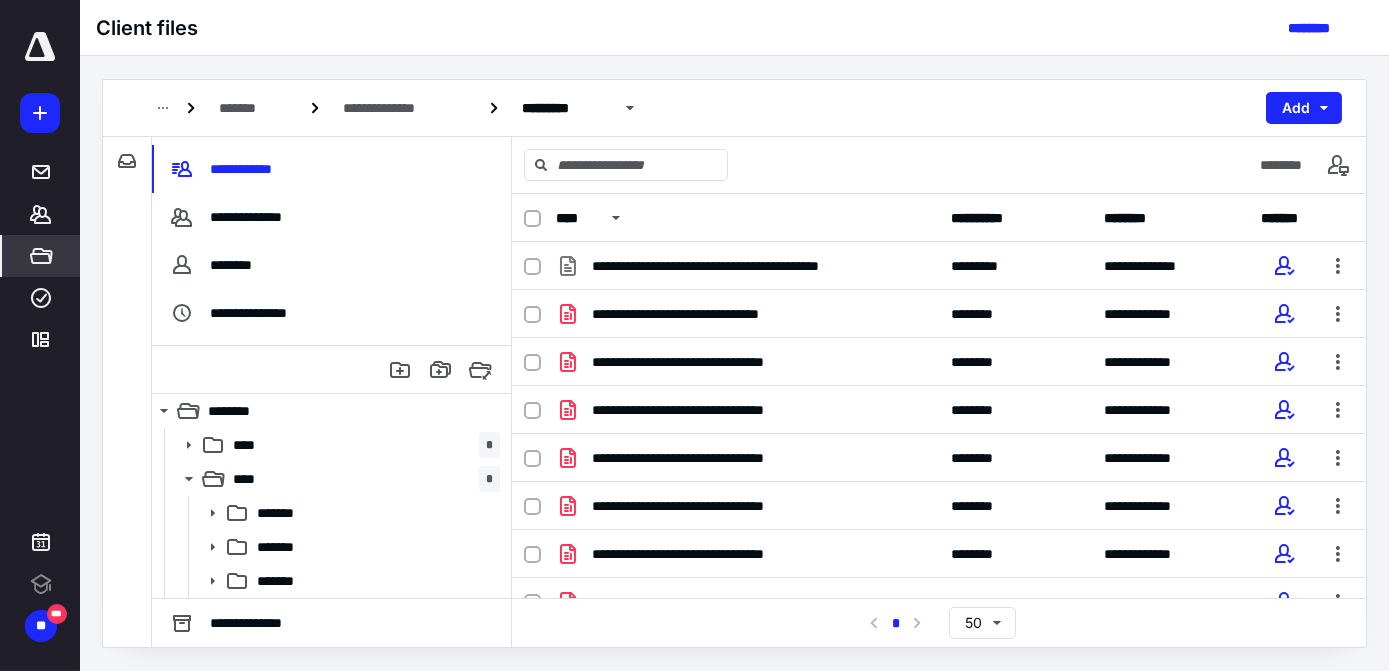scroll, scrollTop: 0, scrollLeft: 0, axis: both 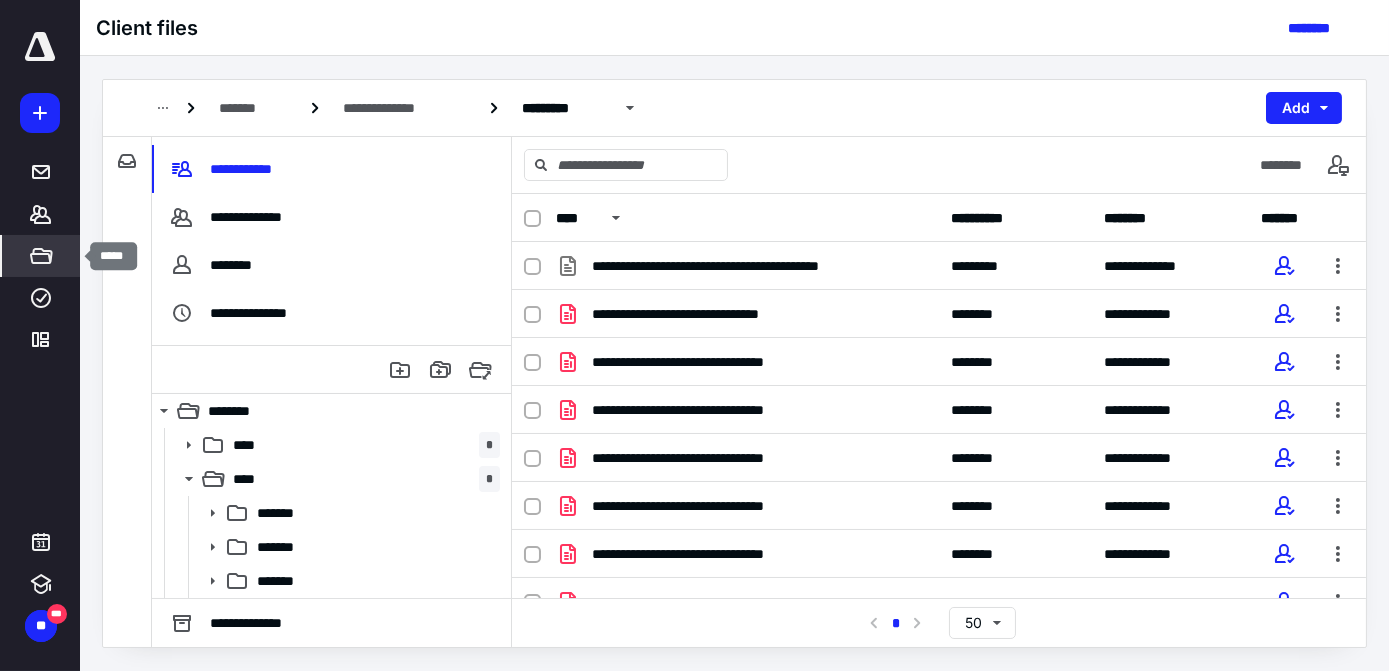 click 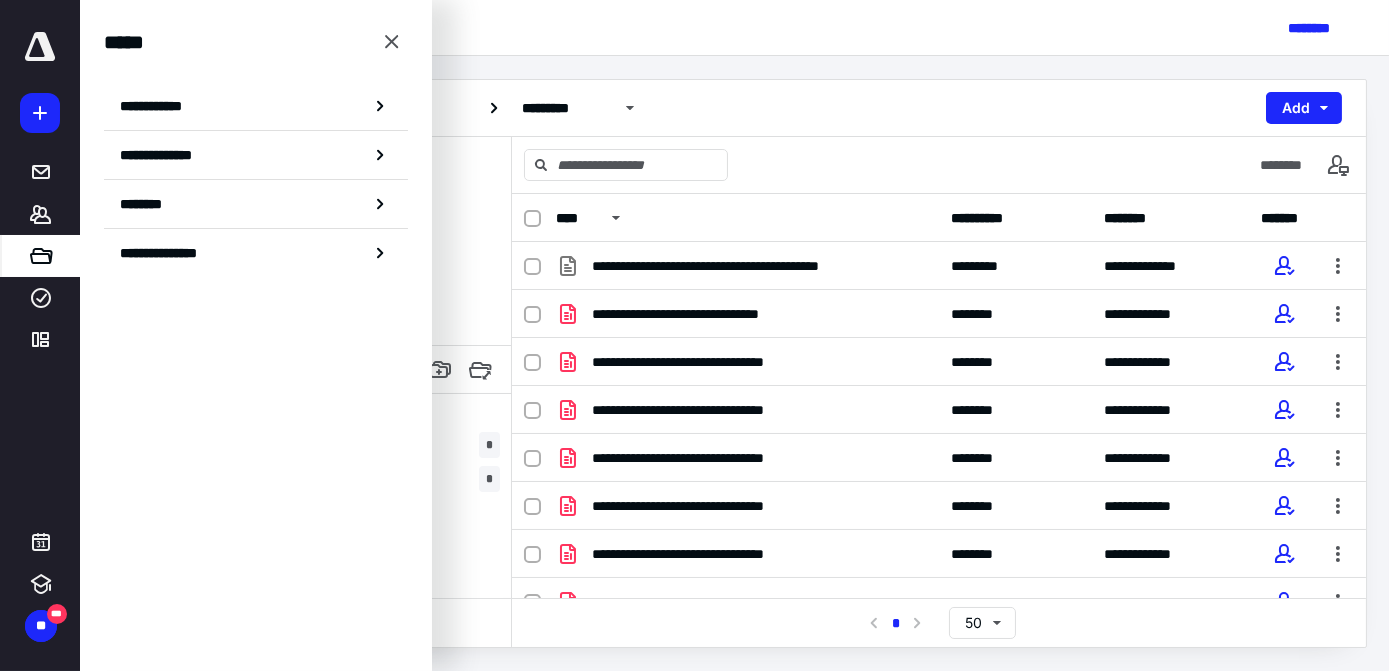 click on "**********" at bounding box center [256, 106] 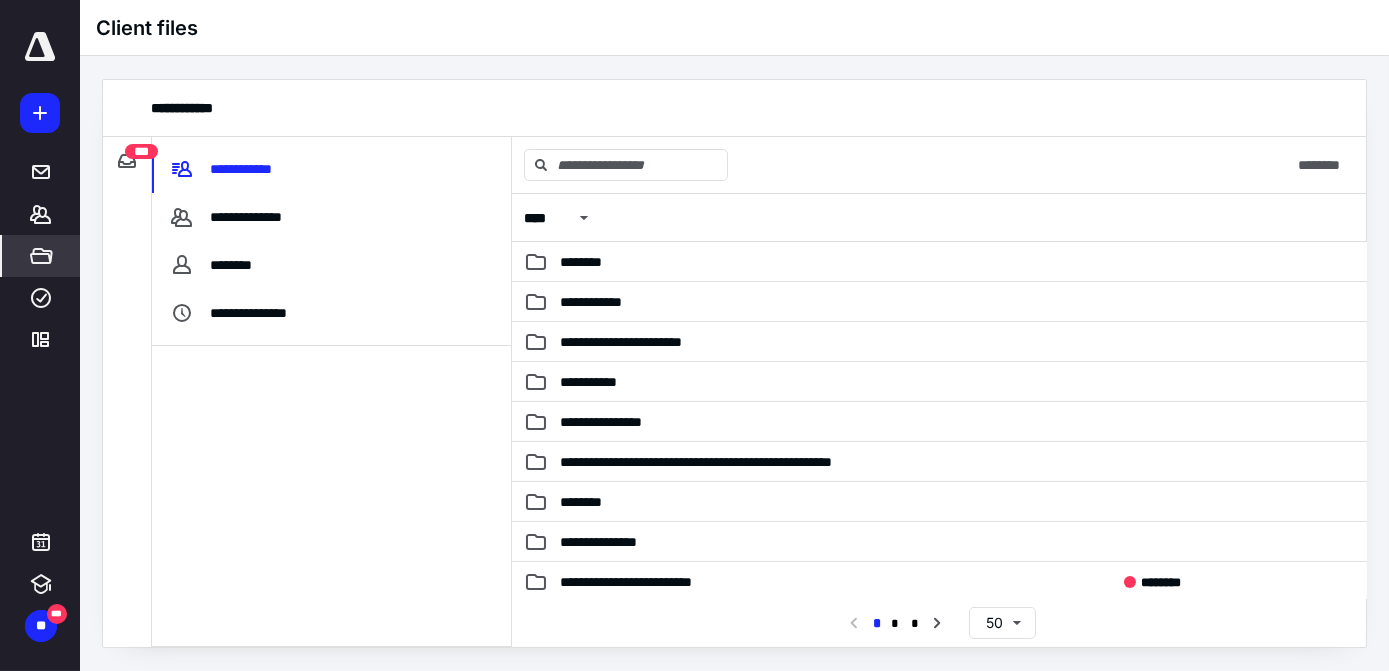scroll, scrollTop: 545, scrollLeft: 0, axis: vertical 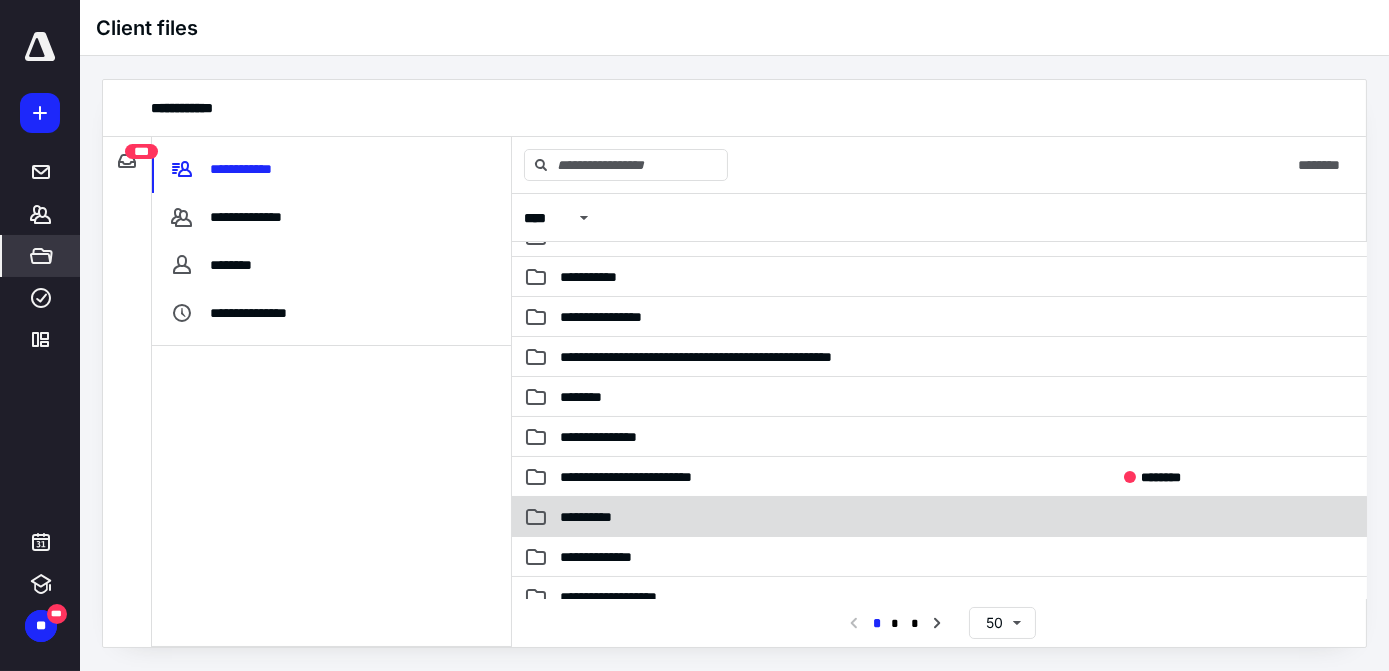 click on "**********" at bounding box center (604, 517) 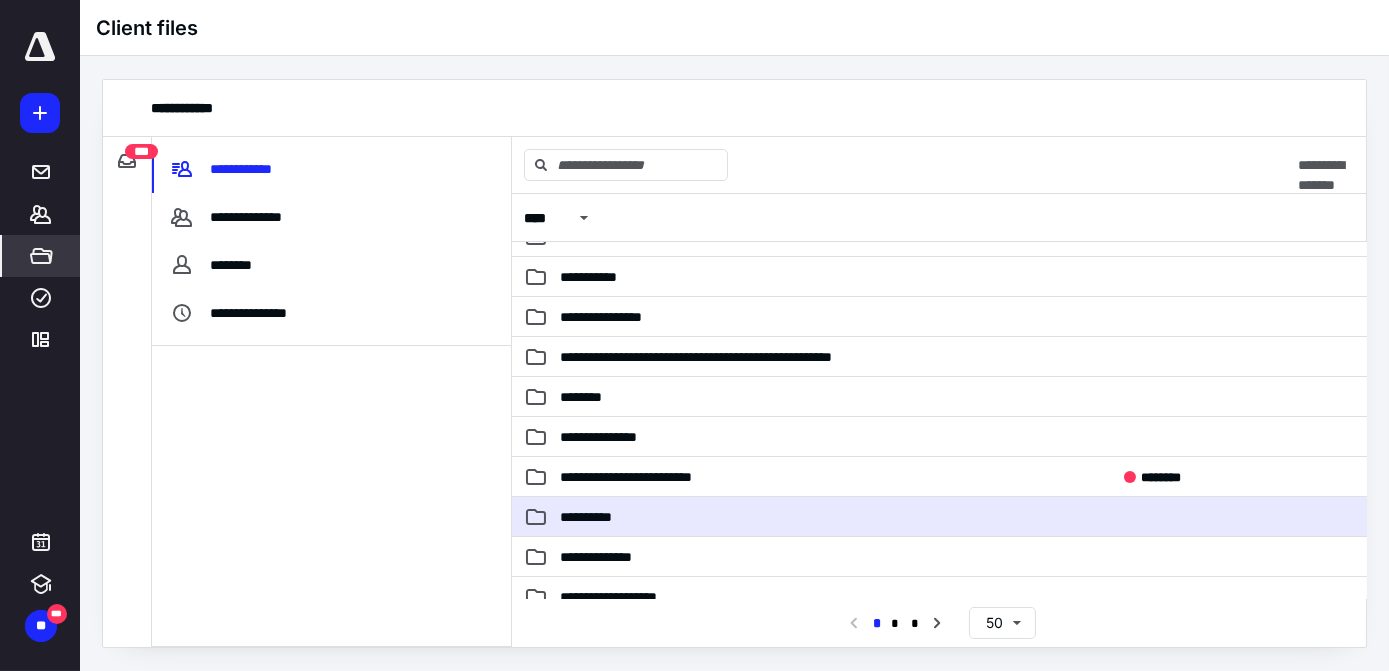 click on "**********" at bounding box center (604, 517) 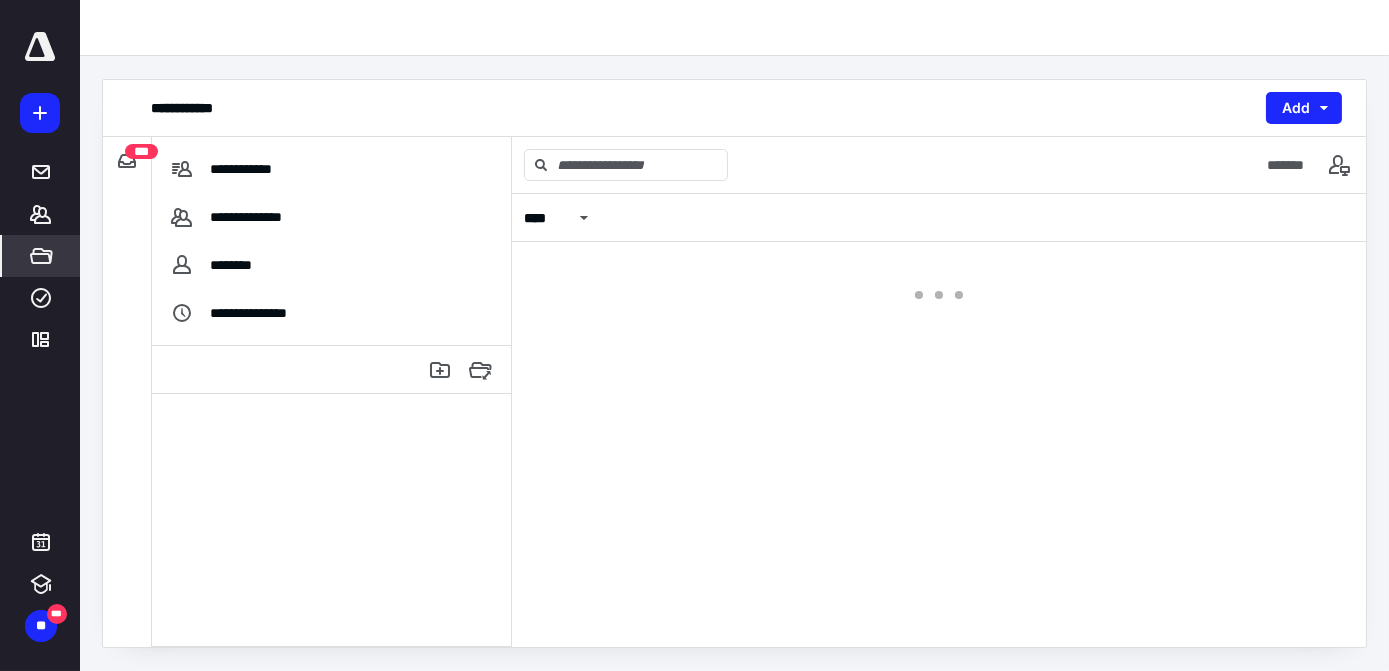 scroll, scrollTop: 0, scrollLeft: 0, axis: both 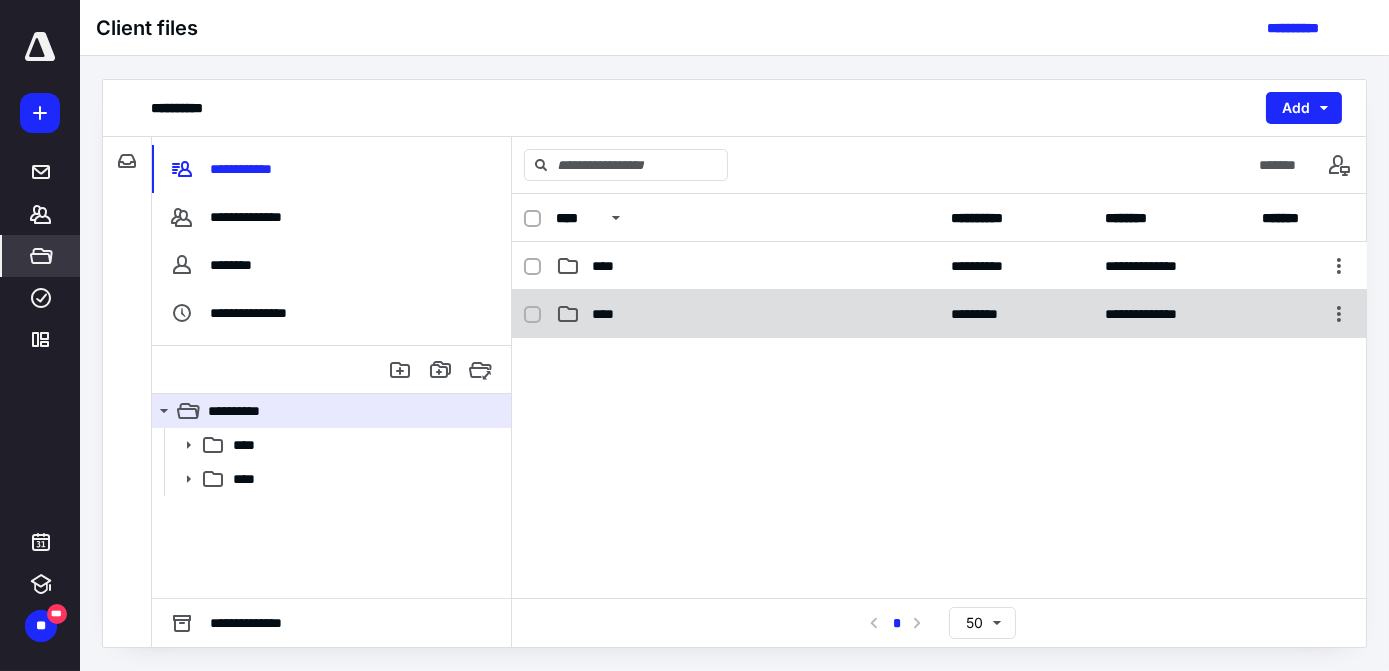 click on "****" at bounding box center [747, 314] 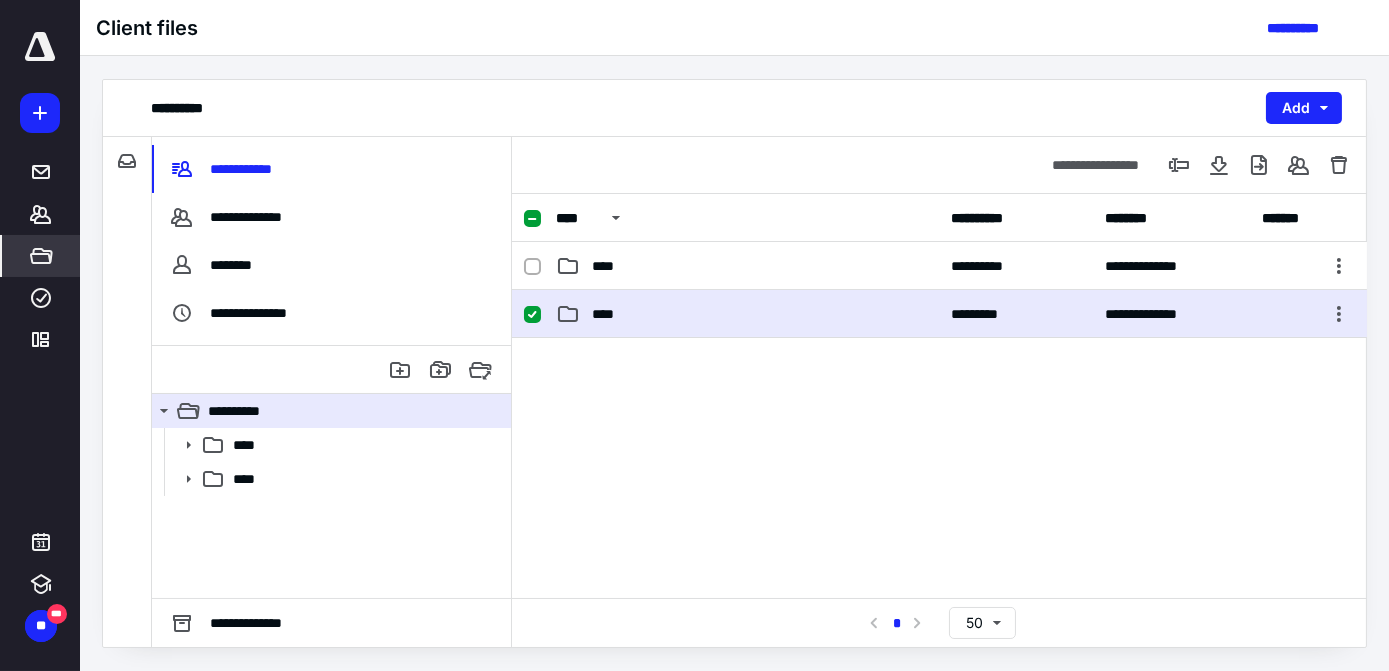 click on "****" at bounding box center (747, 314) 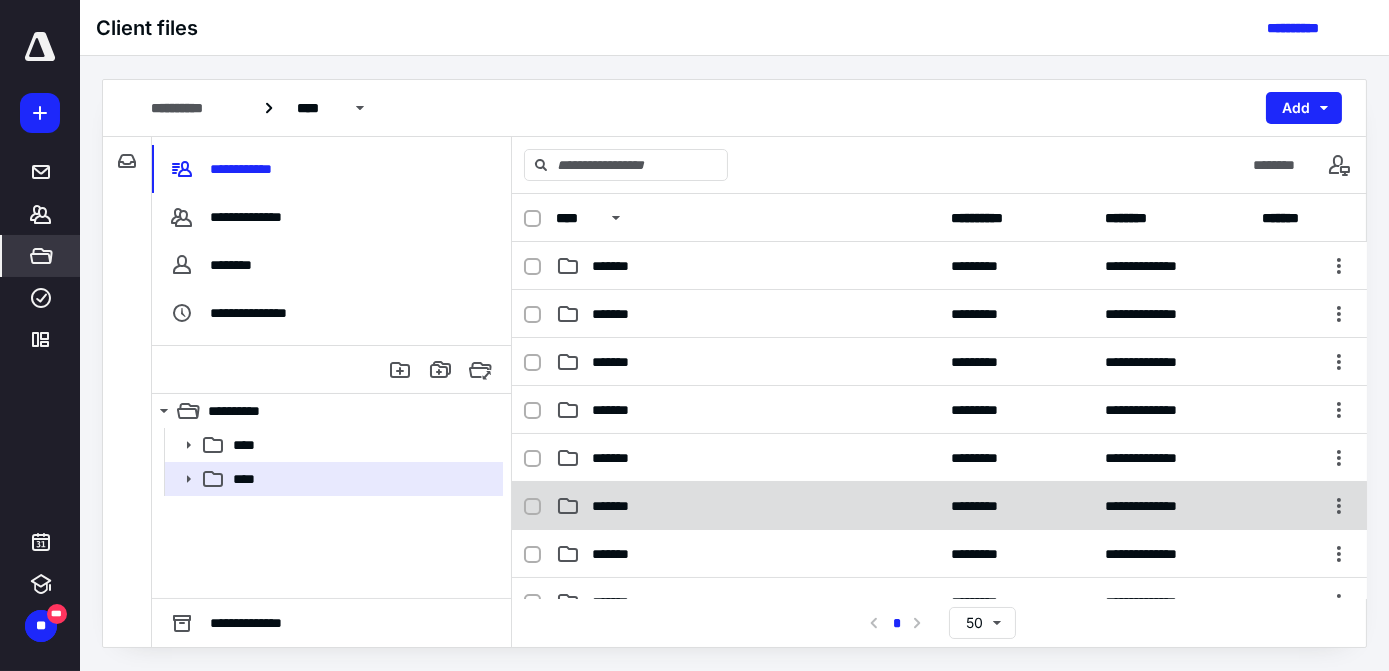 click on "*******" at bounding box center (621, 506) 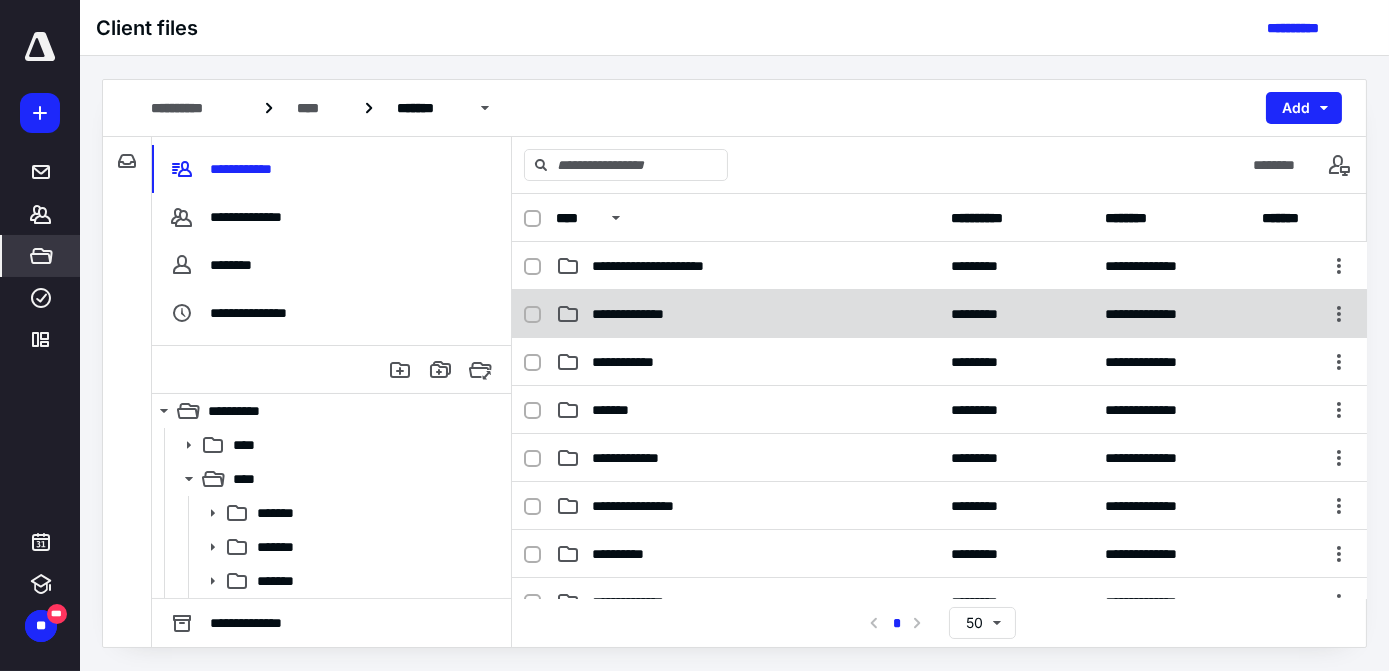 click on "**********" at bounding box center (653, 314) 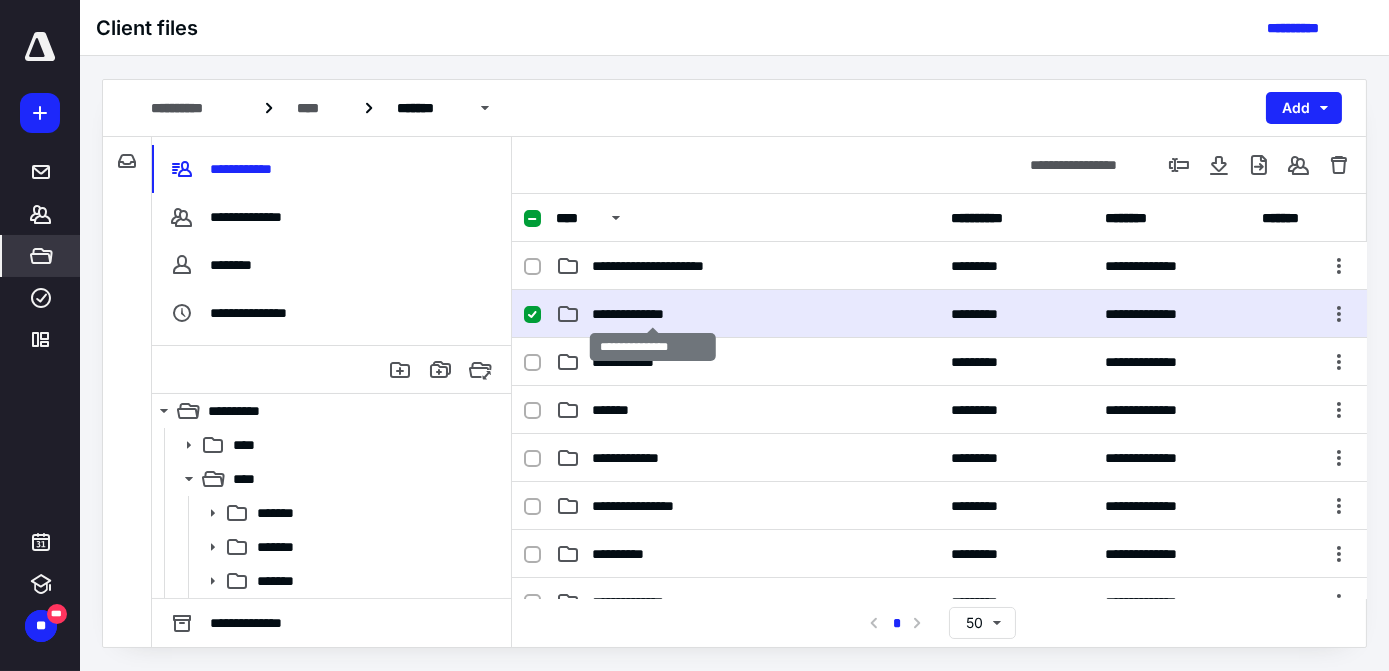 click on "**********" at bounding box center [653, 314] 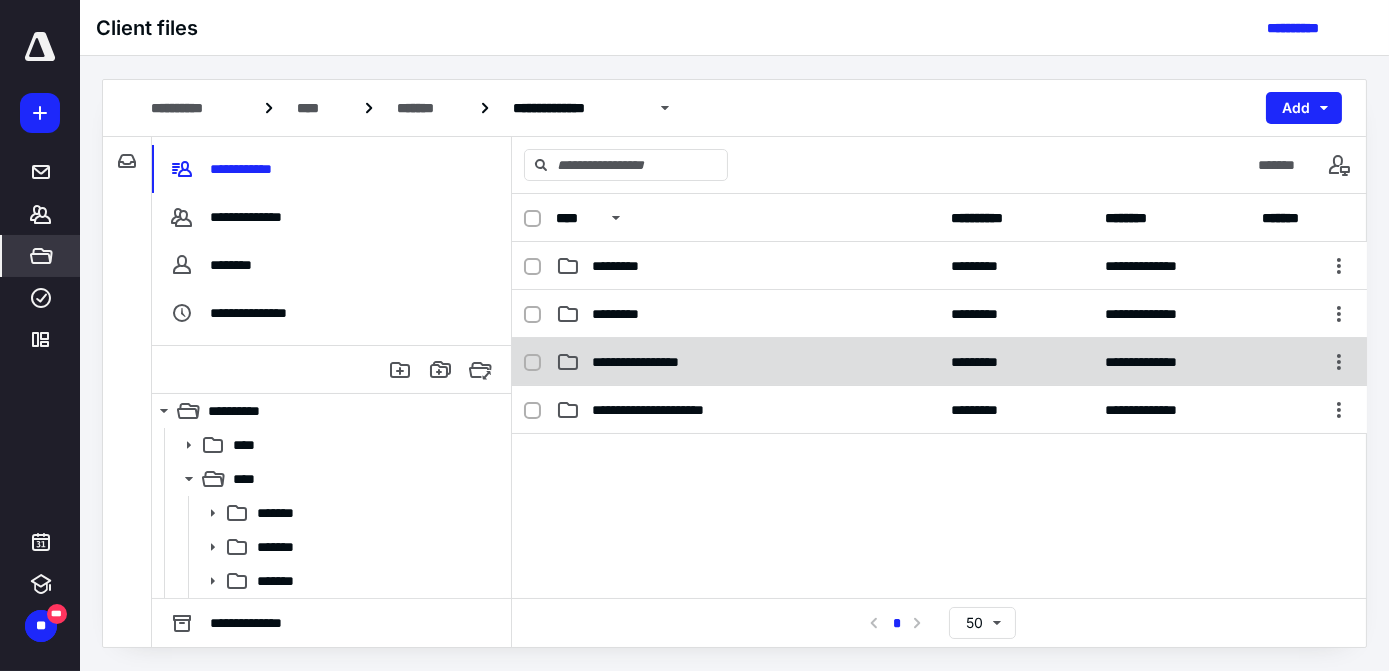 click on "**********" at bounding box center [665, 362] 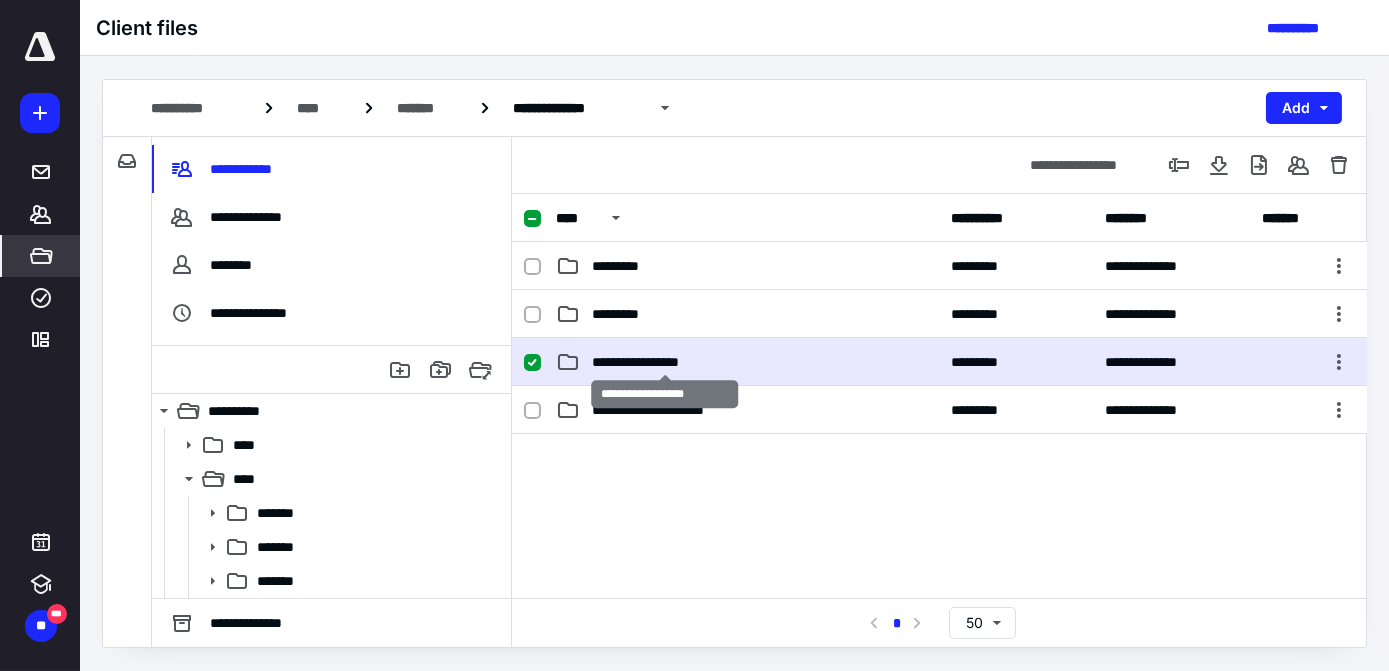 click on "**********" at bounding box center (665, 362) 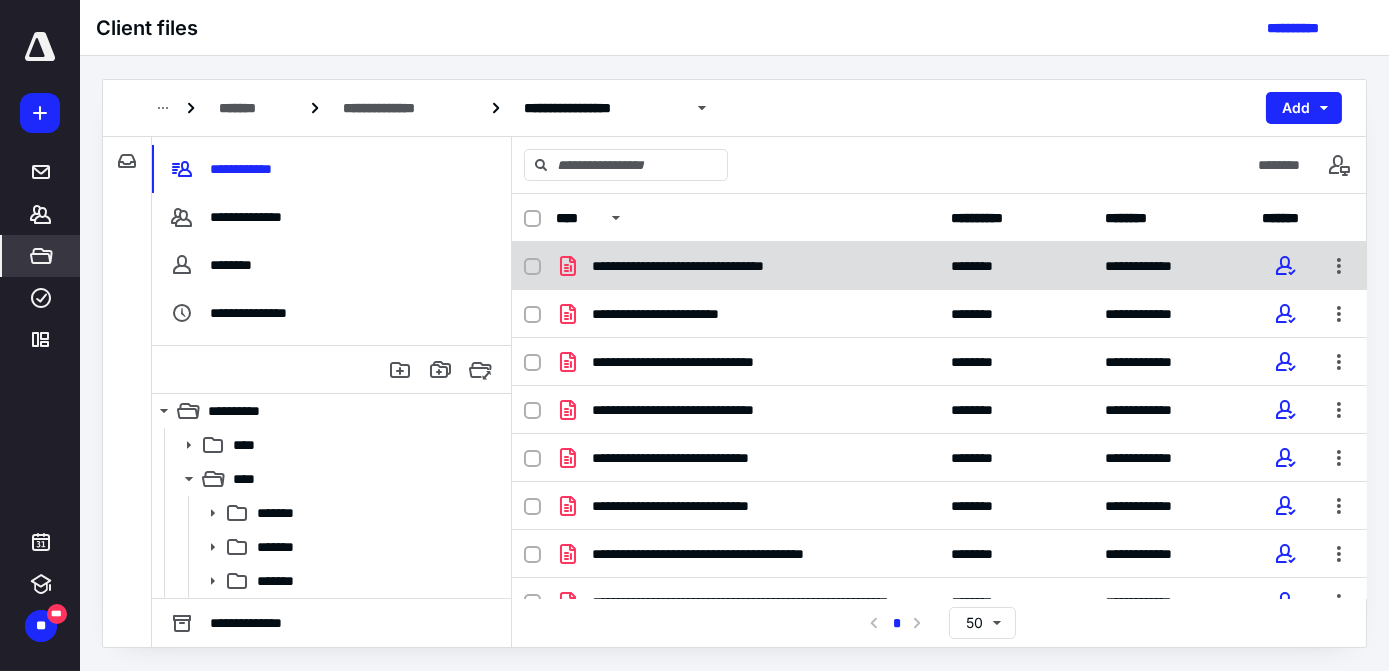 click on "**********" at bounding box center [747, 266] 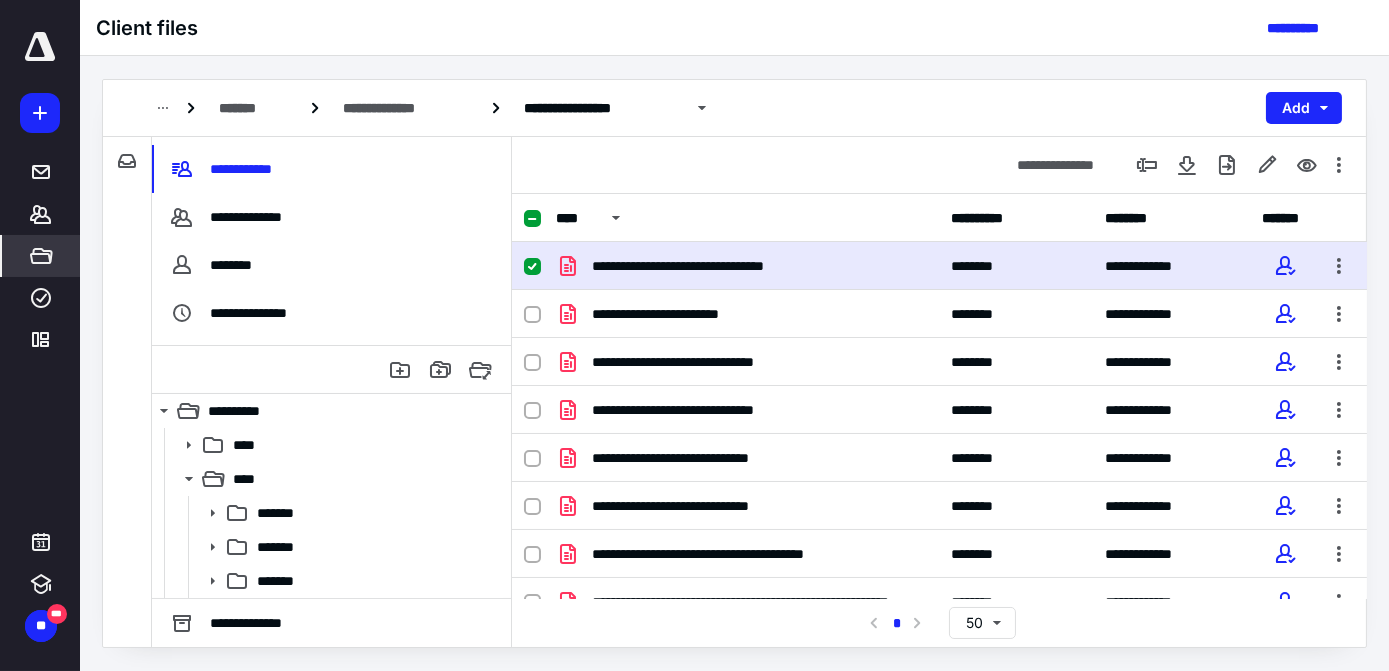 click on "**********" at bounding box center [747, 266] 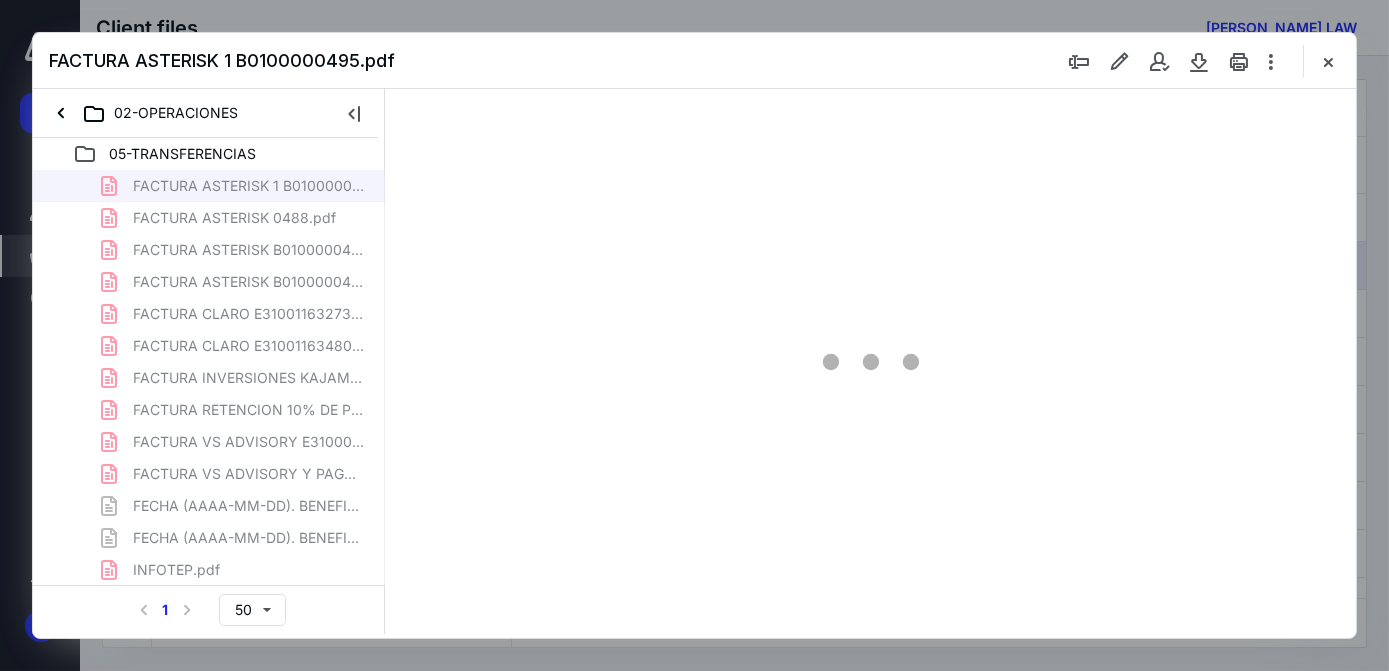 scroll, scrollTop: 0, scrollLeft: 0, axis: both 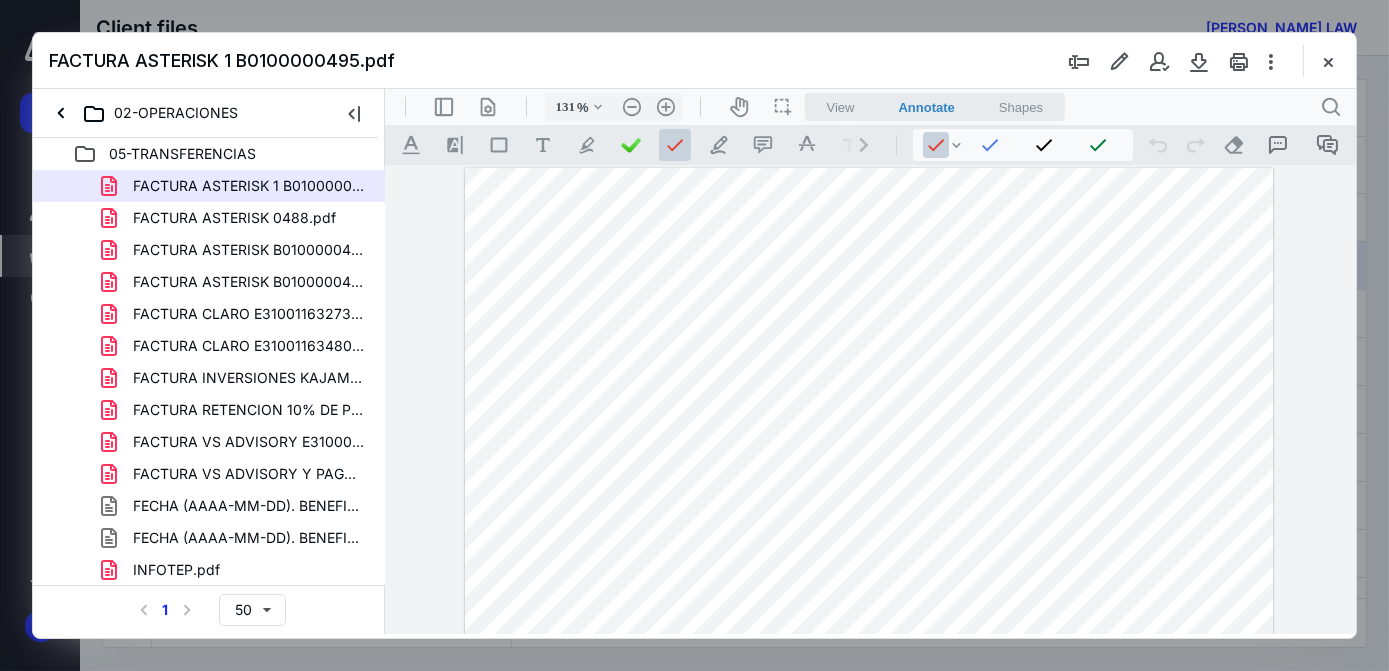click at bounding box center [868, 689] 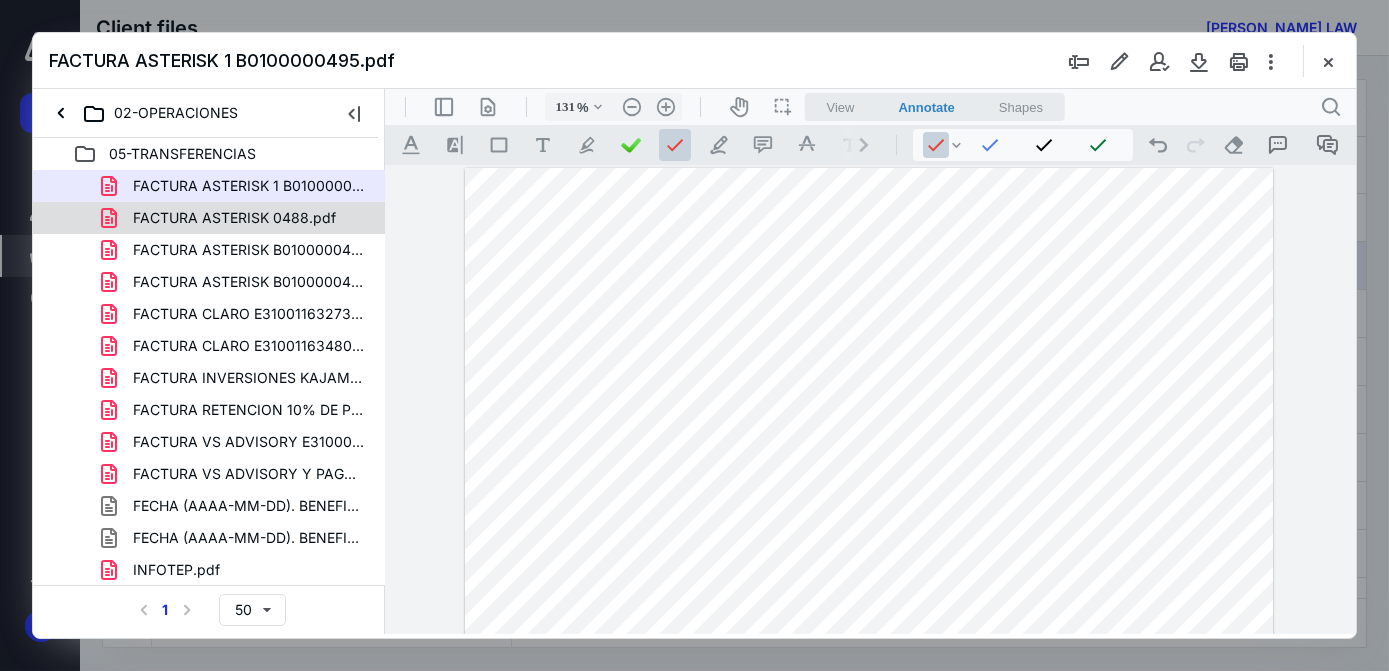 click on "FACTURA ASTERISK 0488.pdf" at bounding box center (234, 218) 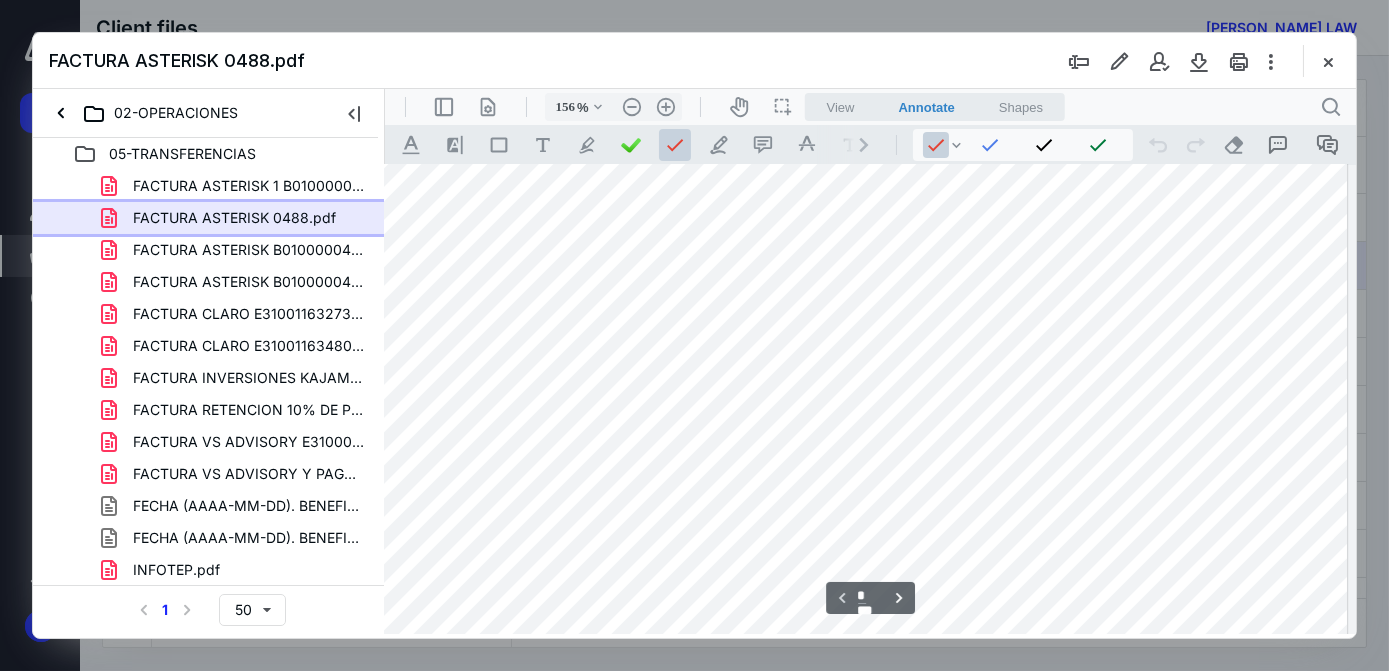 scroll, scrollTop: 0, scrollLeft: 9, axis: horizontal 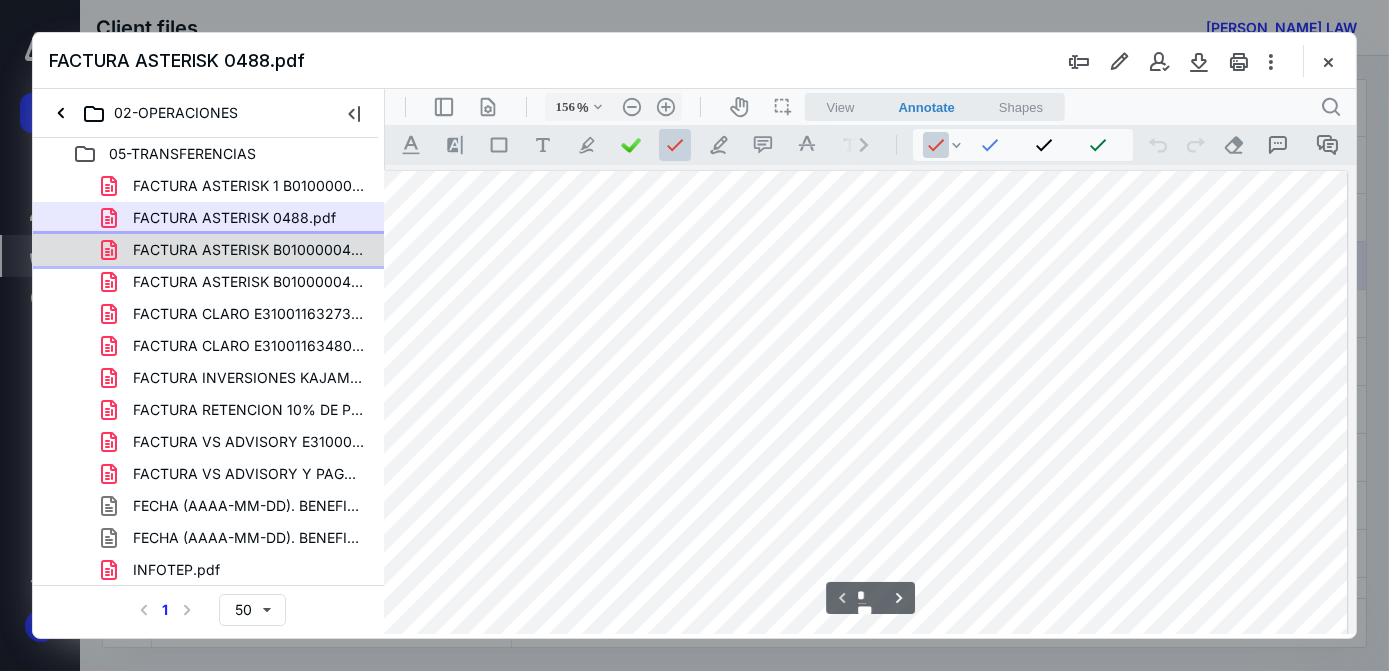click on "FACTURA ASTERISK B0100000494.pdf" at bounding box center (209, 250) 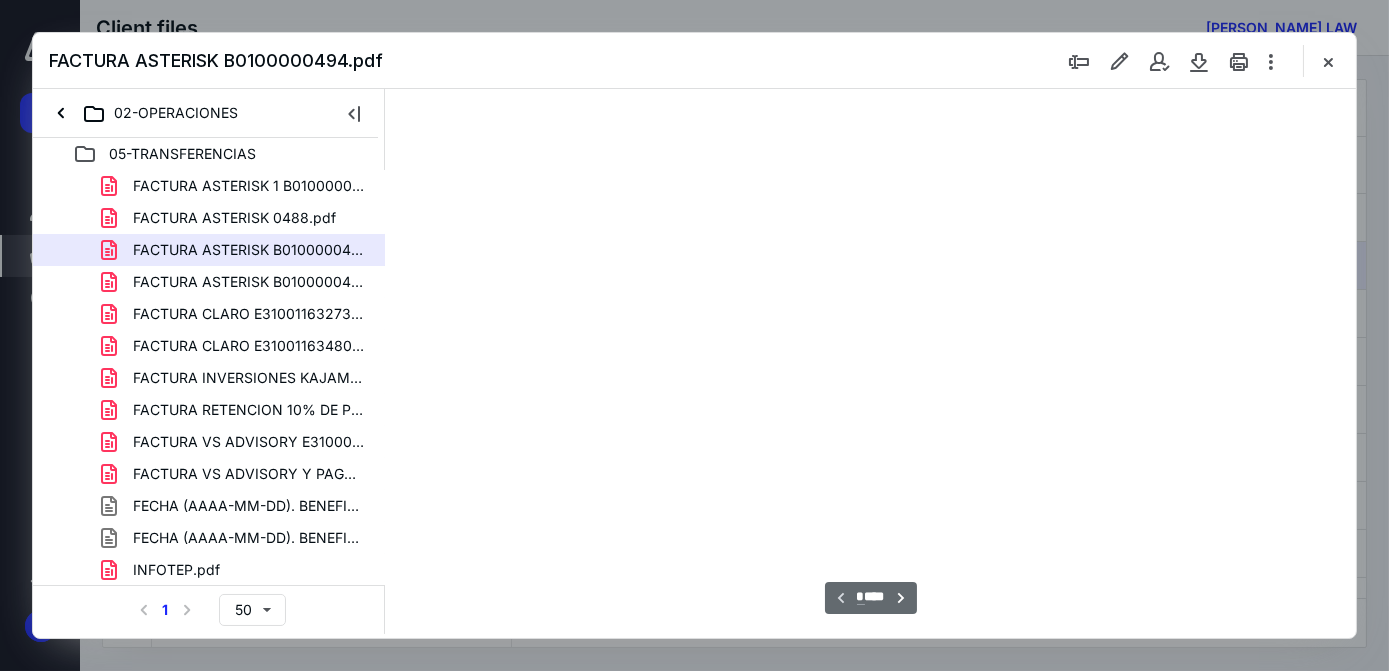 scroll, scrollTop: 77, scrollLeft: 0, axis: vertical 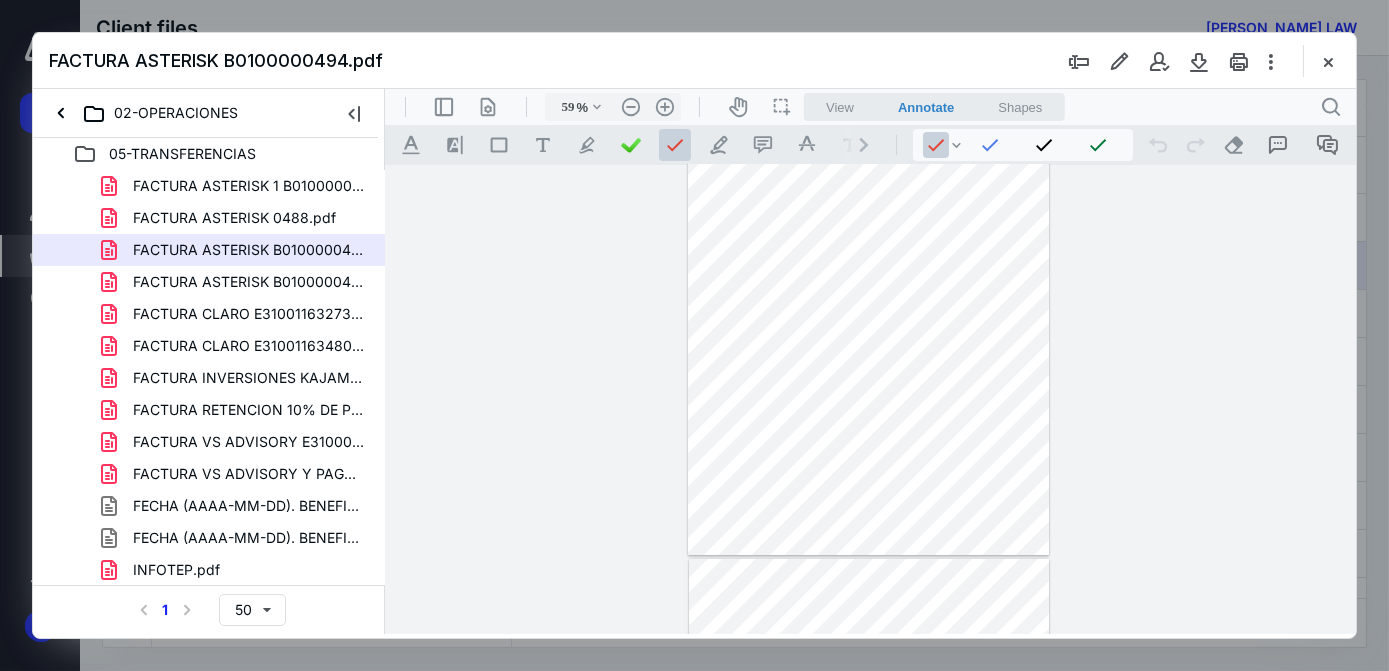 click at bounding box center (867, 322) 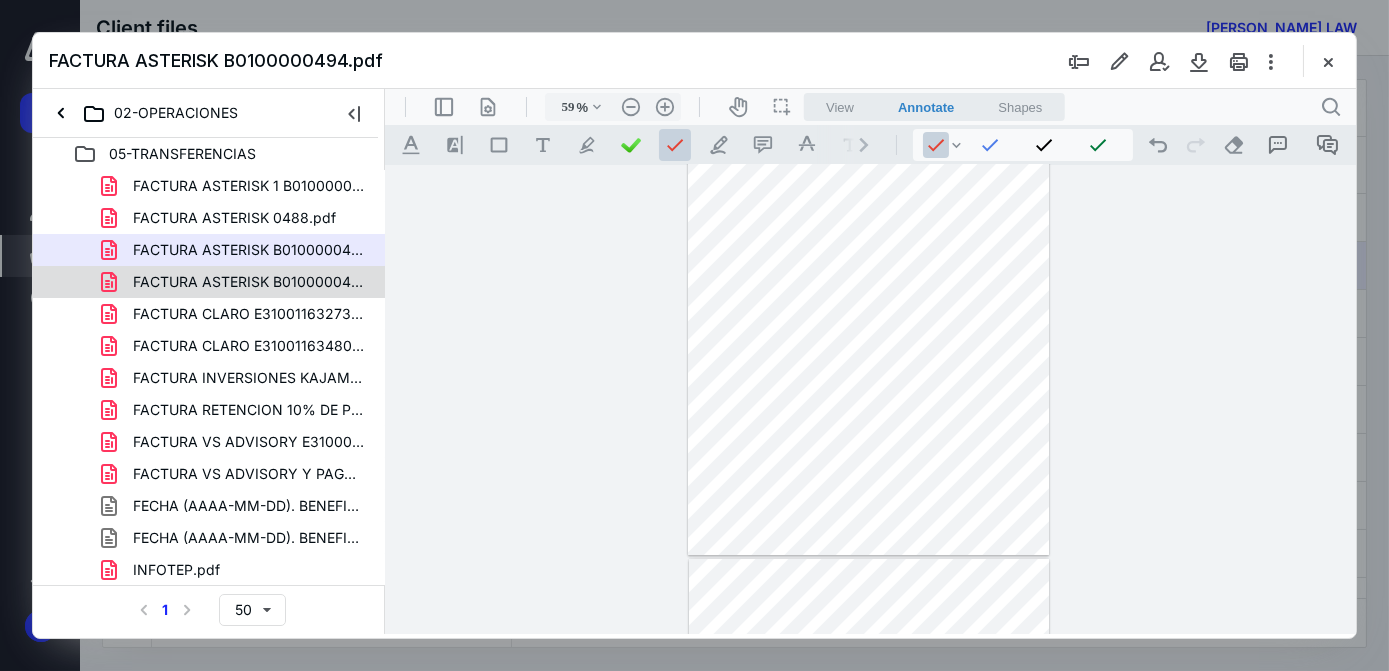 click on "FACTURA ASTERISK B0100000496.pdf" at bounding box center [249, 282] 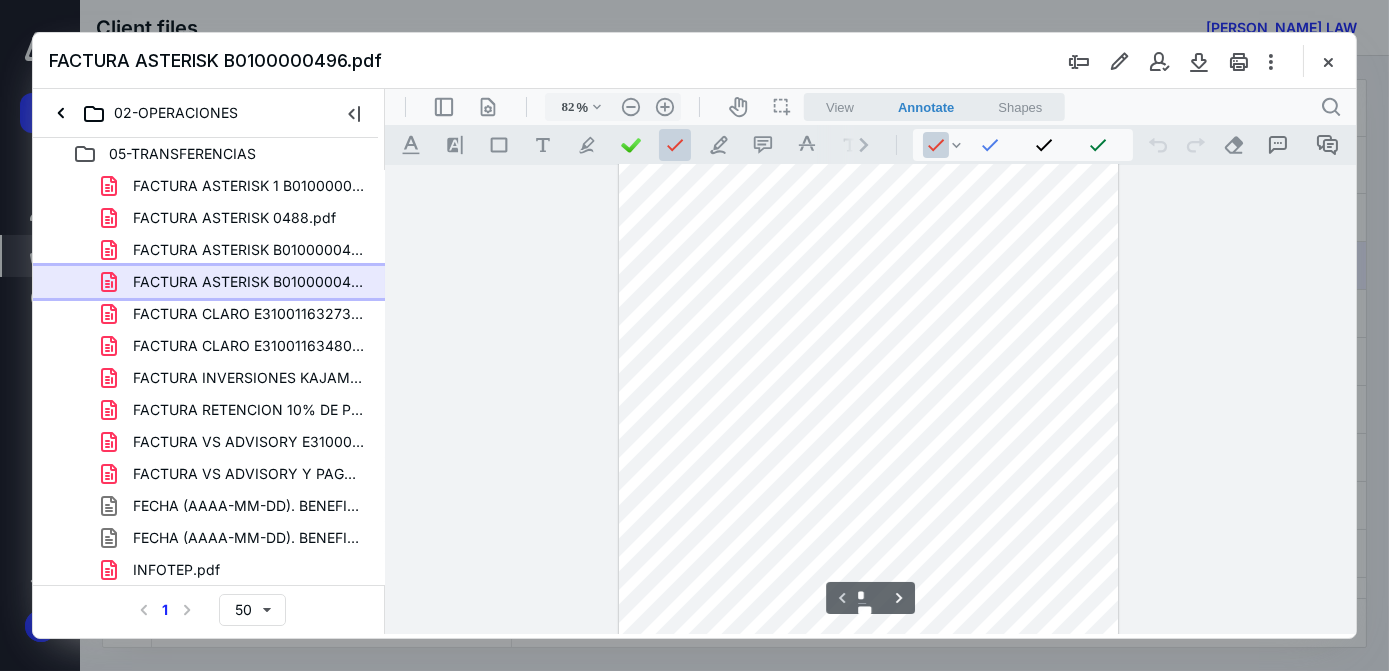 scroll, scrollTop: 0, scrollLeft: 0, axis: both 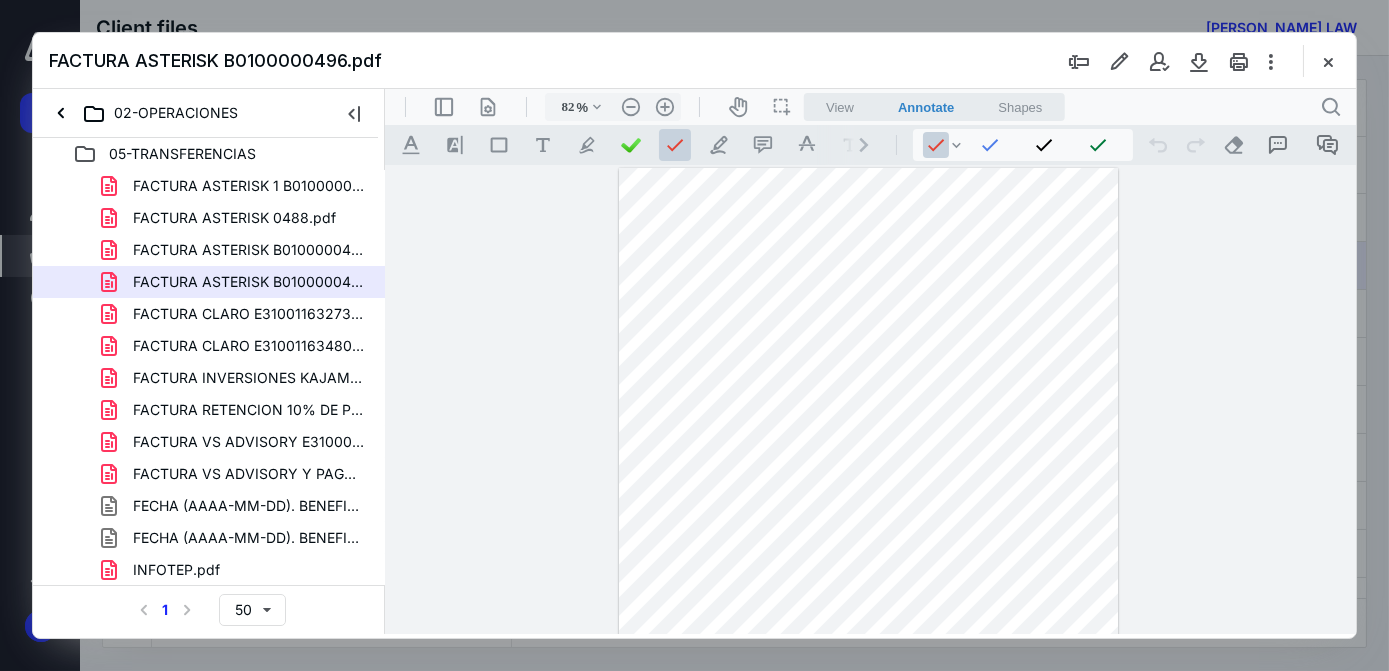 drag, startPoint x: 908, startPoint y: 284, endPoint x: 891, endPoint y: 281, distance: 17.262676 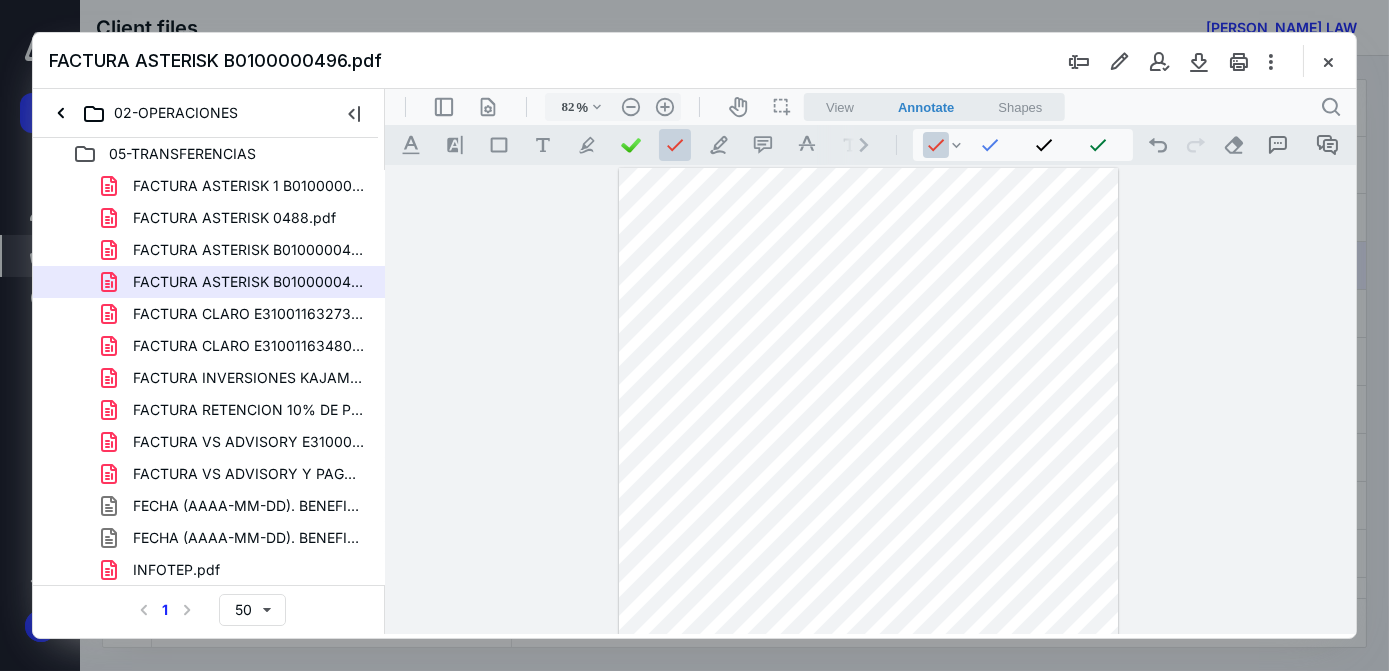 click on "FACTURA CLARO E310011632737.pdf" at bounding box center [249, 314] 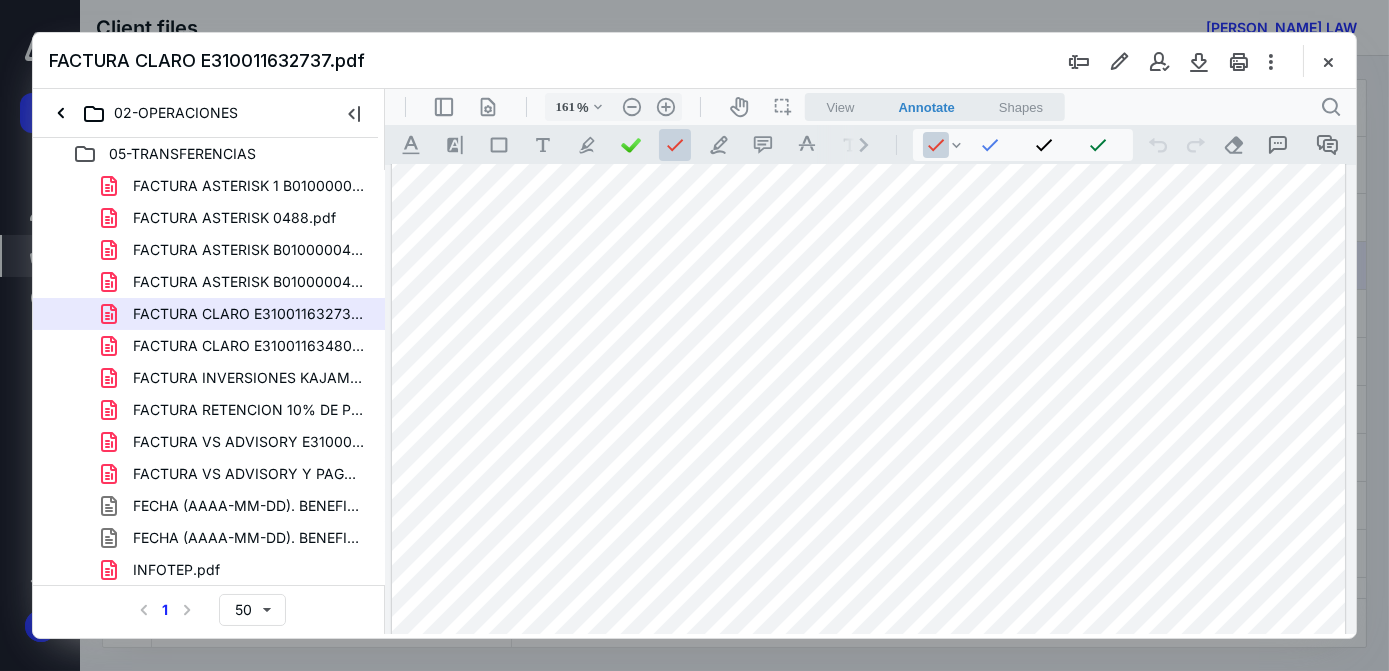 scroll, scrollTop: 0, scrollLeft: 2, axis: horizontal 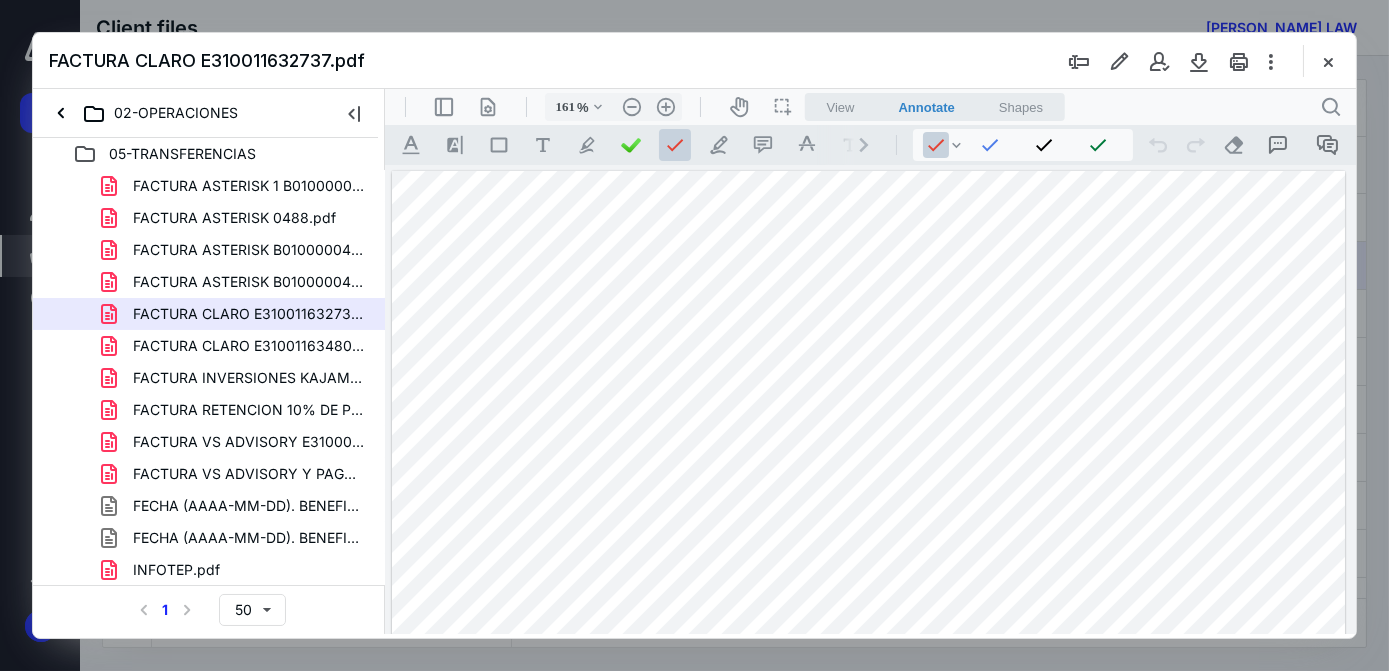 drag, startPoint x: 1149, startPoint y: 365, endPoint x: 1125, endPoint y: 365, distance: 24 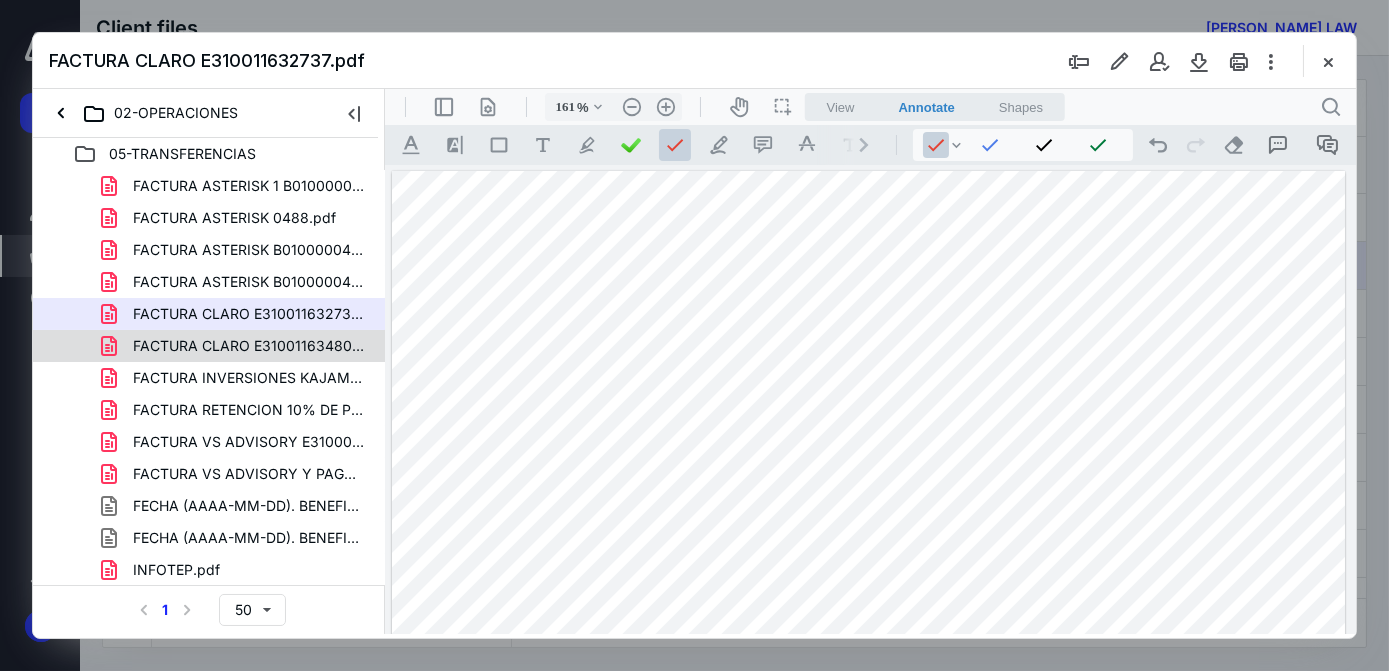 click on "FACTURA CLARO E310011634804.pdf" at bounding box center [249, 346] 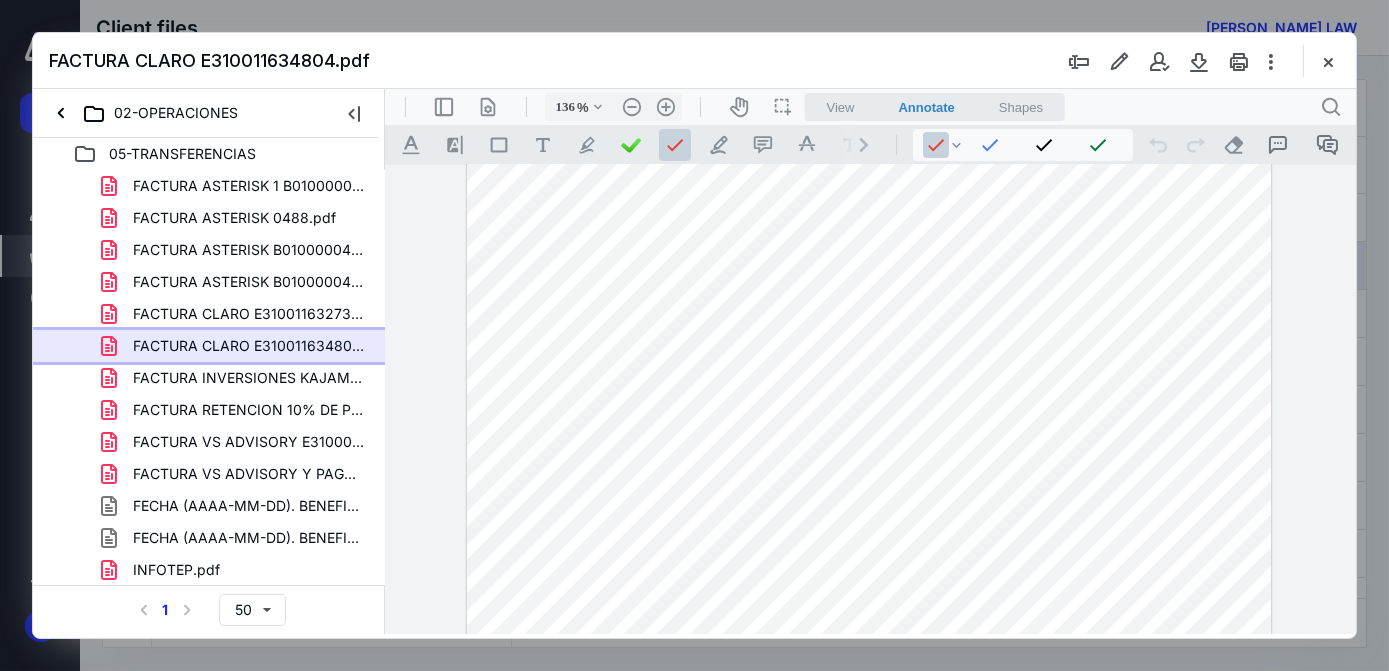 scroll, scrollTop: 37, scrollLeft: 0, axis: vertical 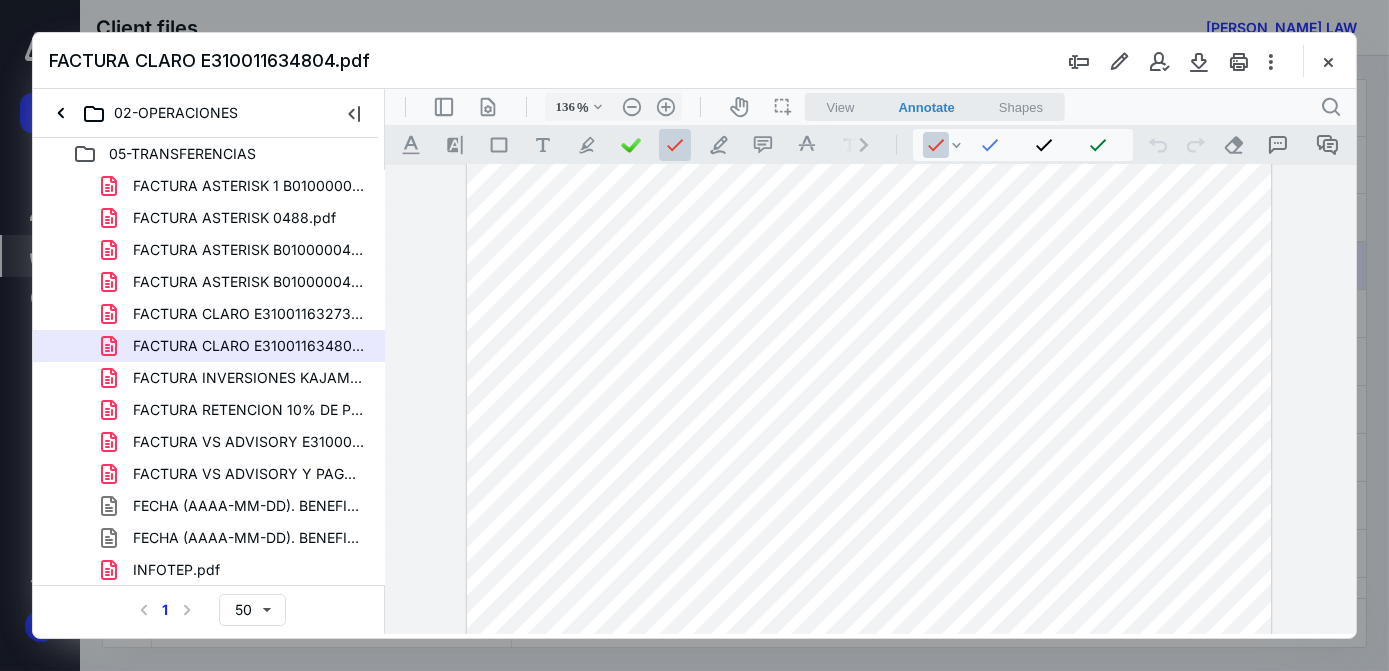 click at bounding box center [868, 702] 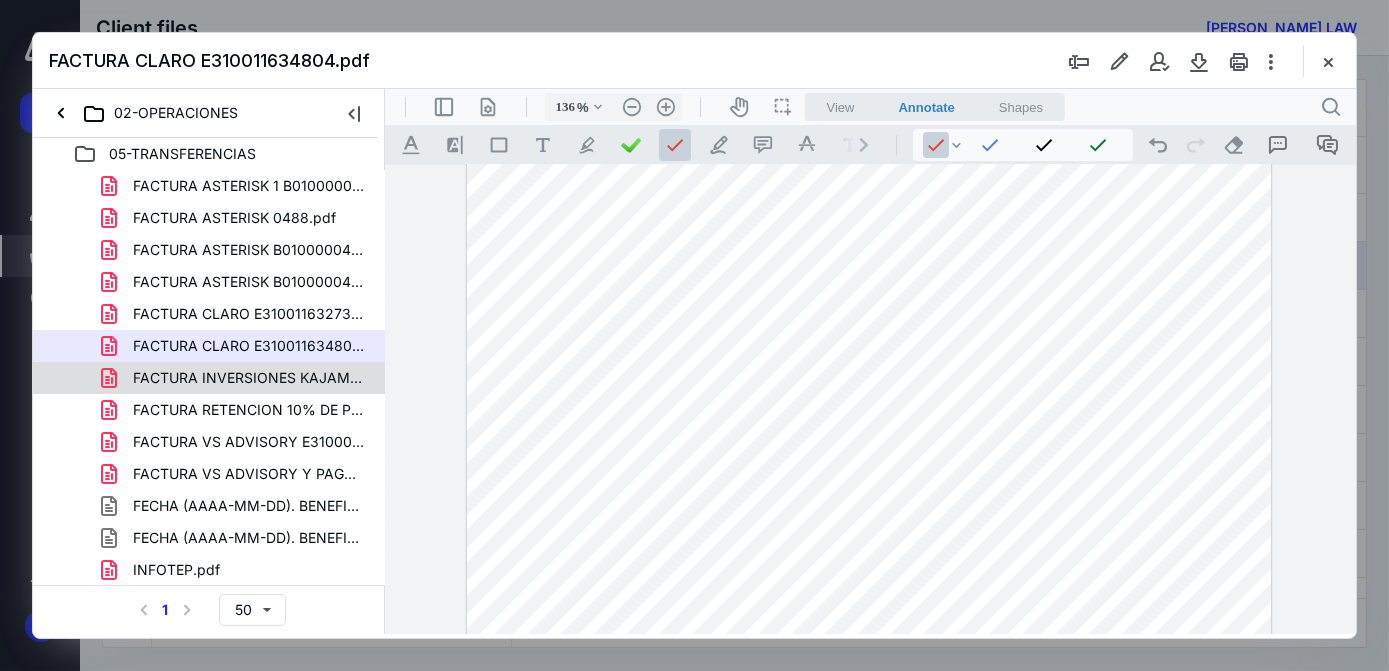 click on "FACTURA INVERSIONES KAJAMA B0100001274.pdf" at bounding box center [249, 378] 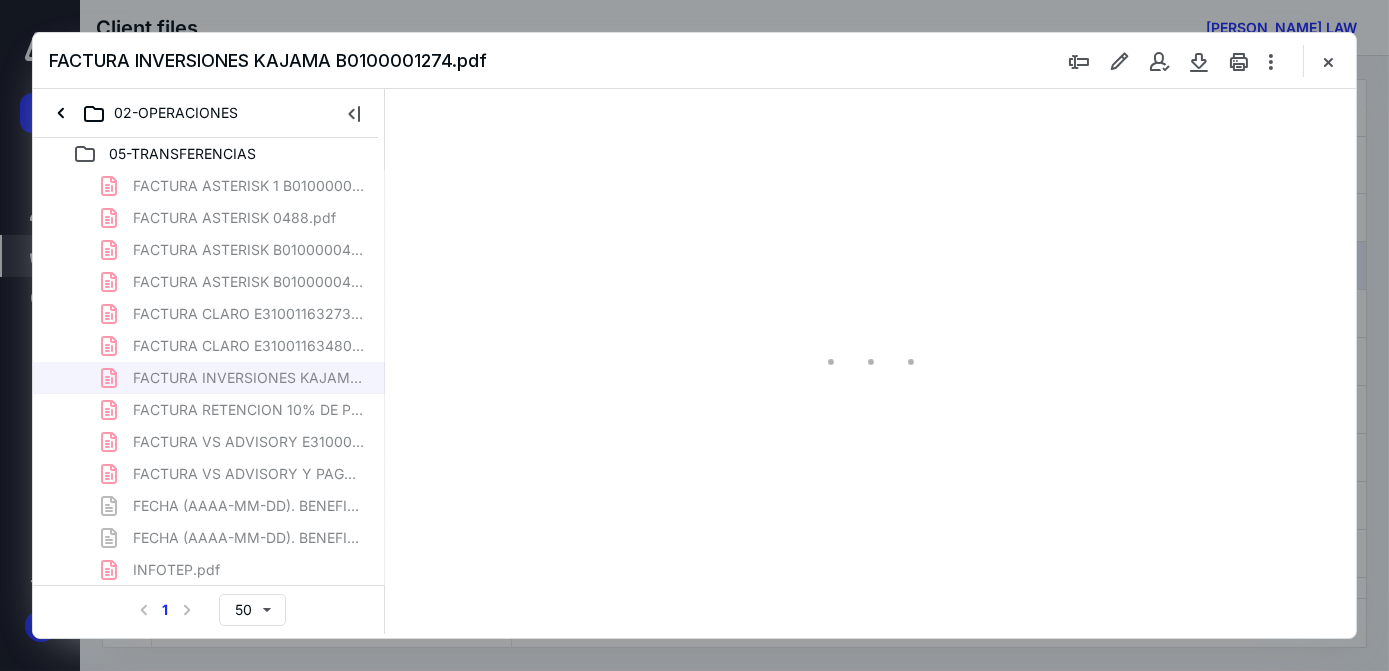 scroll, scrollTop: 77, scrollLeft: 0, axis: vertical 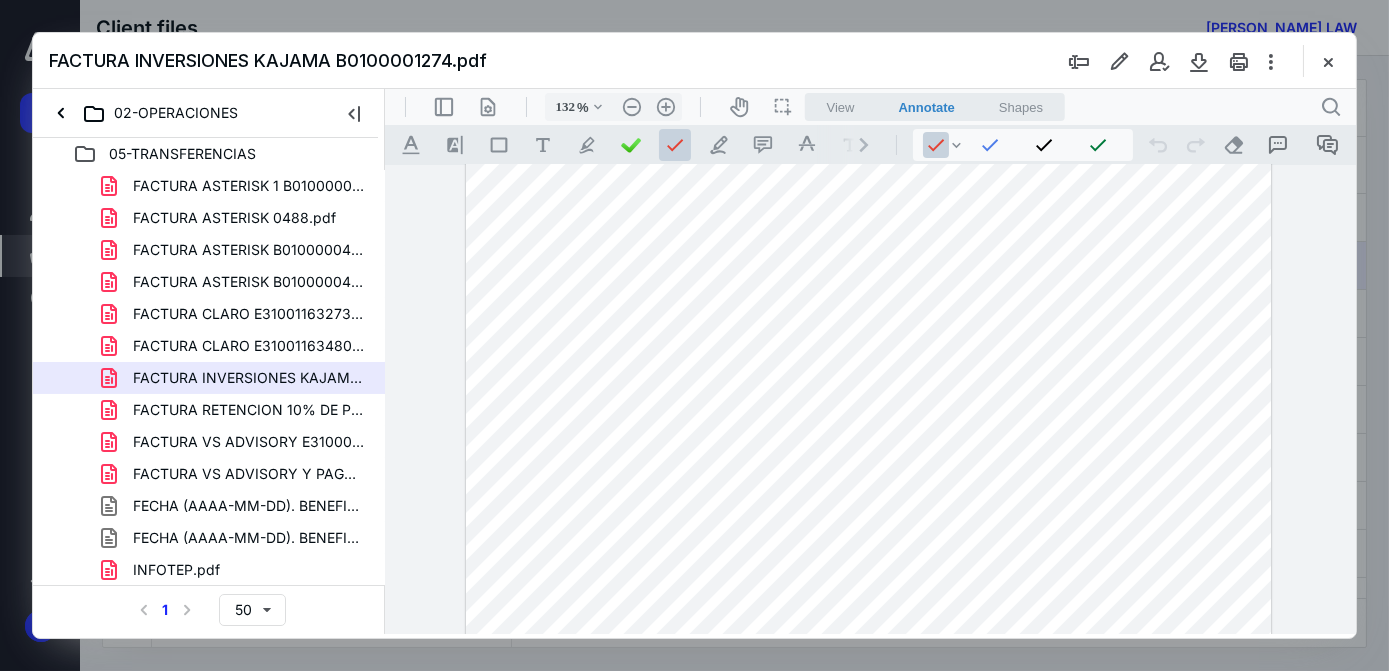 click at bounding box center [868, 553] 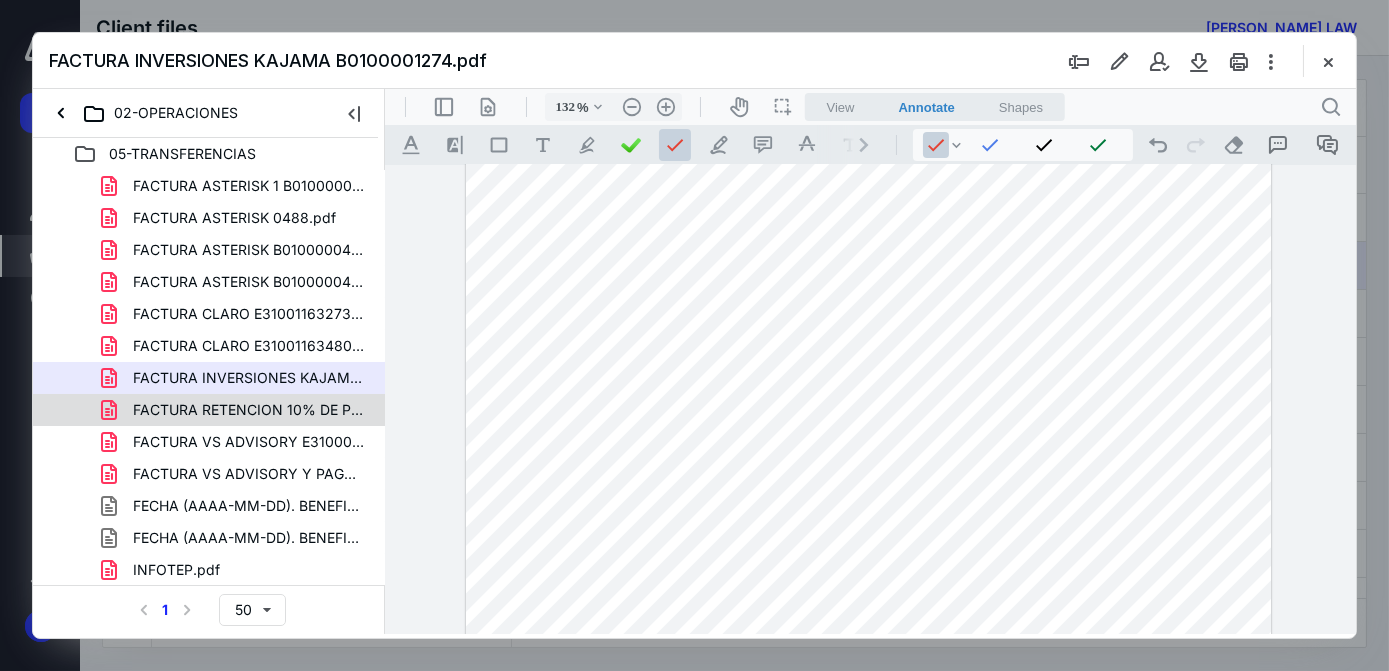 click on "FACTURA RETENCION 10% DE PROVEEDOR INFORMAL B1100000013.pdf" at bounding box center (249, 410) 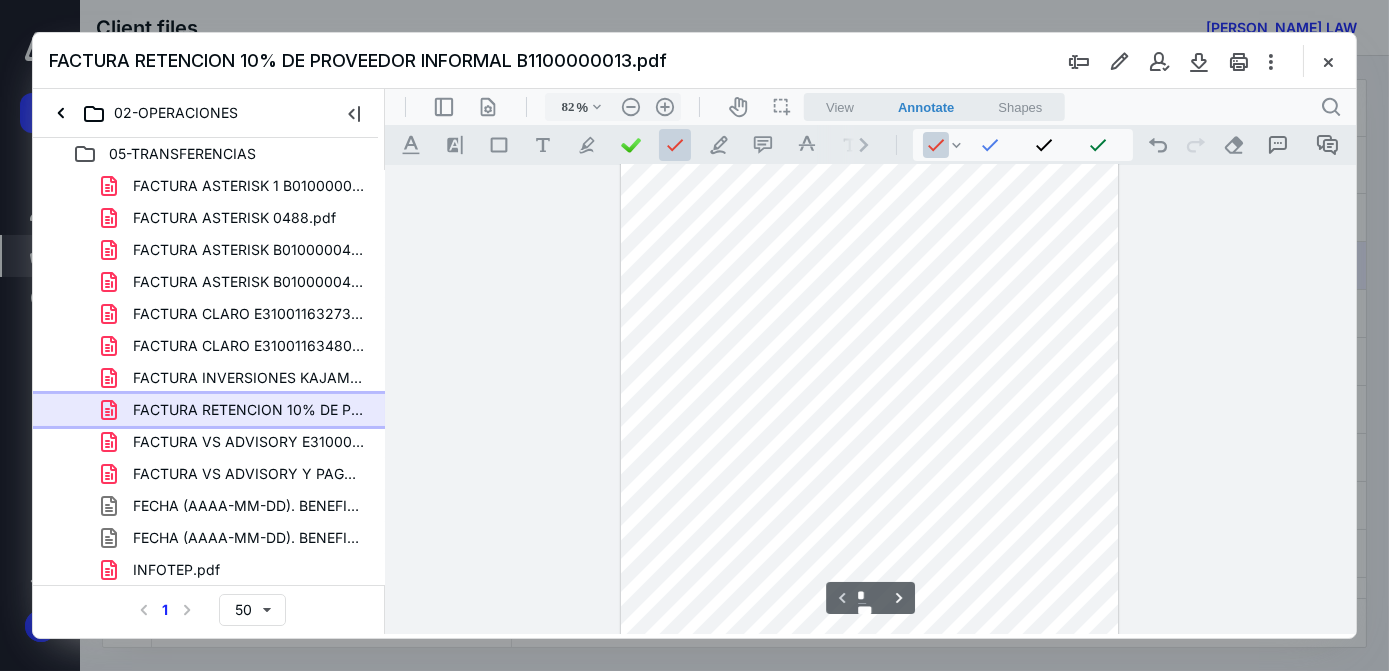 scroll, scrollTop: 0, scrollLeft: 0, axis: both 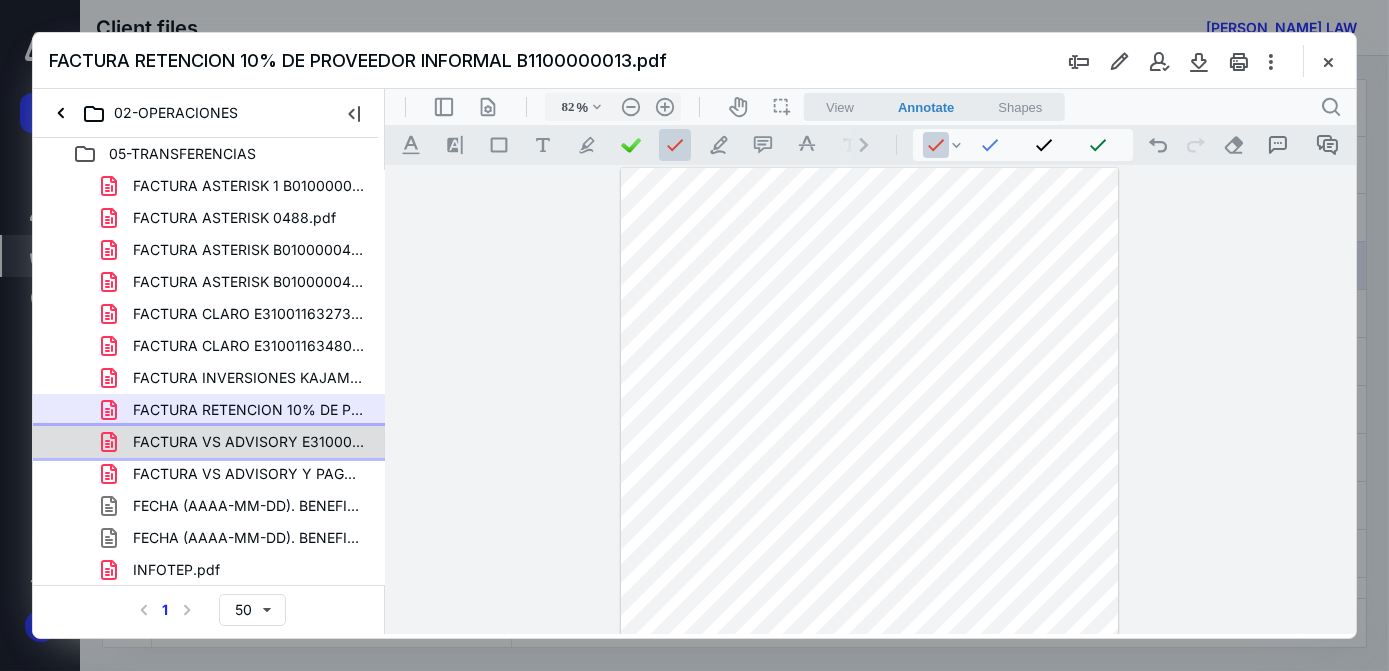 click on "FACTURA VS ADVISORY E310000000665.pdf" at bounding box center [249, 442] 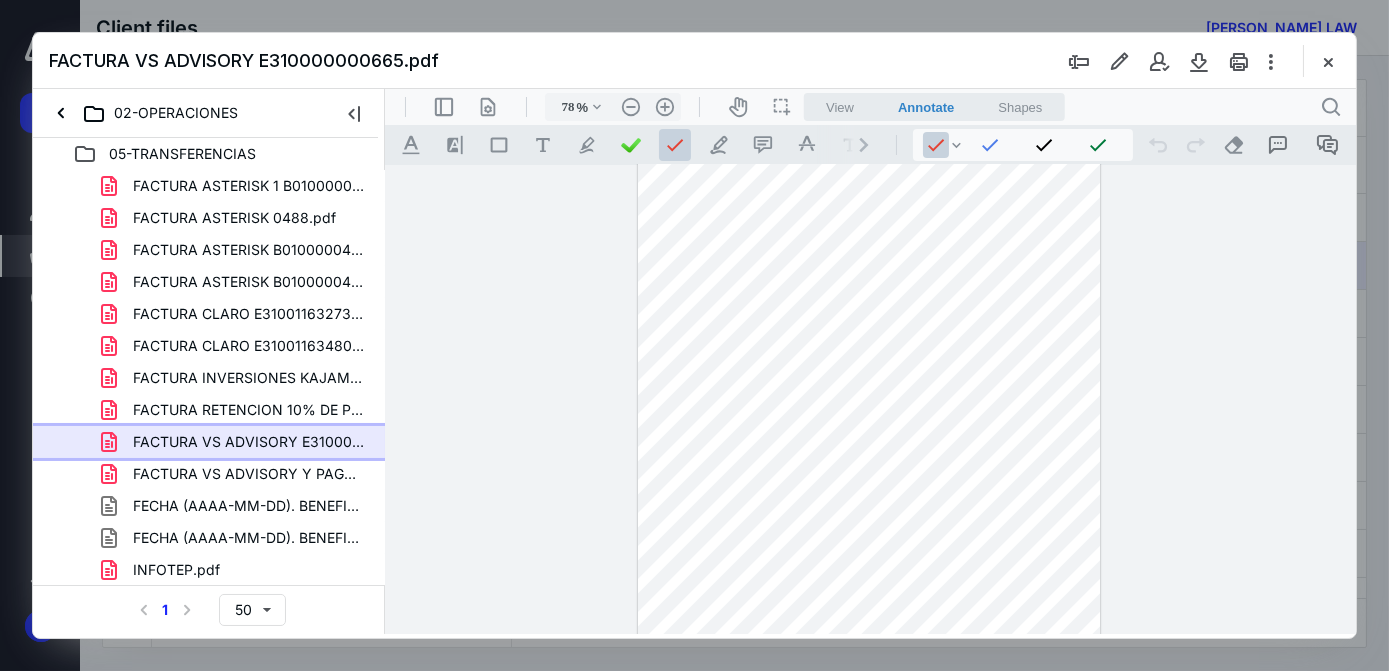 scroll, scrollTop: 0, scrollLeft: 0, axis: both 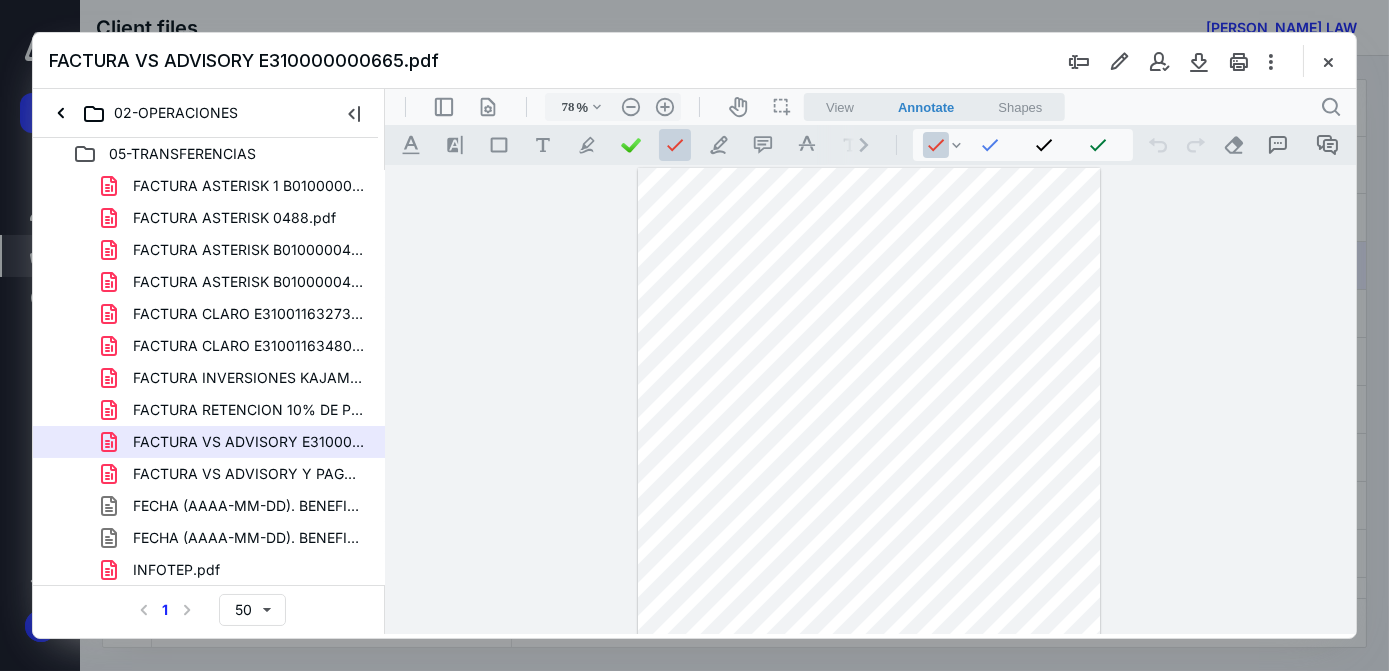 drag, startPoint x: 930, startPoint y: 268, endPoint x: 536, endPoint y: 261, distance: 394.06216 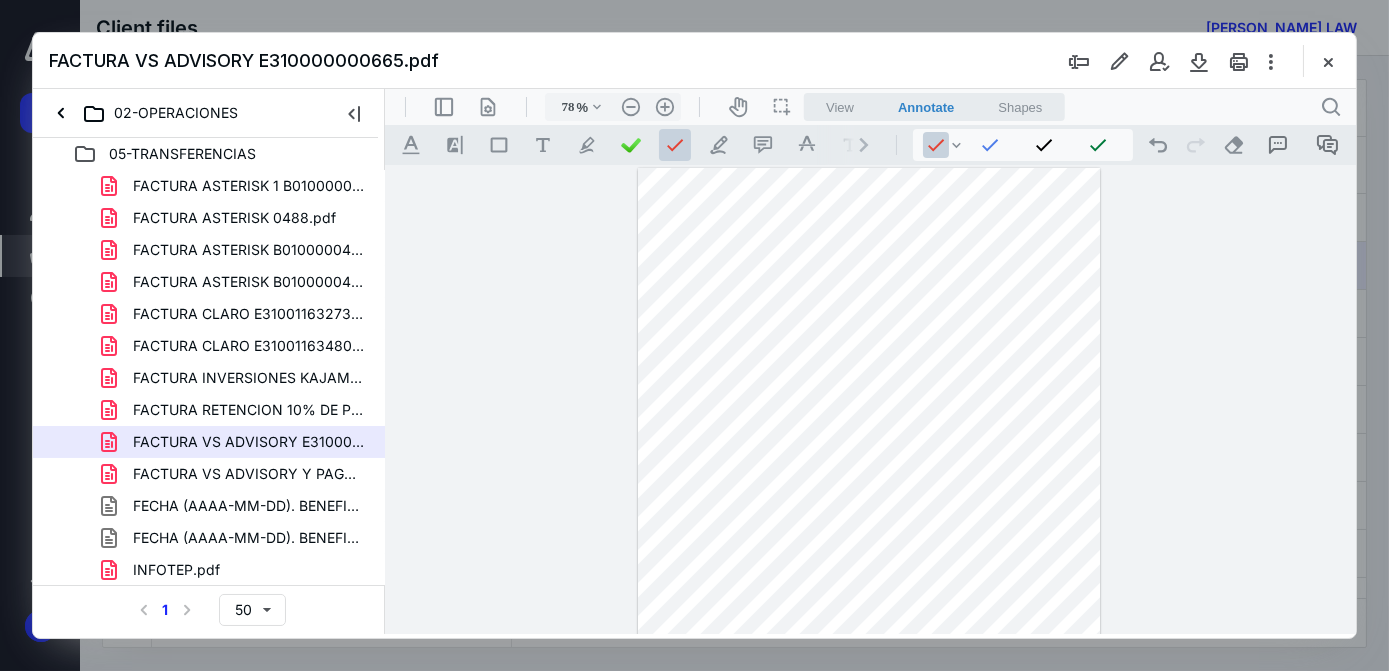 click on "FACTURA VS ADVISORY Y PAGO.pdf" at bounding box center (249, 474) 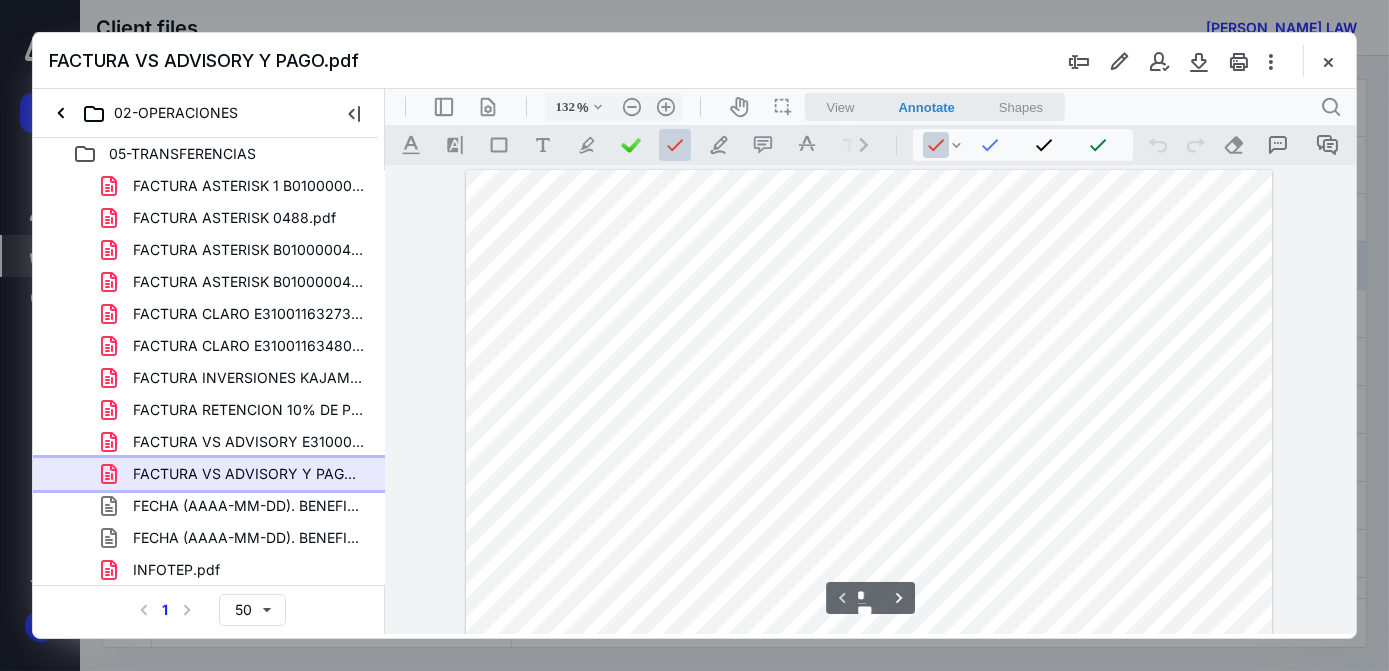 scroll, scrollTop: 272, scrollLeft: 0, axis: vertical 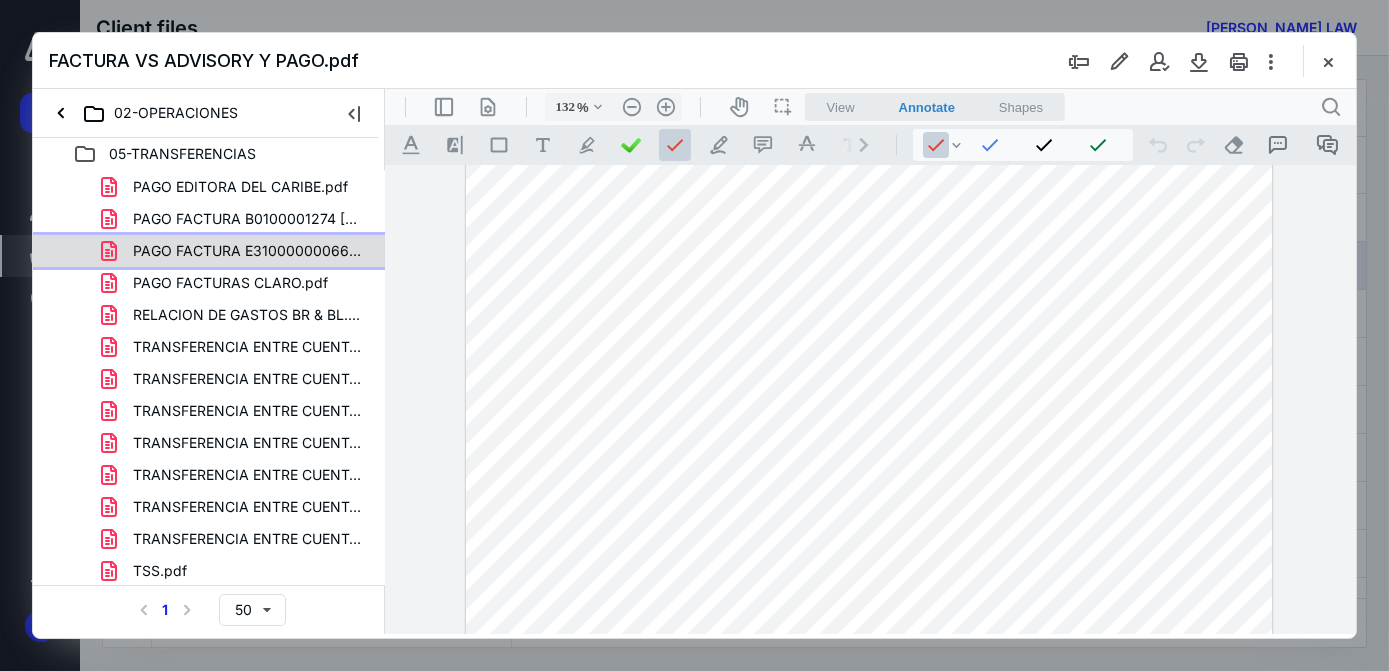 click on "PAGO FACTURA E310000000665 [PERSON_NAME] LAW BL RETENCION 30 POR .pdf" at bounding box center [249, 251] 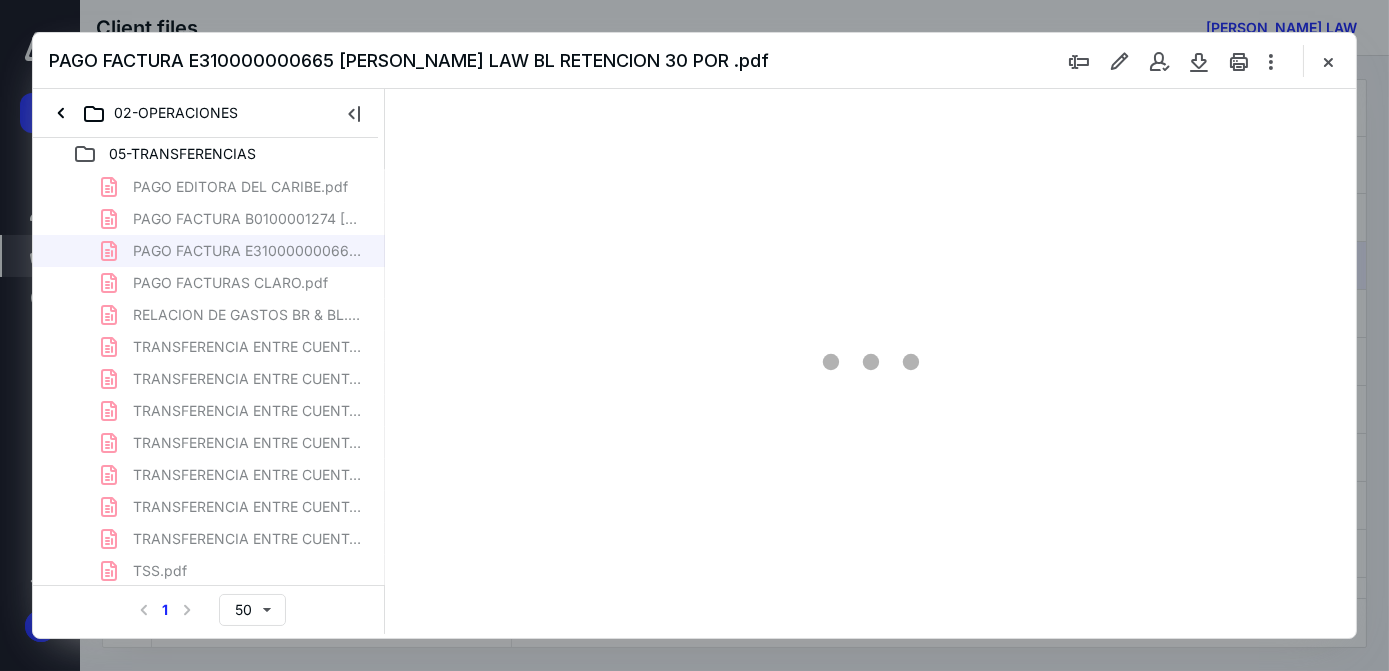 scroll, scrollTop: 0, scrollLeft: 0, axis: both 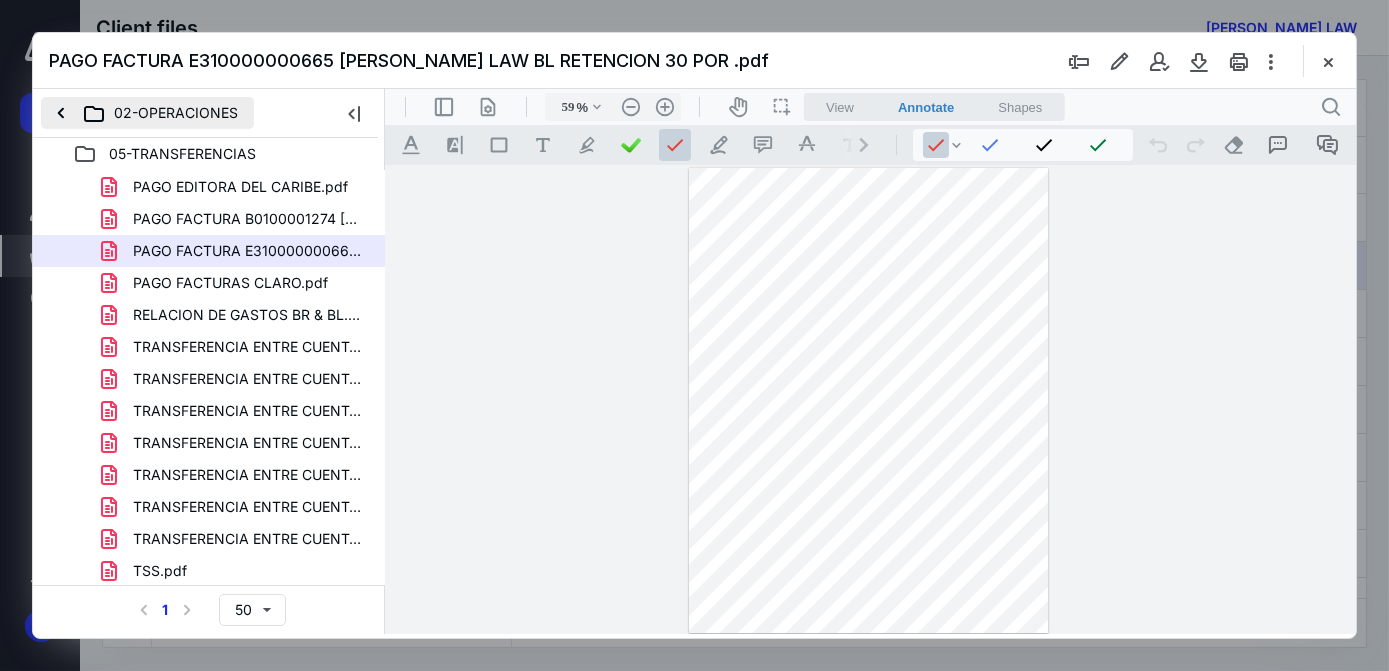click on "02-OPERACIONES" at bounding box center (147, 113) 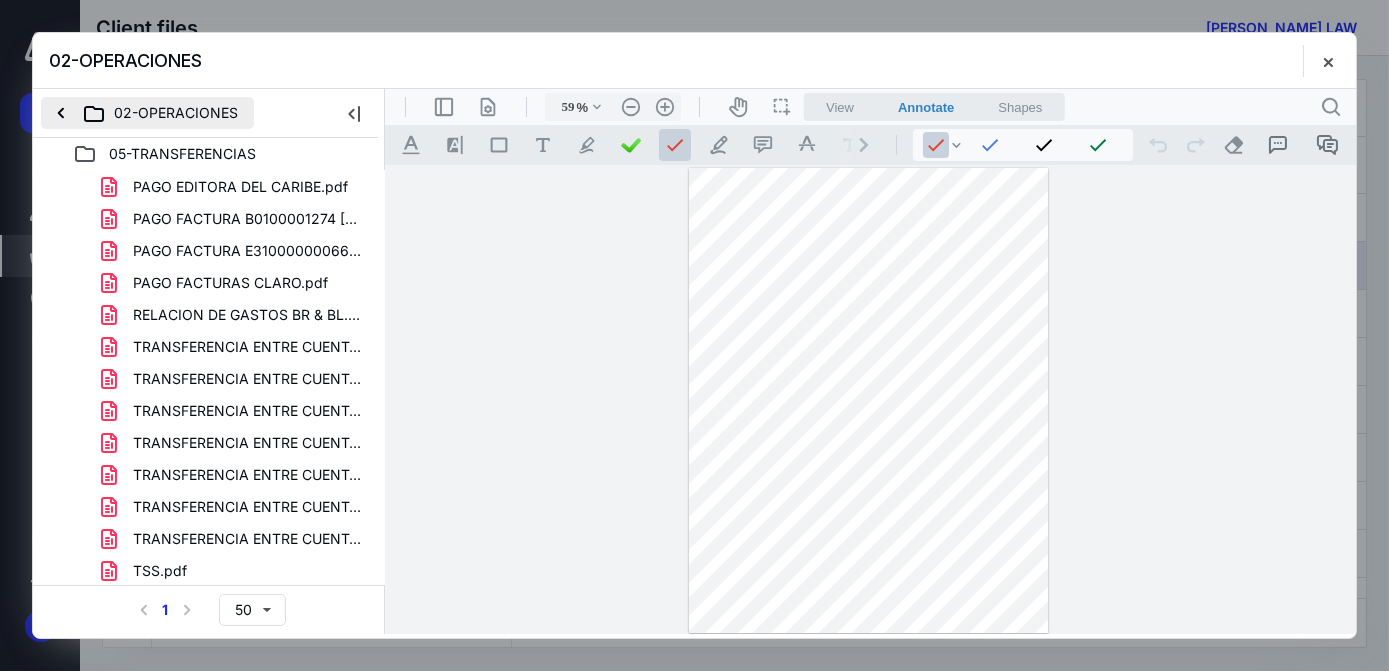 scroll, scrollTop: 0, scrollLeft: 0, axis: both 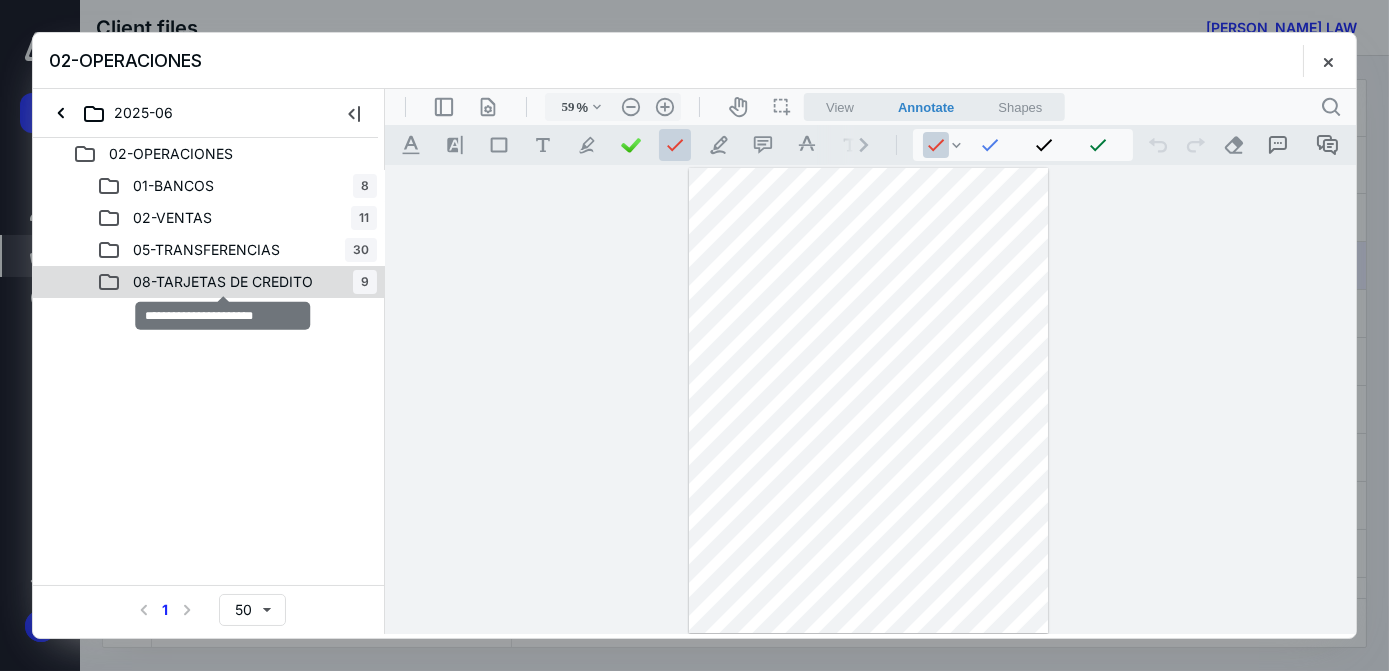 click on "08-TARJETAS DE CREDITO" at bounding box center [223, 282] 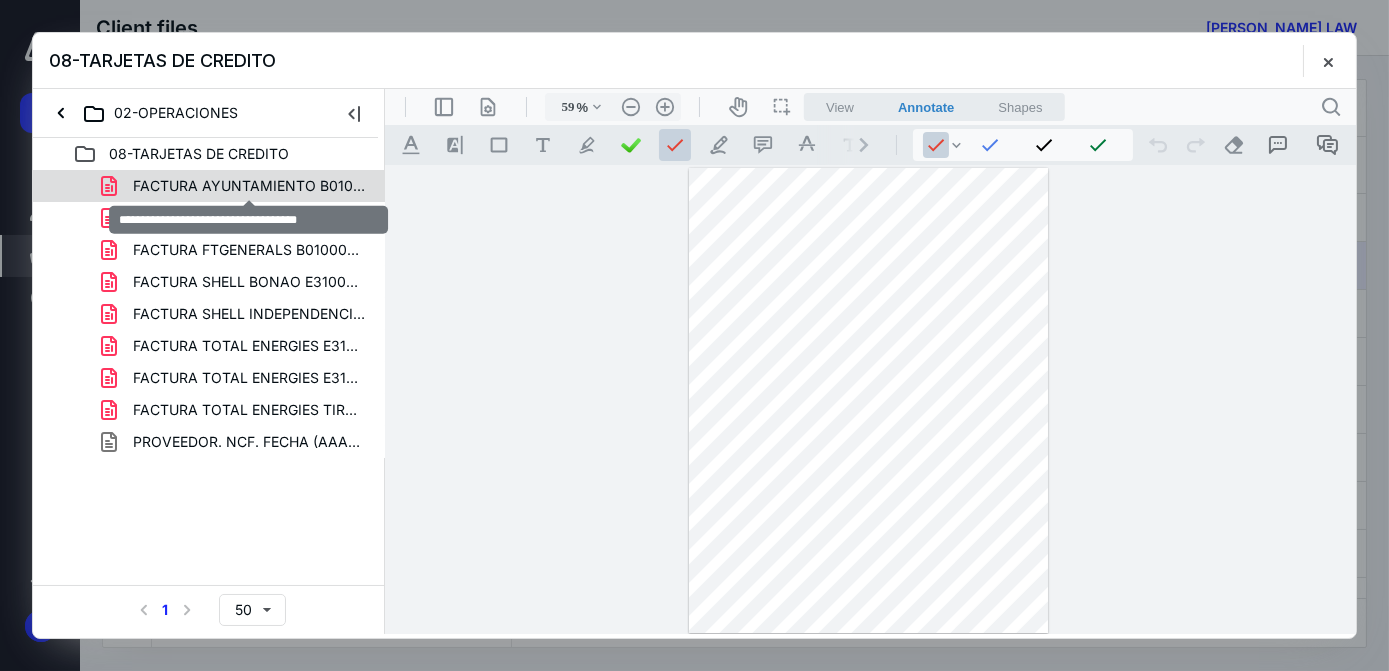 click on "FACTURA AYUNTAMIENTO B0101878235.pdf" at bounding box center [249, 186] 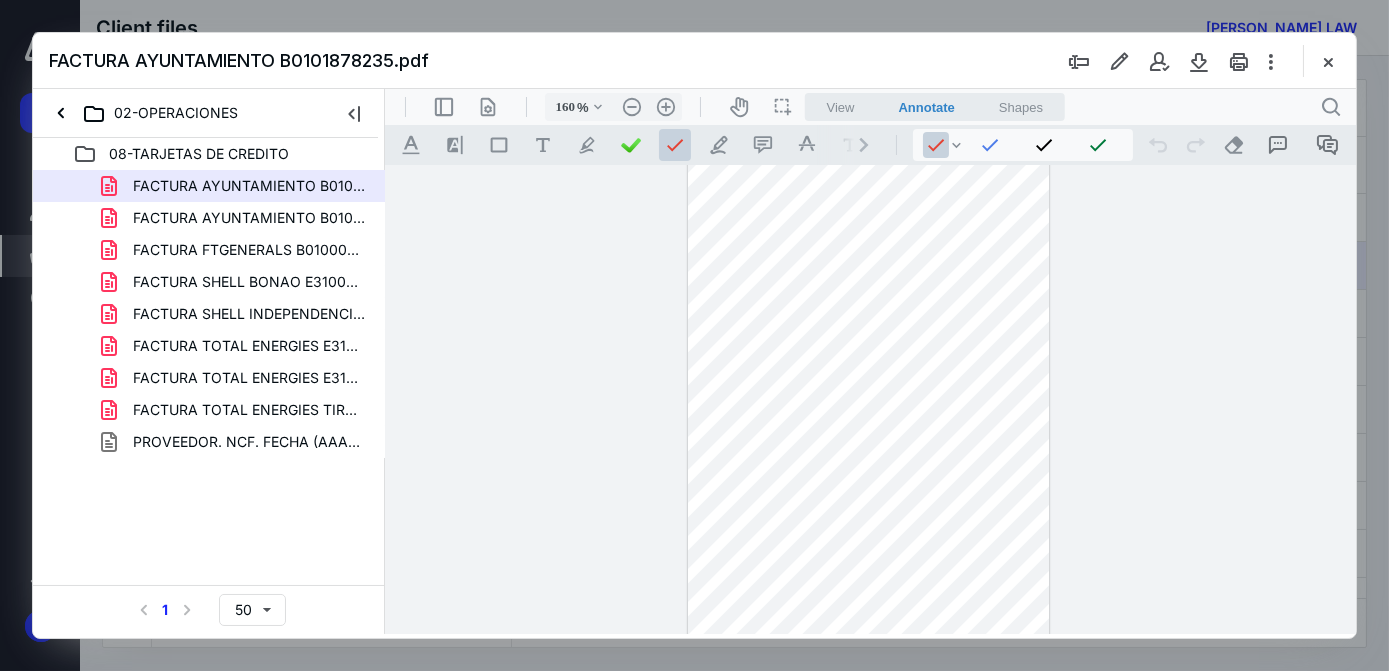 scroll, scrollTop: 170, scrollLeft: 0, axis: vertical 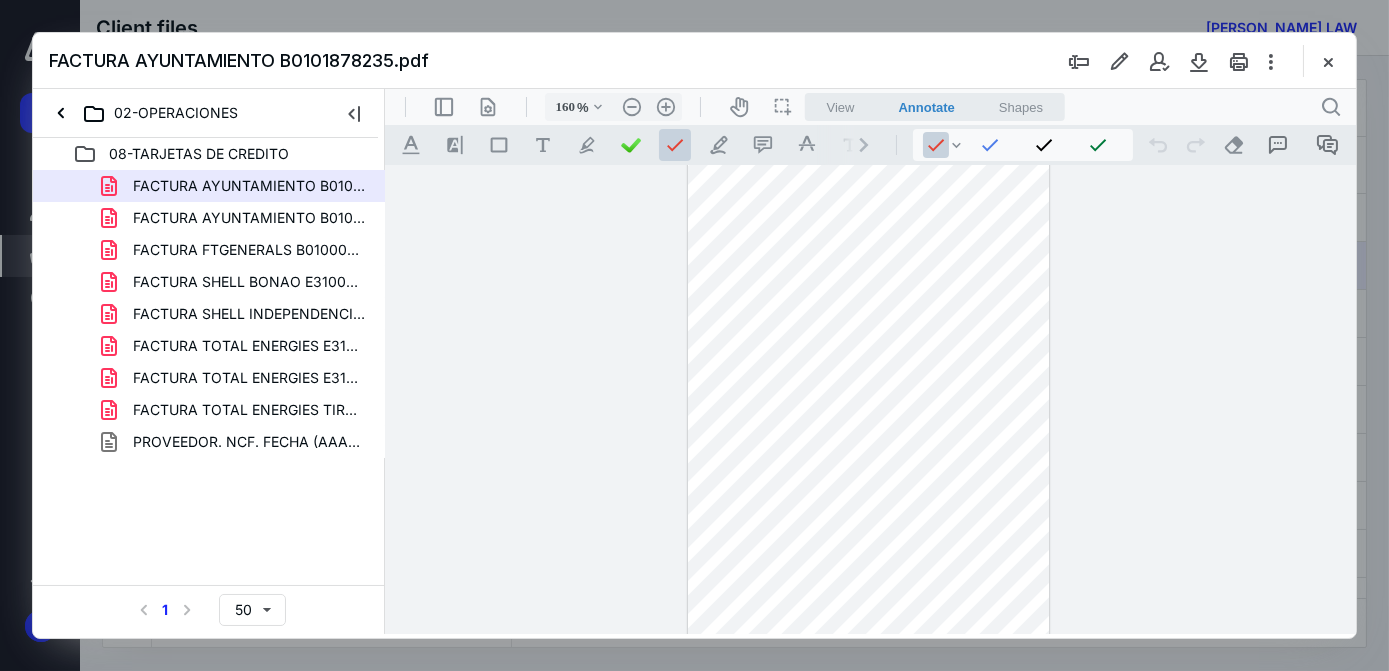 click at bounding box center [867, 480] 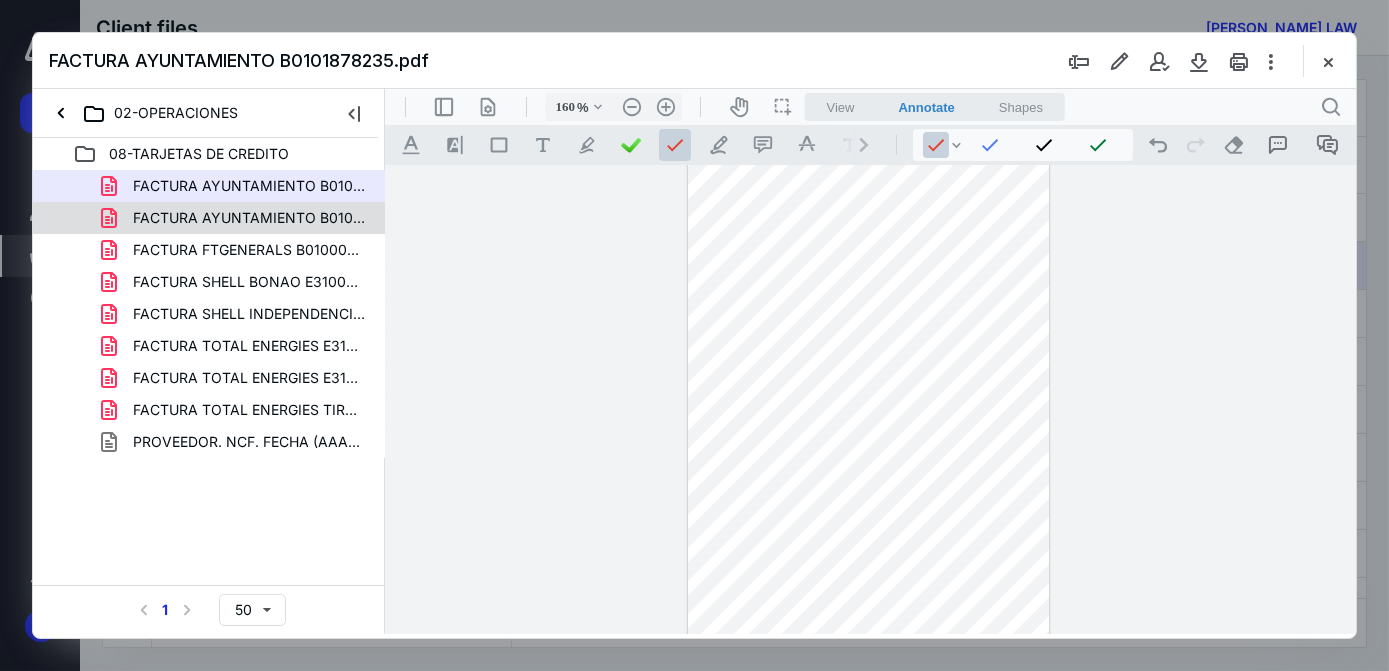 click on "FACTURA AYUNTAMIENTO B0101878364.pdf" at bounding box center (249, 218) 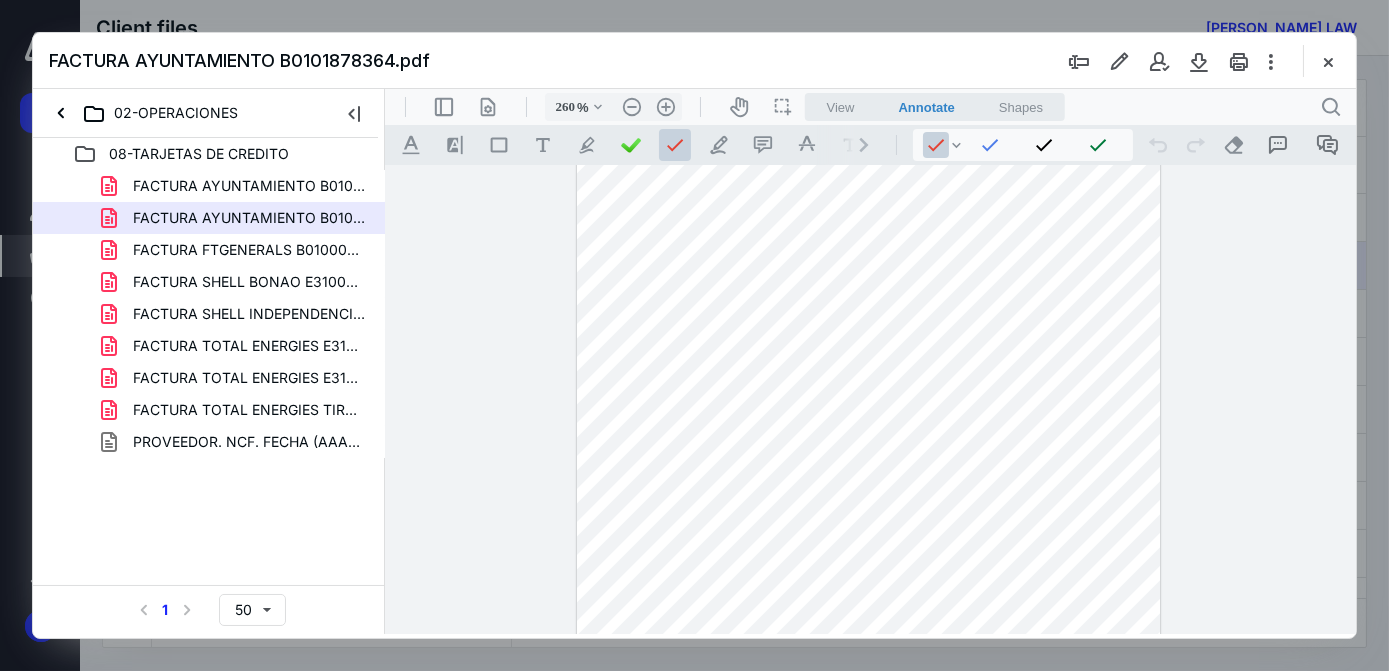 scroll, scrollTop: 111, scrollLeft: 0, axis: vertical 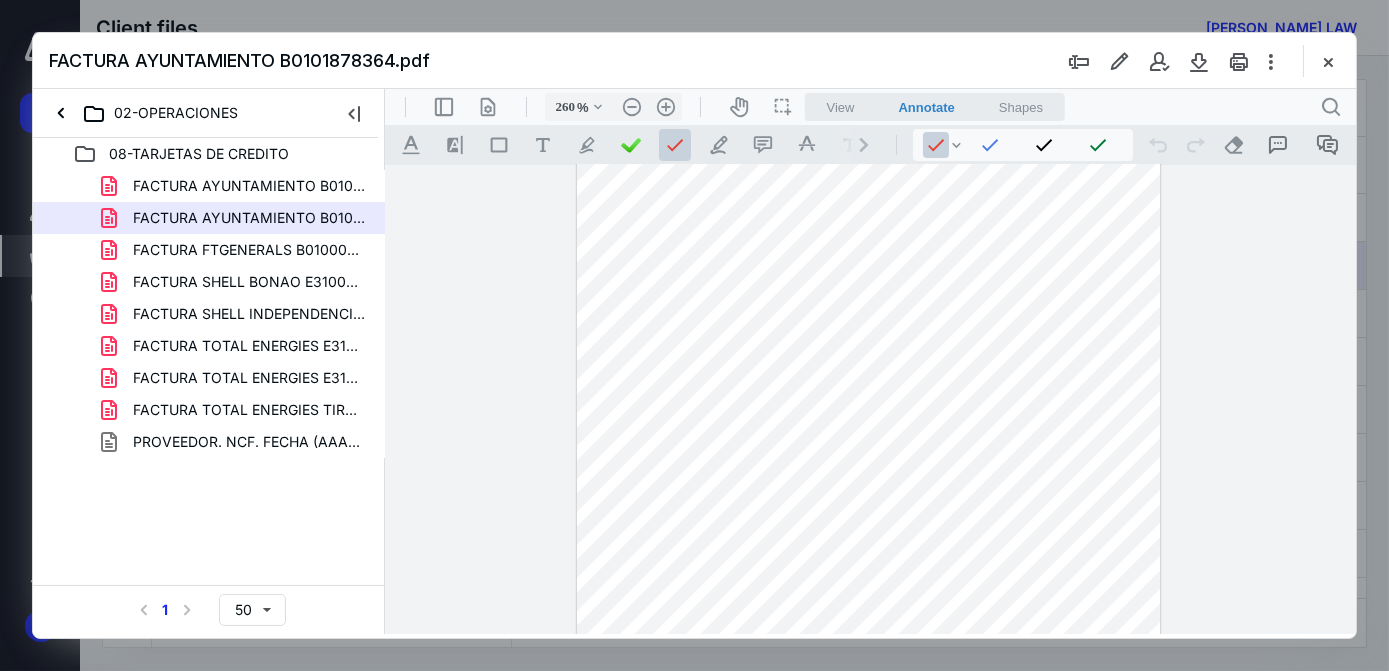 click at bounding box center (868, 845) 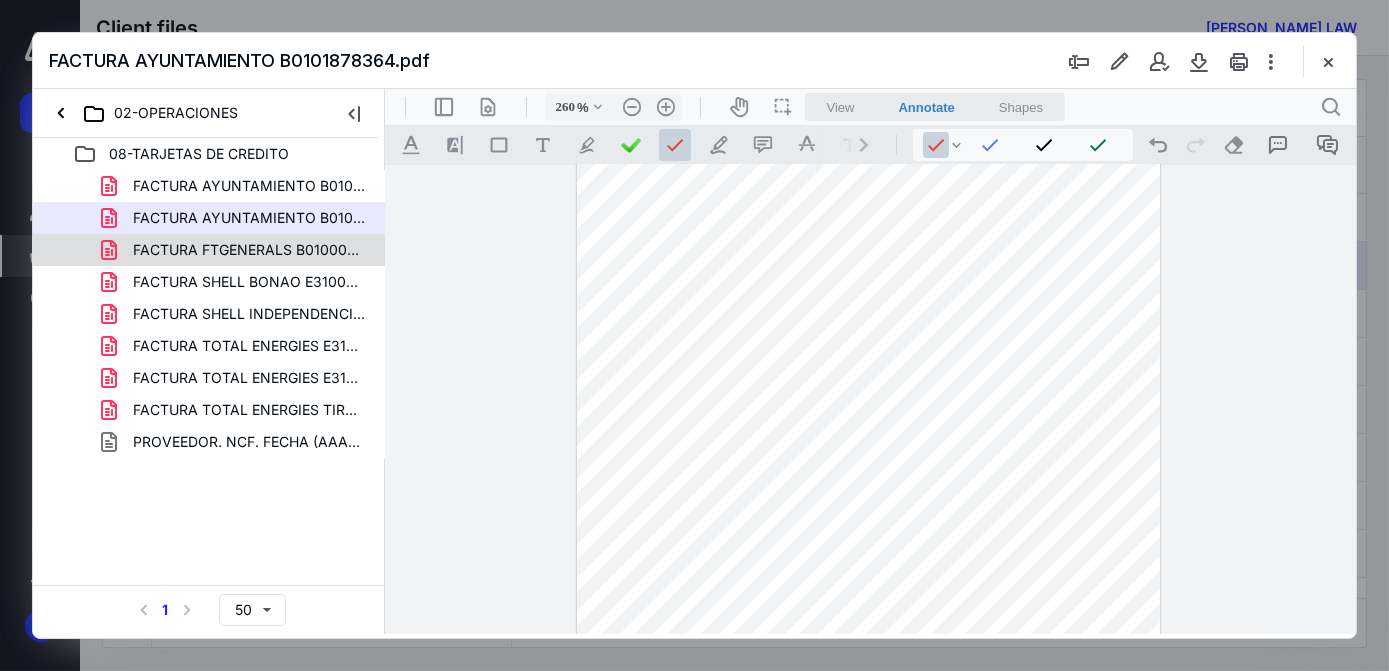 click on "FACTURA FTGENERALS B0100006255.pdf" at bounding box center (249, 250) 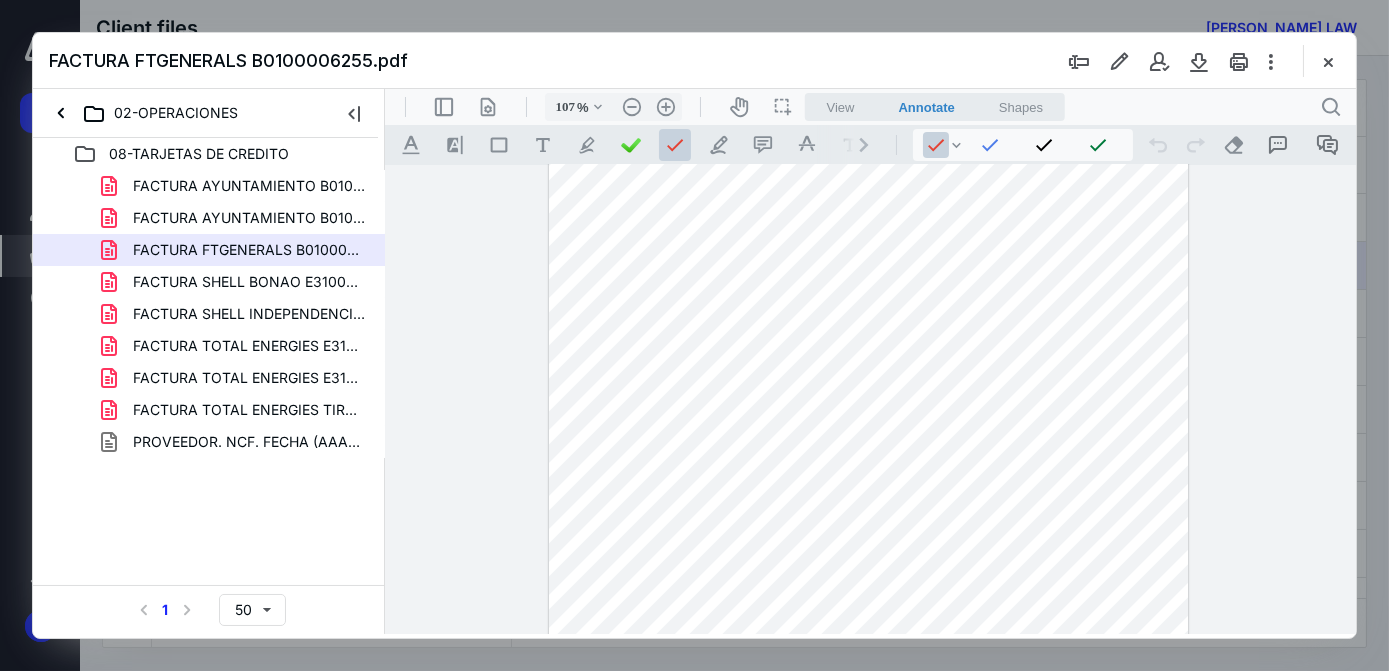 scroll, scrollTop: 0, scrollLeft: 0, axis: both 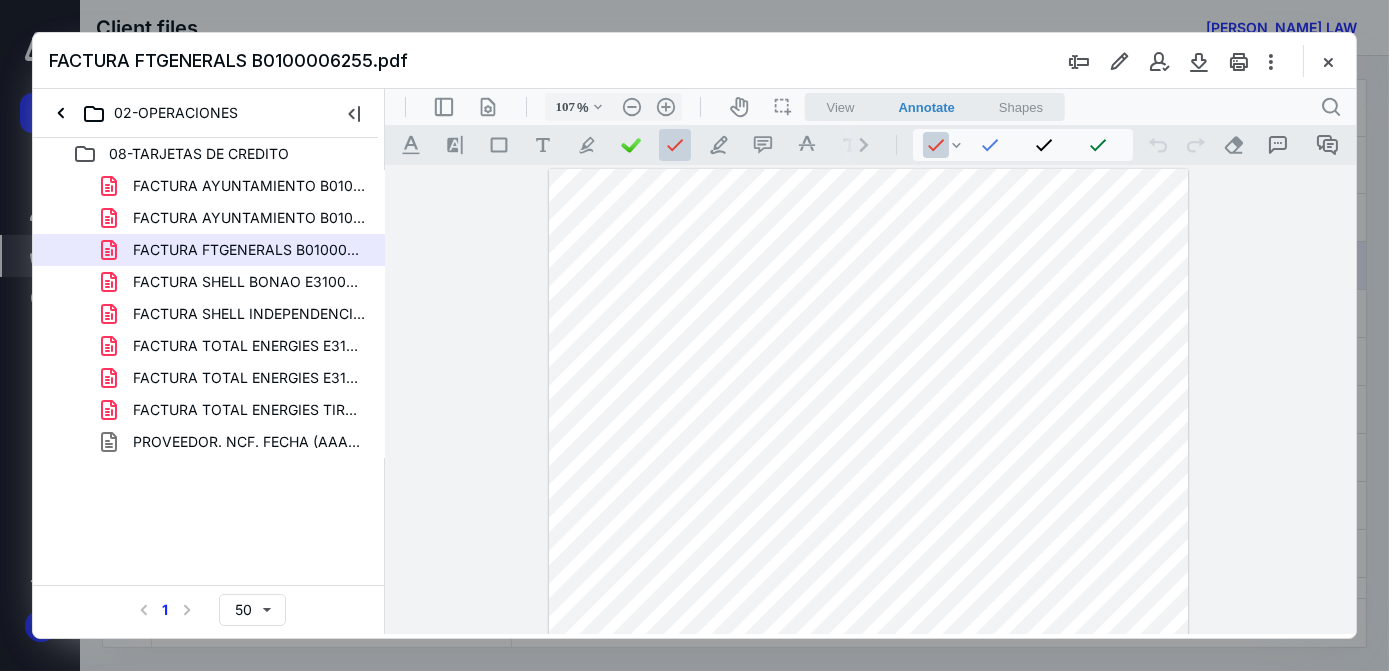 click at bounding box center (868, 590) 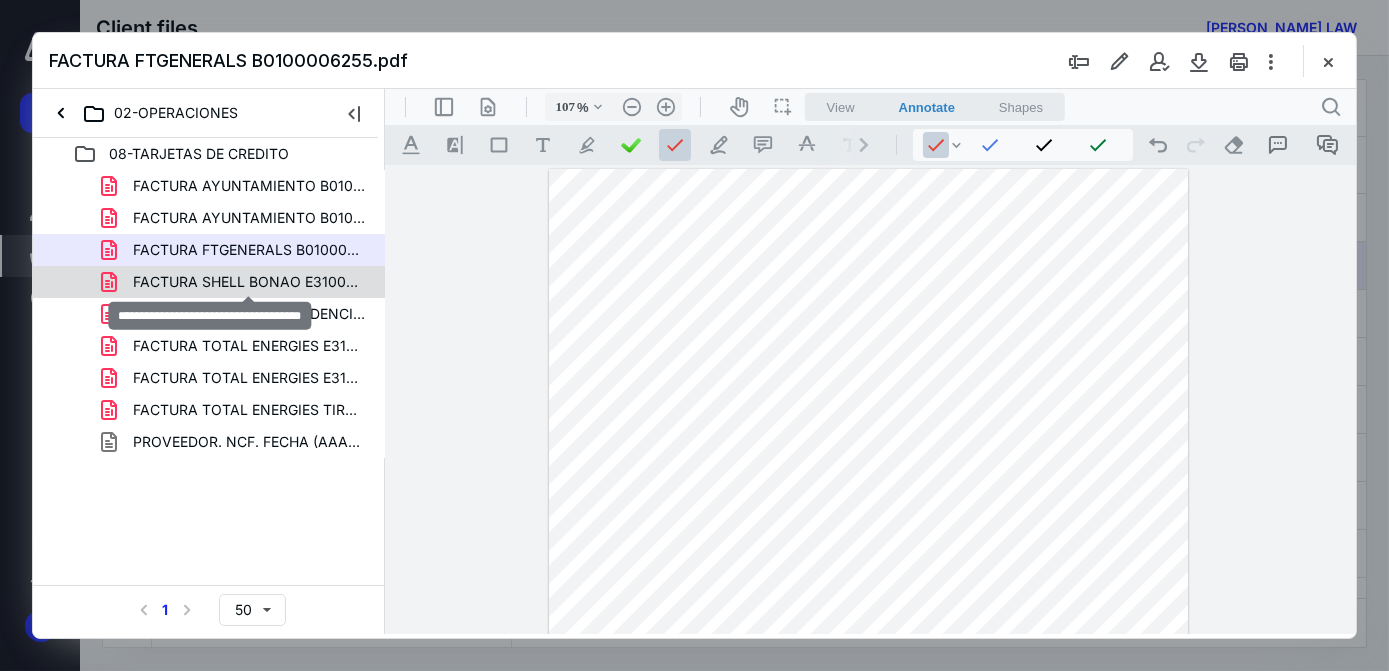 click on "FACTURA SHELL BONAO E310000747695.pdf" at bounding box center (249, 282) 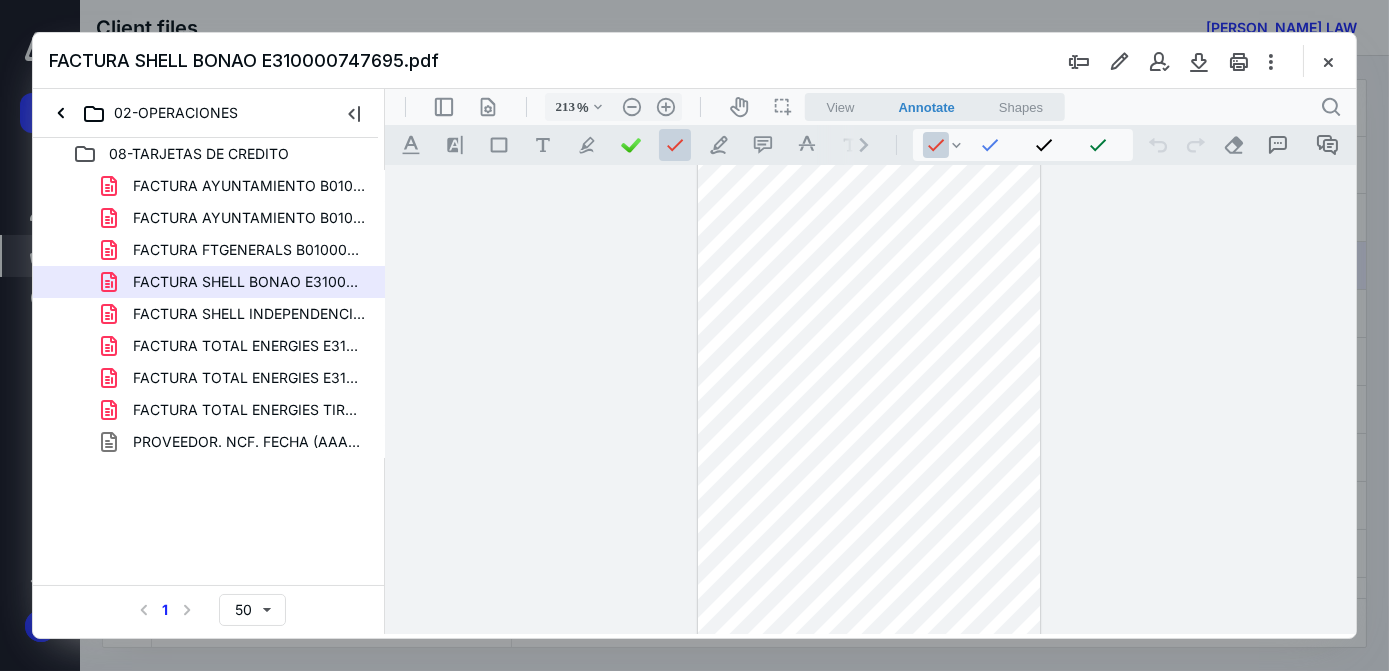 scroll, scrollTop: 336, scrollLeft: 0, axis: vertical 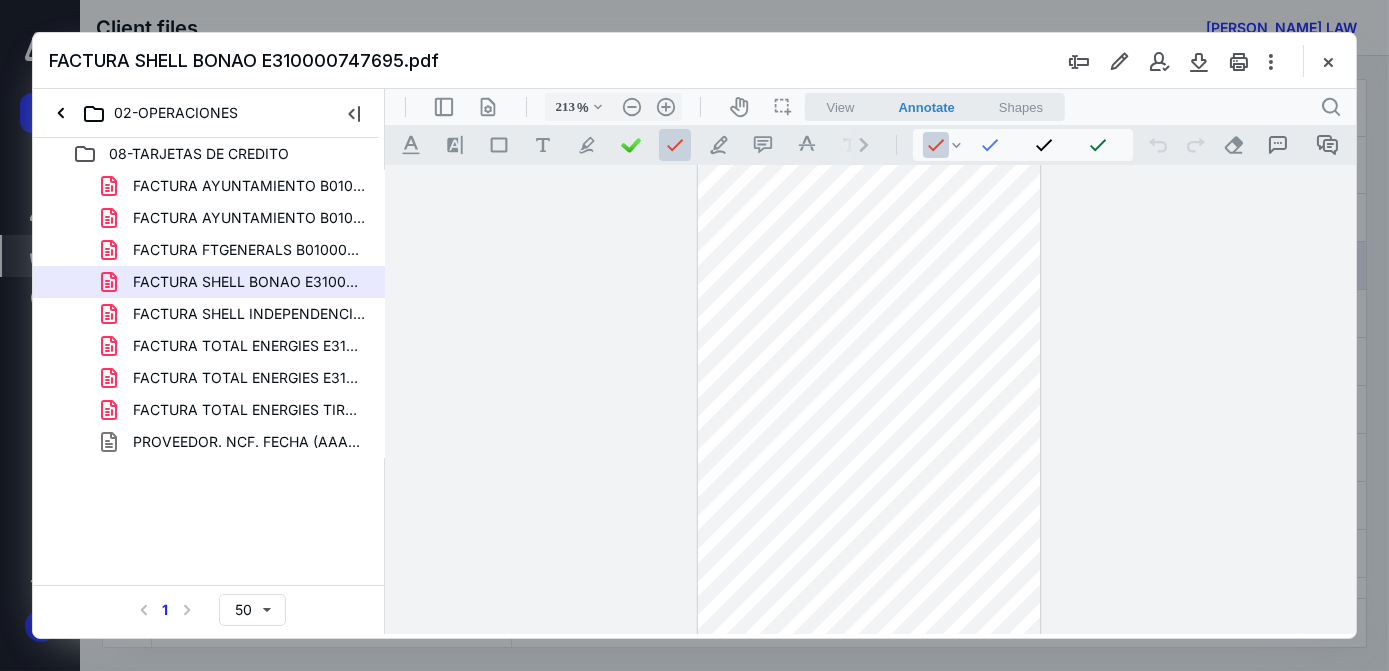 click at bounding box center [868, 453] 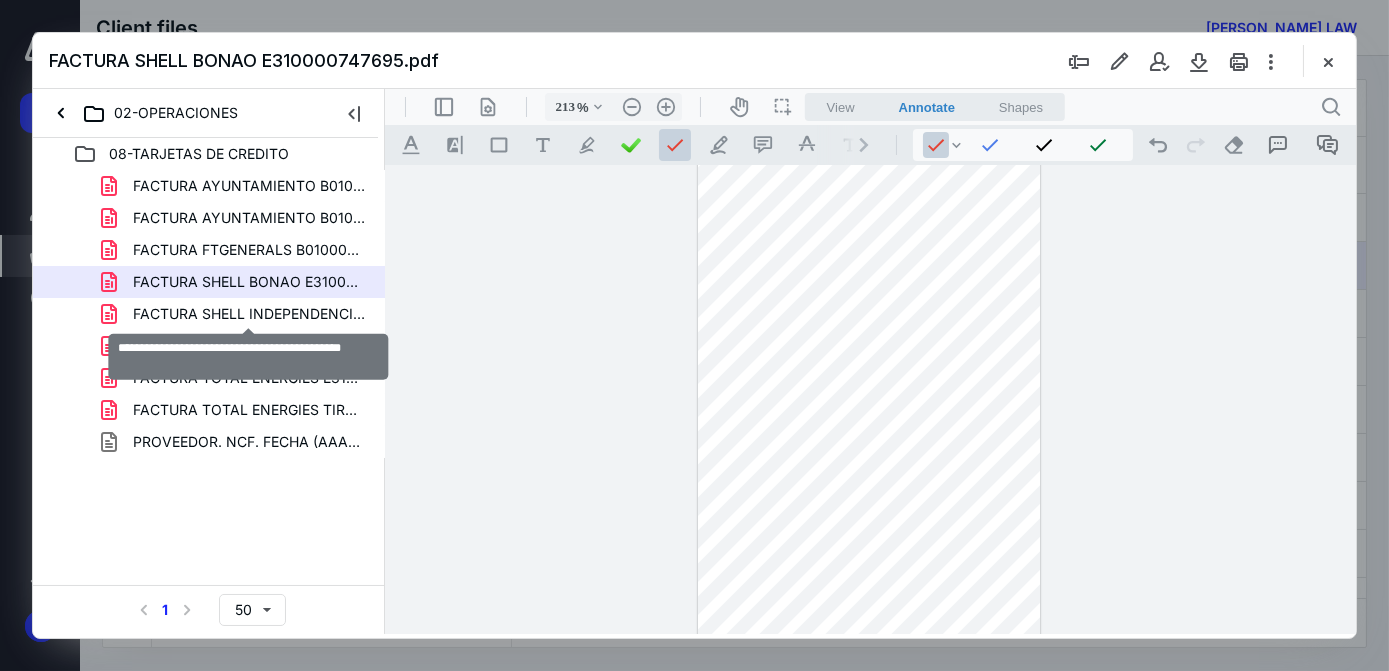 click on "FACTURA SHELL INDEPENDENCIA E310000719766.pdf" at bounding box center (249, 314) 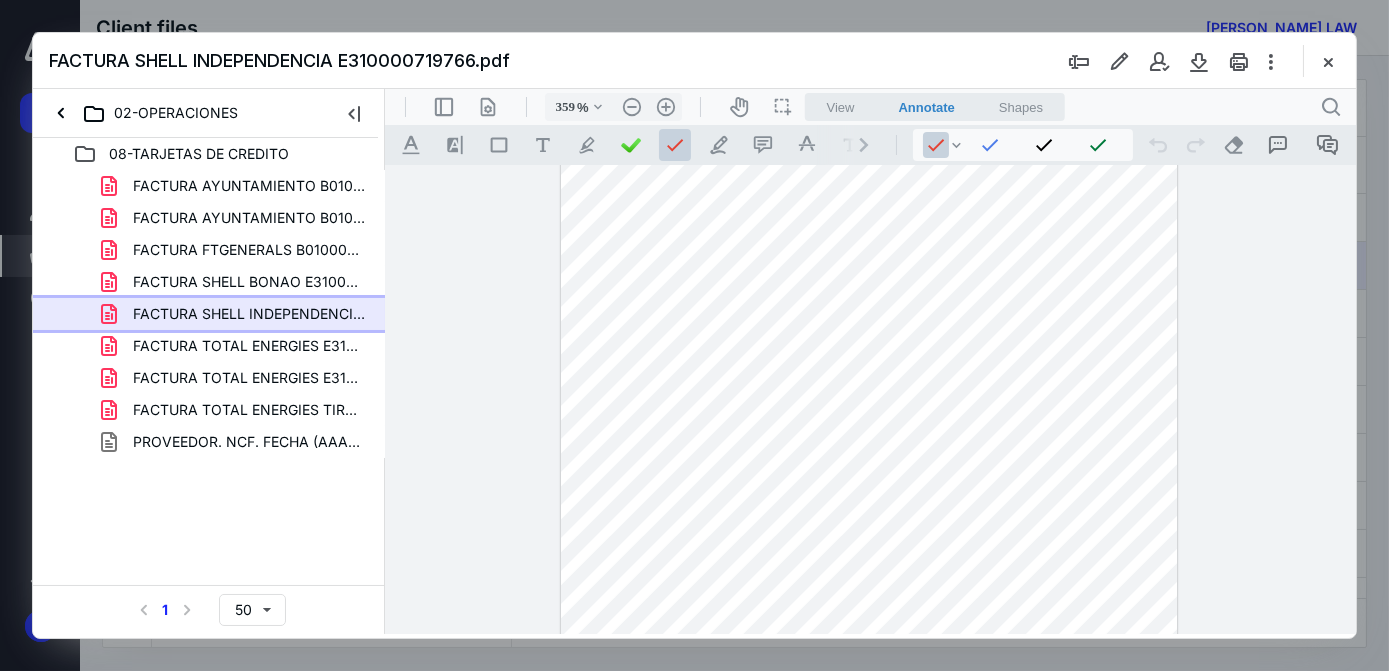 scroll, scrollTop: 557, scrollLeft: 0, axis: vertical 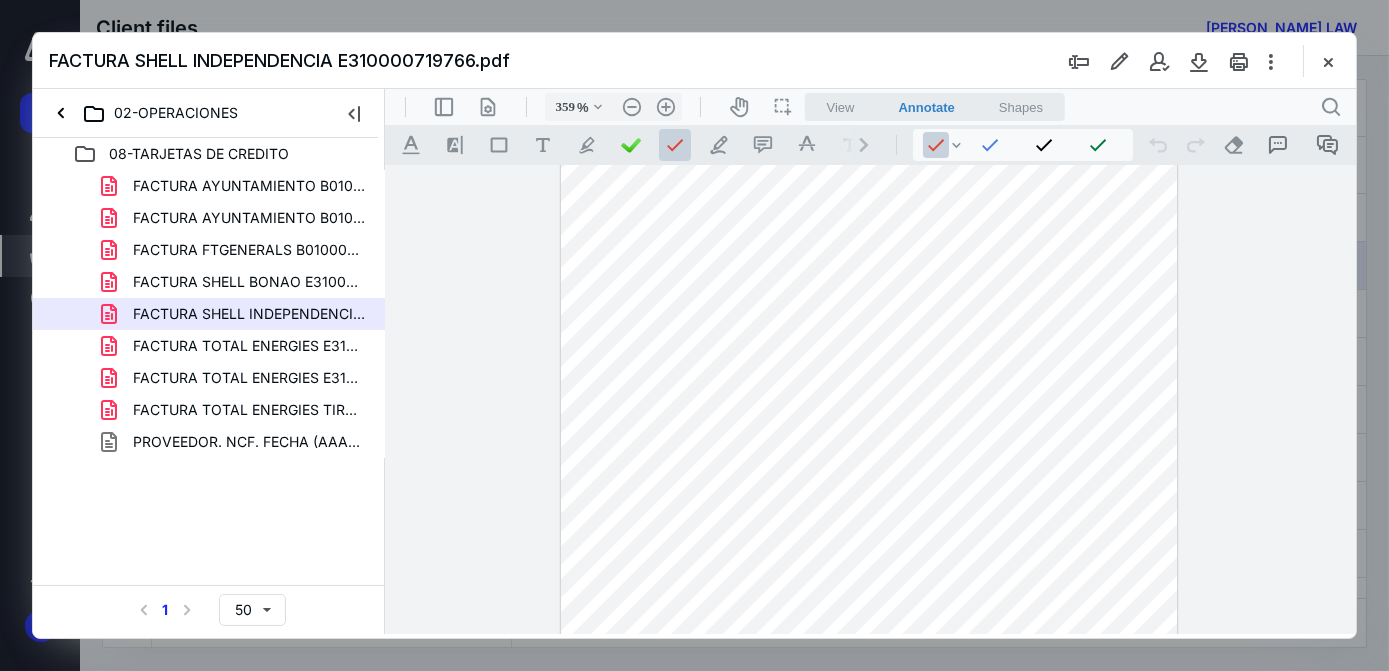 click at bounding box center [868, 617] 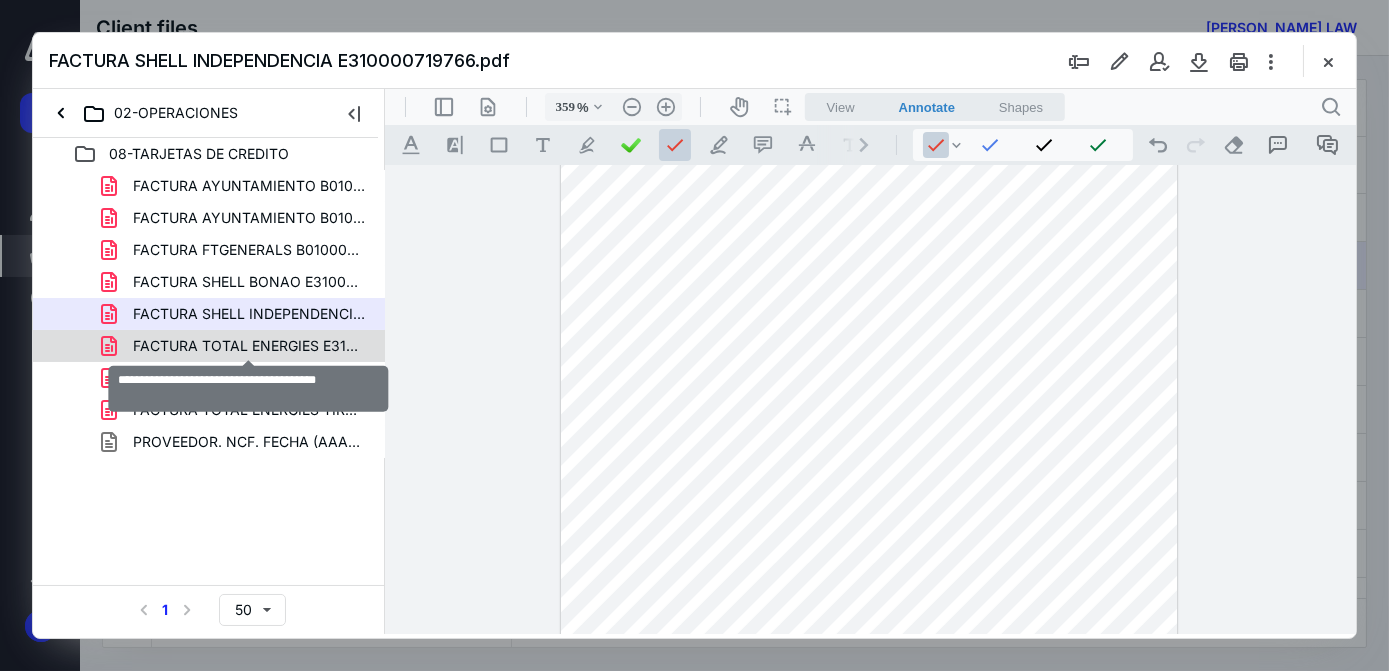 click on "FACTURA TOTAL ENERGIES E310002238590.pdf" at bounding box center (249, 346) 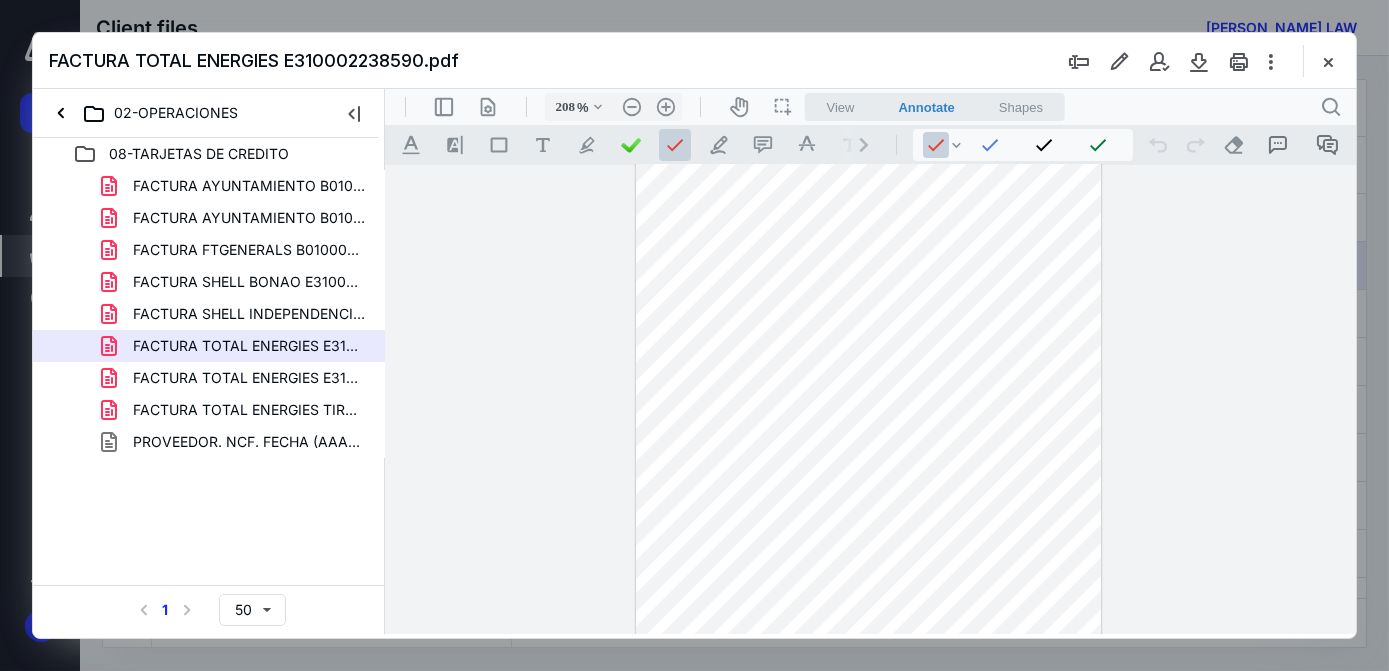 scroll, scrollTop: 133, scrollLeft: 0, axis: vertical 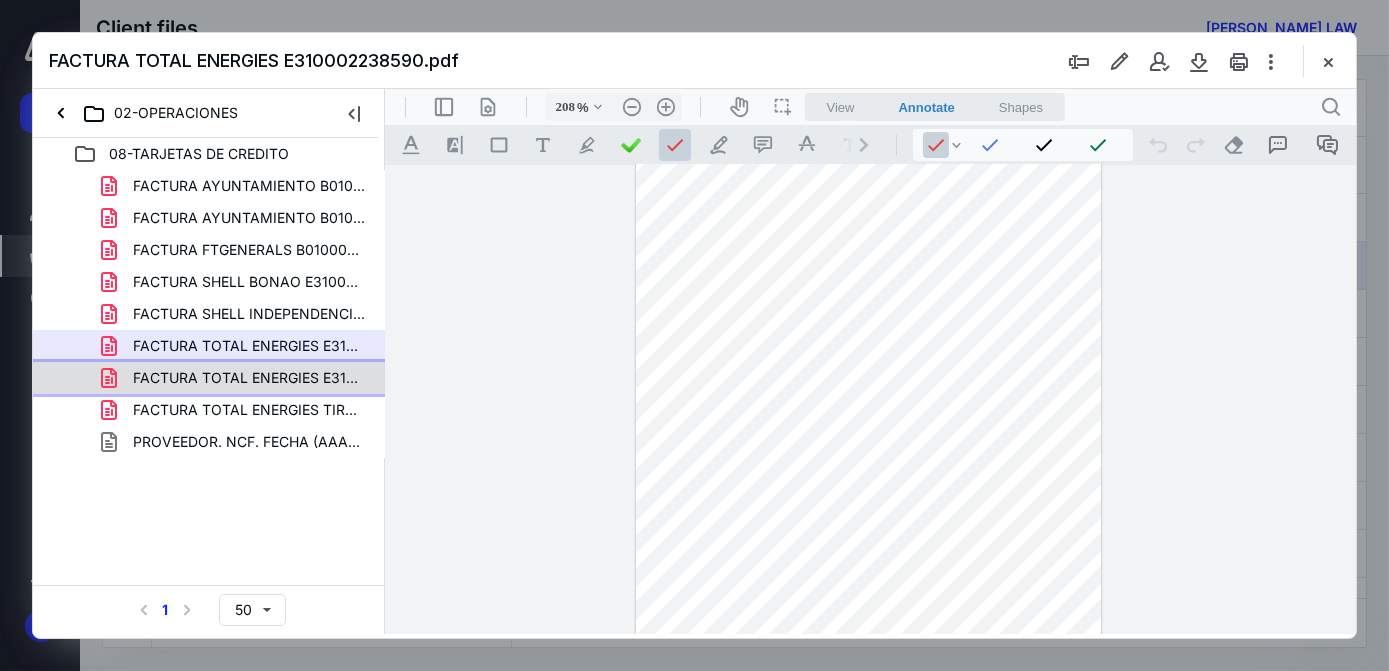 click on "FACTURA TOTAL ENERGIES E310002240809.pdf" at bounding box center [249, 378] 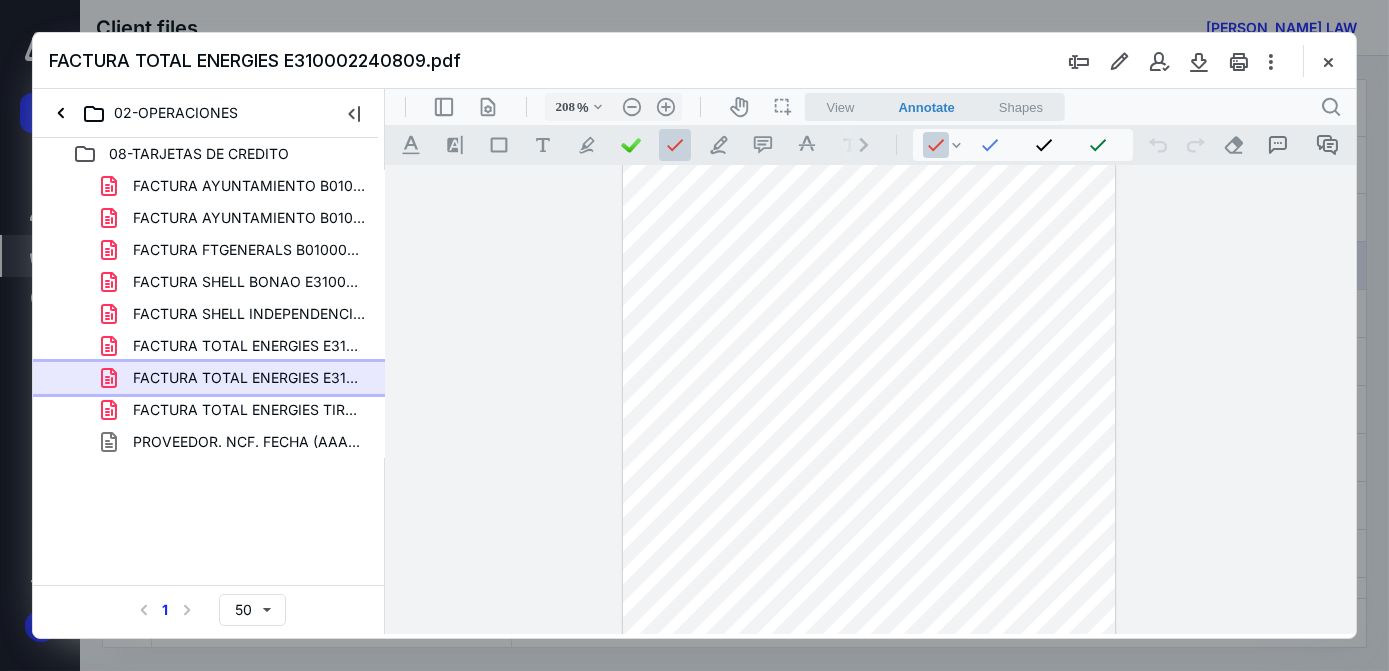 scroll, scrollTop: 100, scrollLeft: 0, axis: vertical 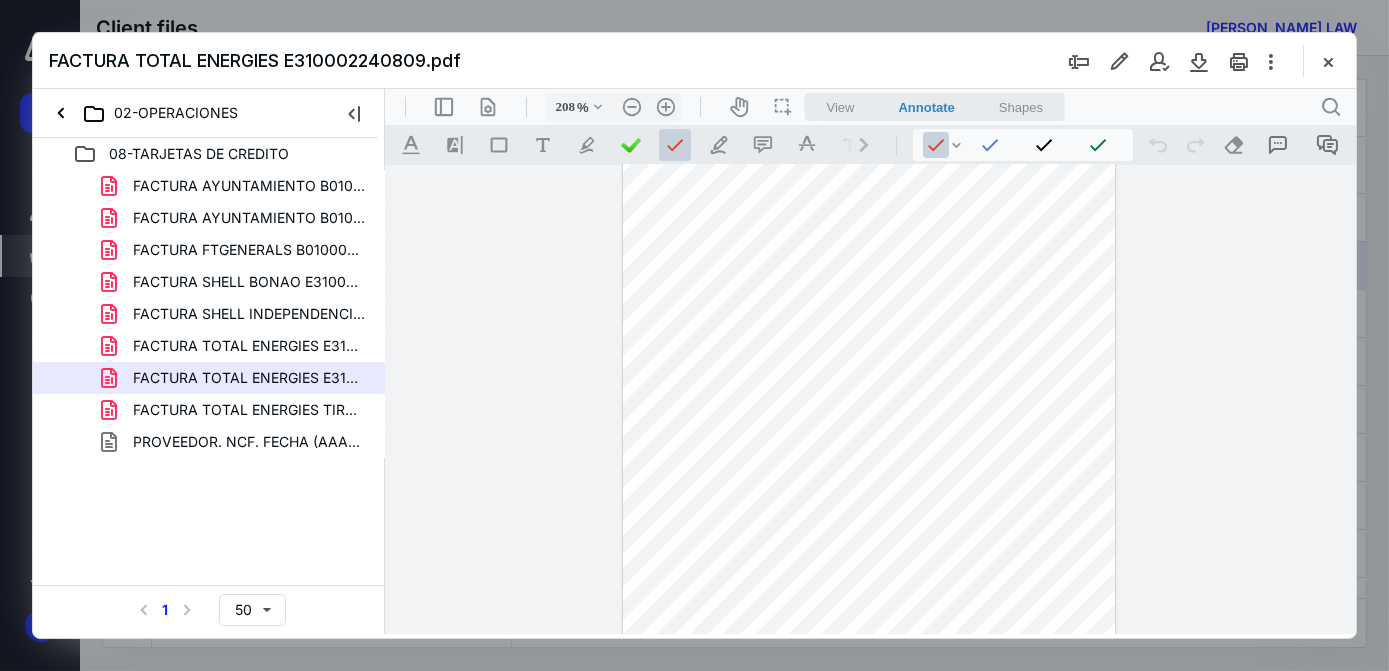 drag, startPoint x: 974, startPoint y: 317, endPoint x: 820, endPoint y: 293, distance: 155.85892 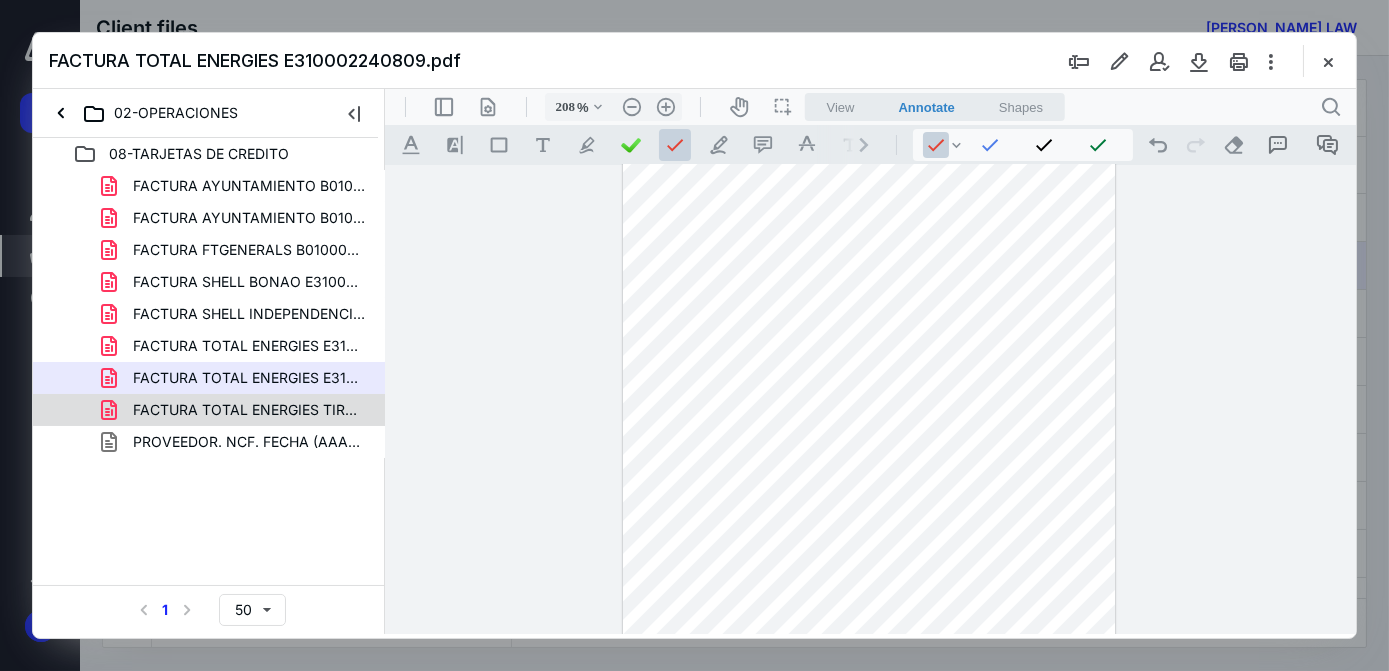click on "FACTURA TOTAL ENERGIES TIRADENTE E310002243204.pdf" at bounding box center [249, 410] 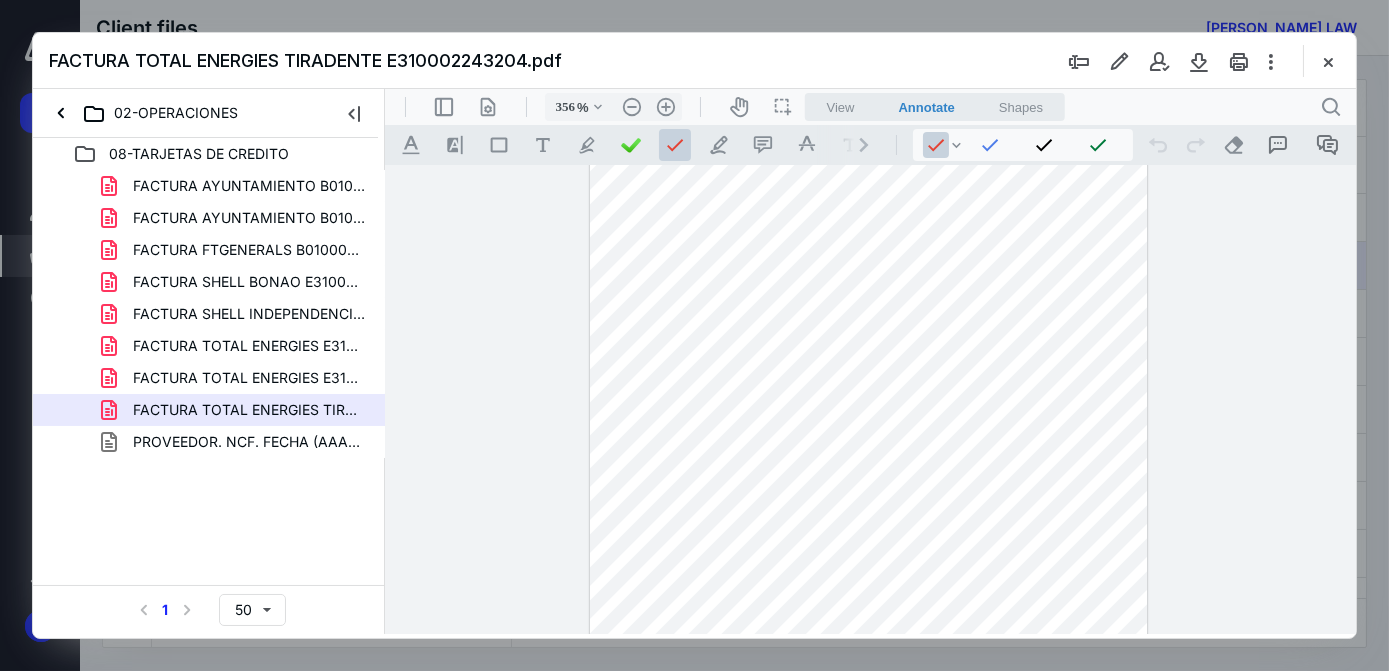 scroll, scrollTop: 248, scrollLeft: 0, axis: vertical 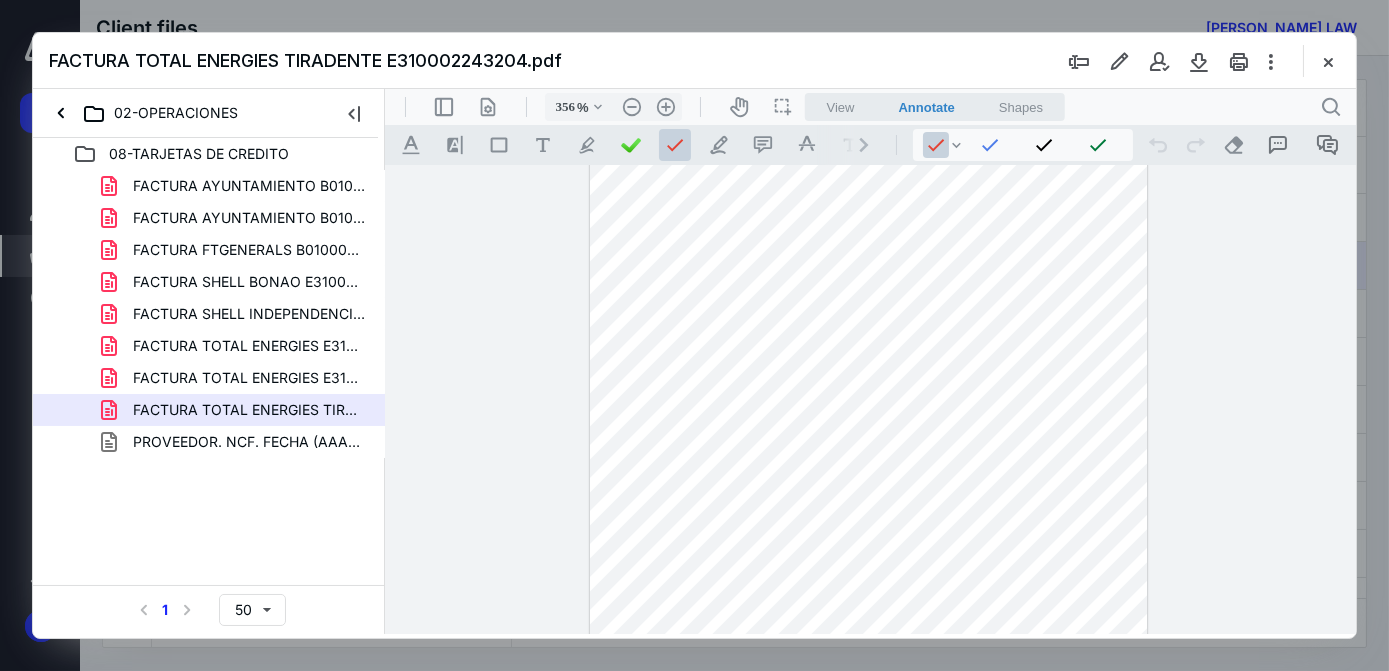 click at bounding box center [868, 1065] 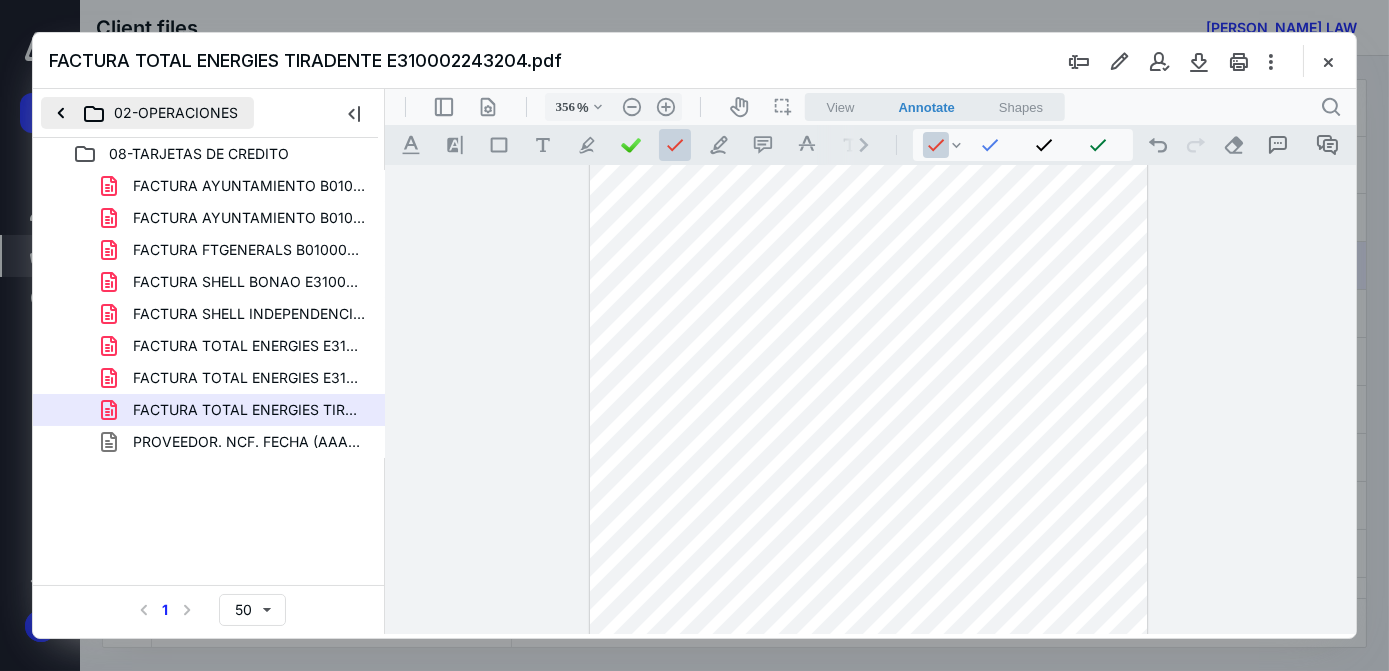 click on "02-OPERACIONES" at bounding box center (147, 113) 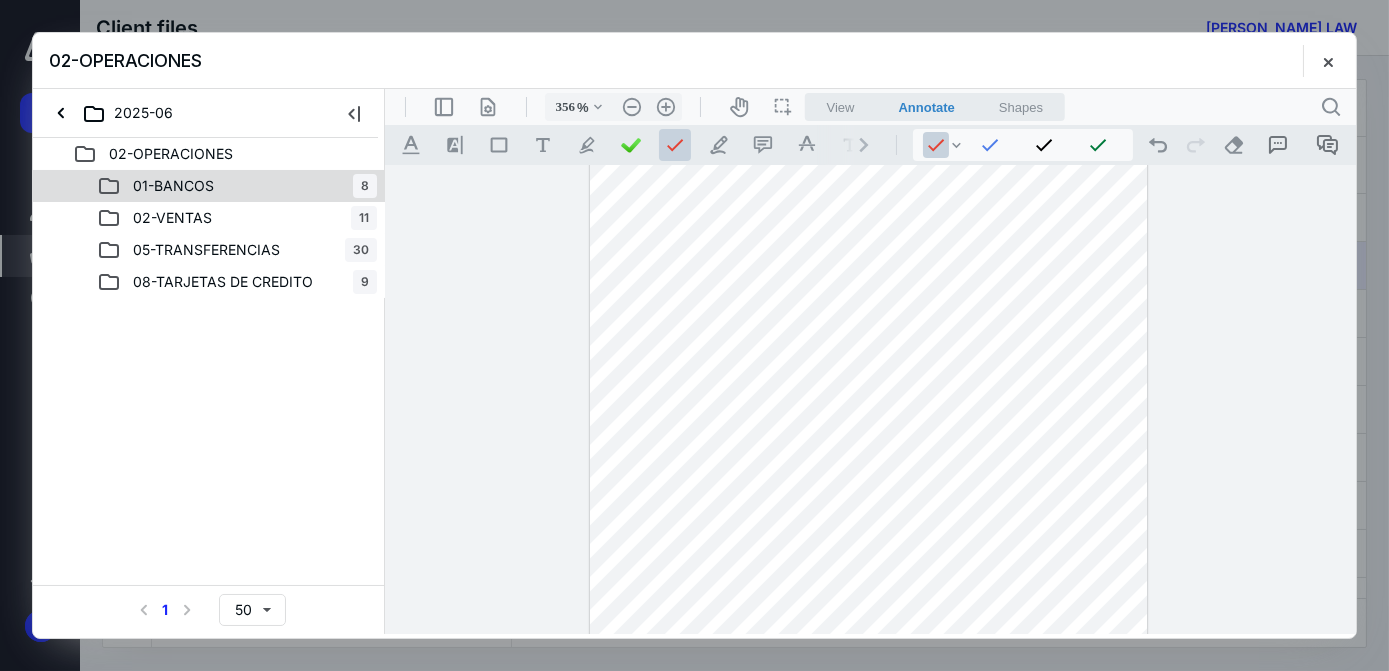 click on "01-BANCOS 8" at bounding box center (237, 186) 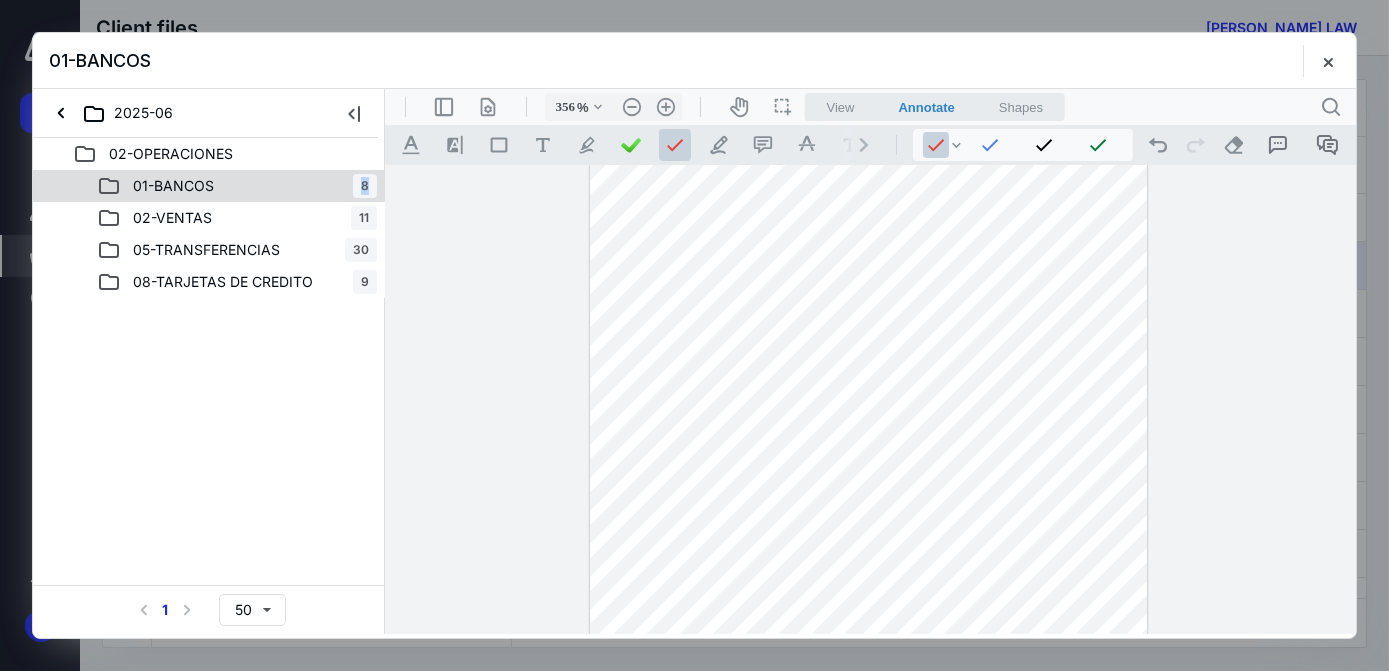click on "01-BANCOS 8" at bounding box center (237, 186) 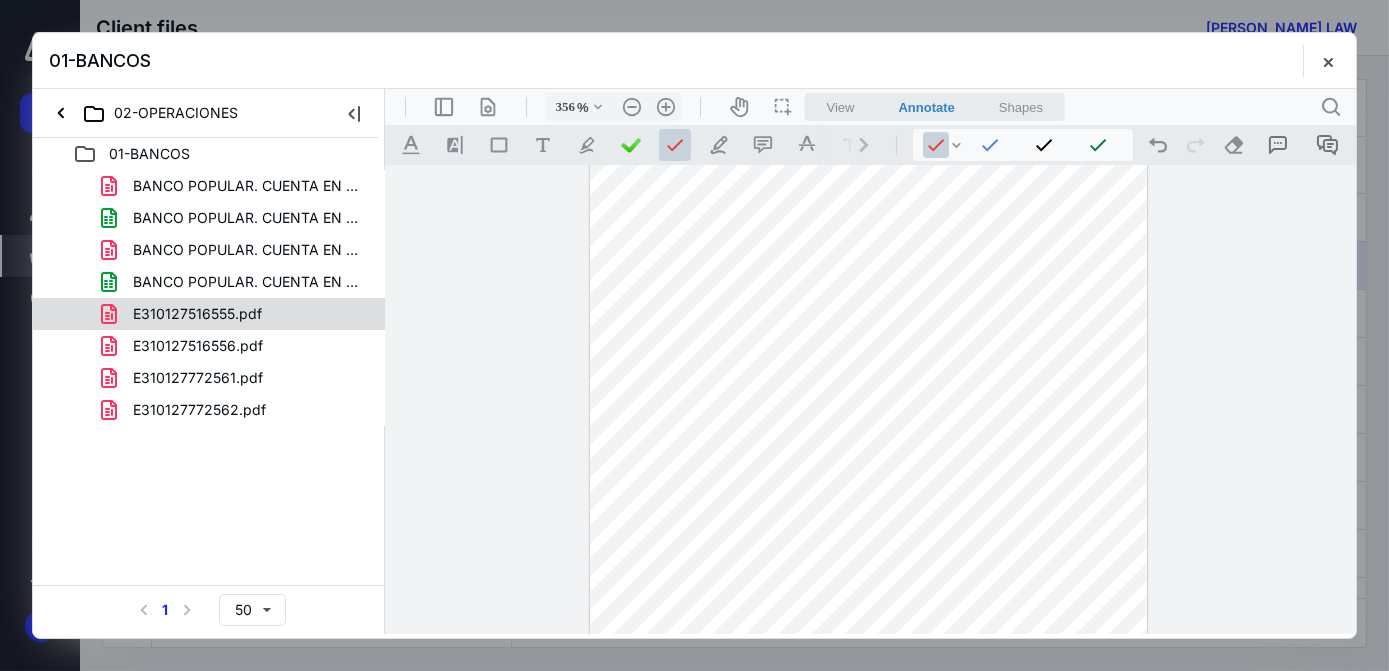 click on "E310127516555.pdf" at bounding box center (197, 314) 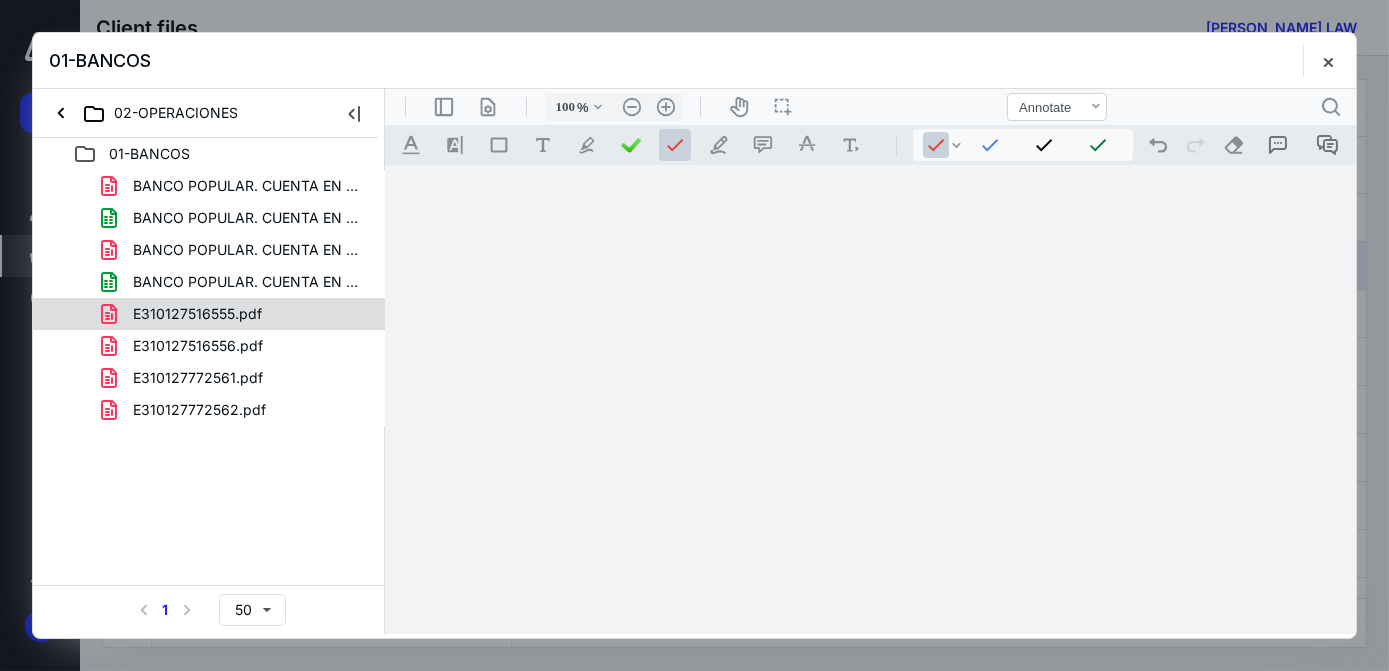 click on "BANCO POPULAR. CUENTA EN DOP.pdf BANCO POPULAR. CUENTA EN DOP.xlsx BANCO POPULAR. CUENTA EN USD.pdf BANCO POPULAR. CUENTA EN USD.xlsx E310127516555.pdf E310127516556.pdf E310127772561.pdf E310127772562.pdf" at bounding box center [209, 298] 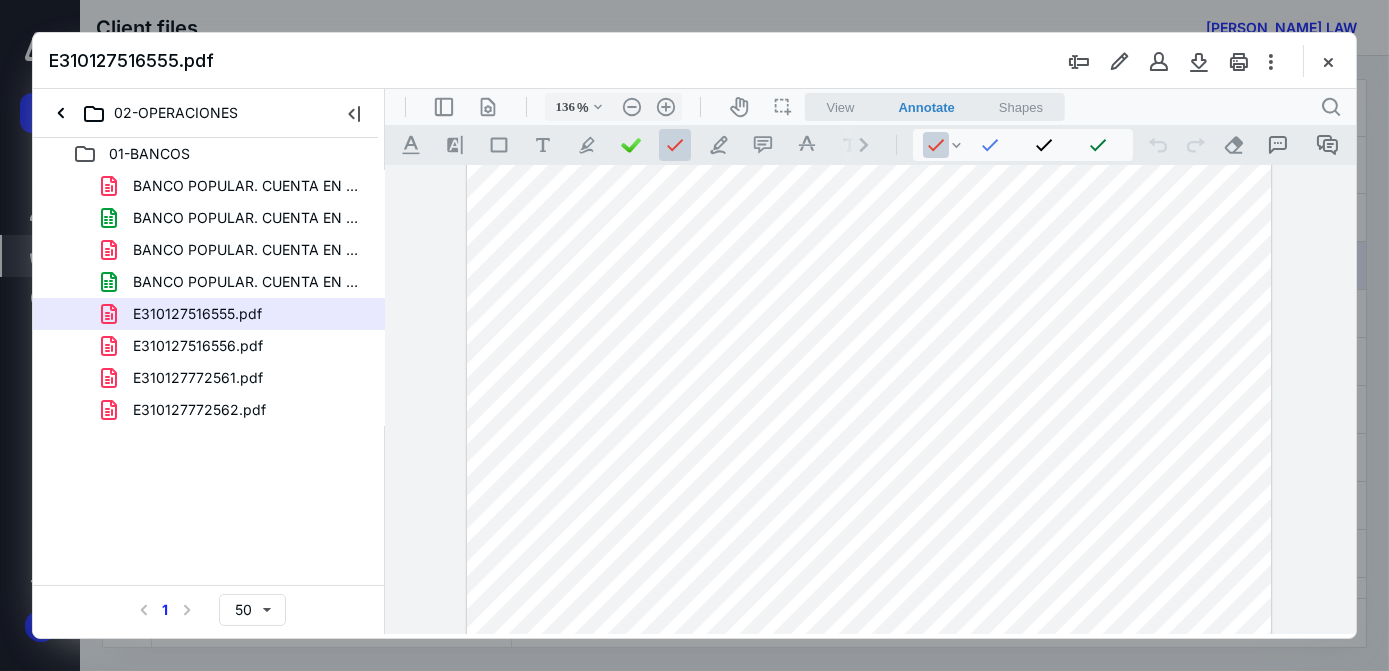 scroll, scrollTop: 181, scrollLeft: 0, axis: vertical 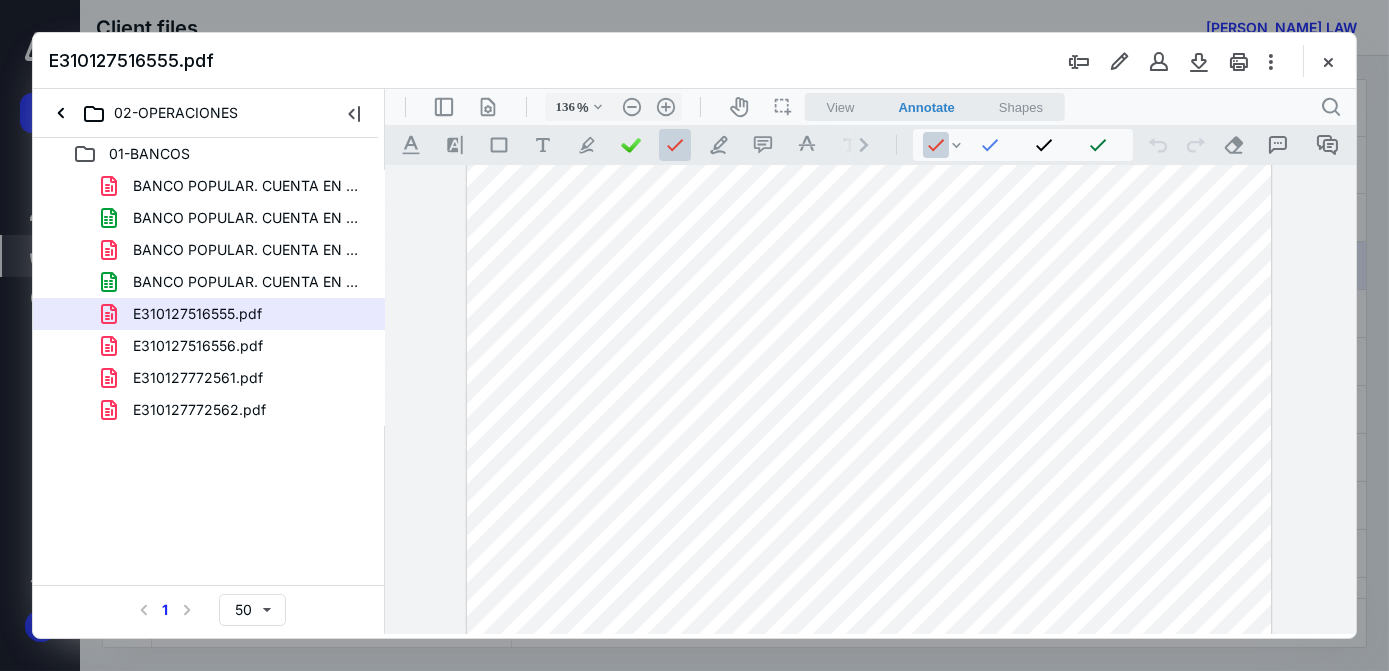 drag, startPoint x: 1196, startPoint y: 213, endPoint x: 1171, endPoint y: 214, distance: 25.019993 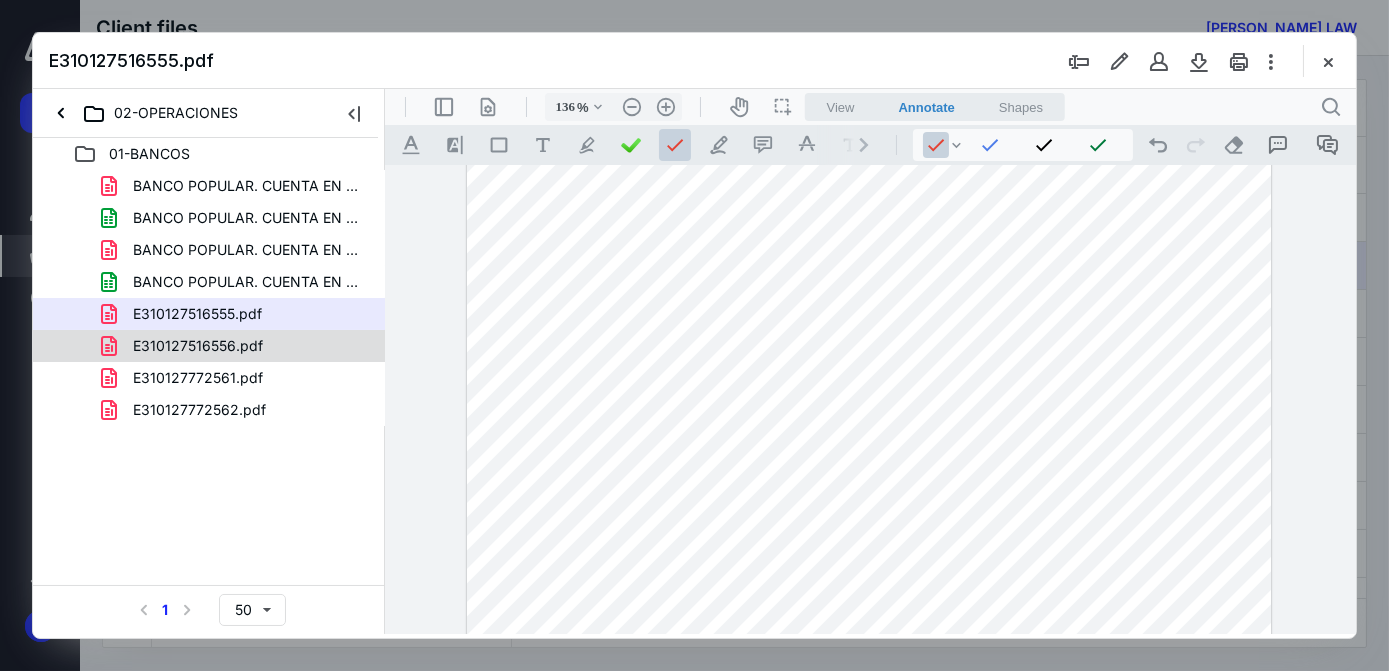 click on "E310127516556.pdf" at bounding box center (198, 346) 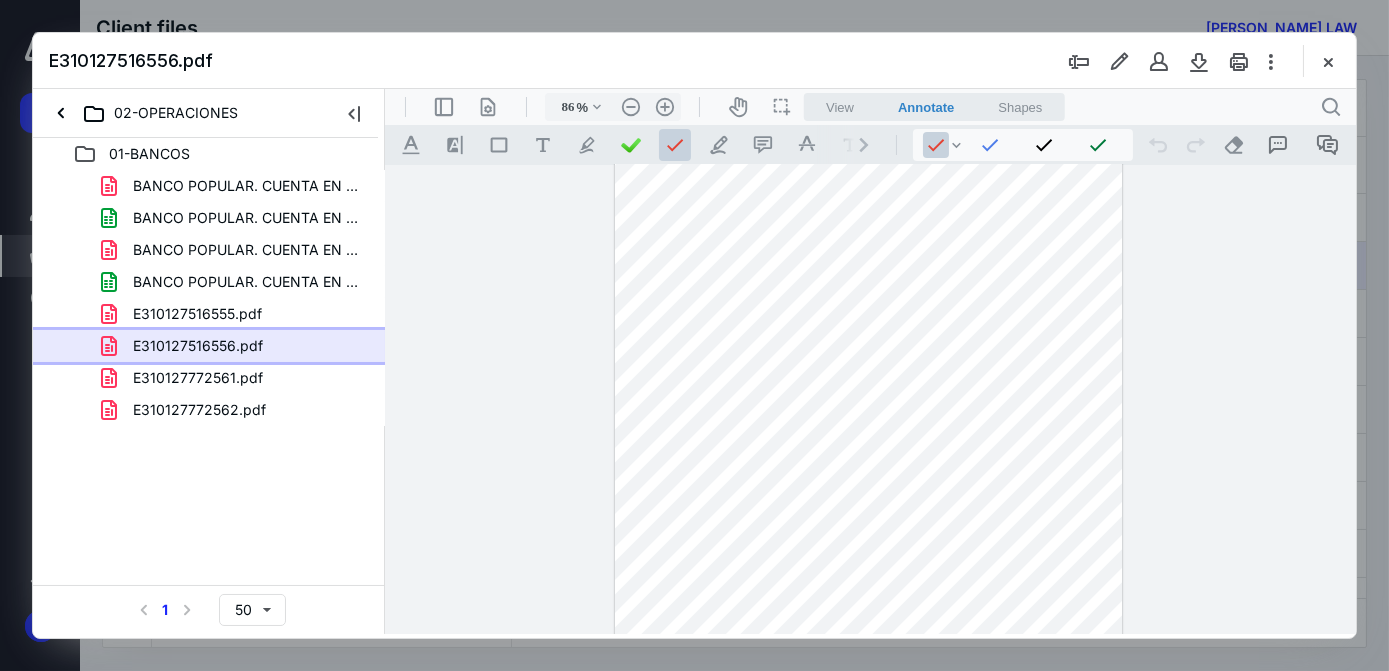 scroll, scrollTop: 0, scrollLeft: 0, axis: both 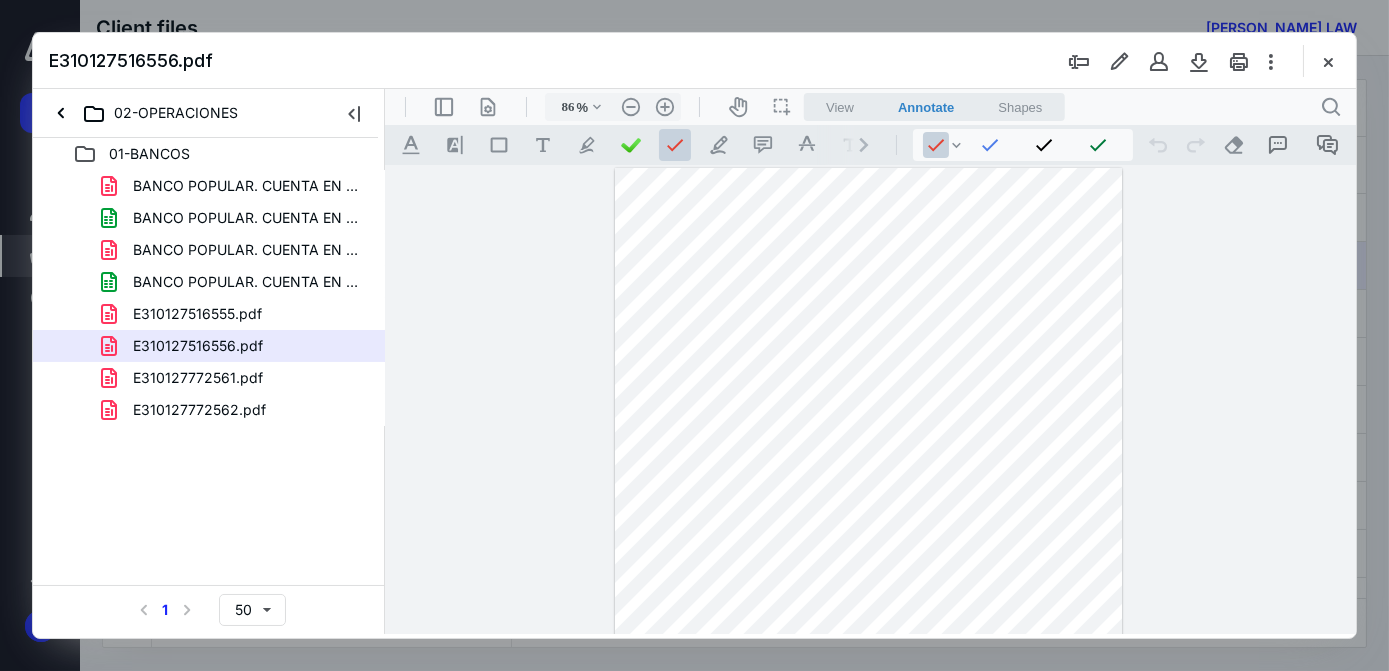 click at bounding box center [868, 527] 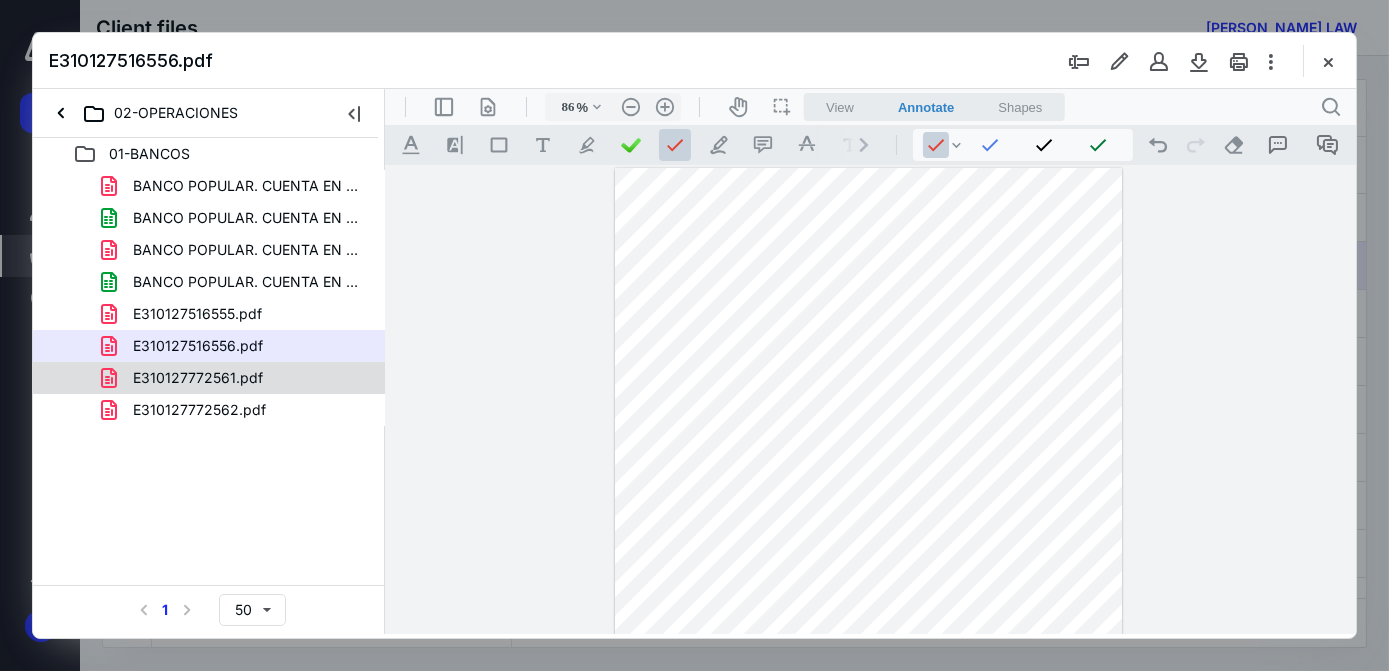 click on "E310127772561.pdf" at bounding box center (198, 378) 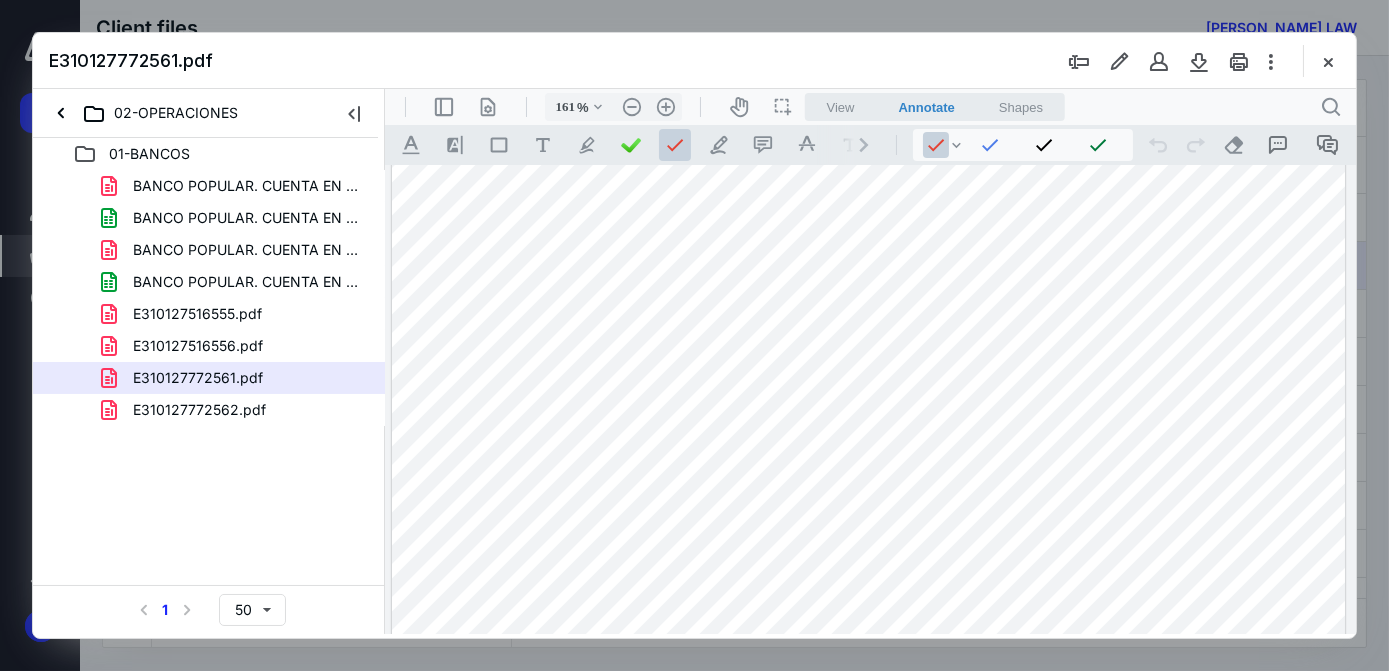 scroll, scrollTop: 78, scrollLeft: 2, axis: both 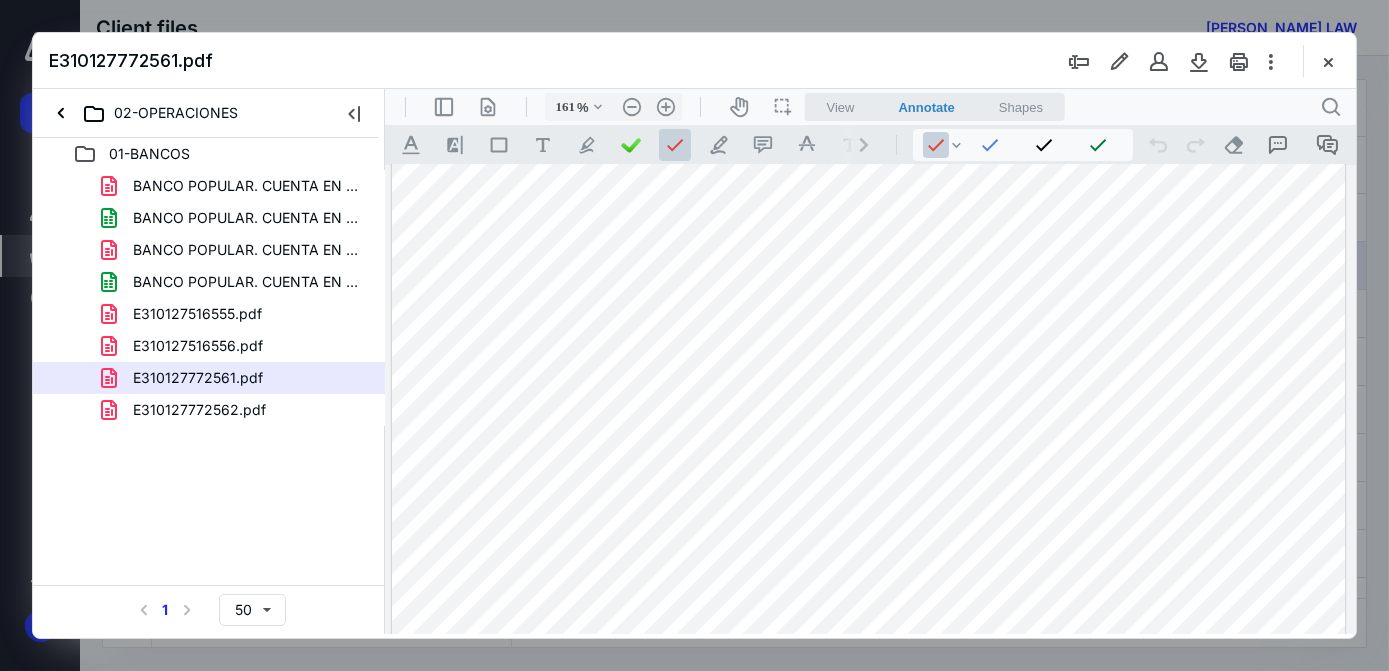click at bounding box center (868, 768) 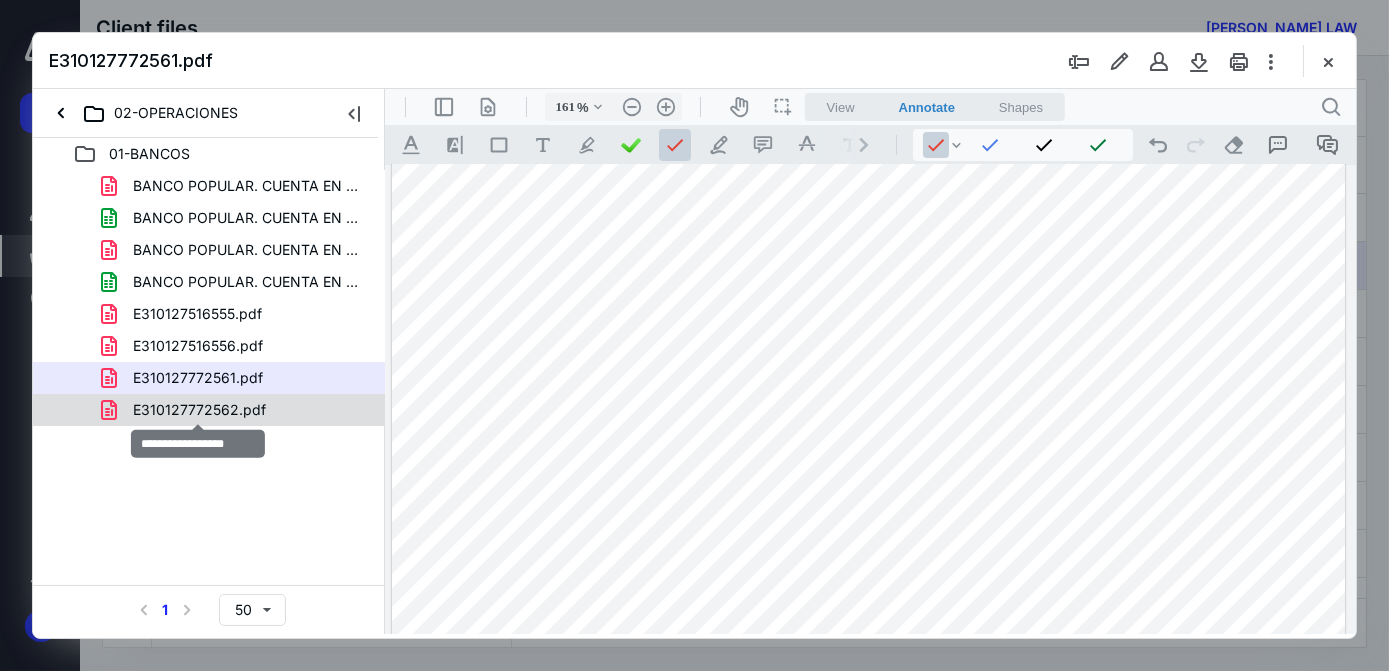 click on "E310127772562.pdf" at bounding box center [199, 410] 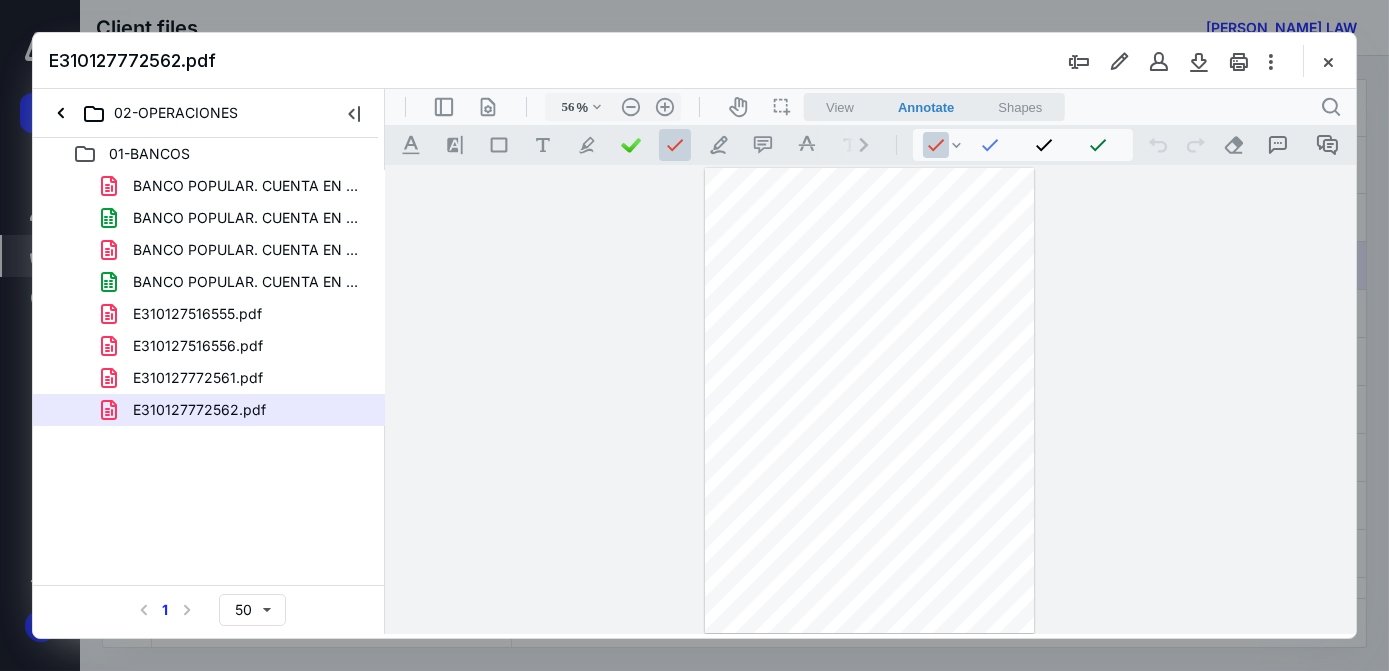 scroll, scrollTop: 0, scrollLeft: 0, axis: both 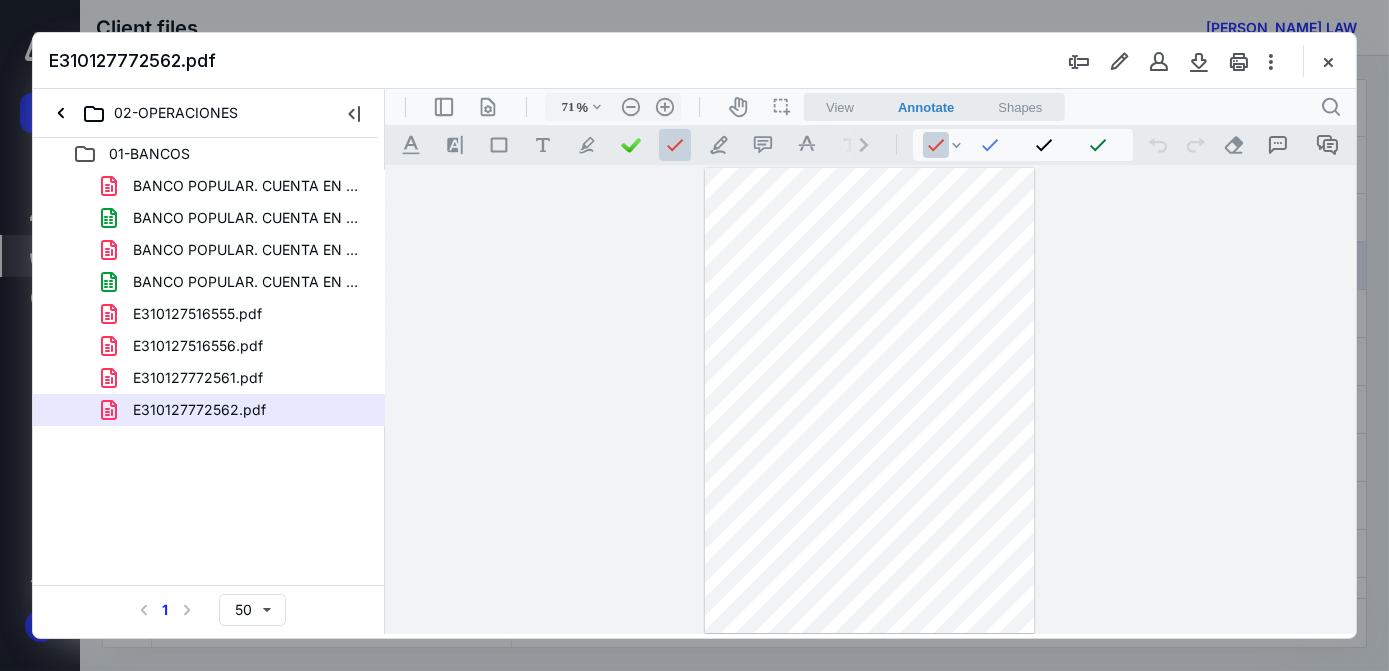 type on "78" 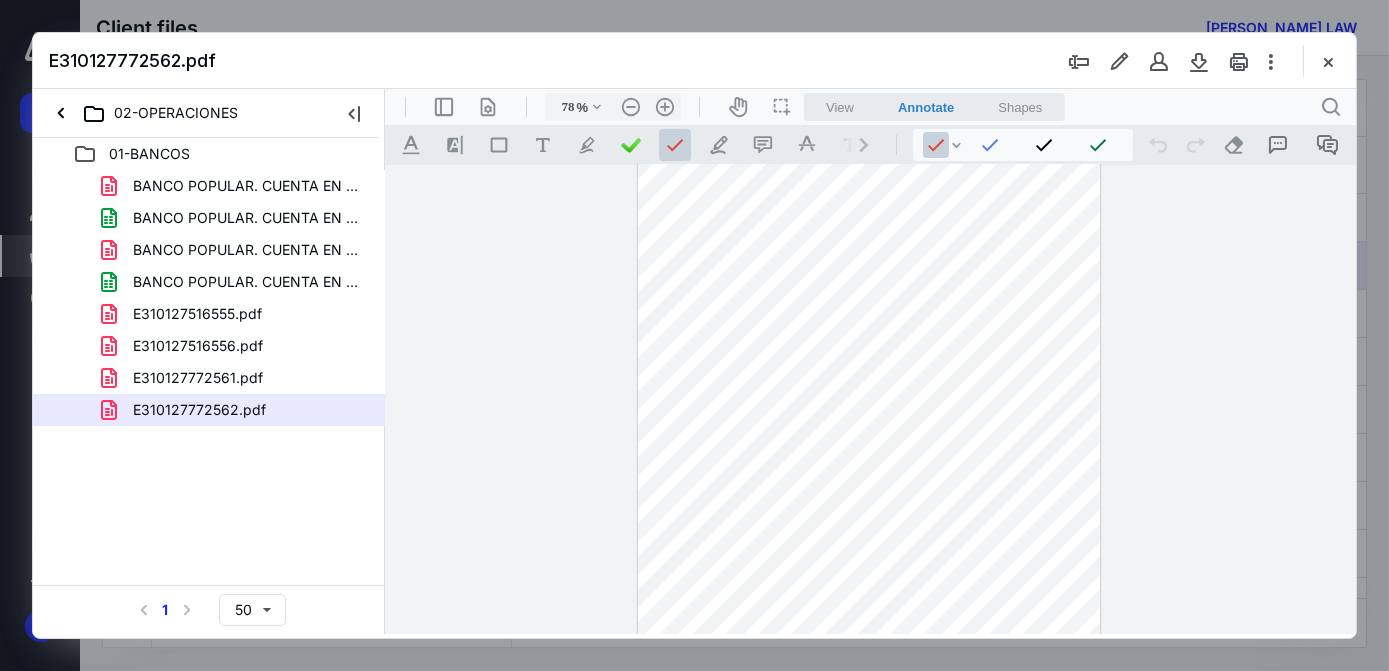 scroll, scrollTop: 0, scrollLeft: 0, axis: both 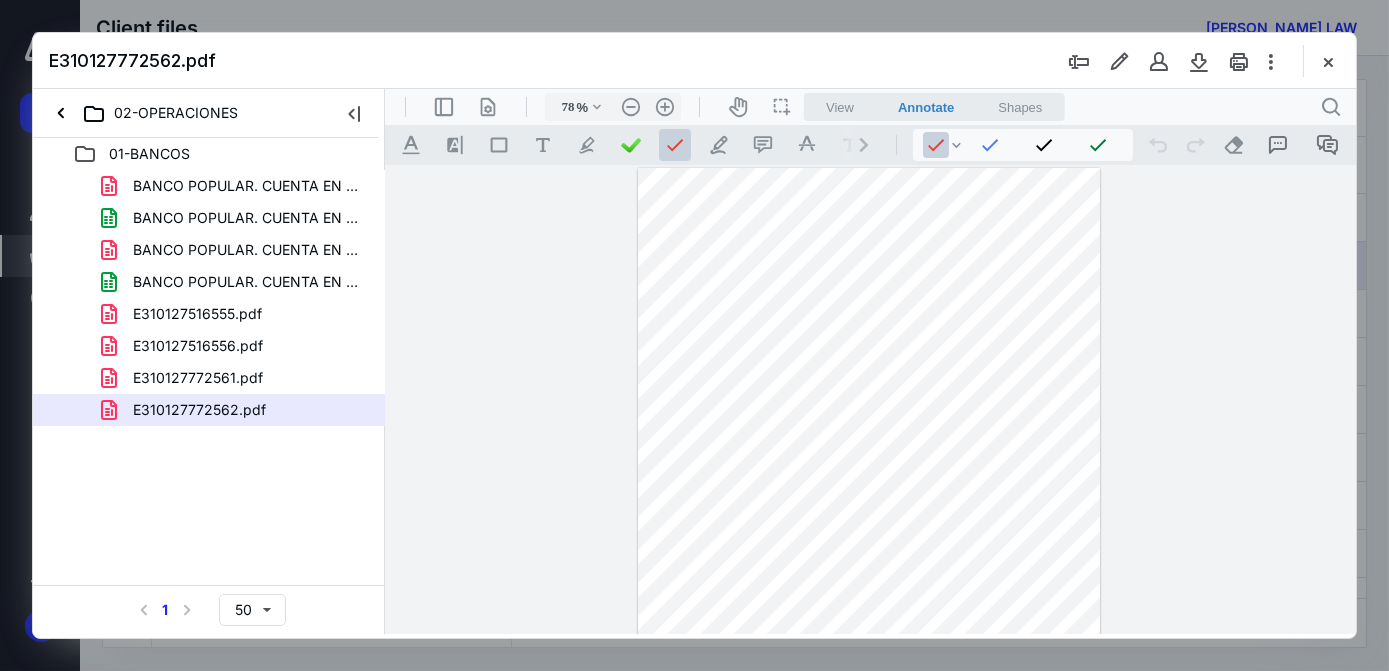 click at bounding box center [868, 495] 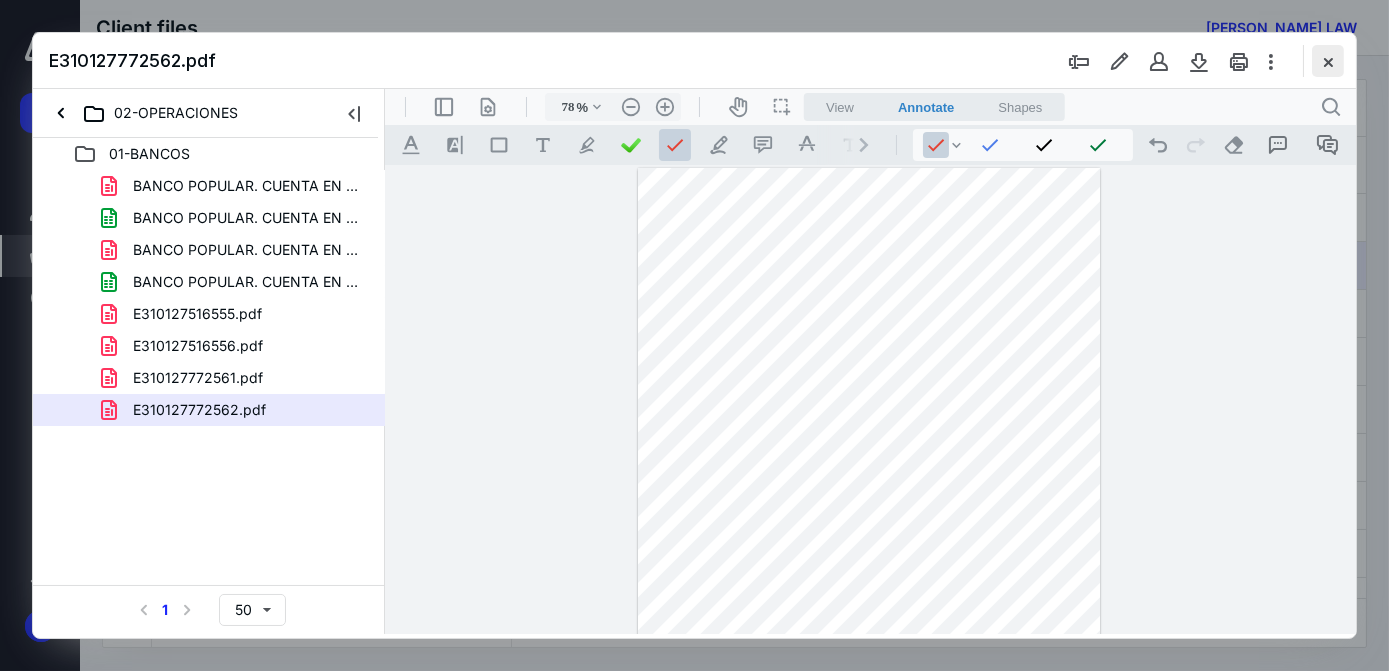 click at bounding box center (1328, 61) 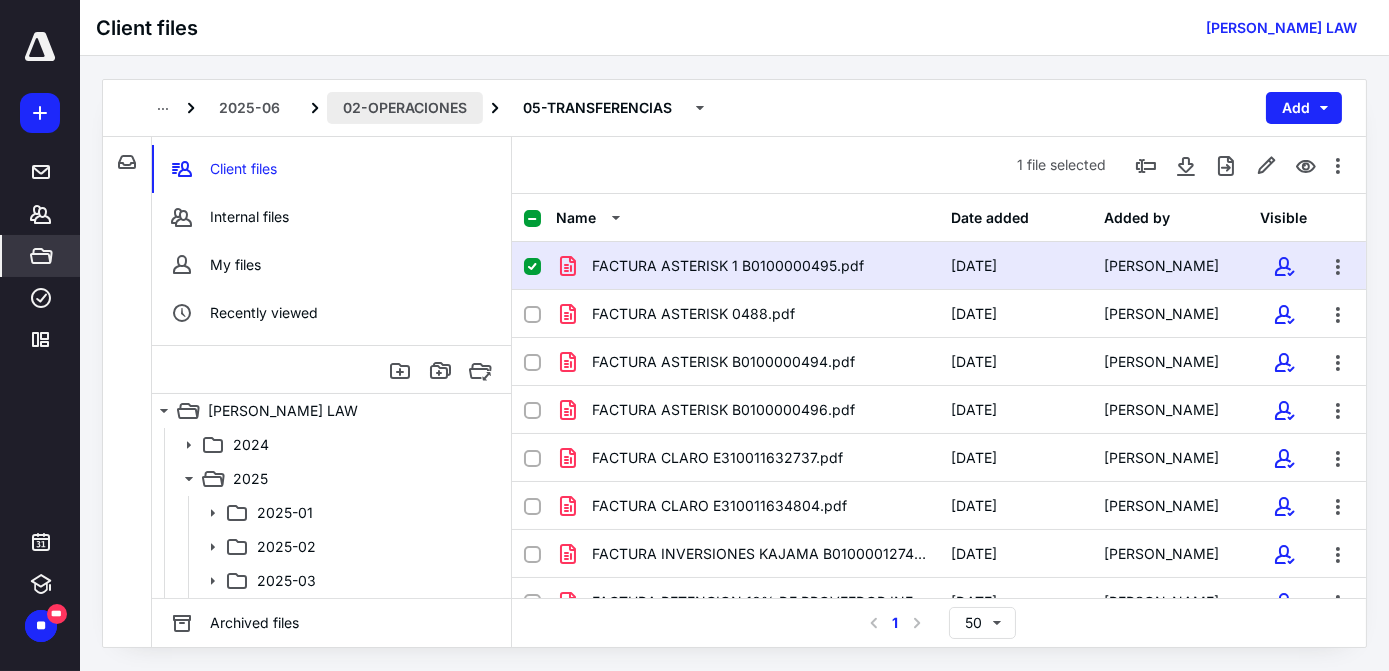 click on "02-OPERACIONES" at bounding box center [405, 108] 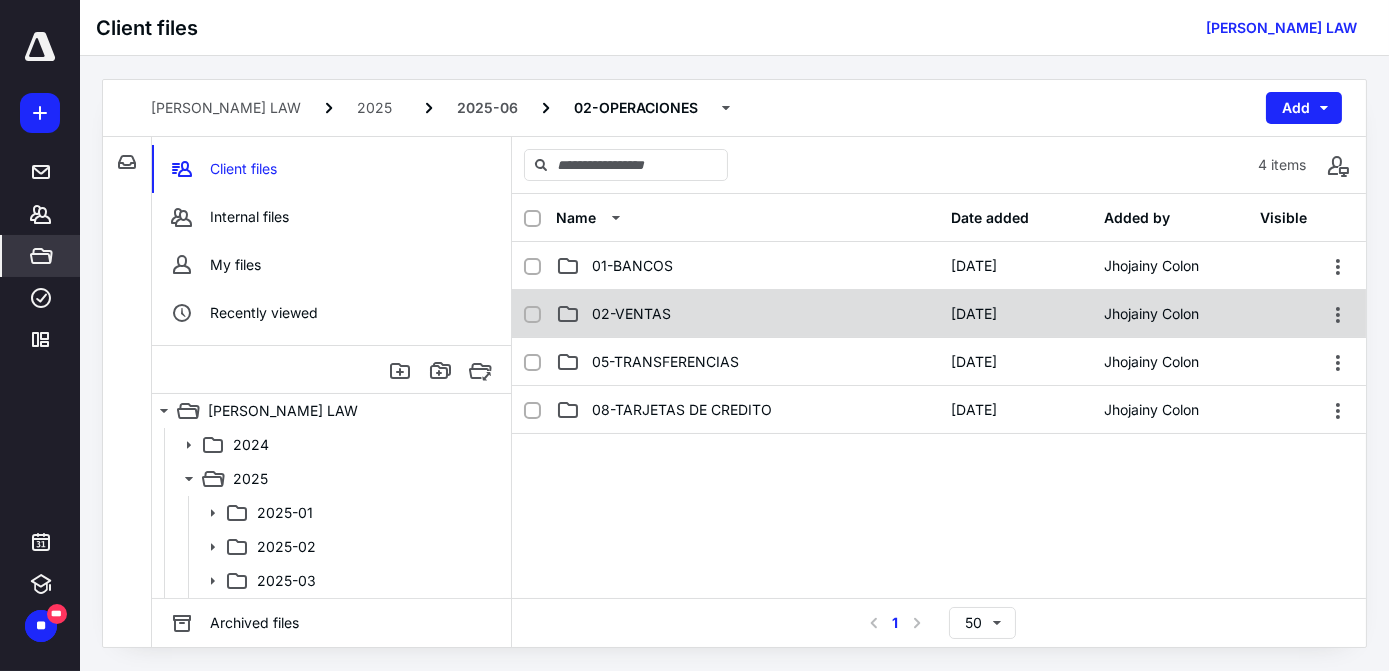 click on "02-VENTAS [DATE] Jhojainy Colon" at bounding box center [939, 314] 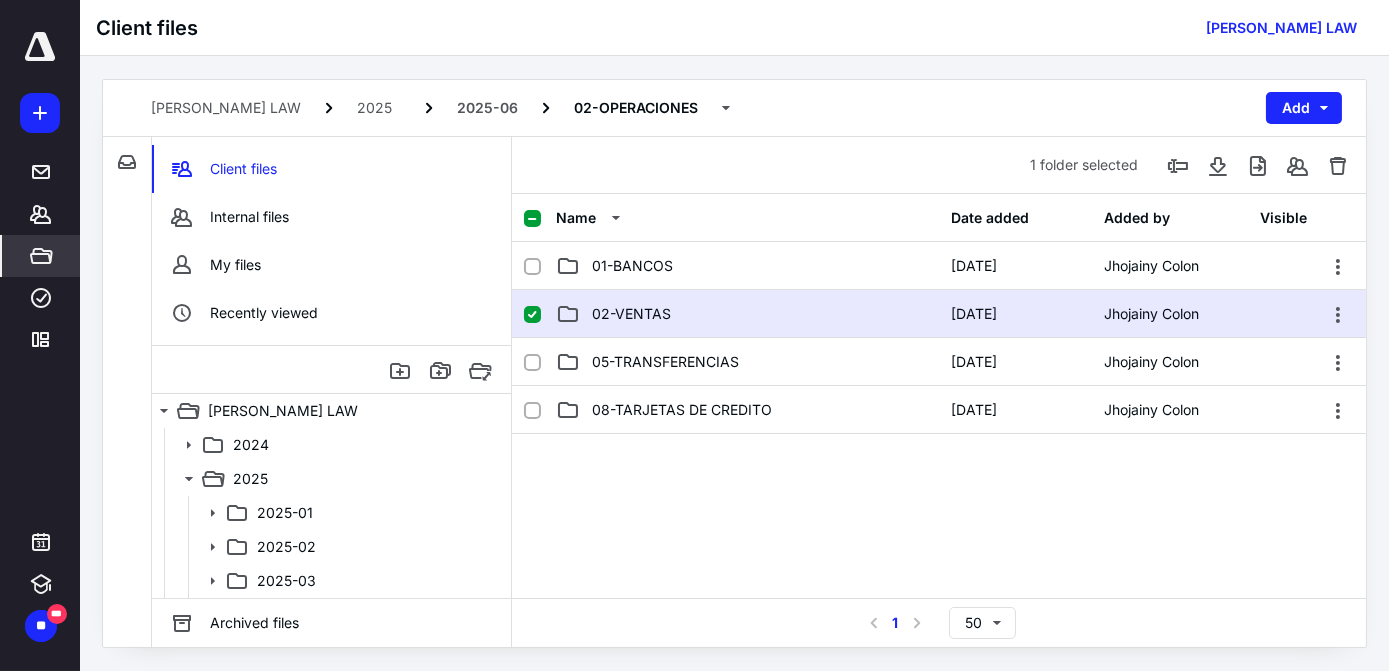 click on "02-VENTAS" at bounding box center [631, 314] 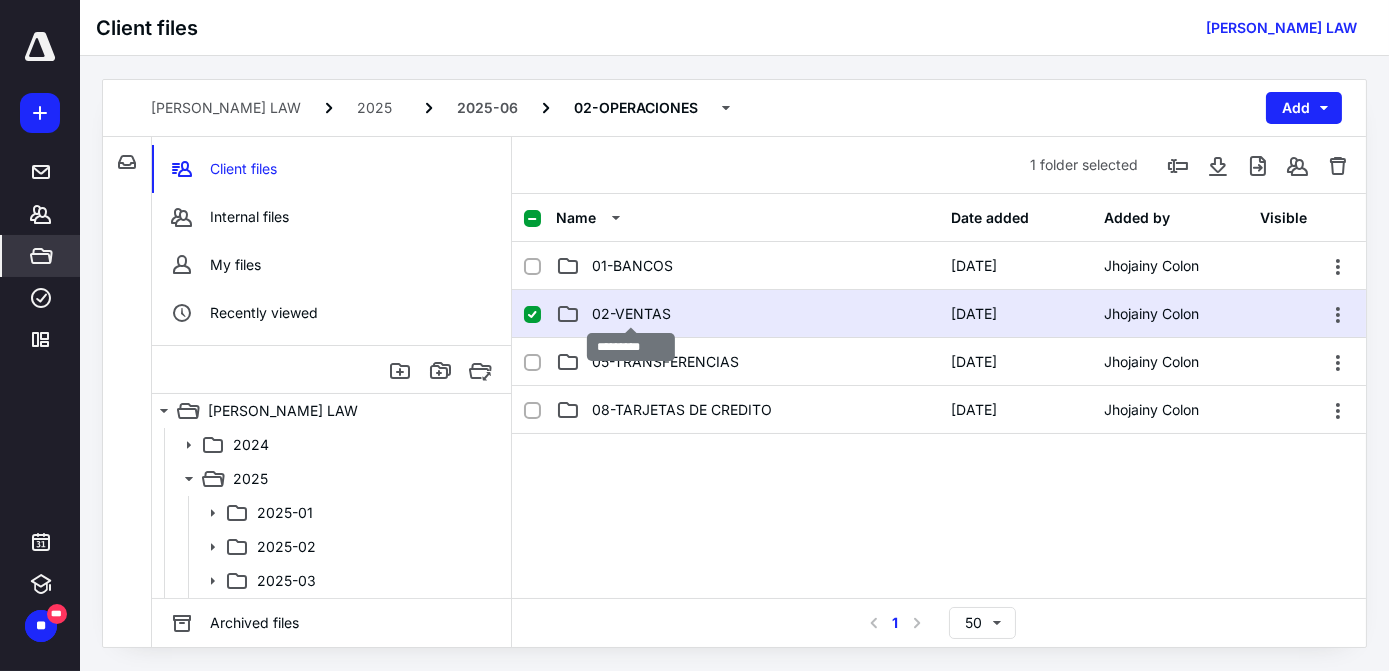 click on "02-VENTAS" at bounding box center [631, 314] 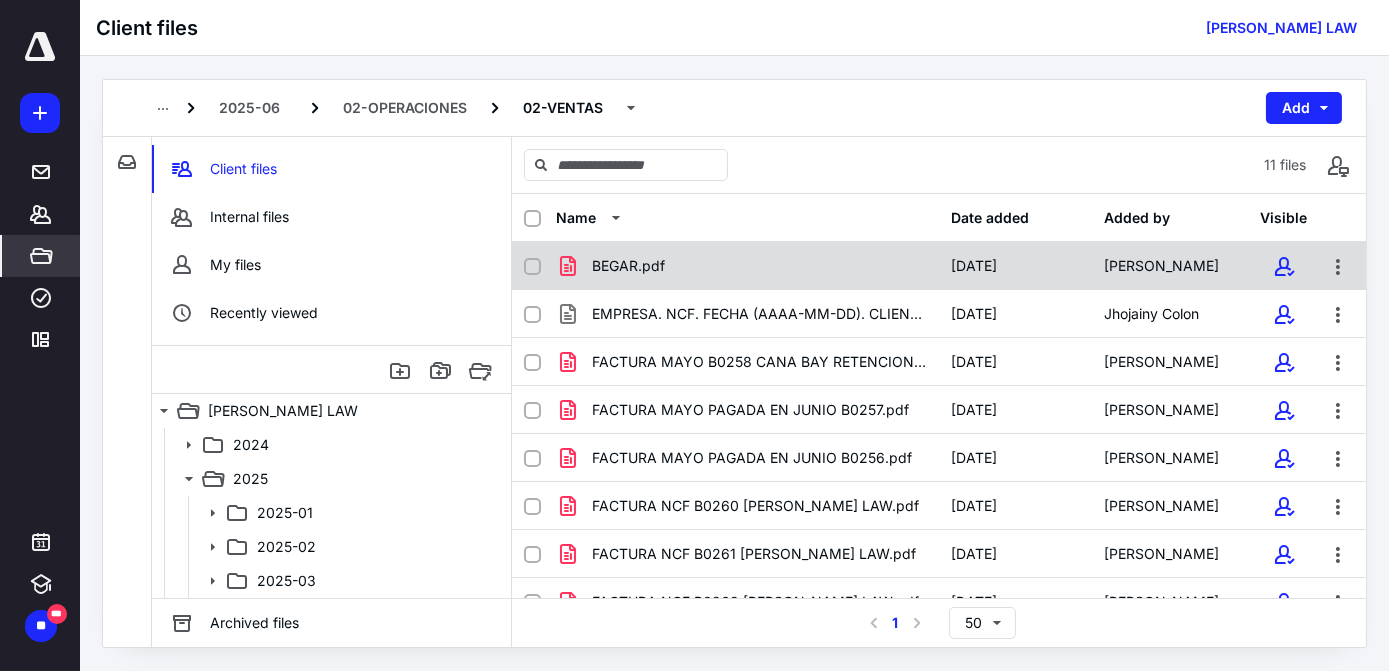click on "BEGAR.pdf" at bounding box center [628, 266] 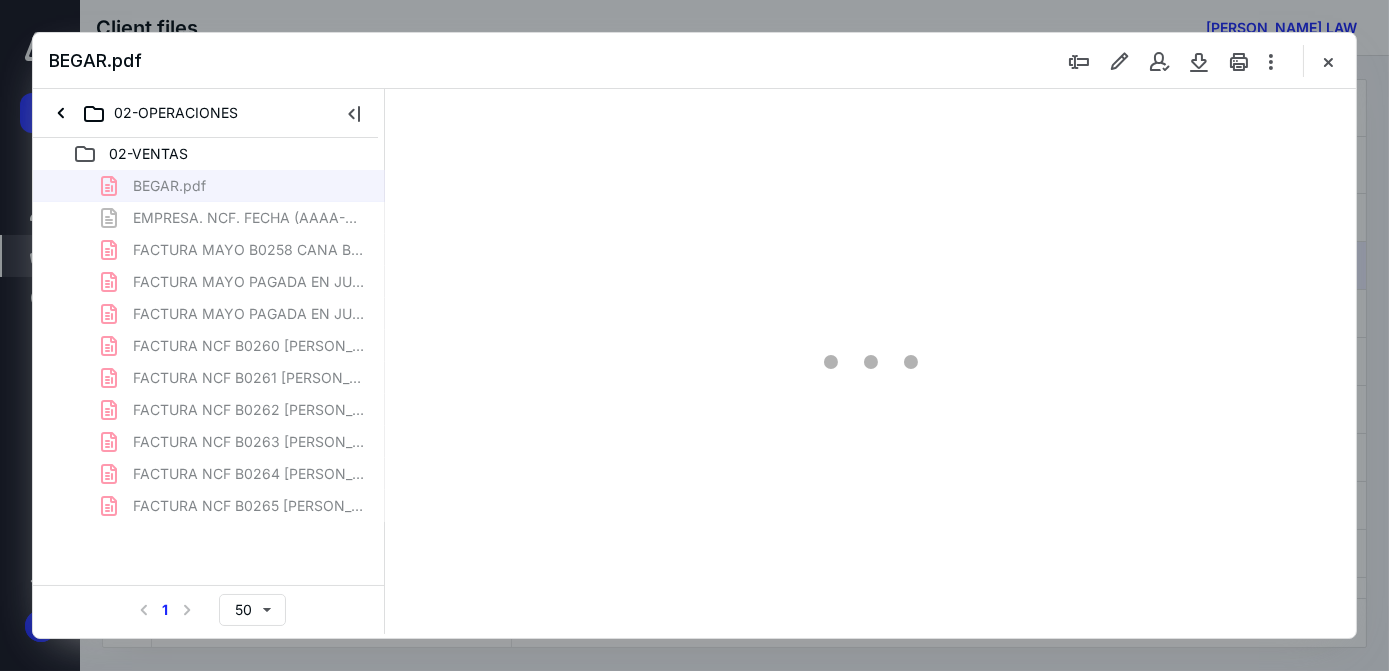 scroll, scrollTop: 0, scrollLeft: 0, axis: both 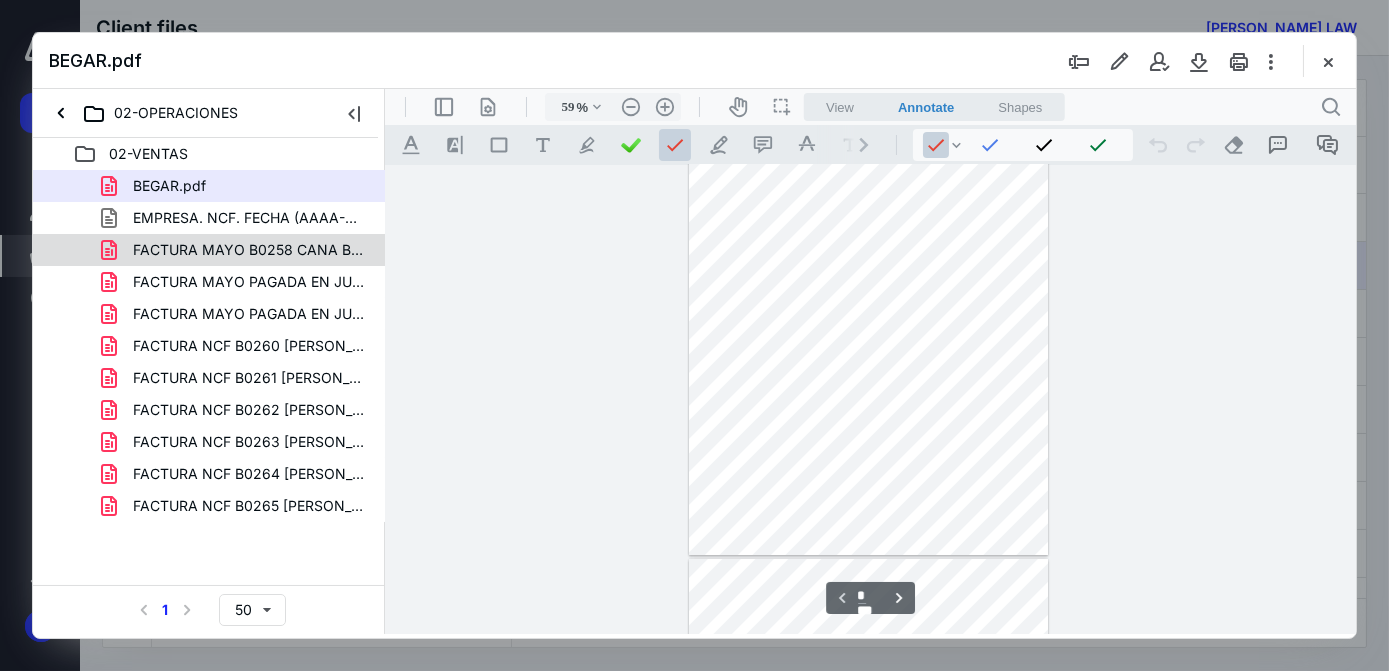 click on "FACTURA  MAYO B0258 CANA BAY RETENCION 30%.pdf" at bounding box center (249, 250) 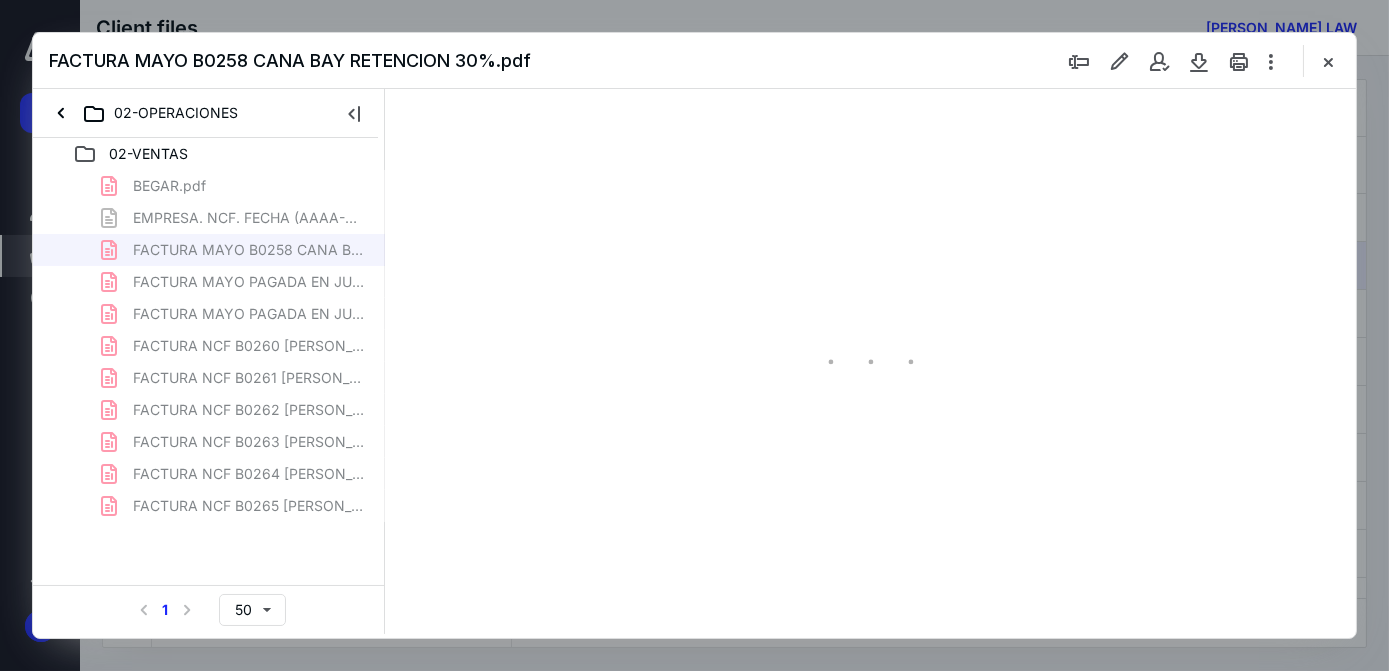 scroll, scrollTop: 0, scrollLeft: 0, axis: both 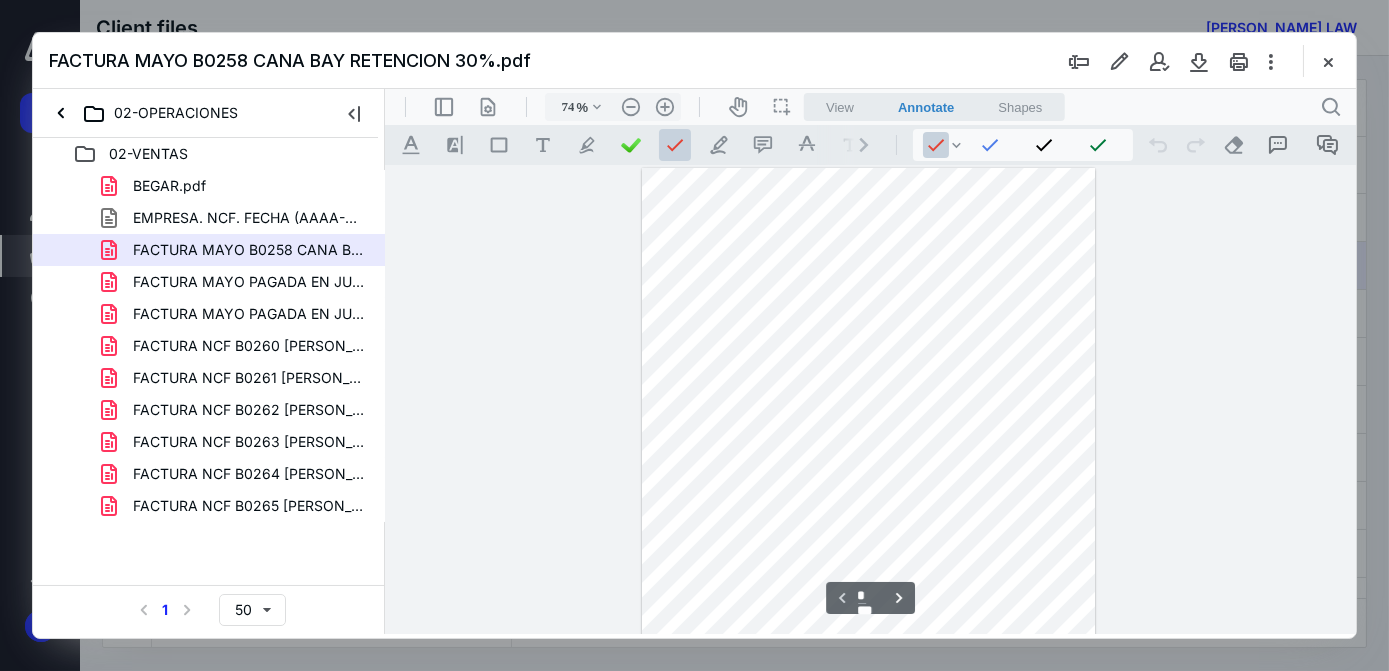 type on "81" 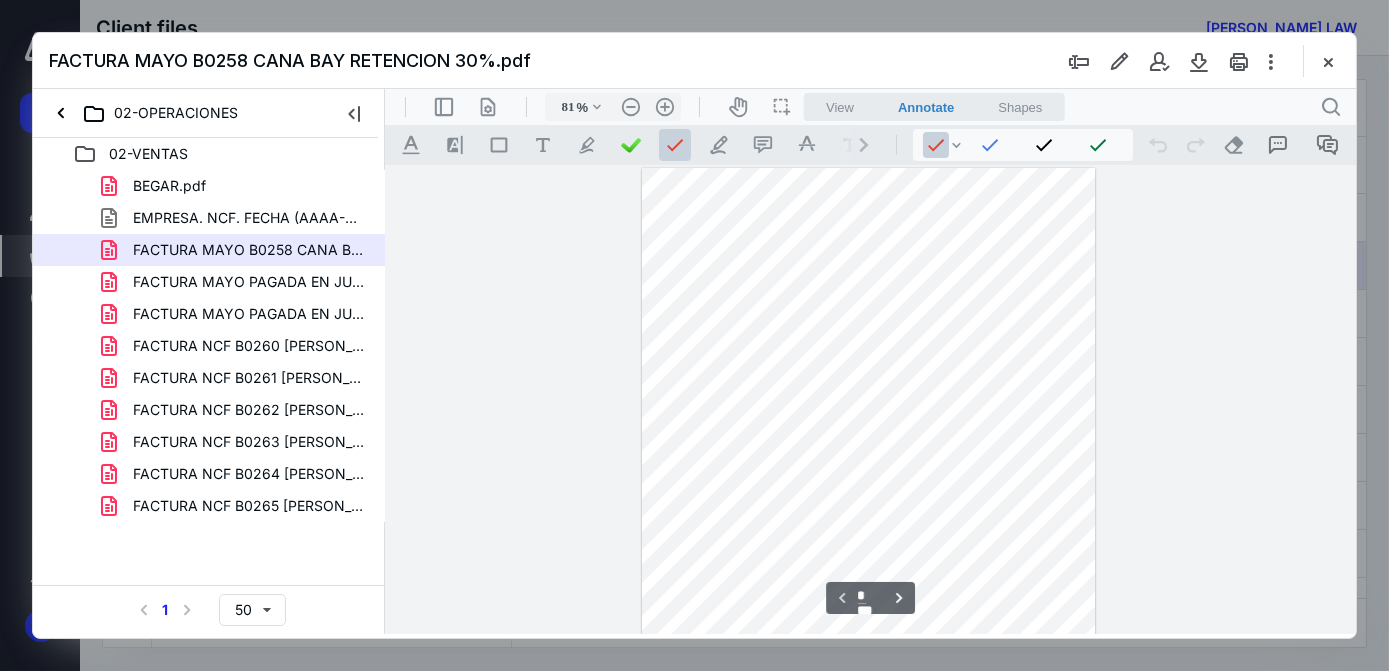 scroll, scrollTop: 75, scrollLeft: 0, axis: vertical 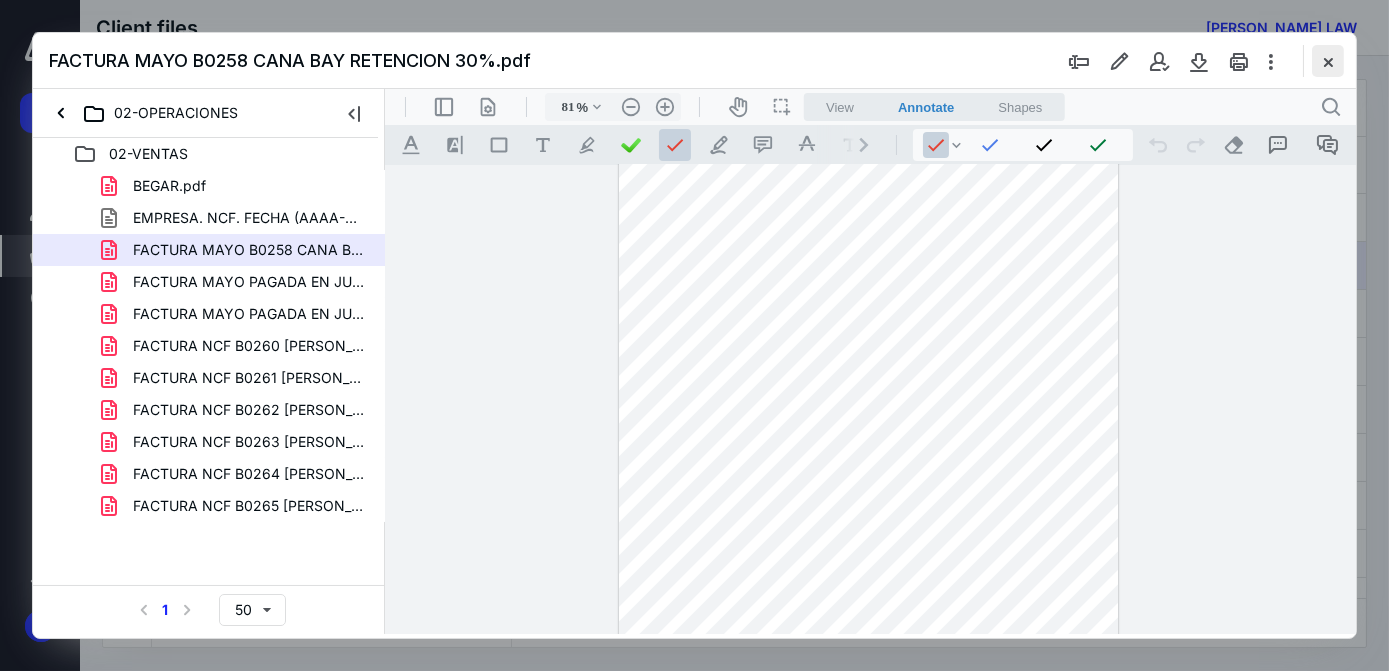 click at bounding box center (1328, 61) 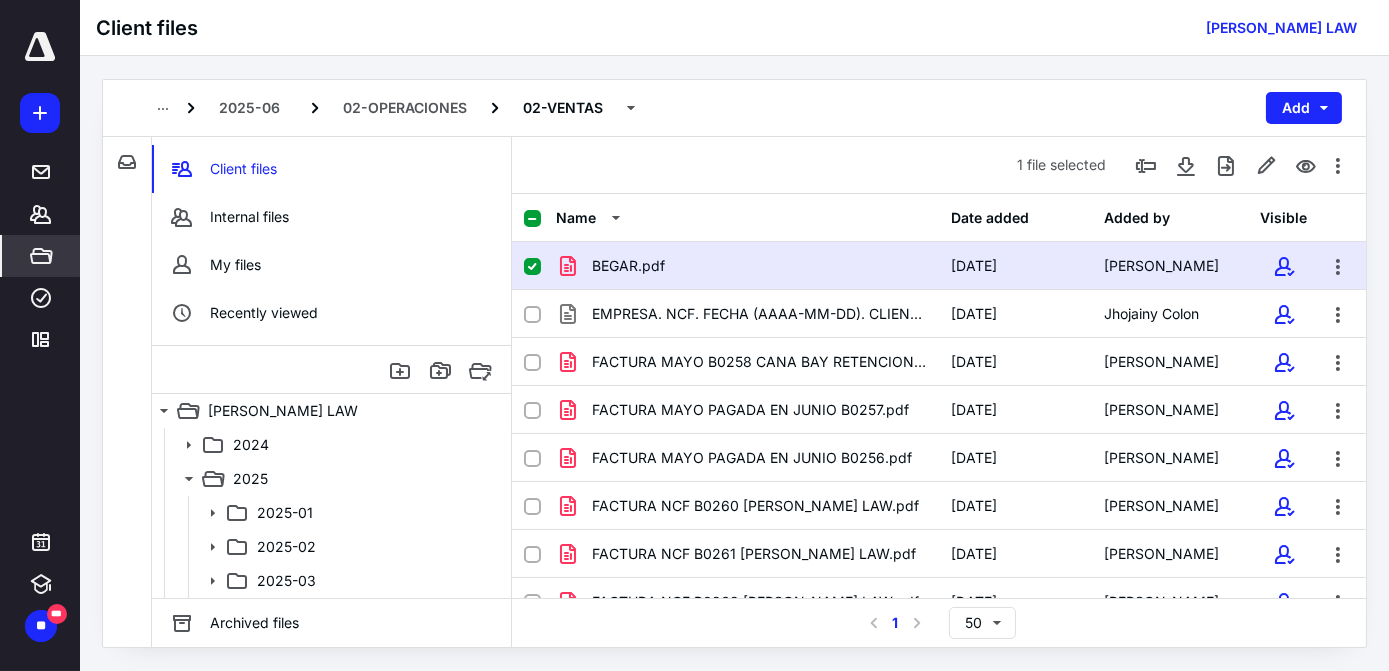 click 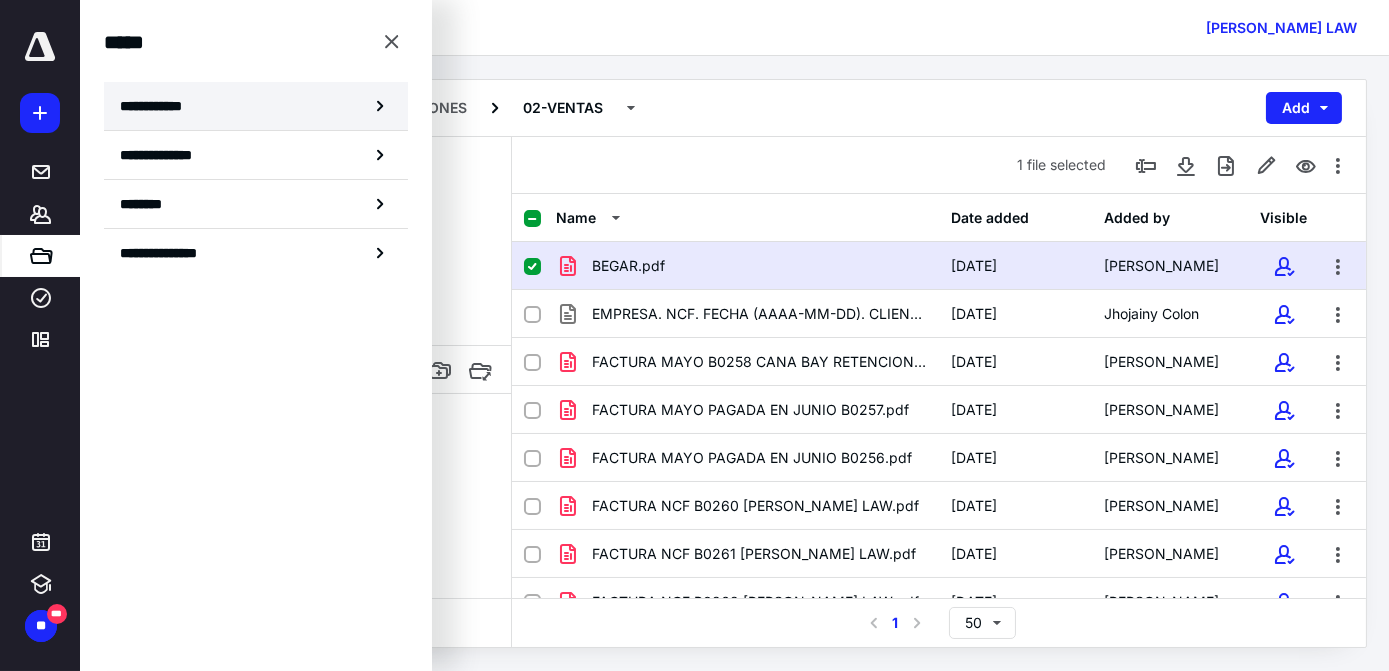 click on "**********" at bounding box center [256, 106] 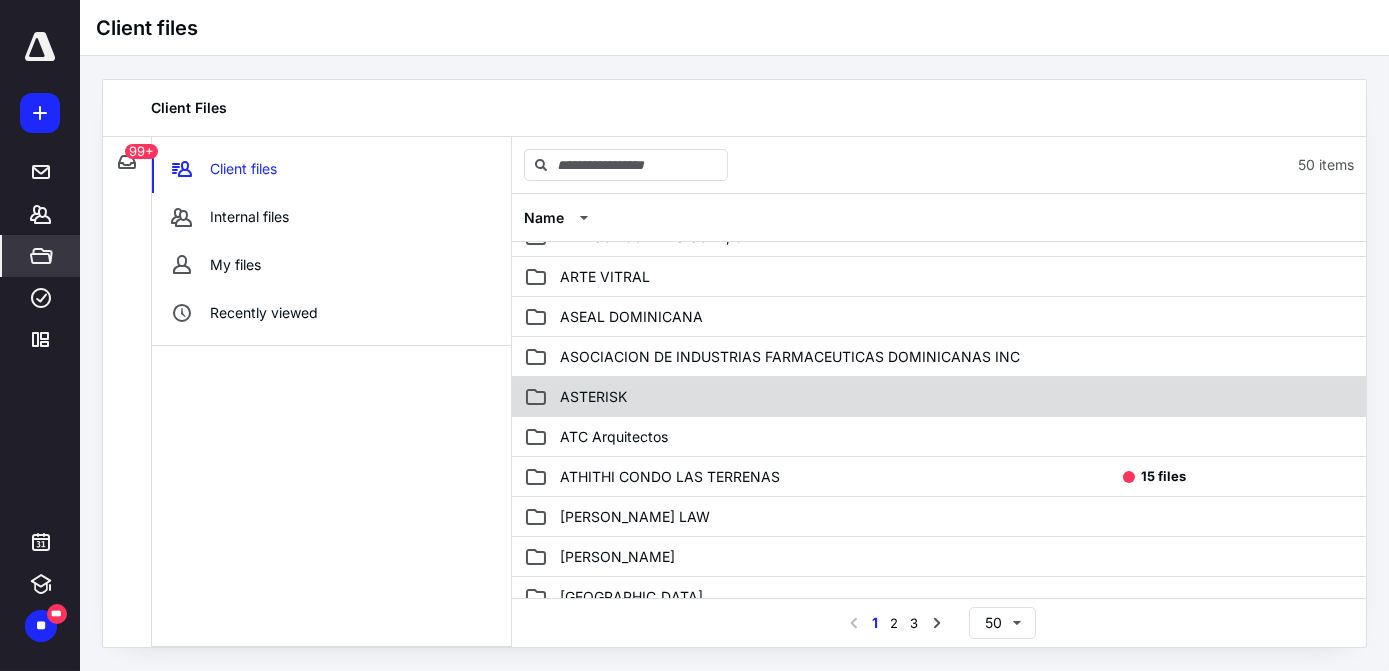 scroll, scrollTop: 363, scrollLeft: 0, axis: vertical 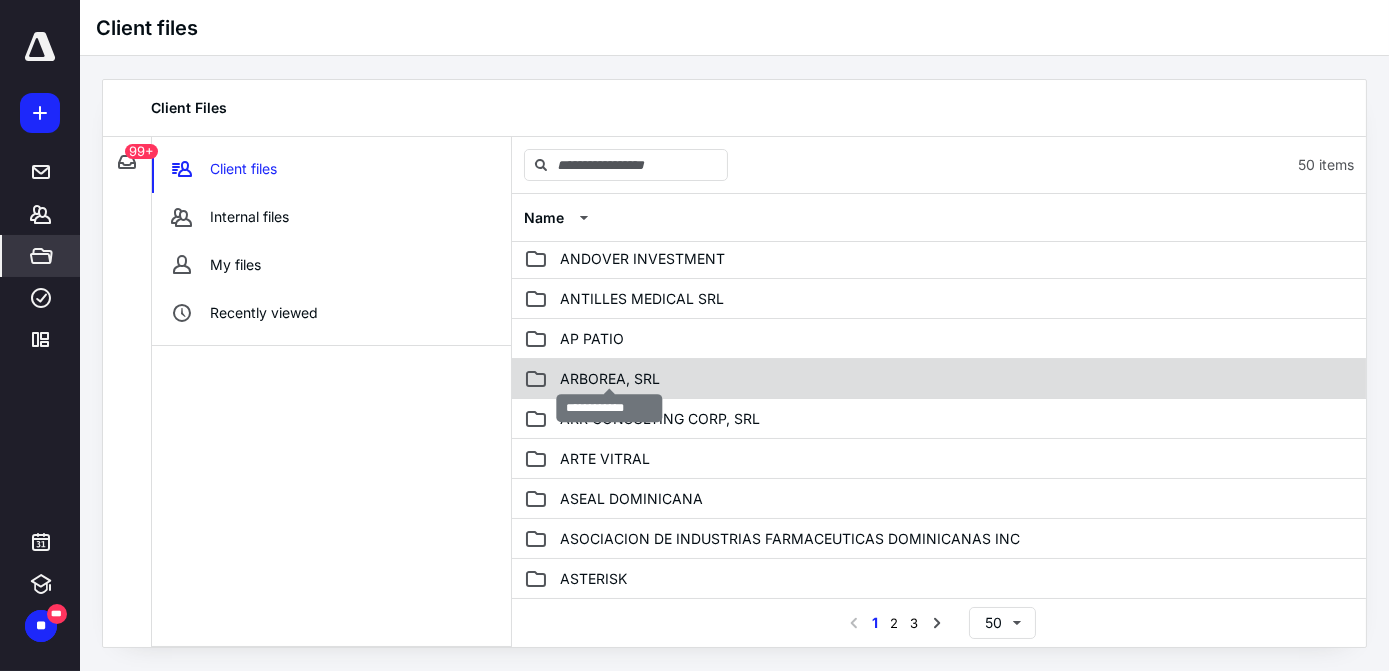 click on "ARBOREA, SRL" at bounding box center [610, 379] 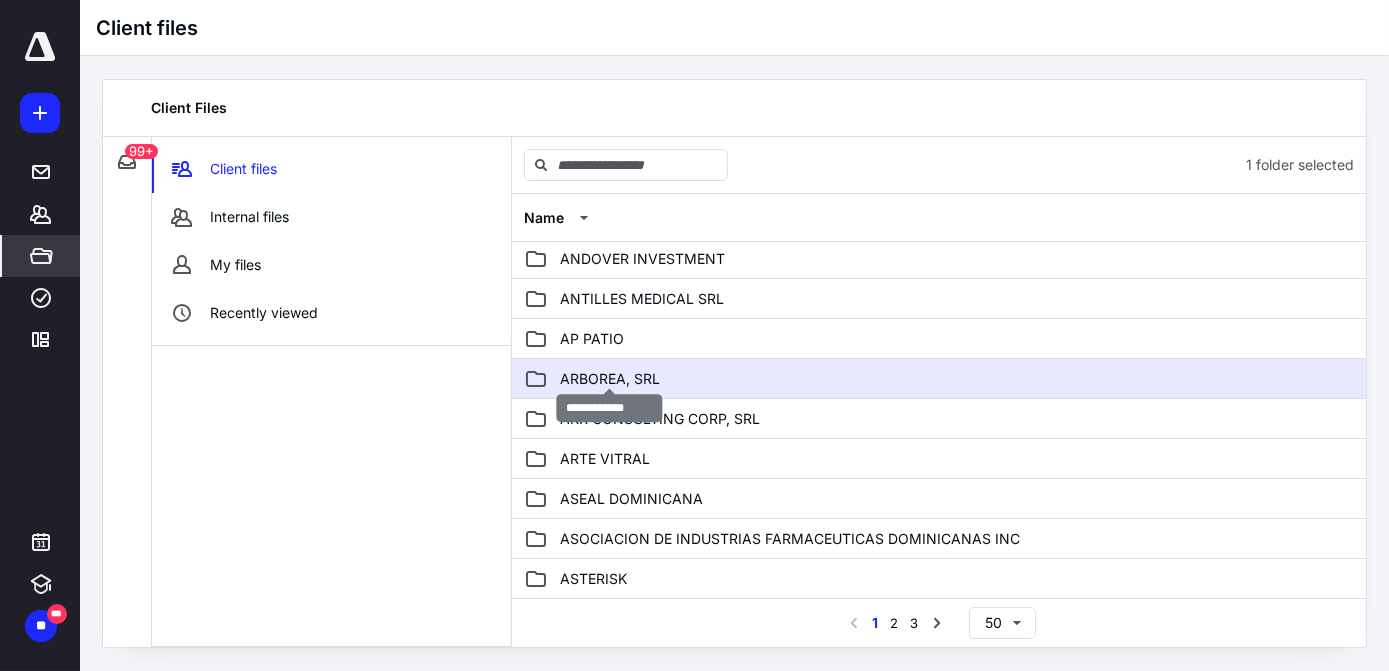 click on "ARBOREA, SRL" at bounding box center (610, 379) 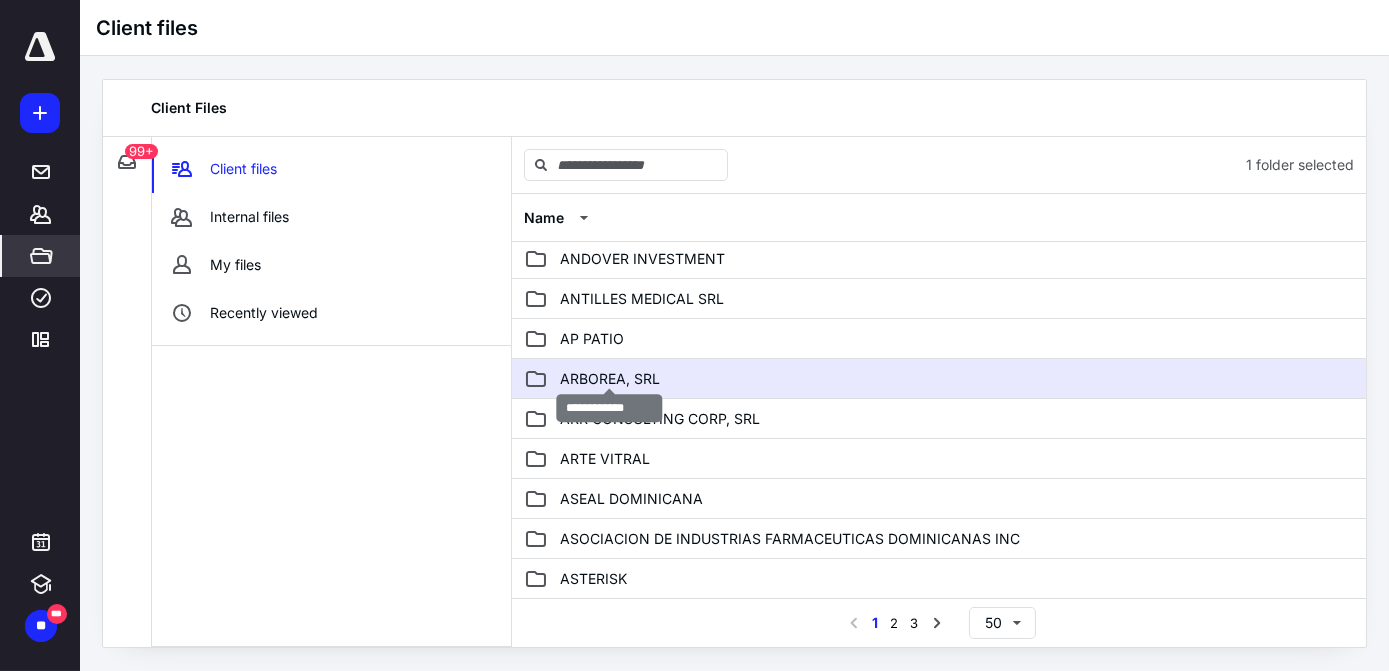 scroll, scrollTop: 0, scrollLeft: 0, axis: both 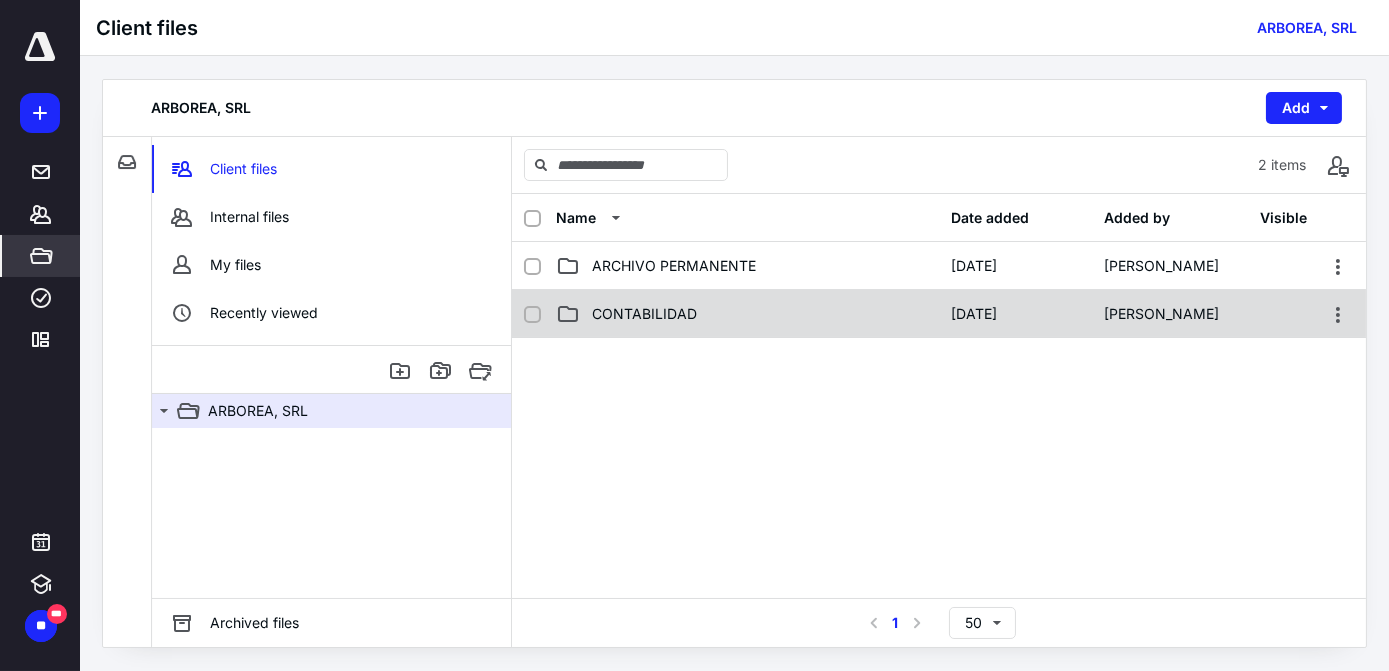 click on "CONTABILIDAD" at bounding box center (644, 314) 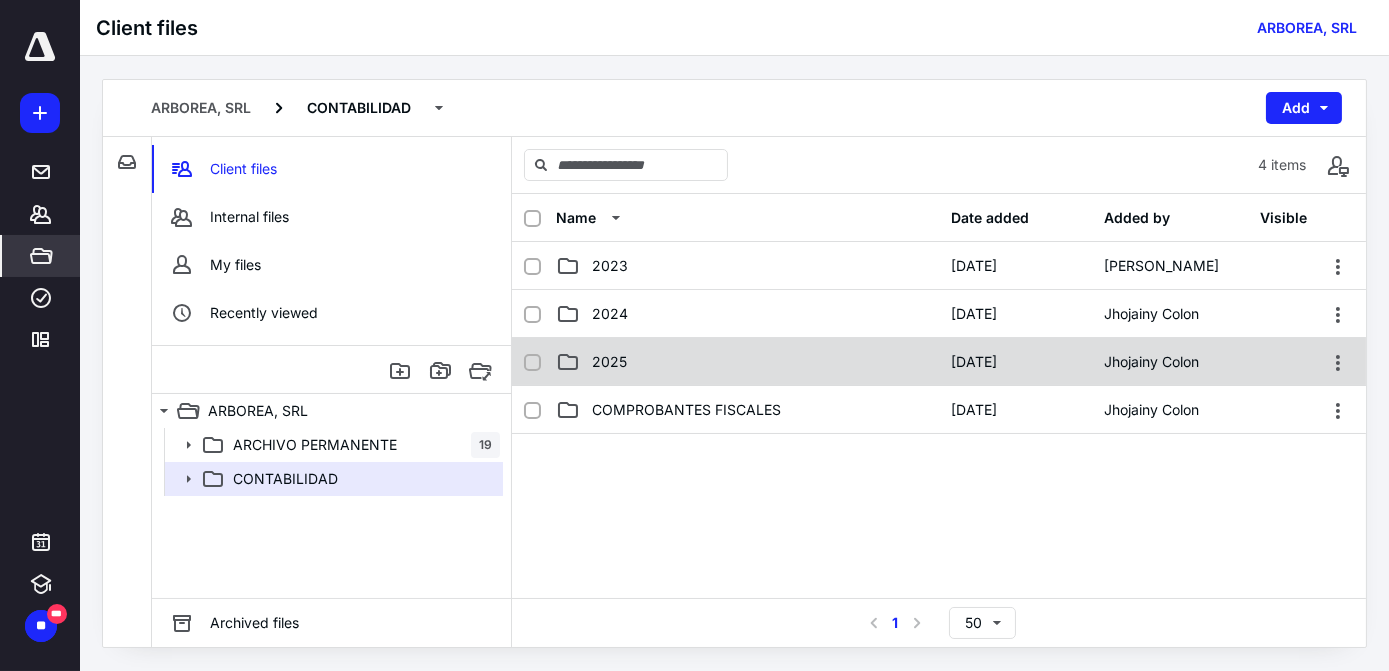 click on "2025" at bounding box center (747, 362) 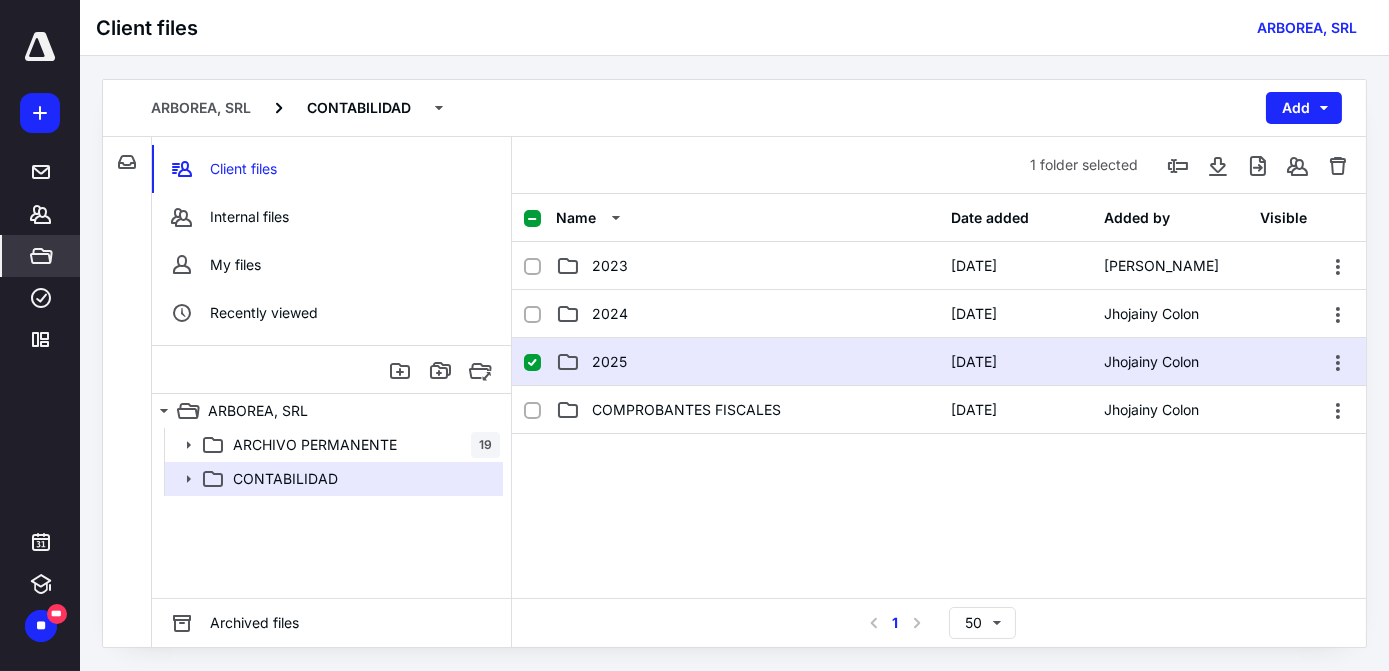 click on "2025" at bounding box center (747, 362) 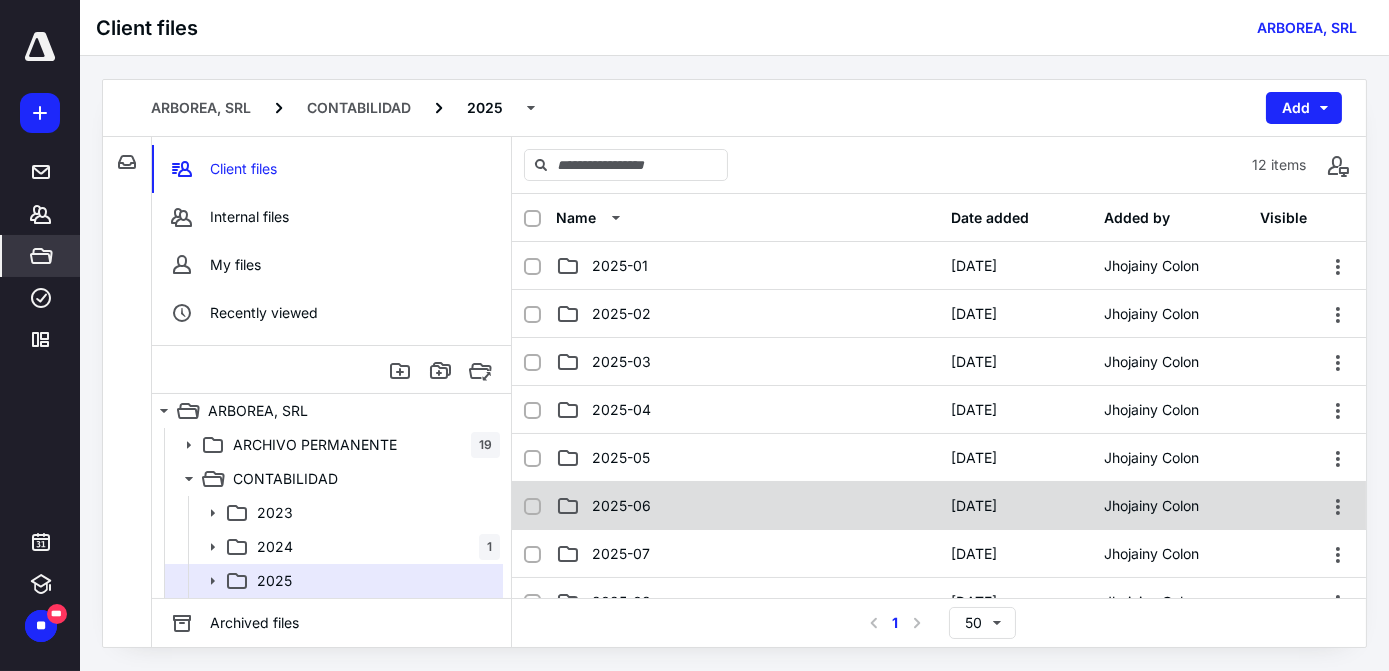click on "2025-06" at bounding box center (747, 506) 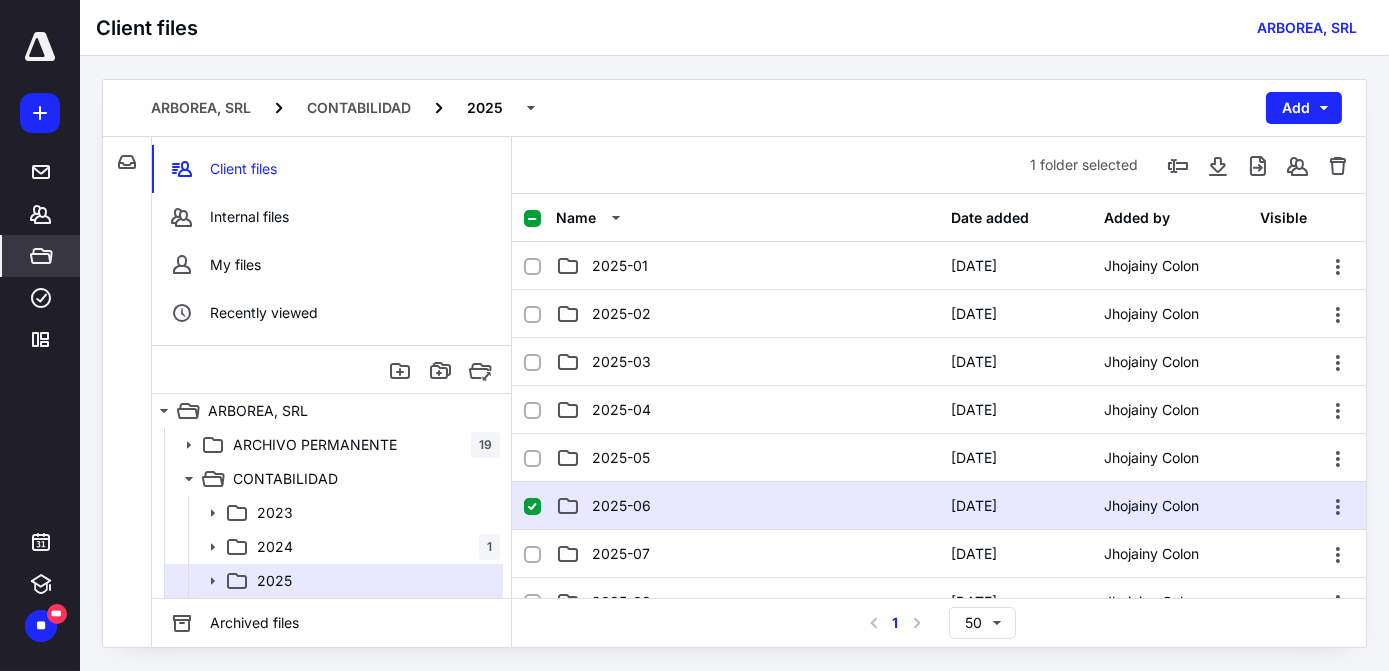 click on "2025-06" at bounding box center (747, 506) 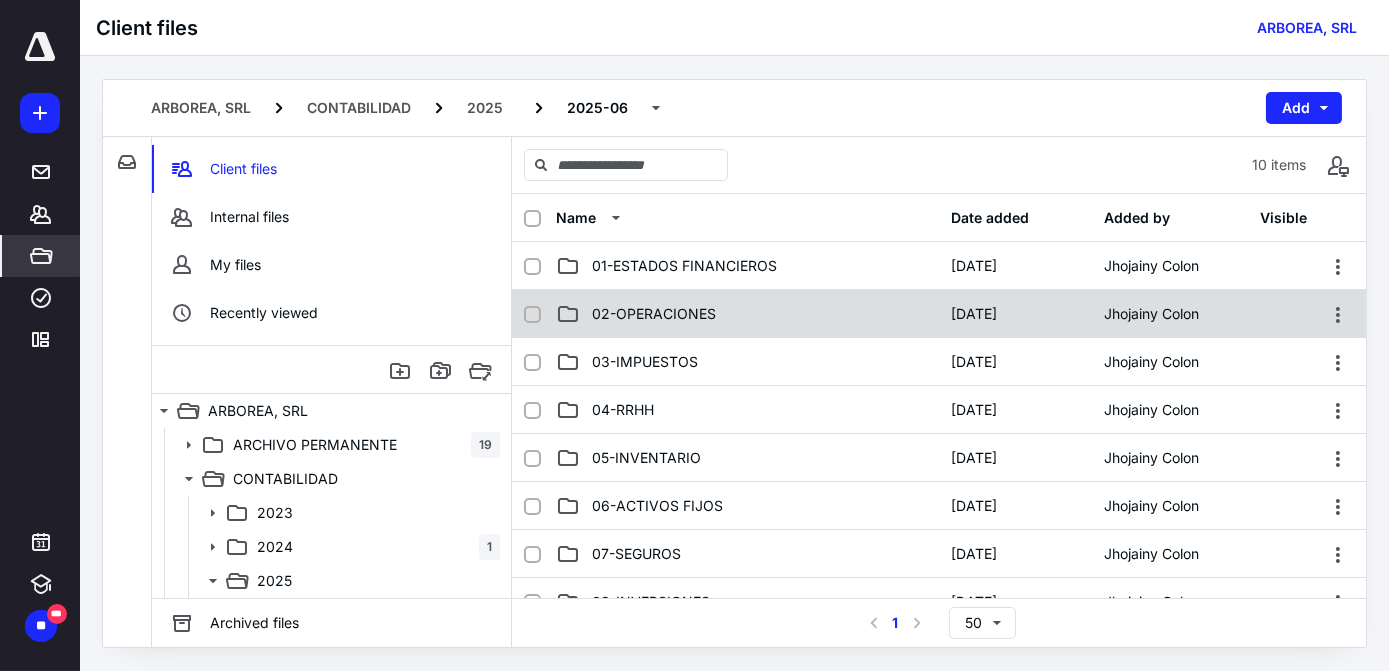 click on "02-OPERACIONES" at bounding box center (654, 314) 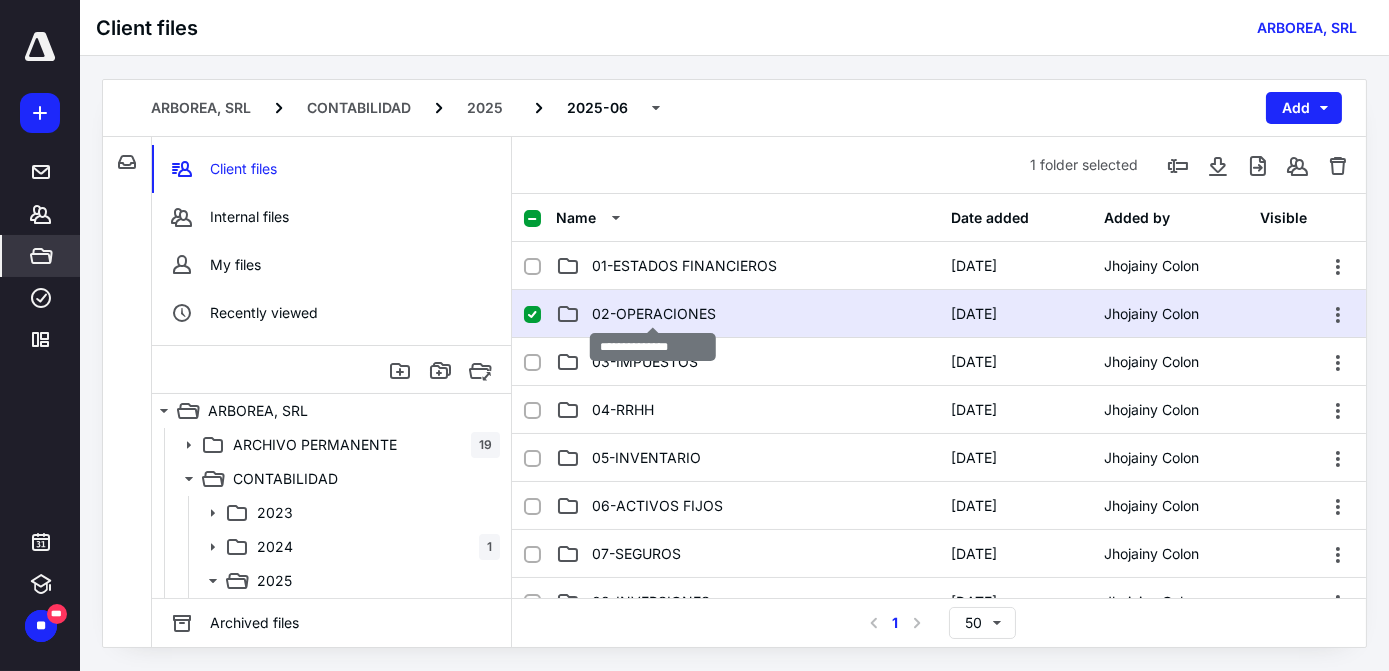 click on "02-OPERACIONES" at bounding box center [654, 314] 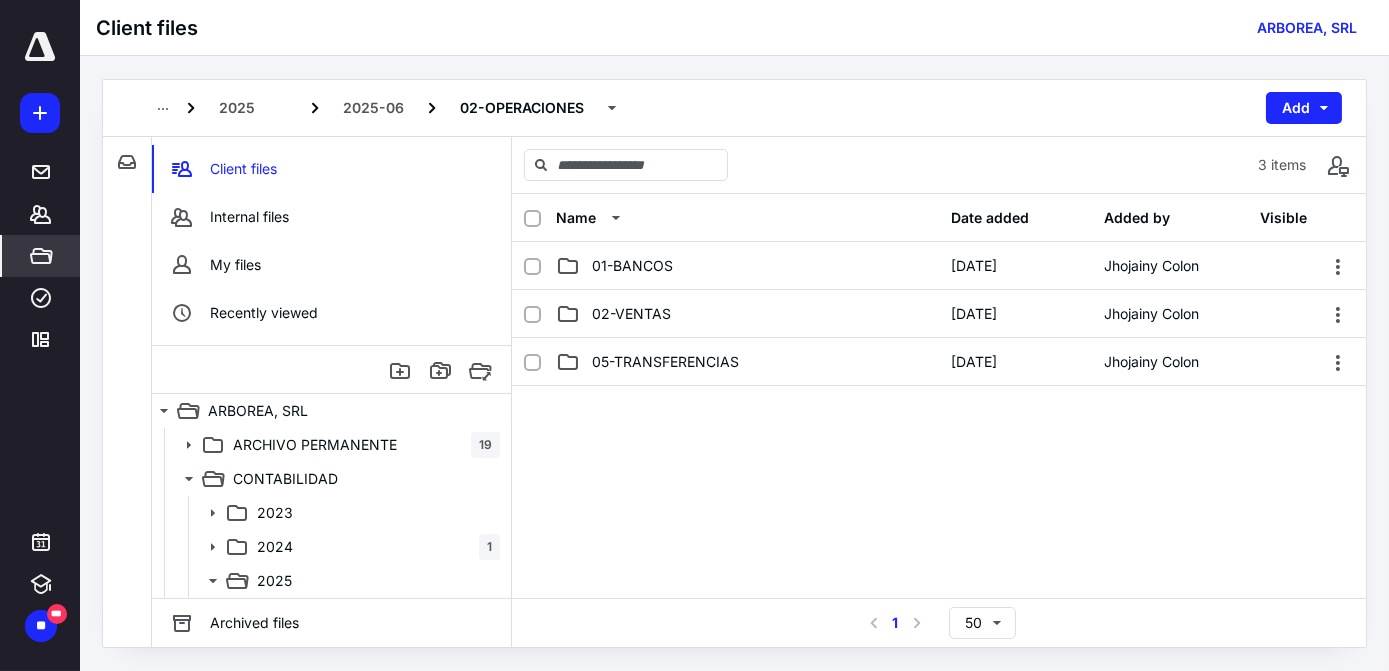 click on "05-TRANSFERENCIAS" at bounding box center (665, 362) 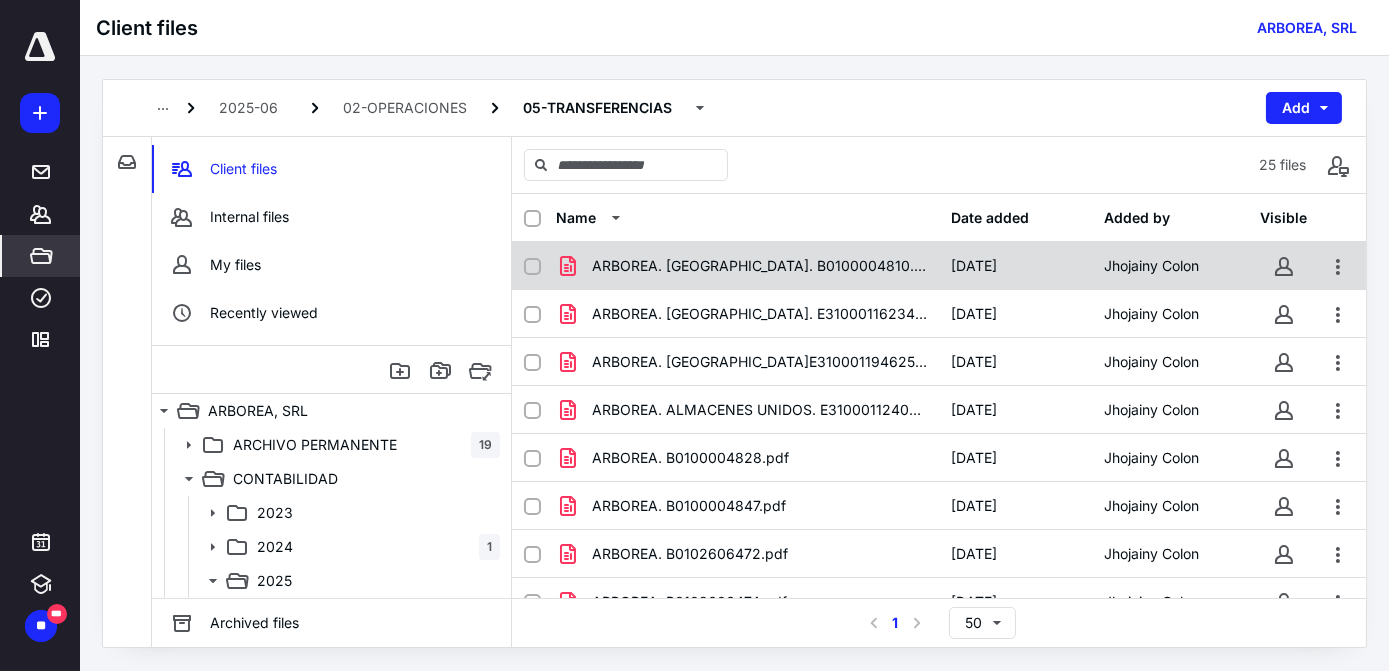 click on "ARBOREA. [GEOGRAPHIC_DATA]. B0100004810.pdf" at bounding box center [759, 266] 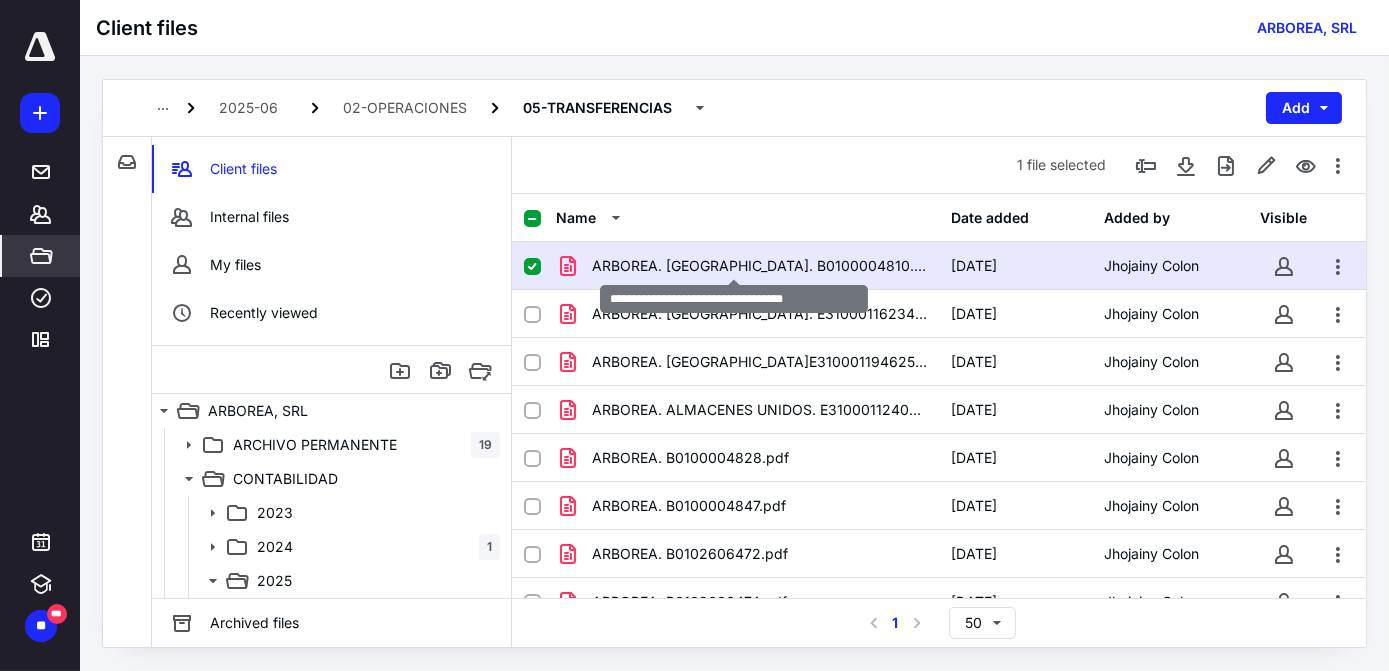 click on "ARBOREA. [GEOGRAPHIC_DATA]. B0100004810.pdf" at bounding box center (759, 266) 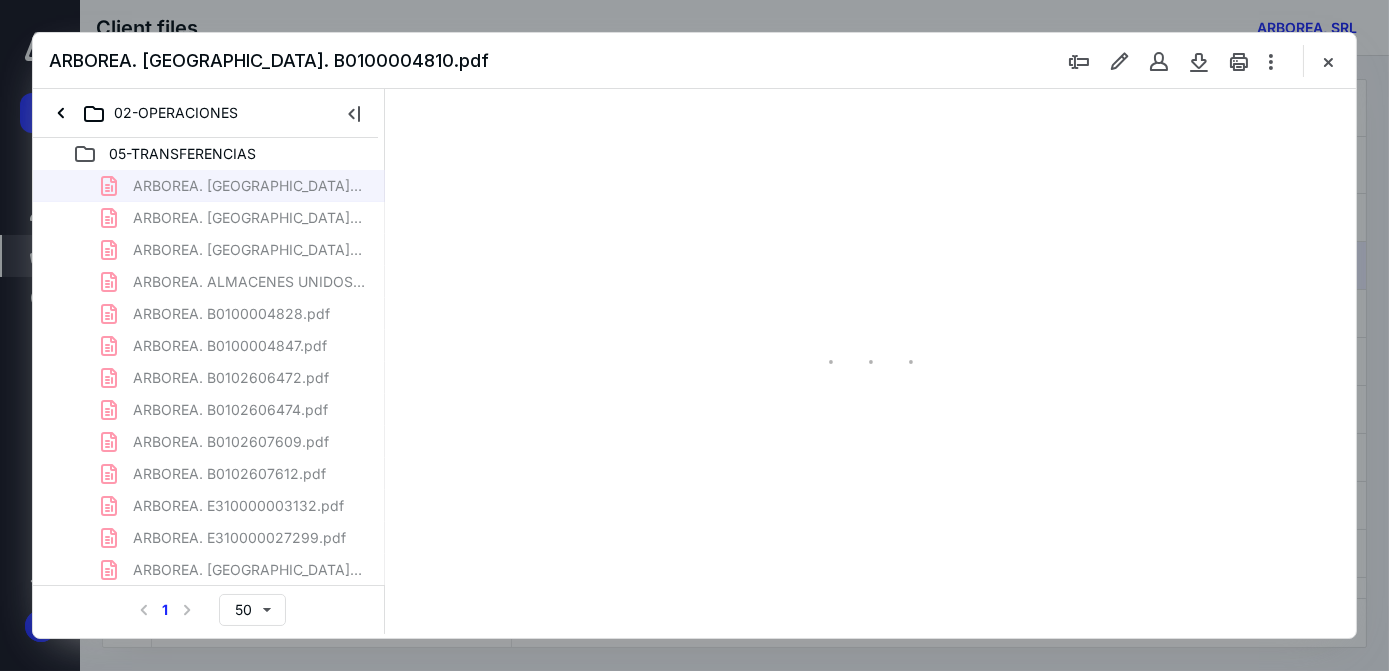 scroll, scrollTop: 0, scrollLeft: 0, axis: both 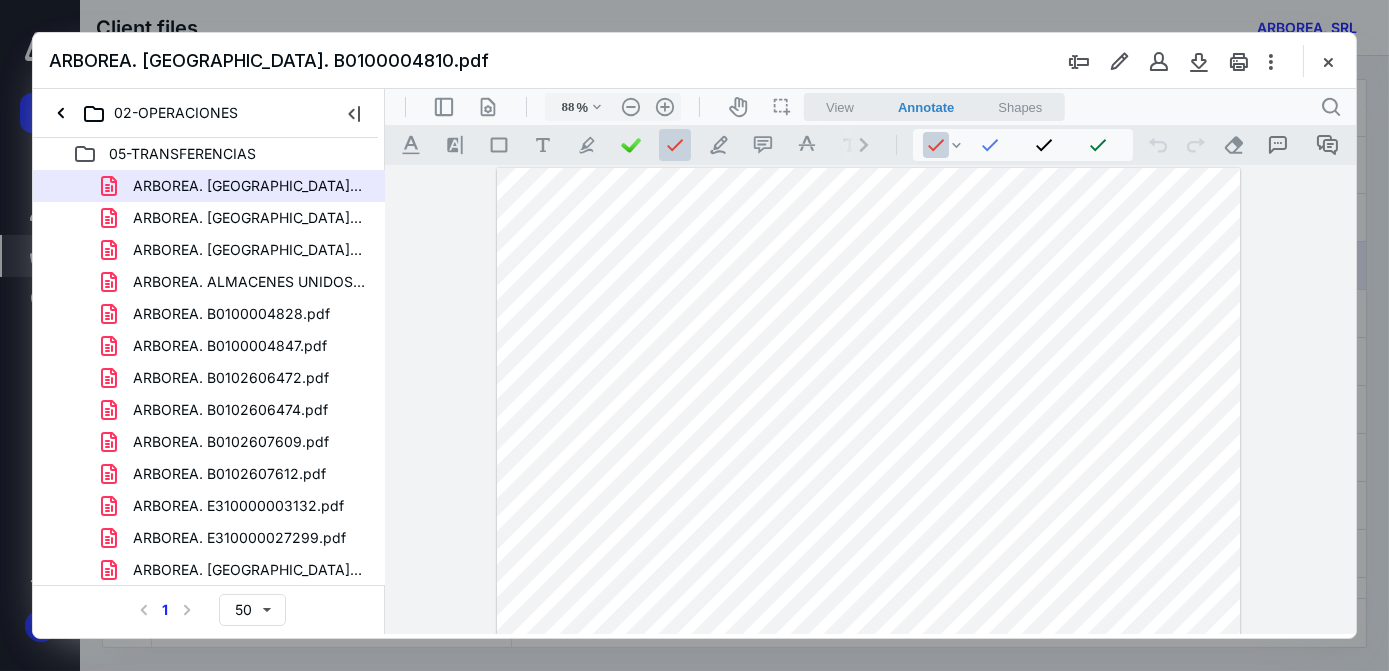 drag, startPoint x: 1018, startPoint y: 237, endPoint x: 1306, endPoint y: 232, distance: 288.0434 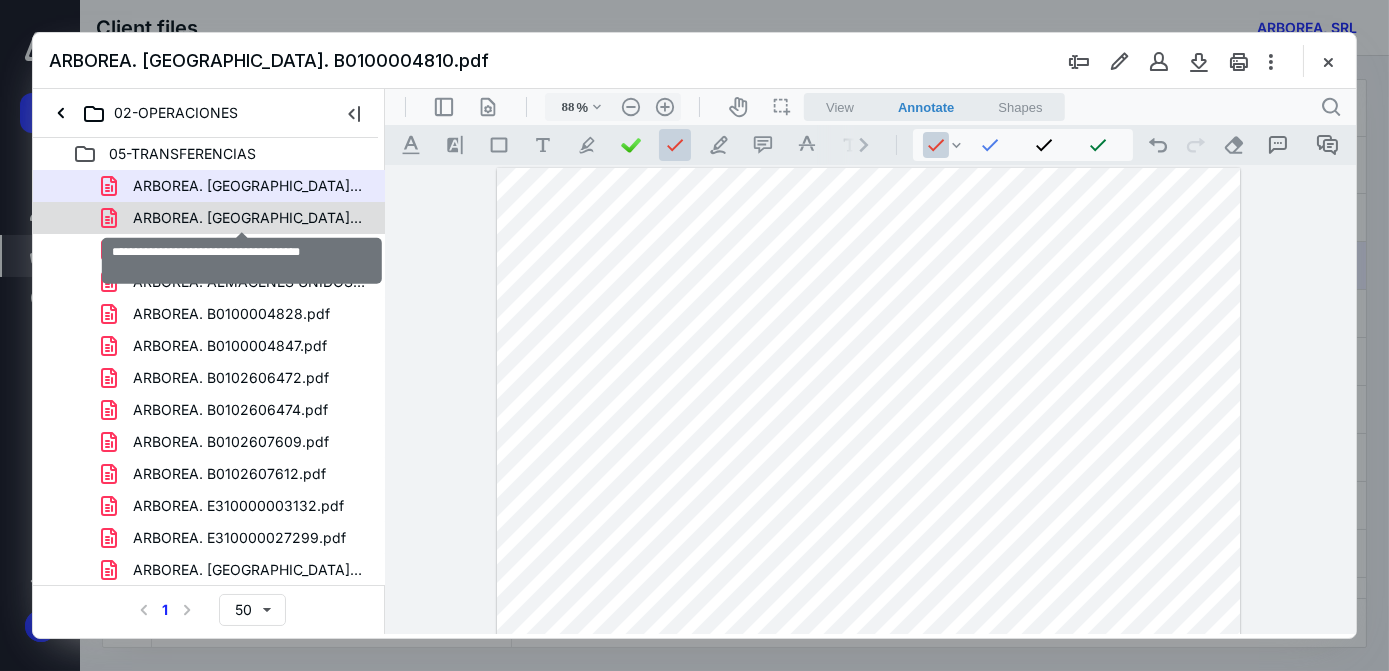 click on "ARBOREA. [GEOGRAPHIC_DATA]. E310001162348.pdf" at bounding box center (249, 218) 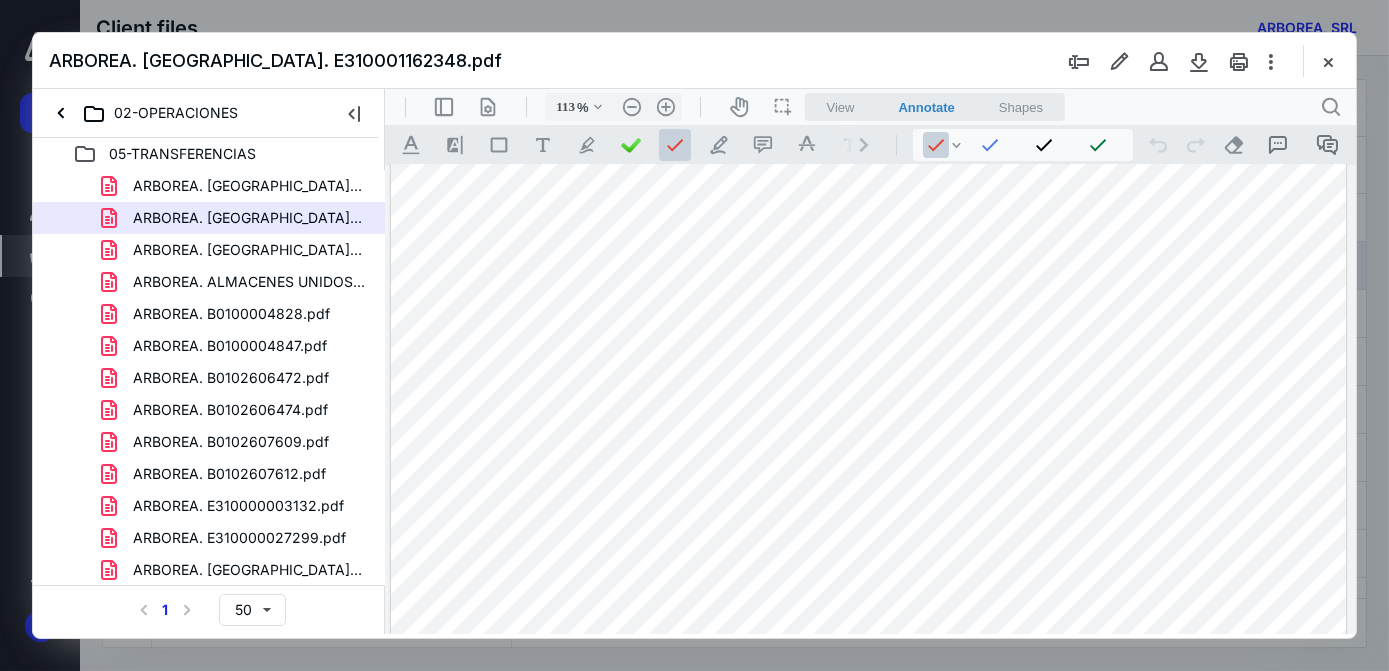 scroll, scrollTop: 0, scrollLeft: 0, axis: both 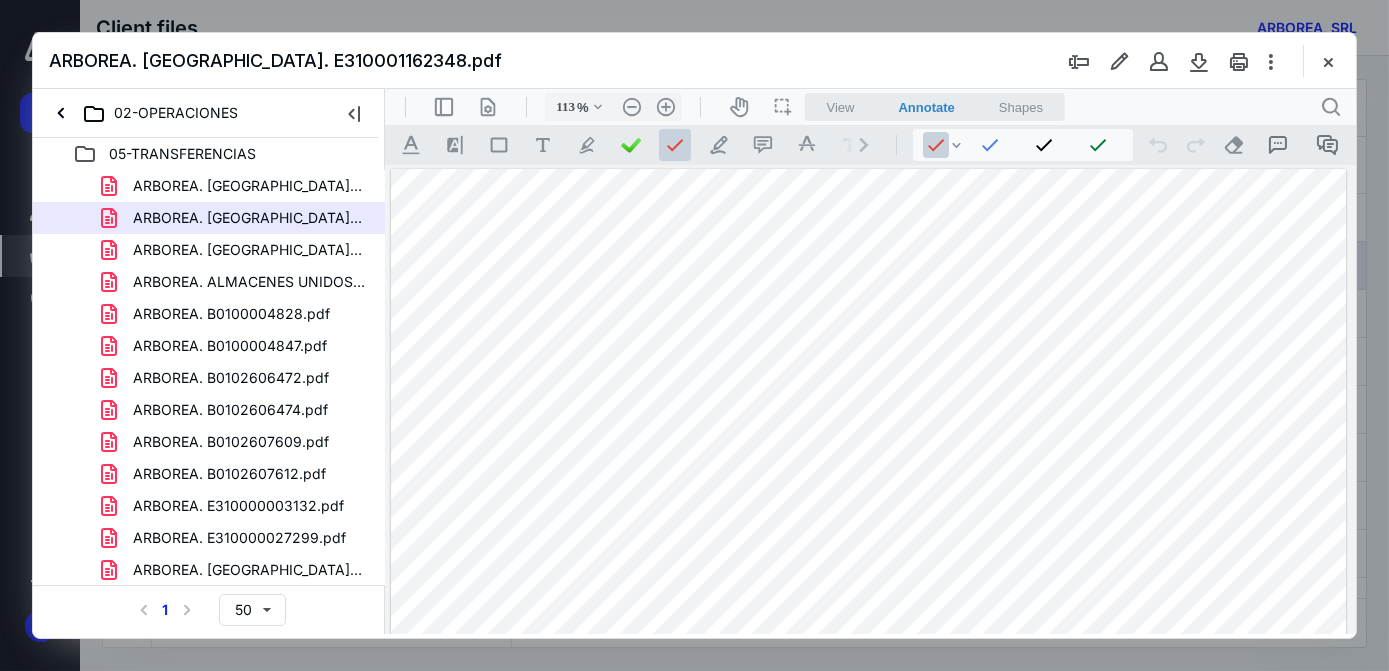 click at bounding box center [868, 787] 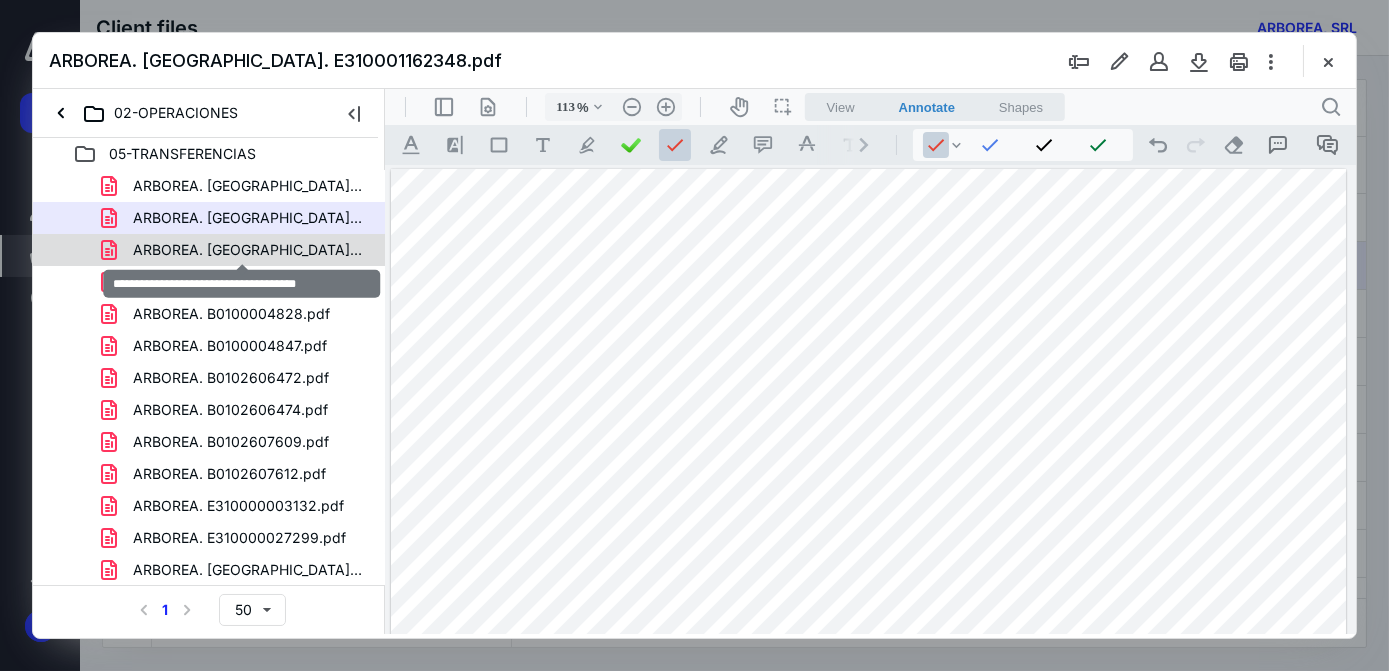 click on "ARBOREA. [GEOGRAPHIC_DATA]E310001194625.pdf" at bounding box center [249, 250] 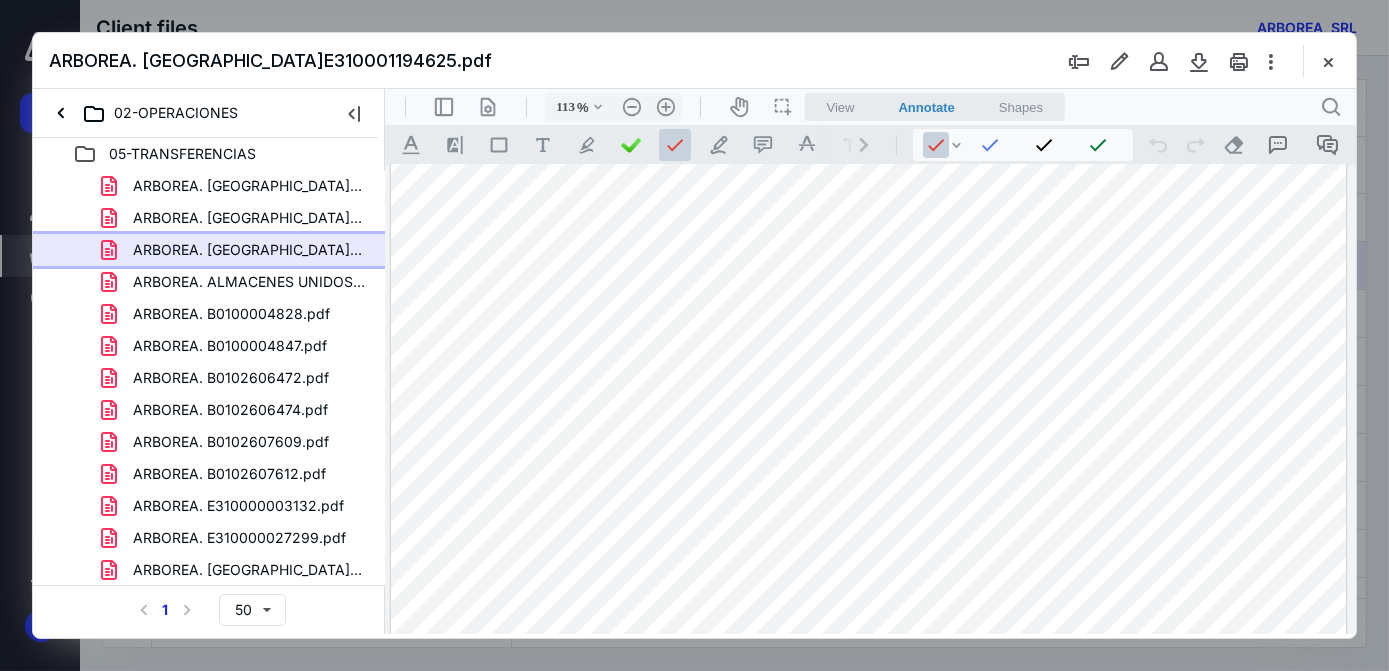scroll, scrollTop: 60, scrollLeft: 1, axis: both 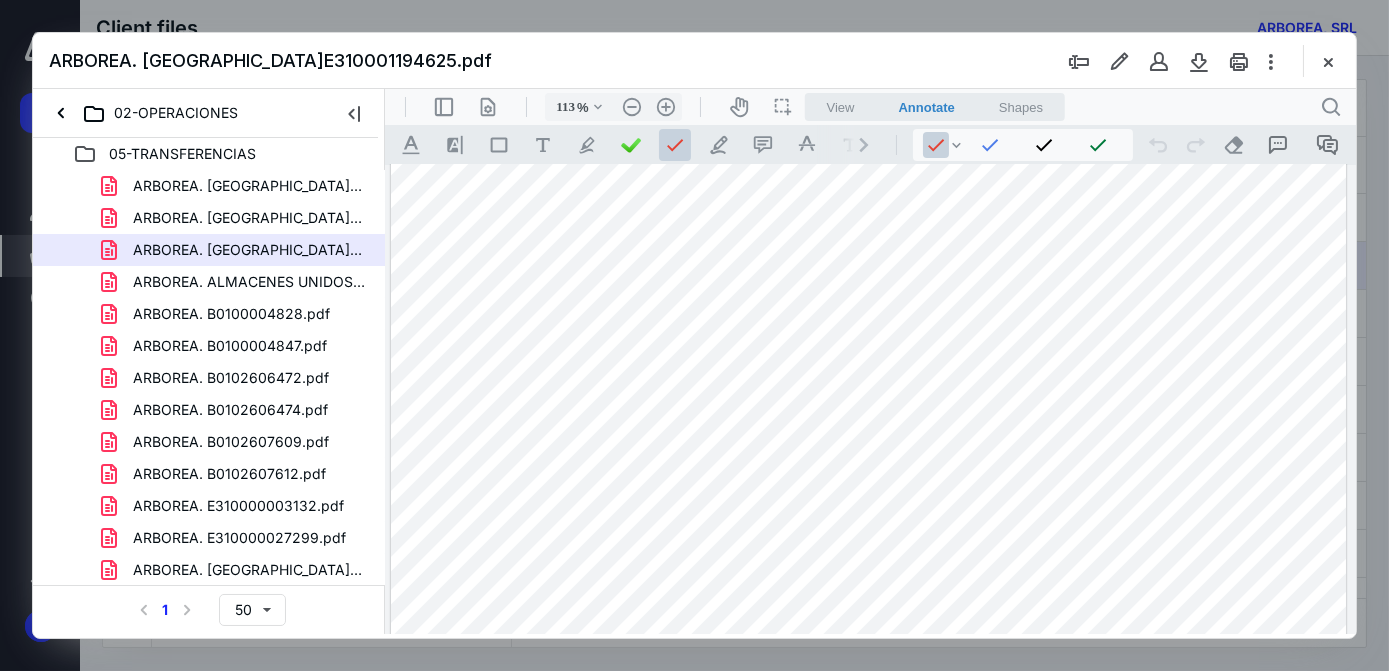 click at bounding box center (868, 727) 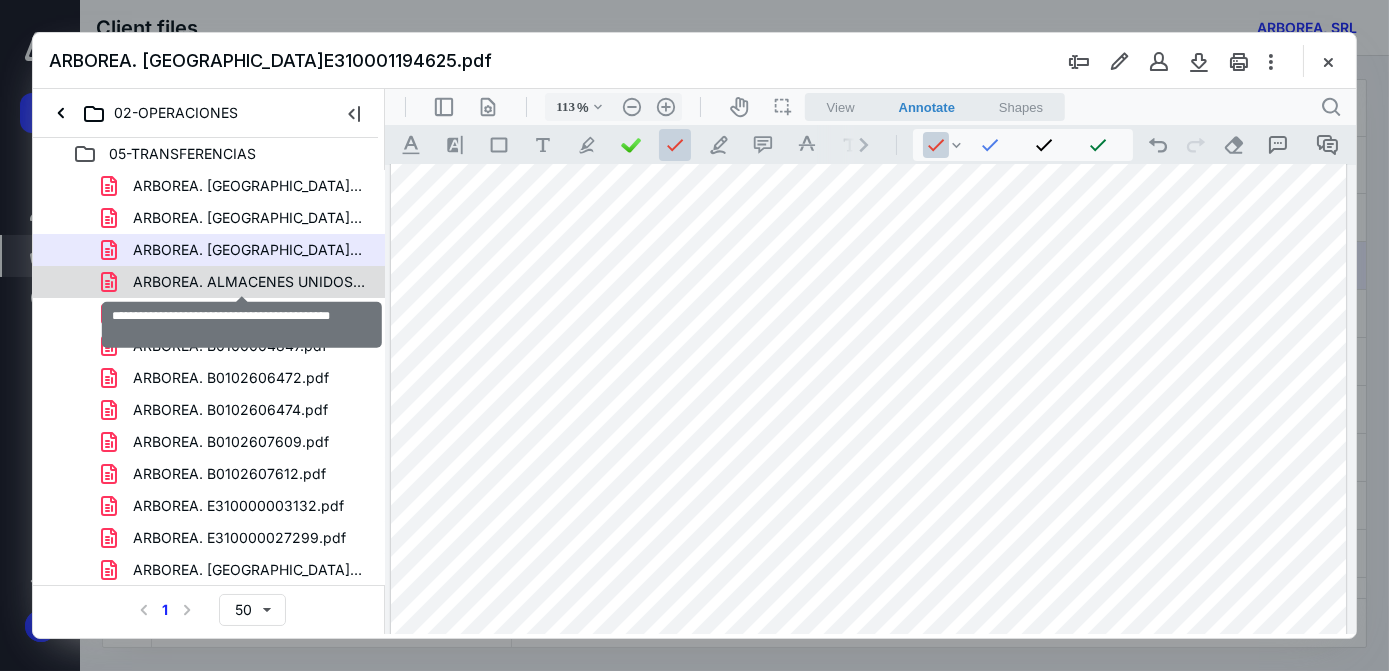 click on "ARBOREA. ALMACENES UNIDOS. E310001124025.pdf" at bounding box center (249, 282) 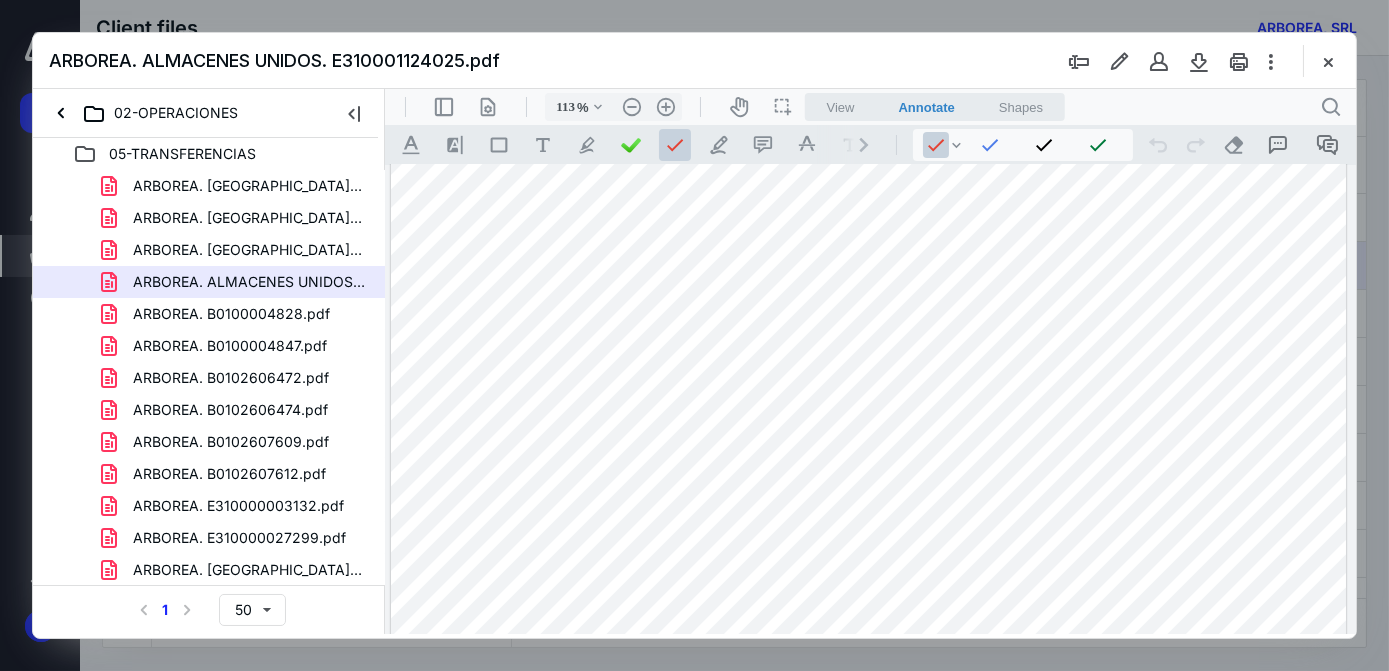 scroll, scrollTop: 0, scrollLeft: 0, axis: both 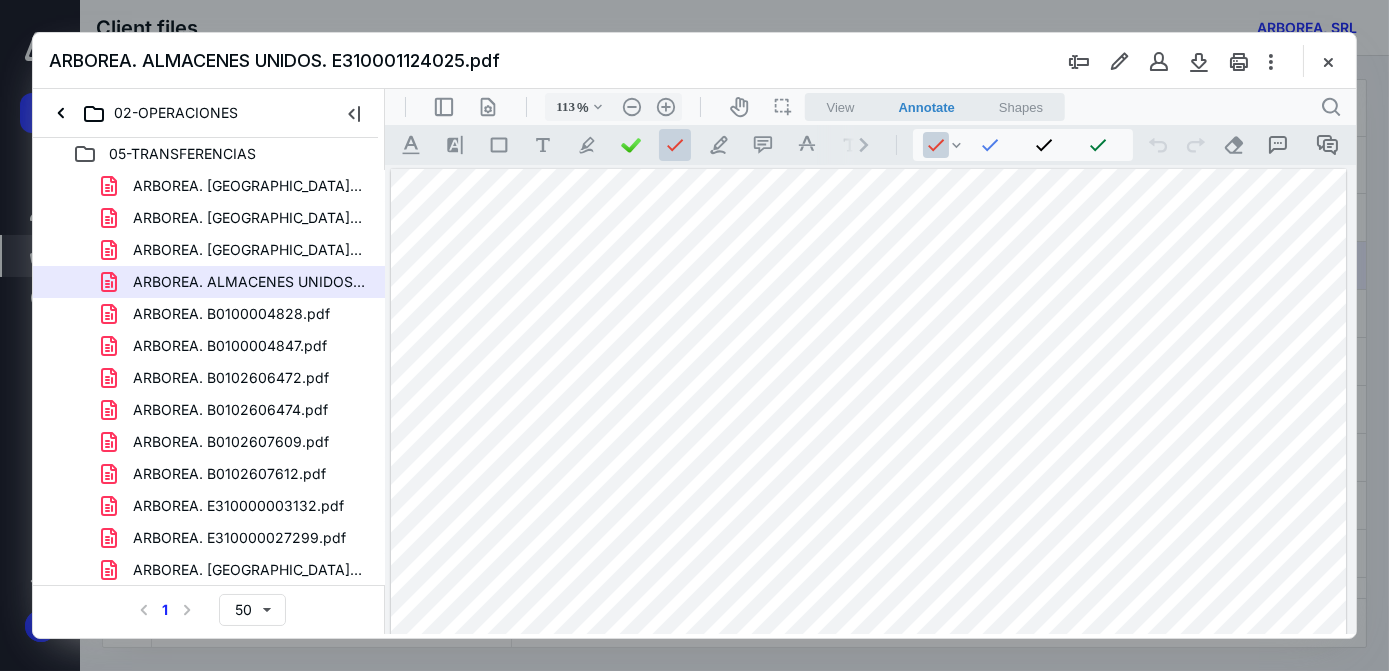 click at bounding box center [868, 787] 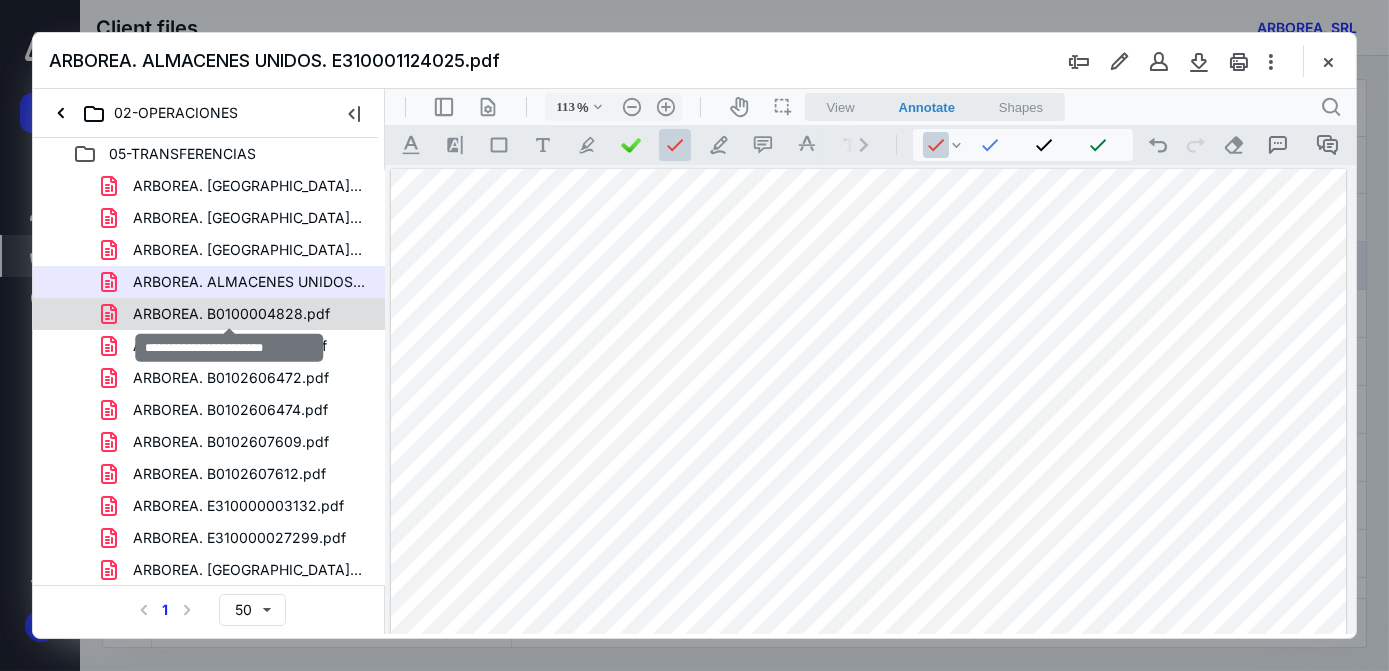 click on "ARBOREA. B0100004828.pdf" at bounding box center [231, 314] 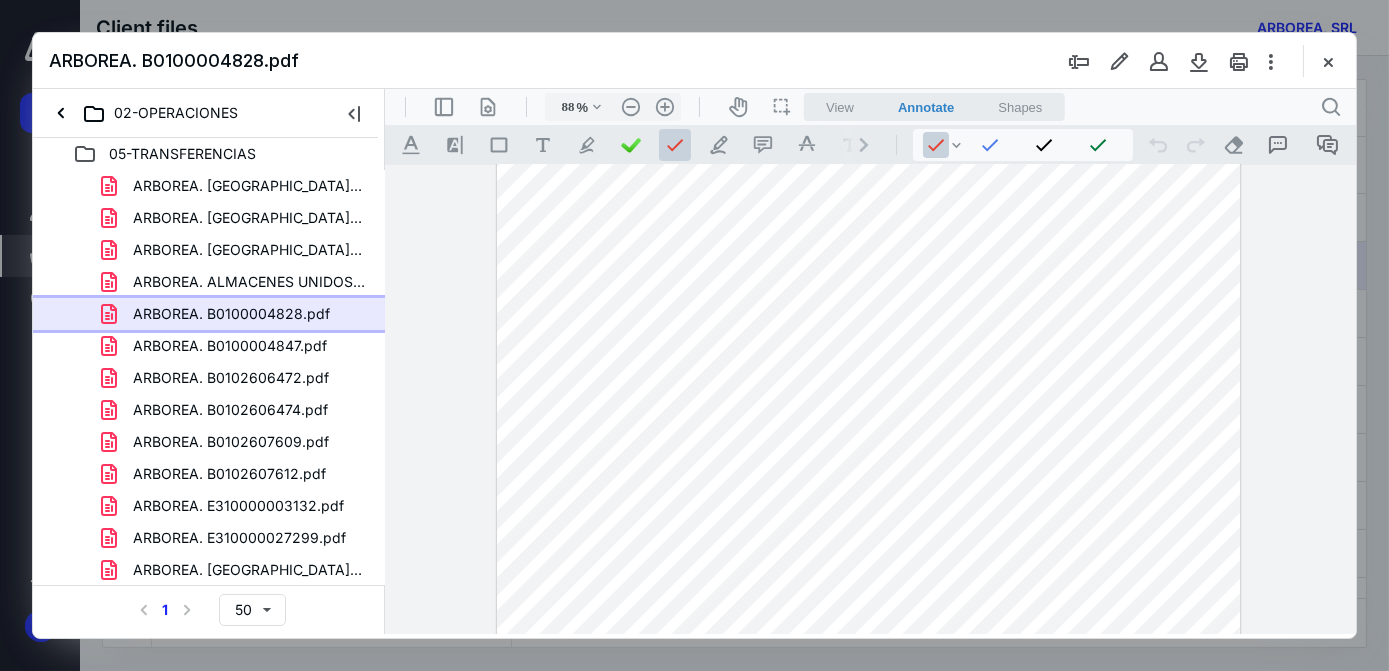 scroll, scrollTop: 0, scrollLeft: 0, axis: both 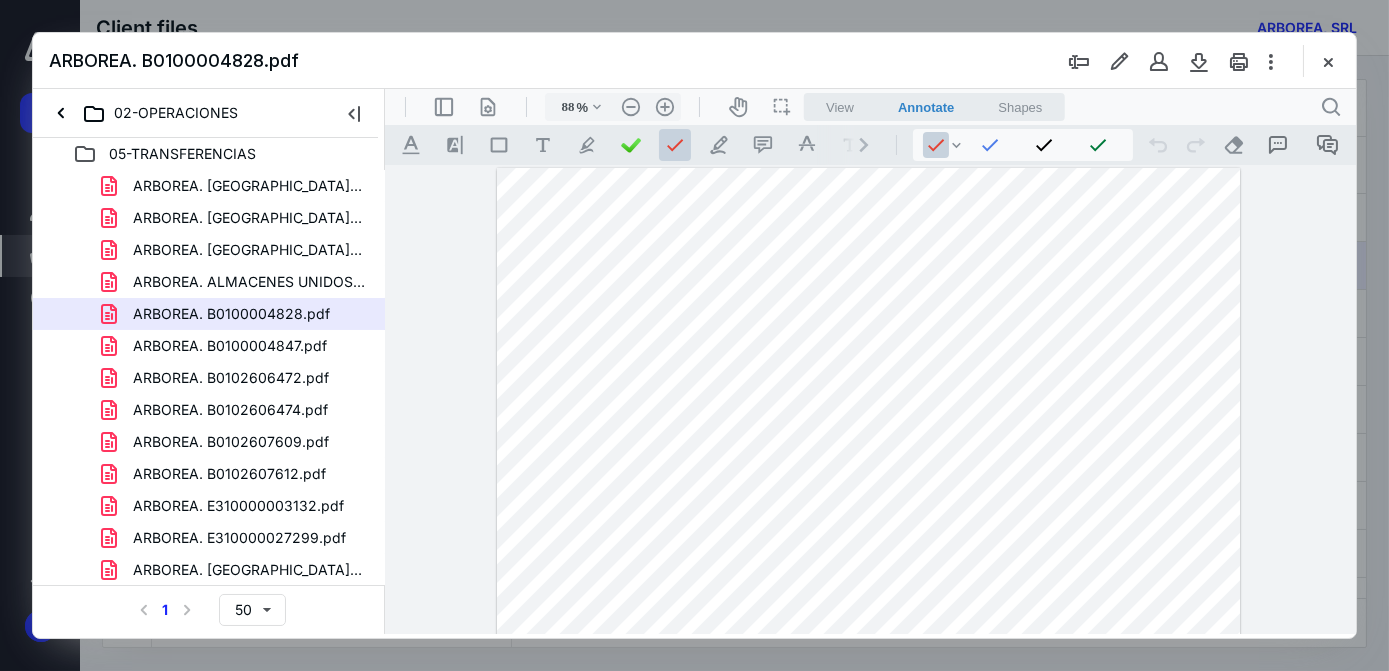 click at bounding box center [867, 649] 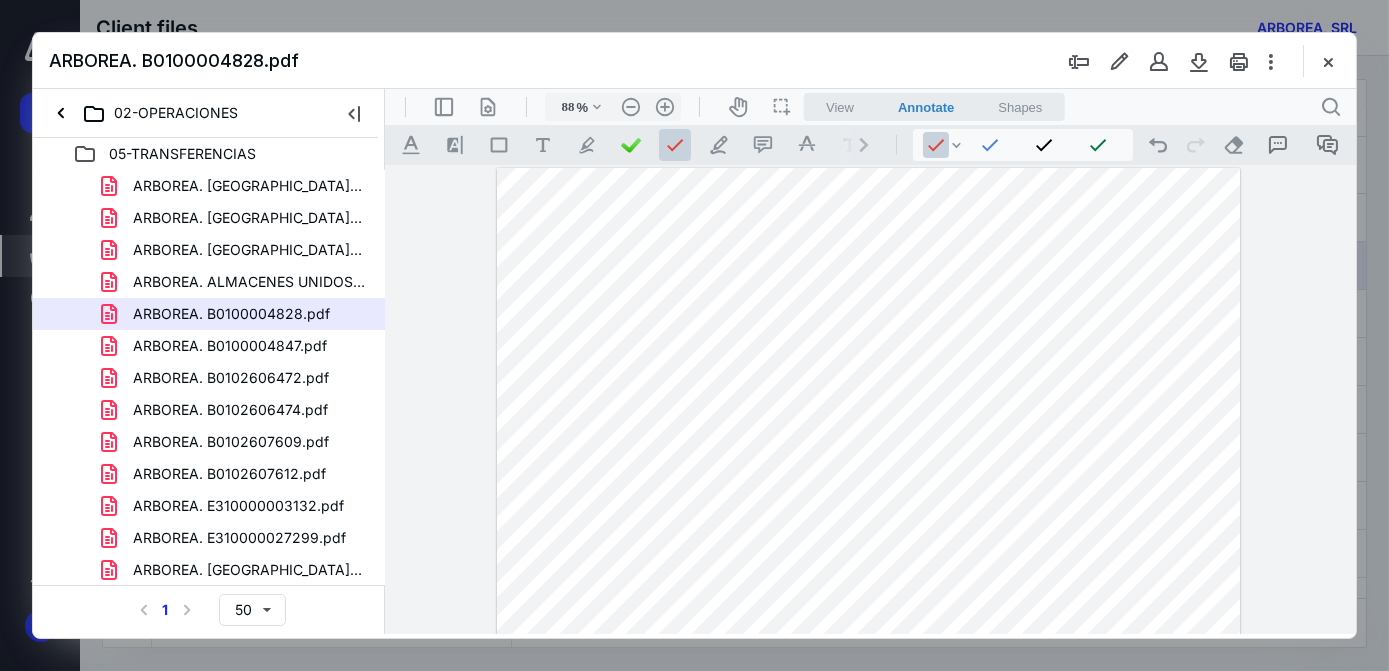 click on "ARBOREA. B0100004847.pdf" at bounding box center (230, 346) 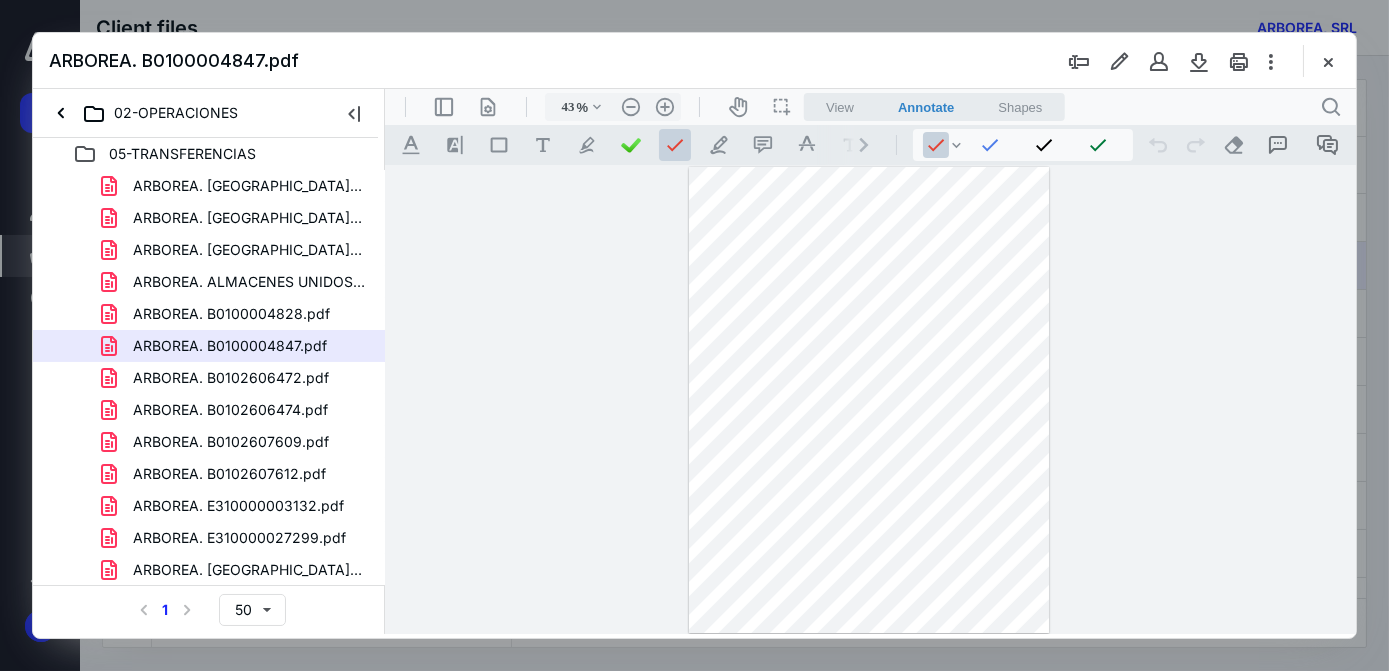click at bounding box center (868, 400) 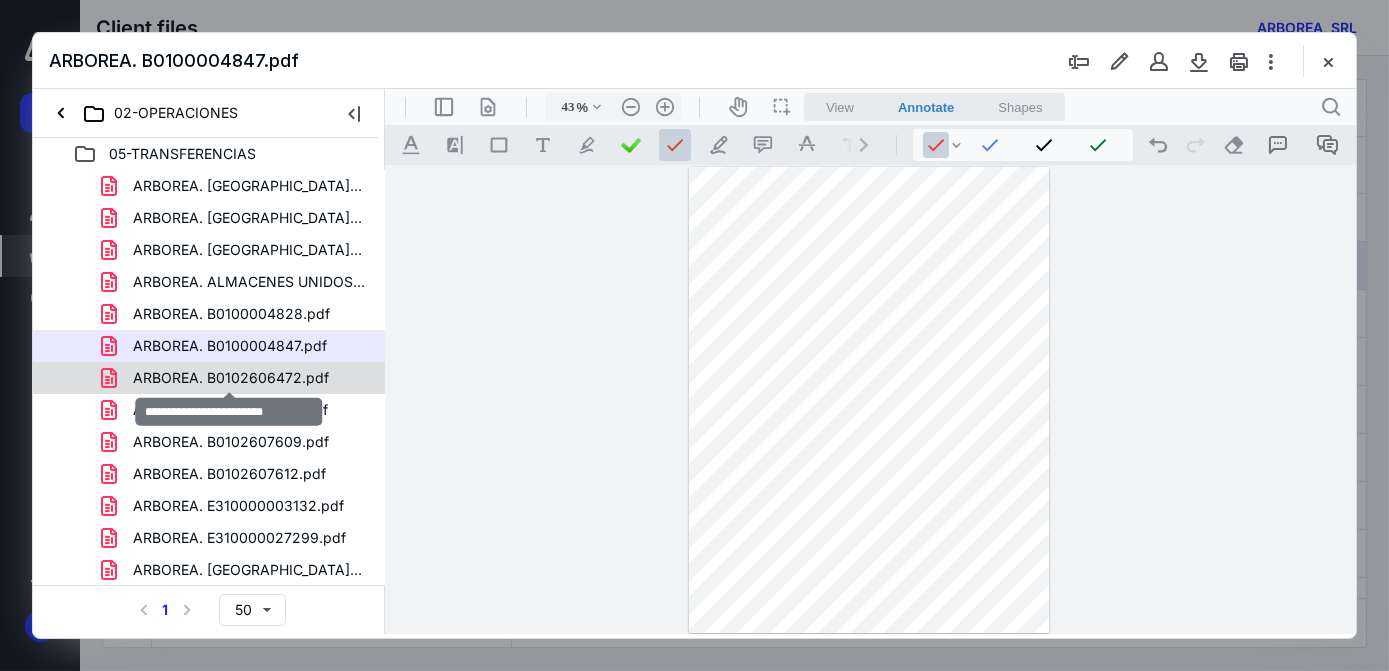 click on "ARBOREA. B0102606472.pdf" at bounding box center (231, 378) 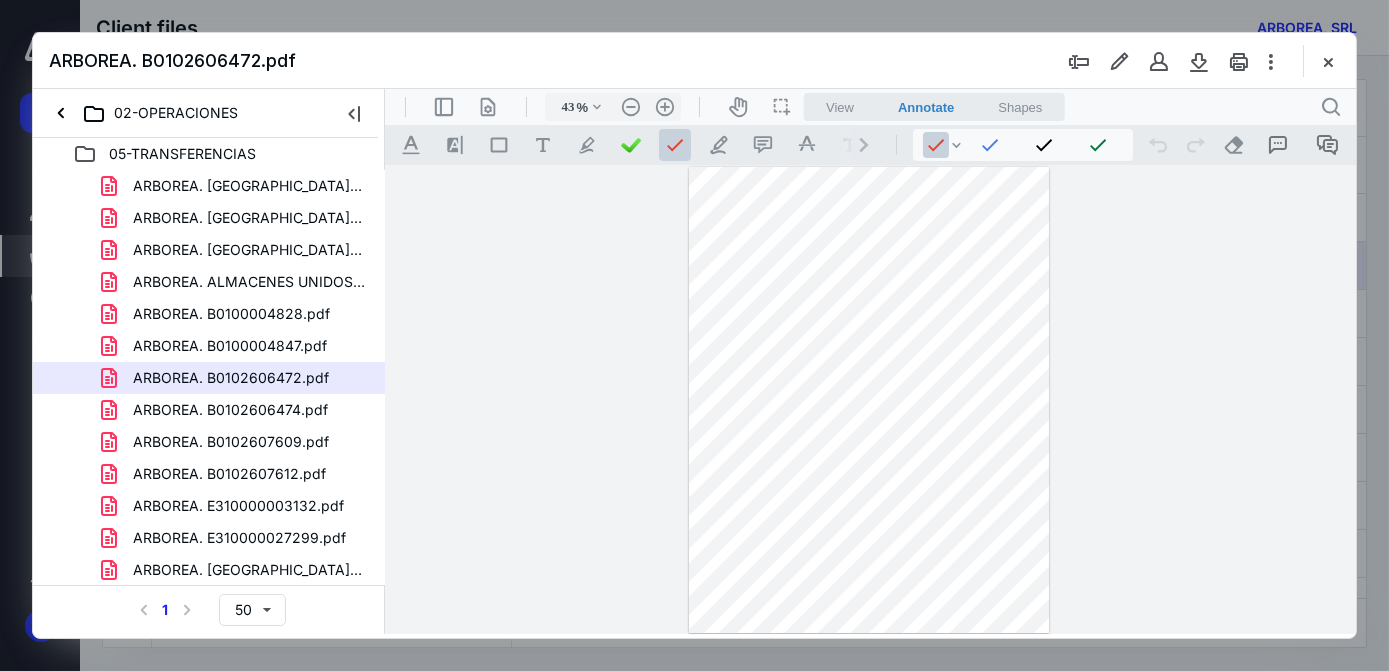 drag, startPoint x: 981, startPoint y: 341, endPoint x: 934, endPoint y: 348, distance: 47.518417 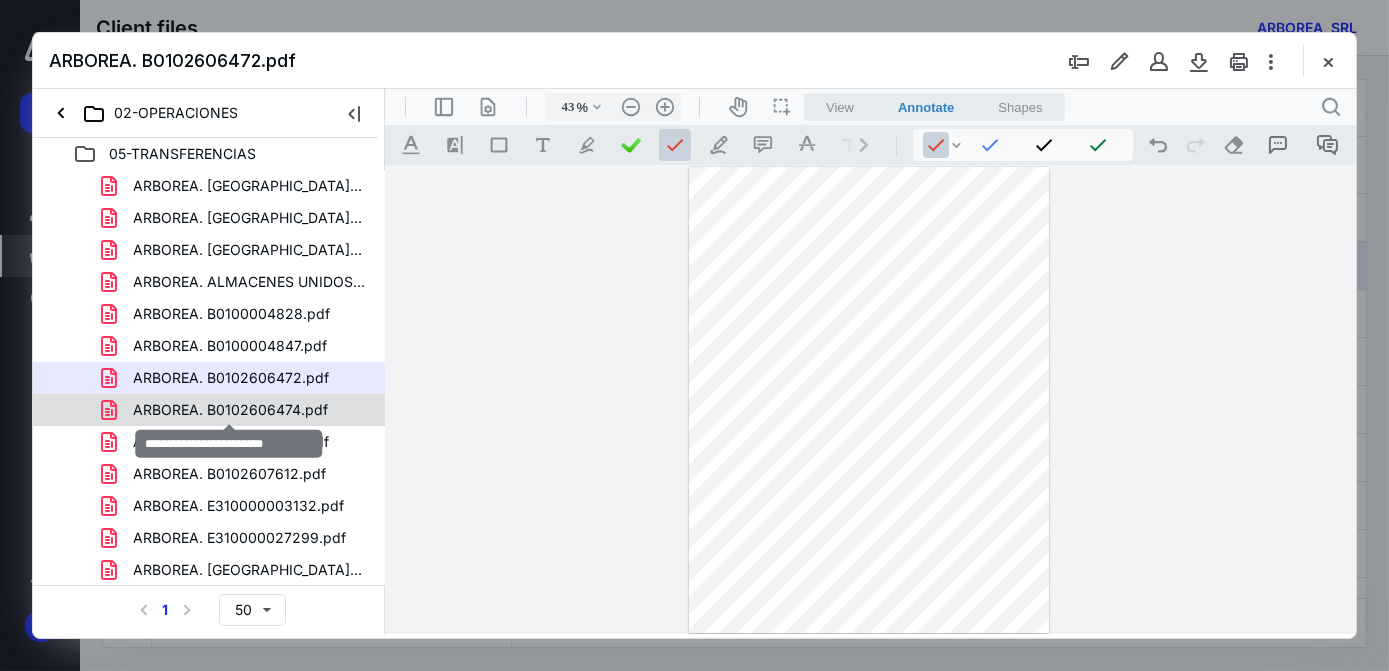 click on "ARBOREA. B0102606474.pdf" at bounding box center [230, 410] 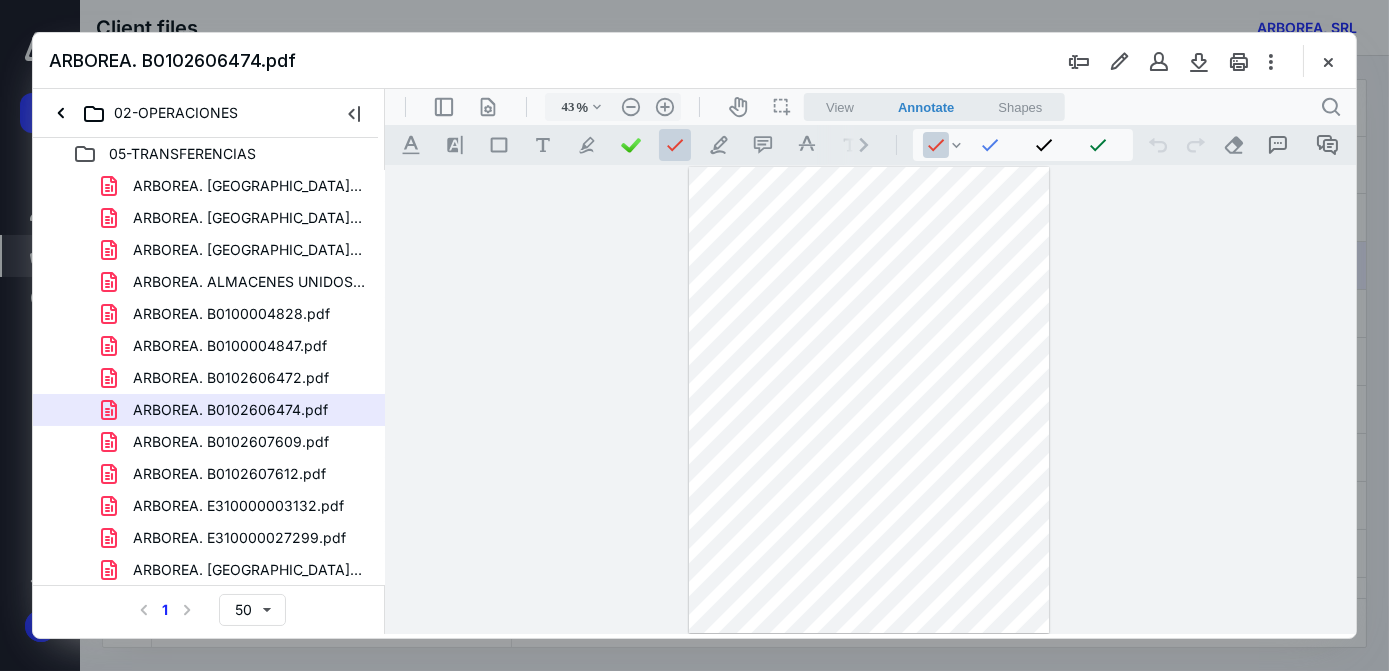 click at bounding box center [868, 400] 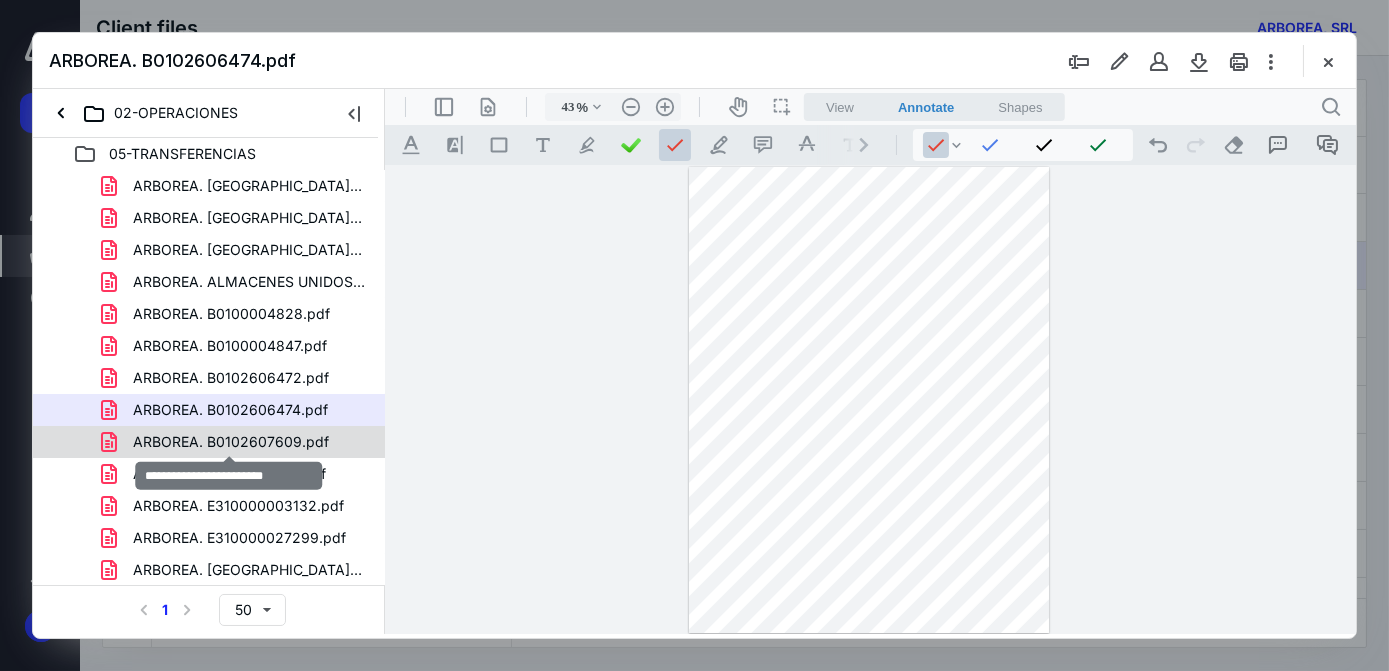 click on "ARBOREA. B0102607609.pdf" at bounding box center [231, 442] 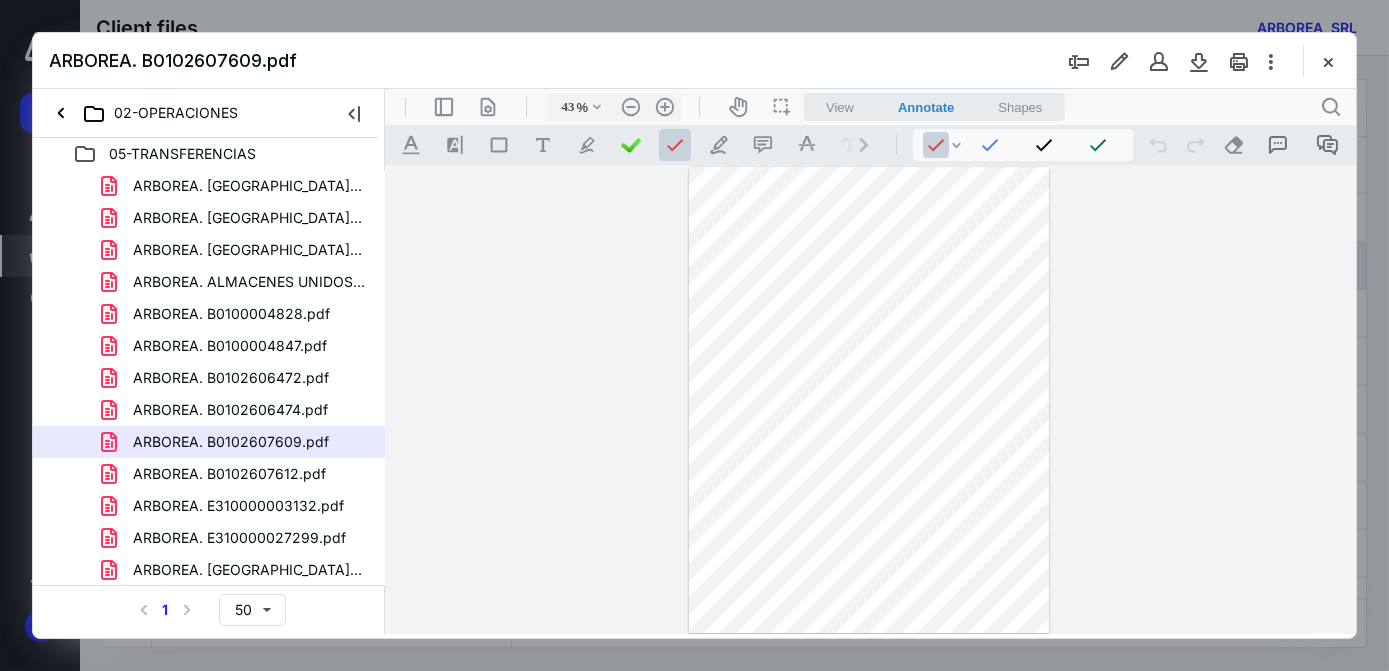click at bounding box center (868, 400) 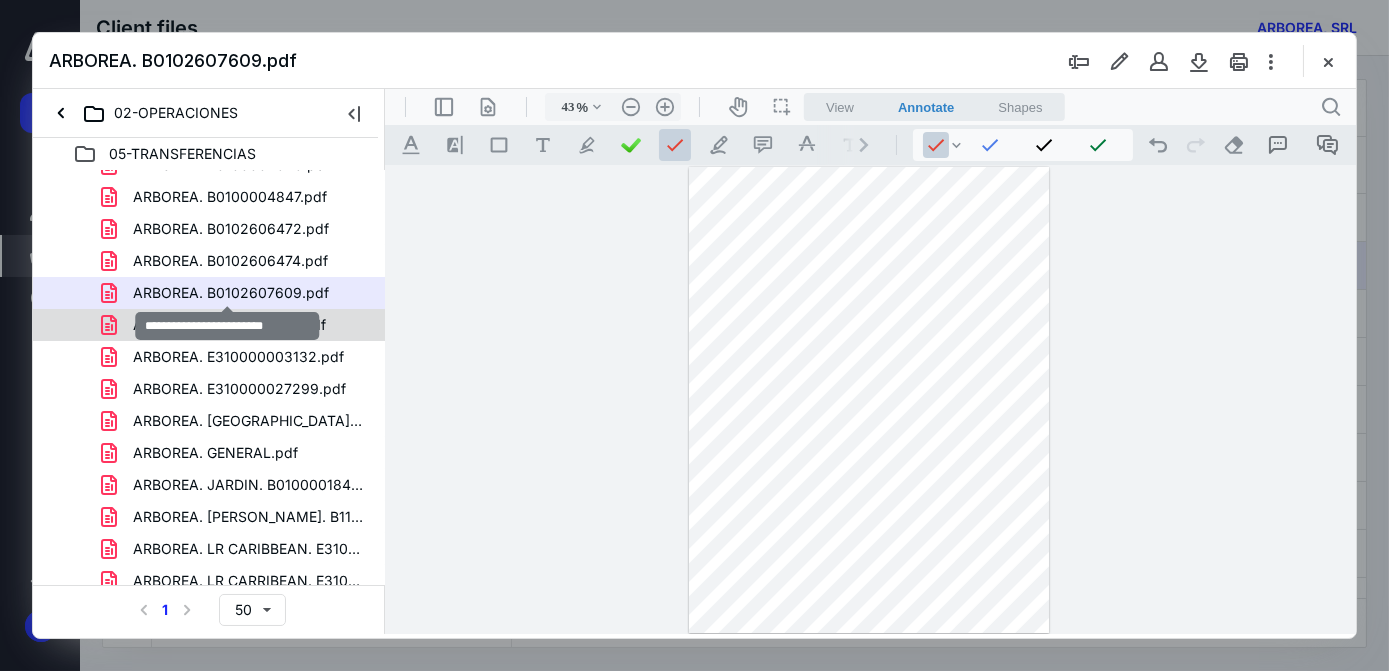 scroll, scrollTop: 181, scrollLeft: 0, axis: vertical 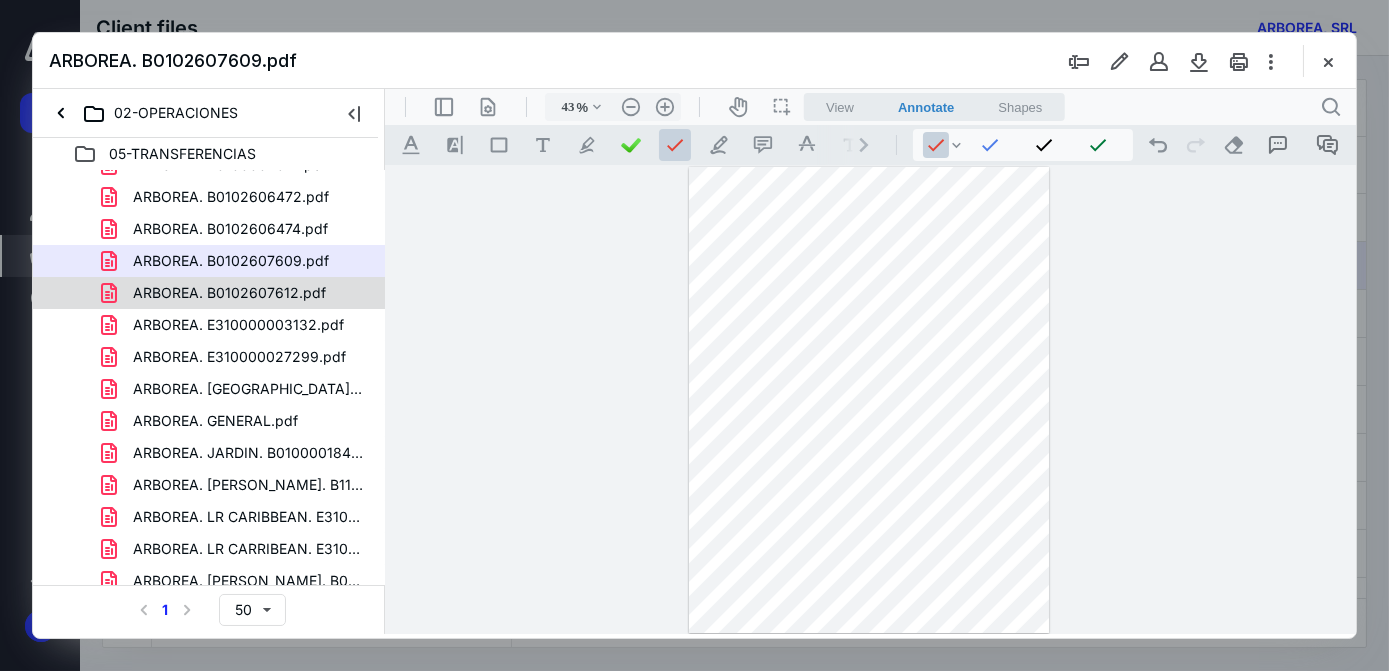 click on "ARBOREA. B0102607612.pdf" at bounding box center (229, 293) 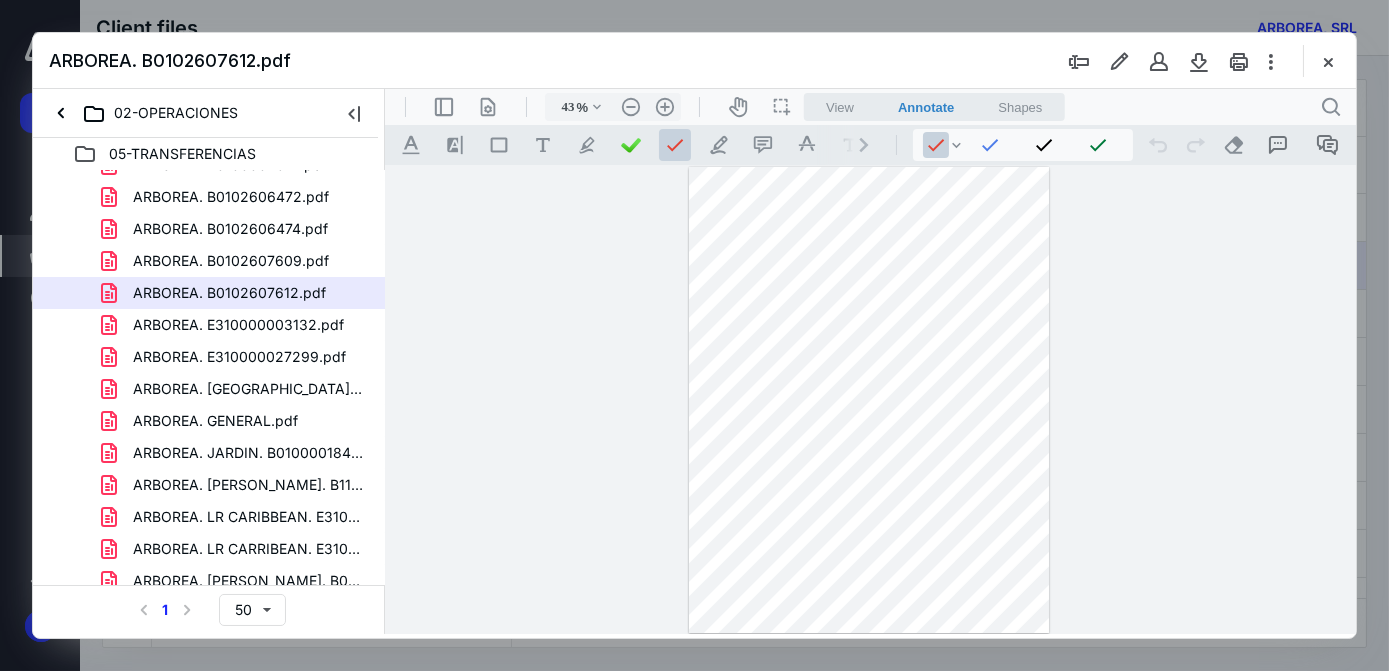 click at bounding box center [868, 400] 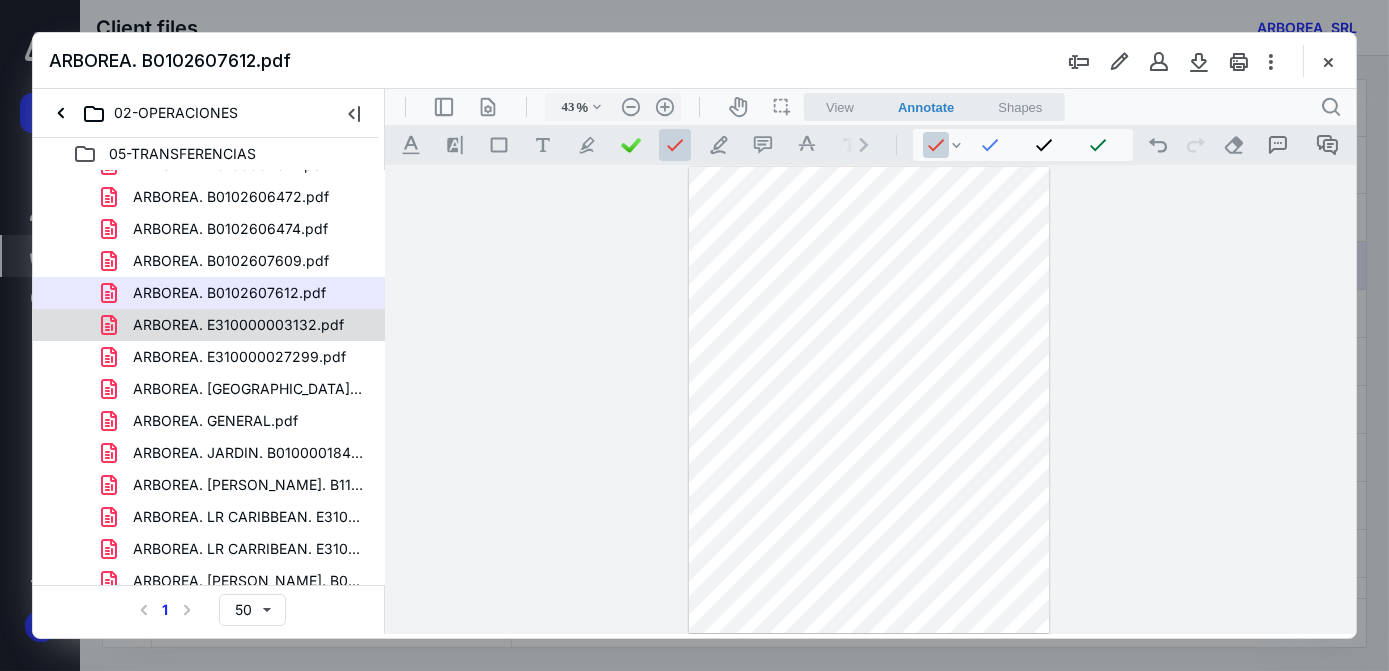 click on "ARBOREA. E310000003132.pdf" at bounding box center (226, 325) 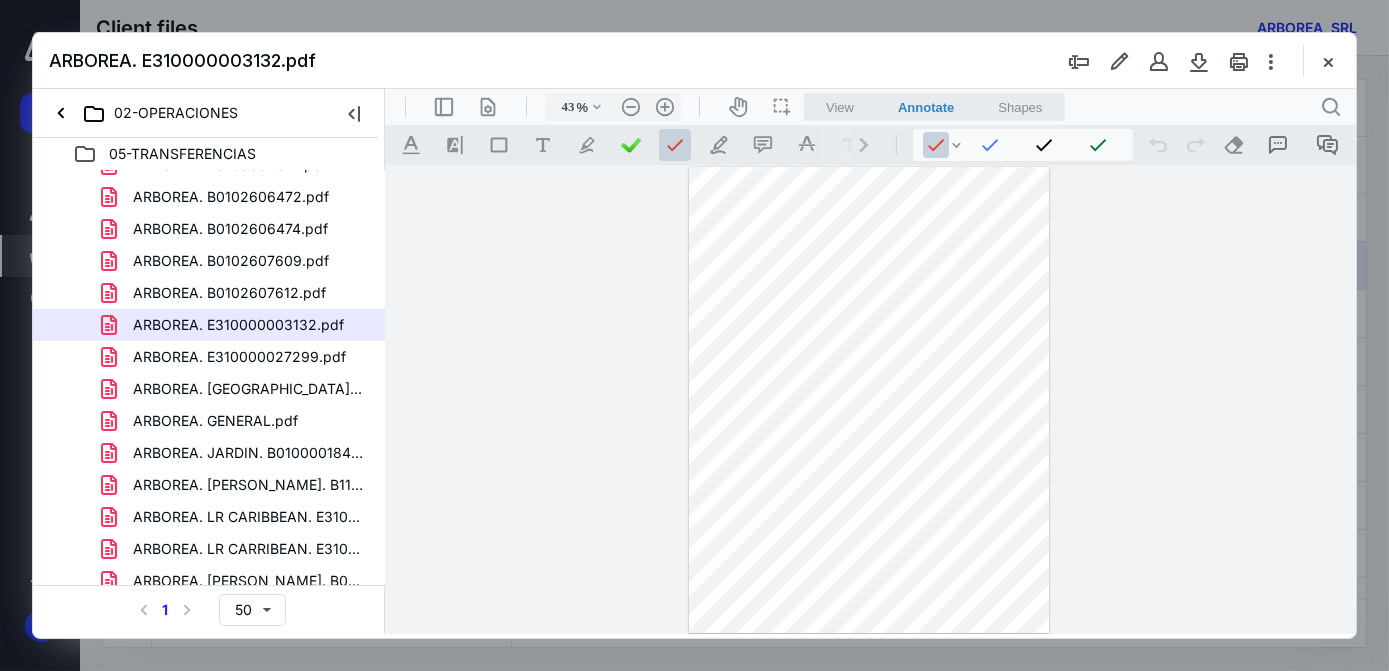 click at bounding box center (868, 400) 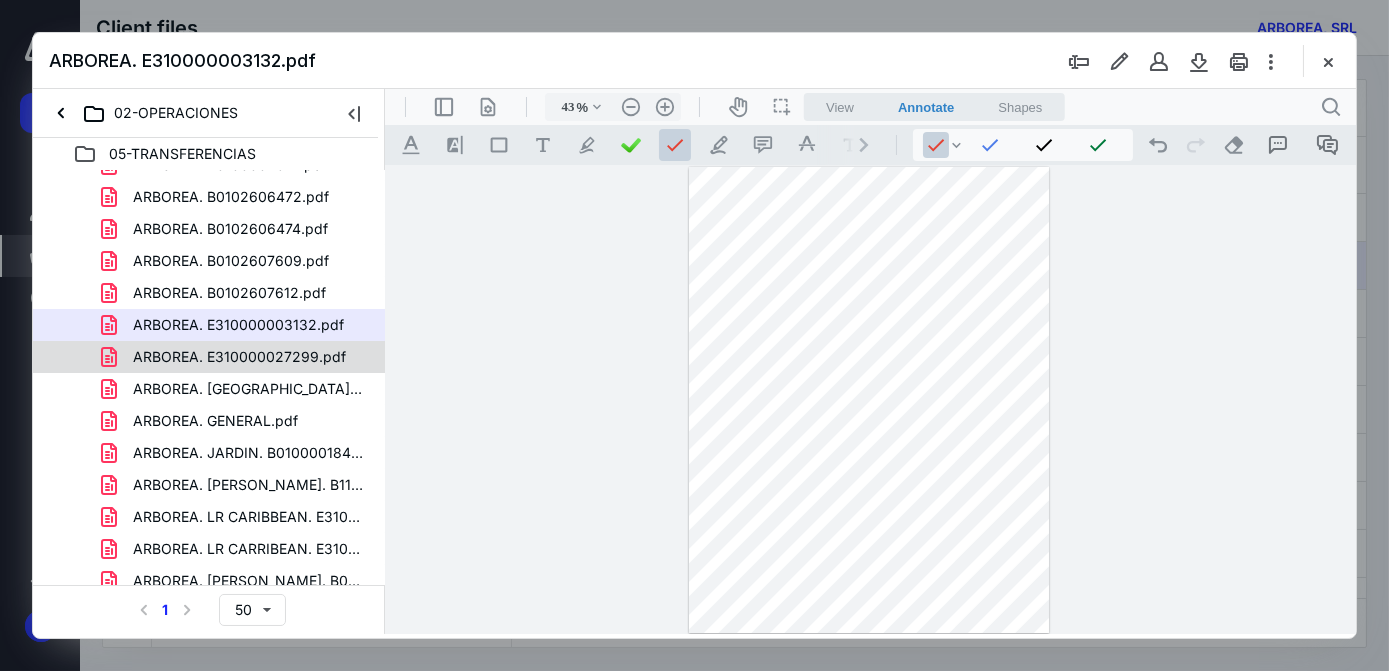 click on "ARBOREA. E310000027299.pdf" at bounding box center (239, 357) 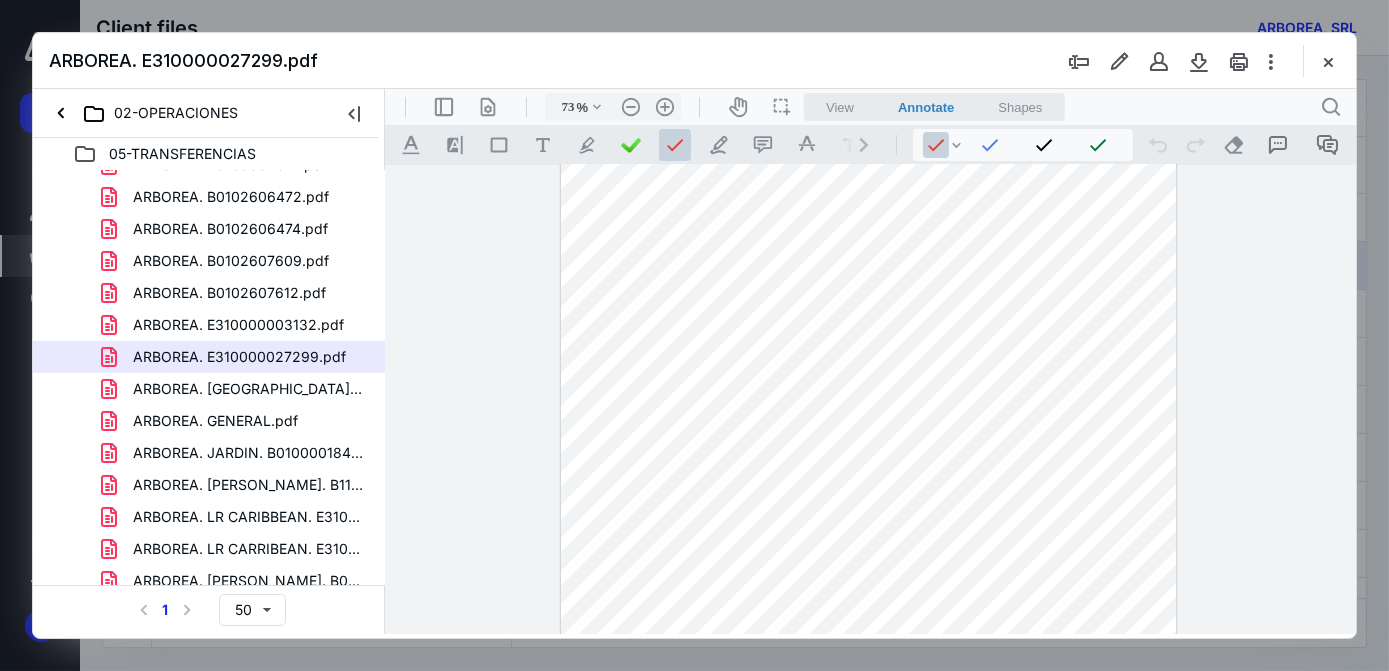 scroll, scrollTop: 0, scrollLeft: 0, axis: both 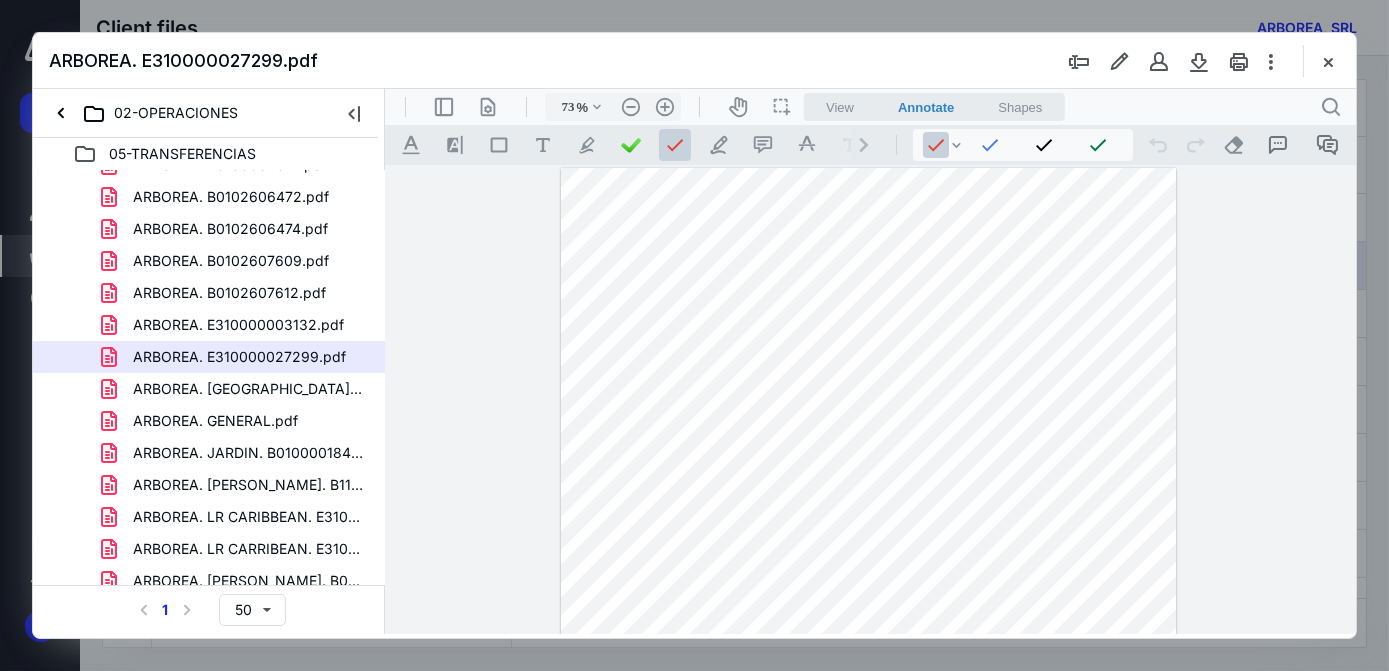 drag, startPoint x: 1061, startPoint y: 390, endPoint x: 1039, endPoint y: 383, distance: 23.086792 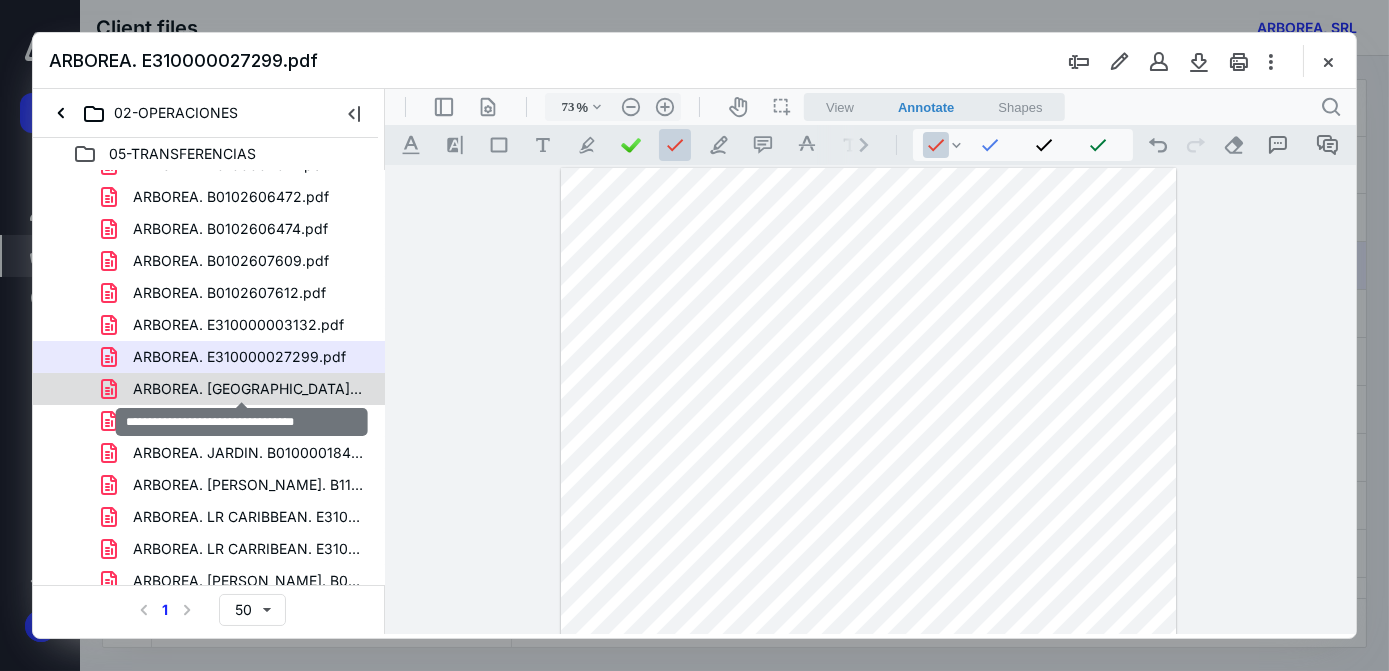click on "ARBOREA. [GEOGRAPHIC_DATA]. E310000123491.pdf" at bounding box center [249, 389] 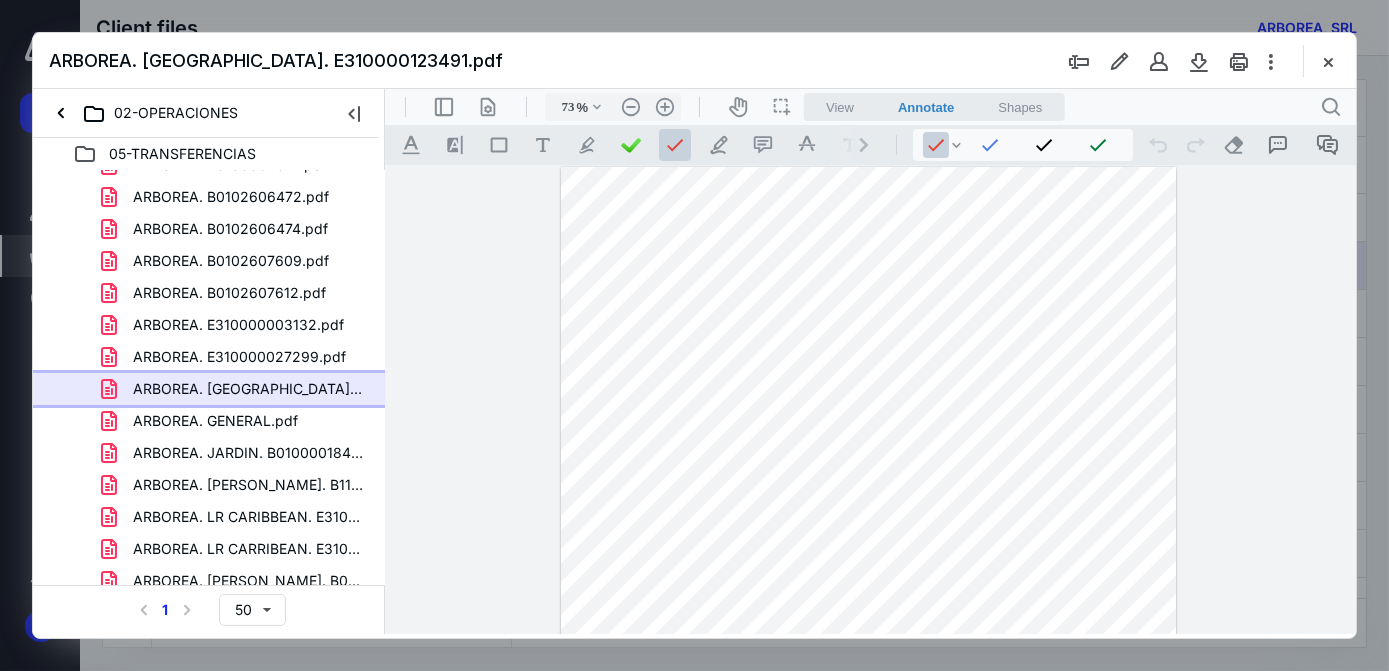 scroll, scrollTop: 0, scrollLeft: 0, axis: both 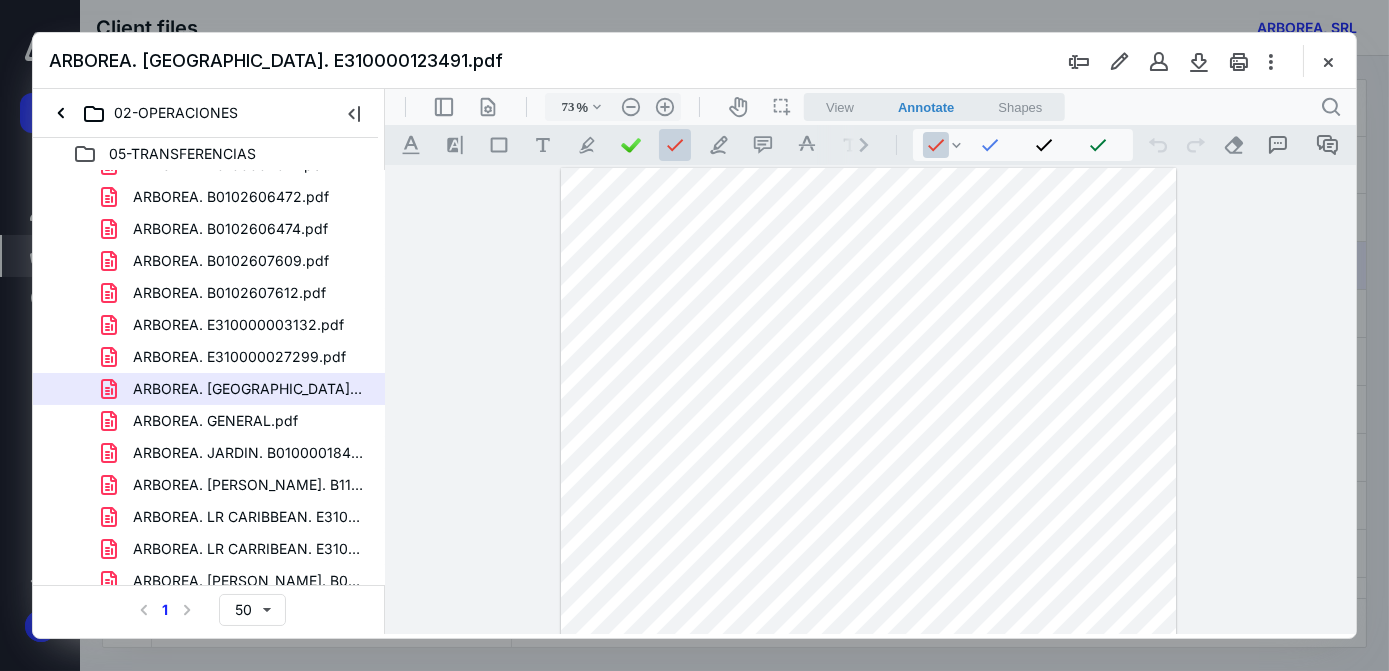 click at bounding box center [868, 566] 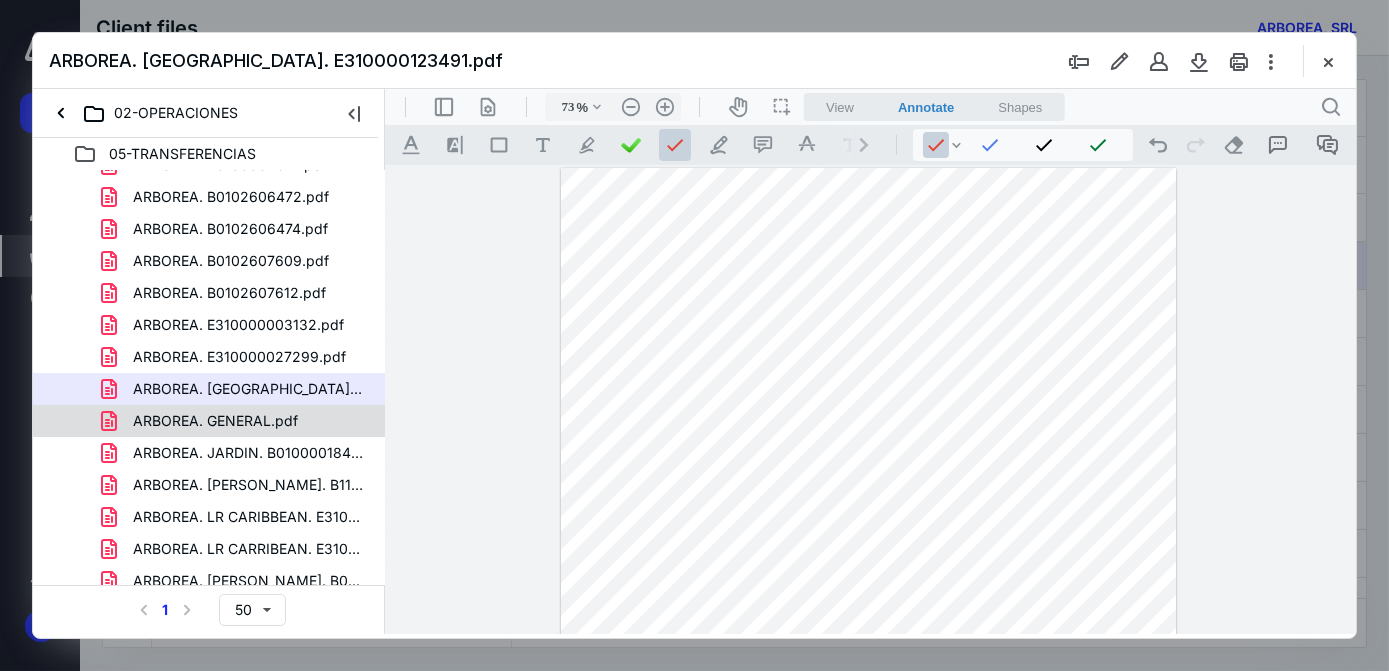 click on "ARBOREA. GENERAL.pdf" at bounding box center (215, 421) 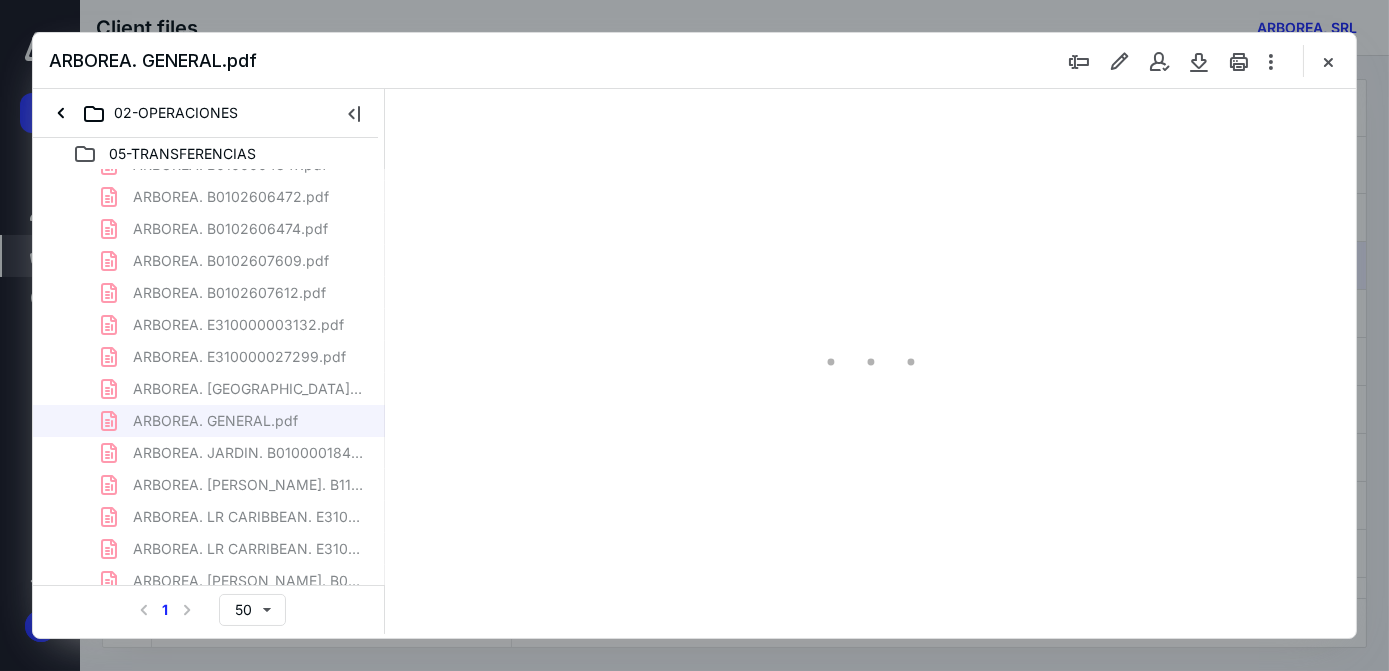 scroll, scrollTop: 77, scrollLeft: 0, axis: vertical 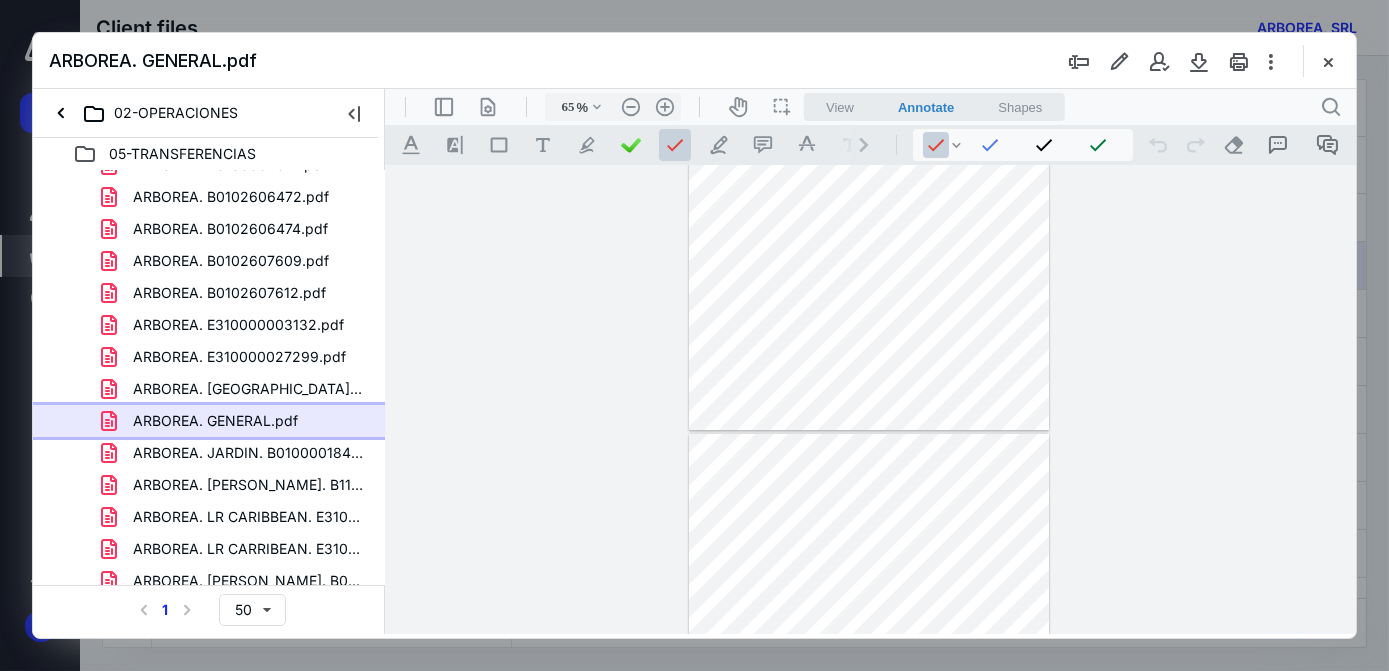 type on "73" 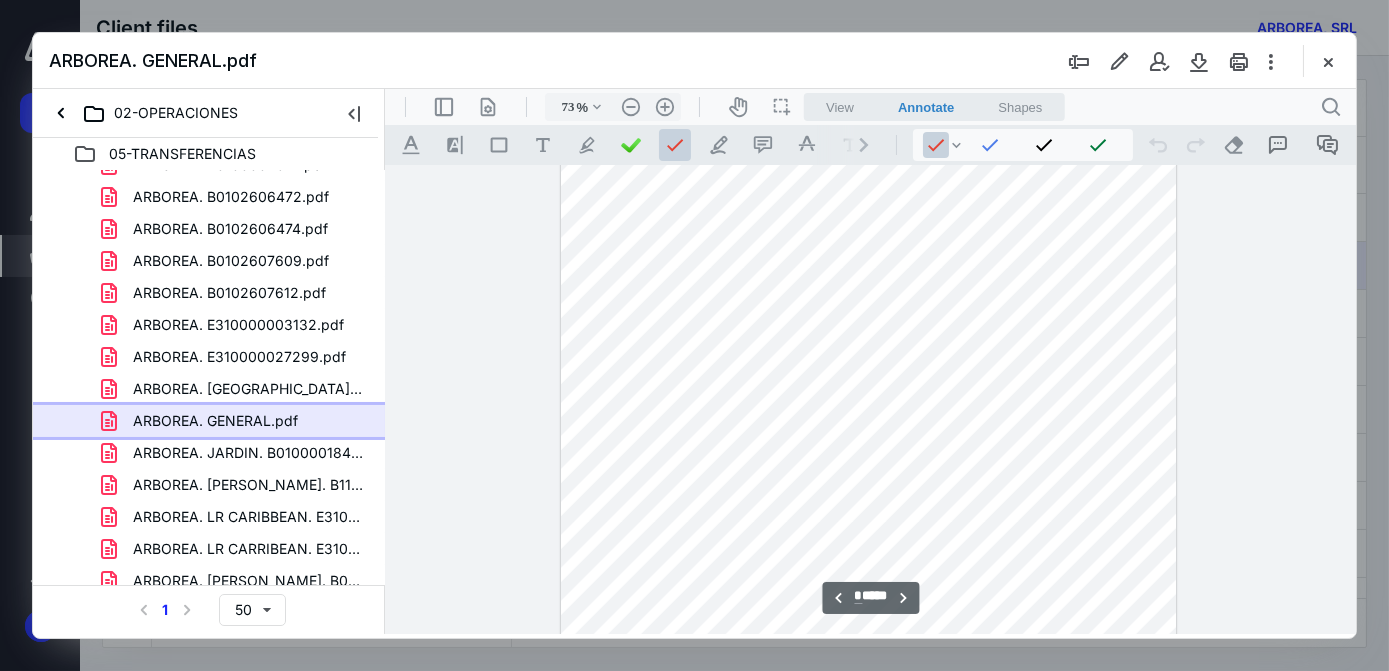 scroll, scrollTop: 3272, scrollLeft: 0, axis: vertical 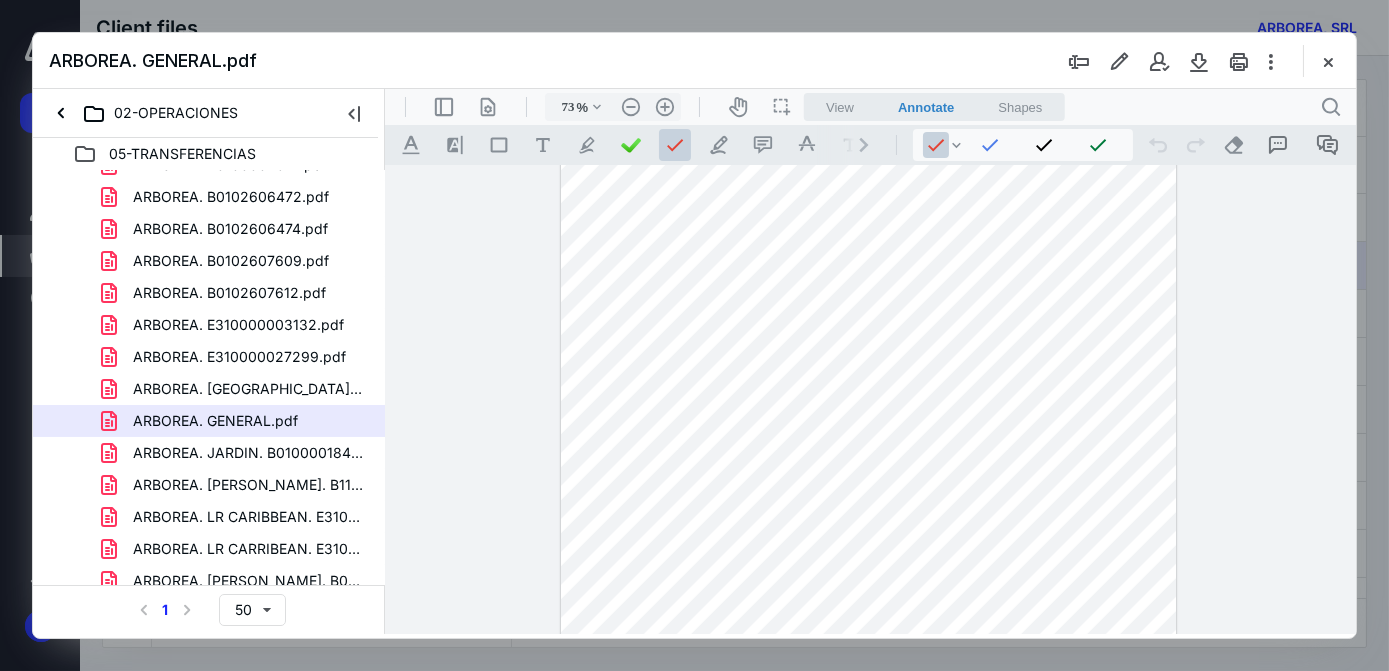click at bounding box center [868, 502] 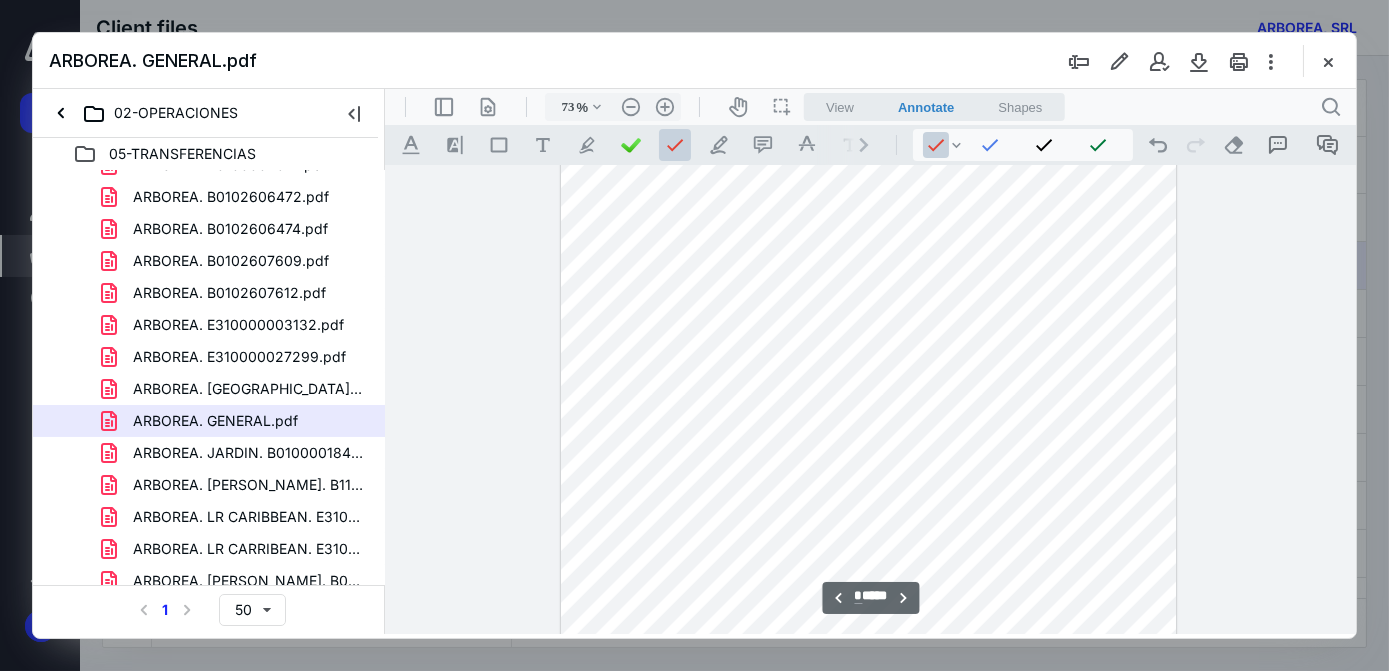 scroll, scrollTop: 4090, scrollLeft: 0, axis: vertical 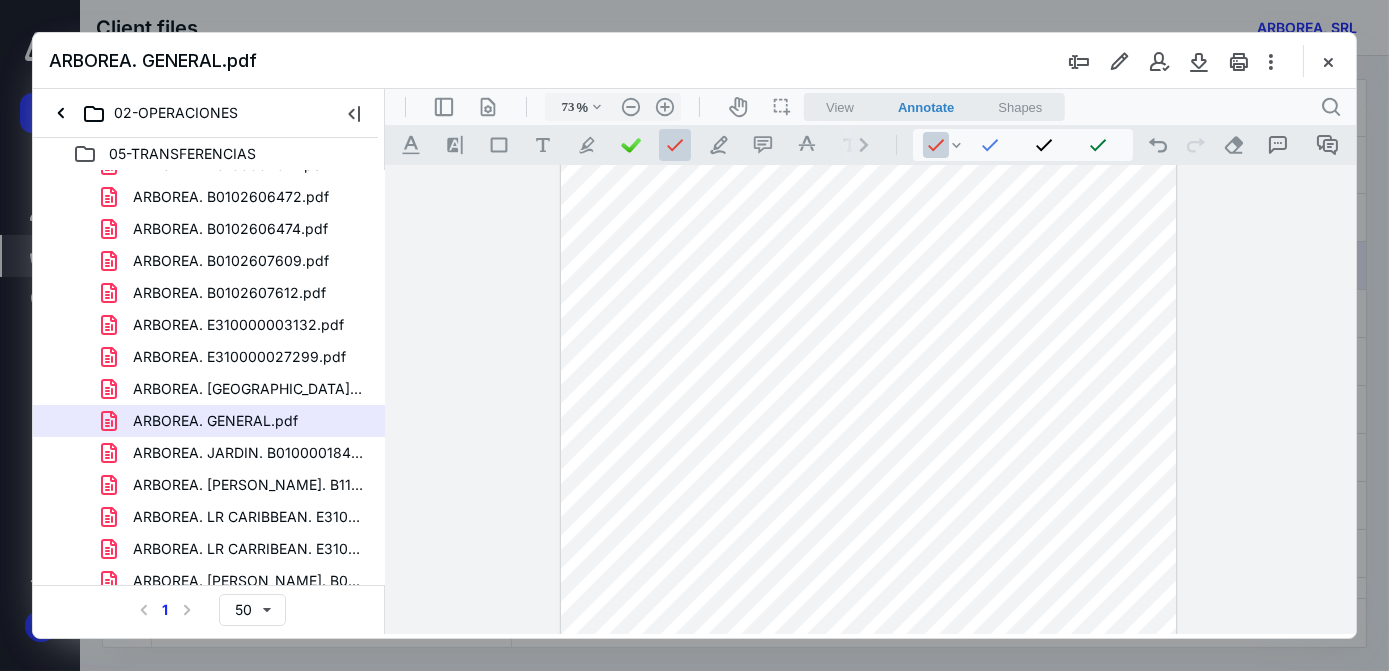 click at bounding box center (868, 486) 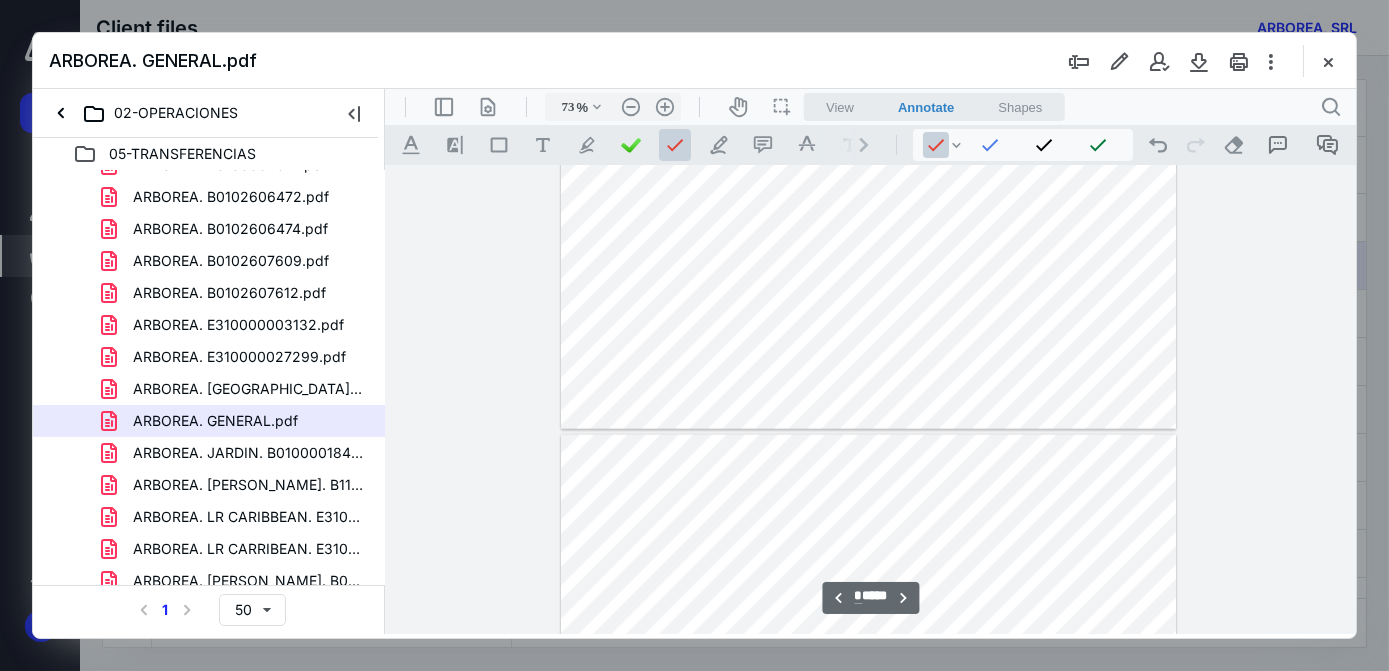 scroll, scrollTop: 4818, scrollLeft: 0, axis: vertical 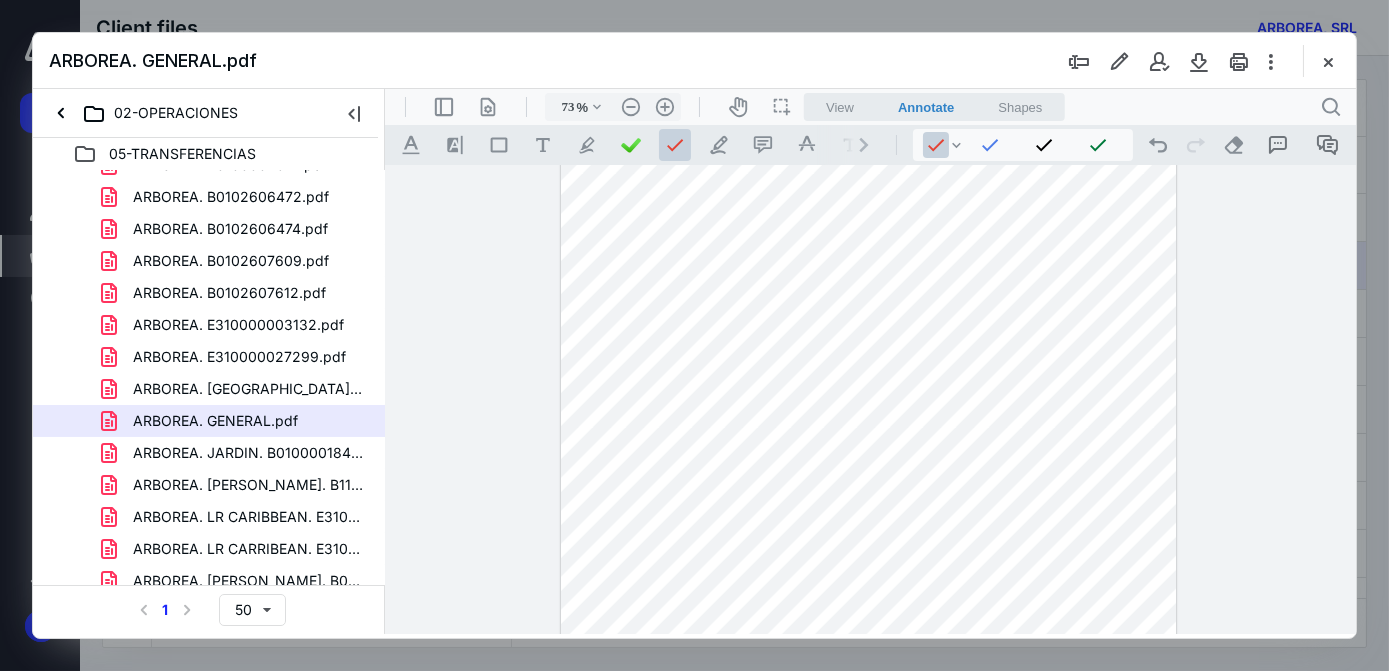 click at bounding box center [868, 560] 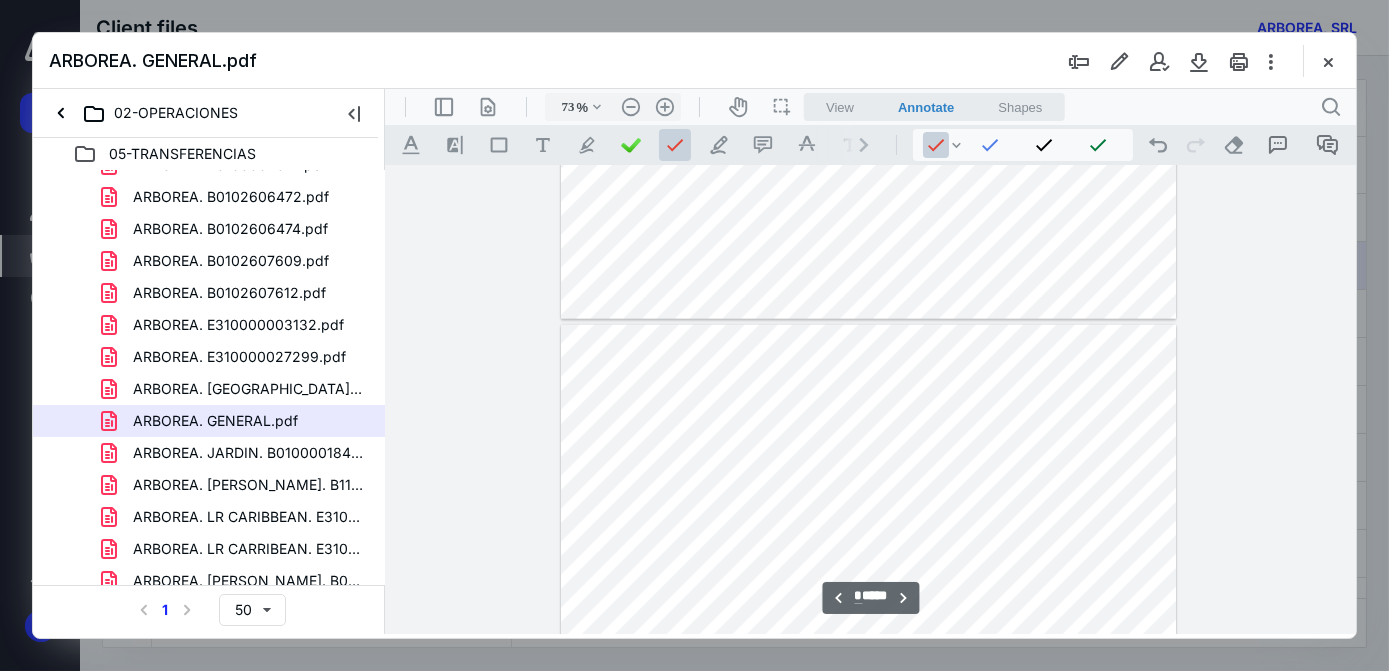 scroll, scrollTop: 5636, scrollLeft: 0, axis: vertical 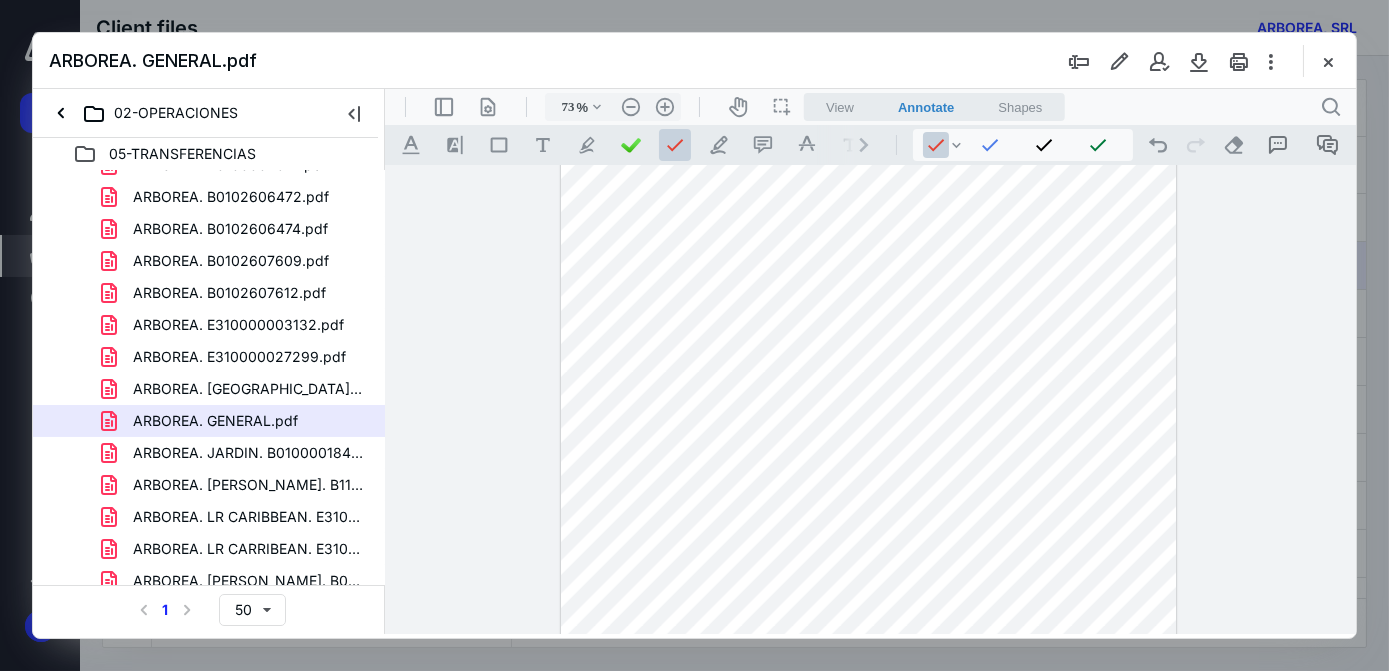 click at bounding box center [868, 544] 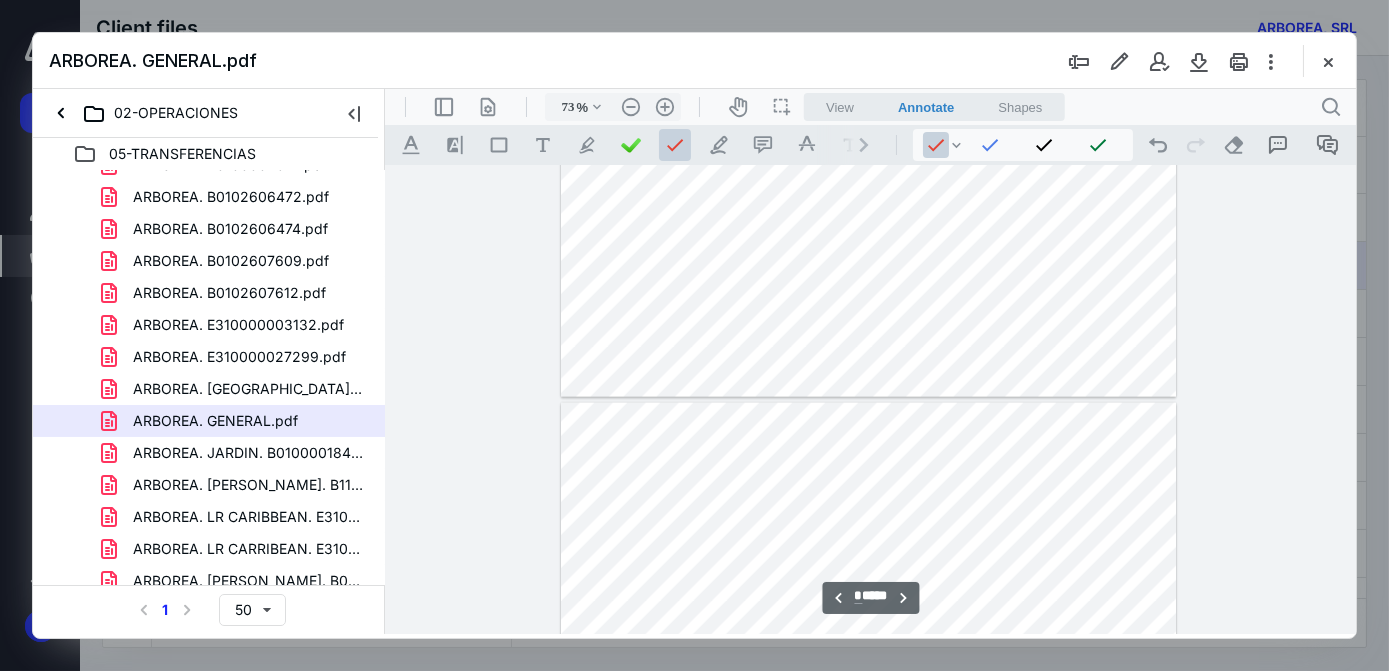 scroll, scrollTop: 6545, scrollLeft: 0, axis: vertical 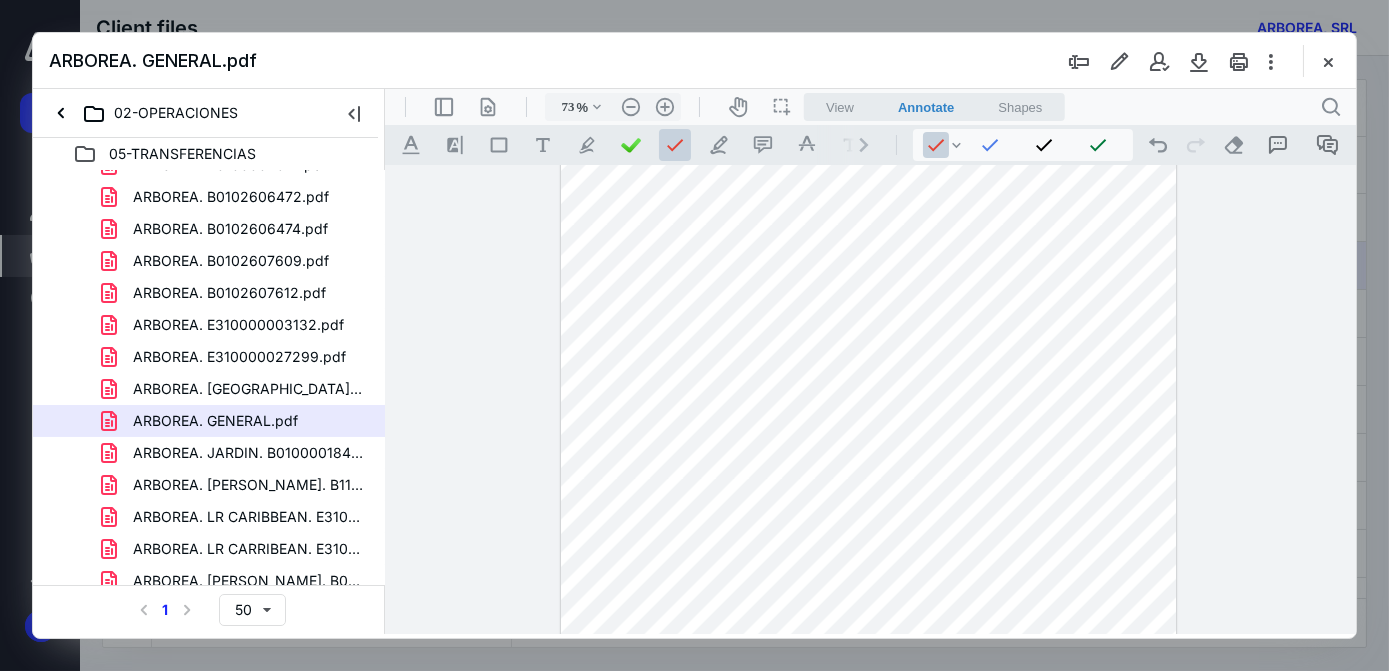 click at bounding box center [868, 437] 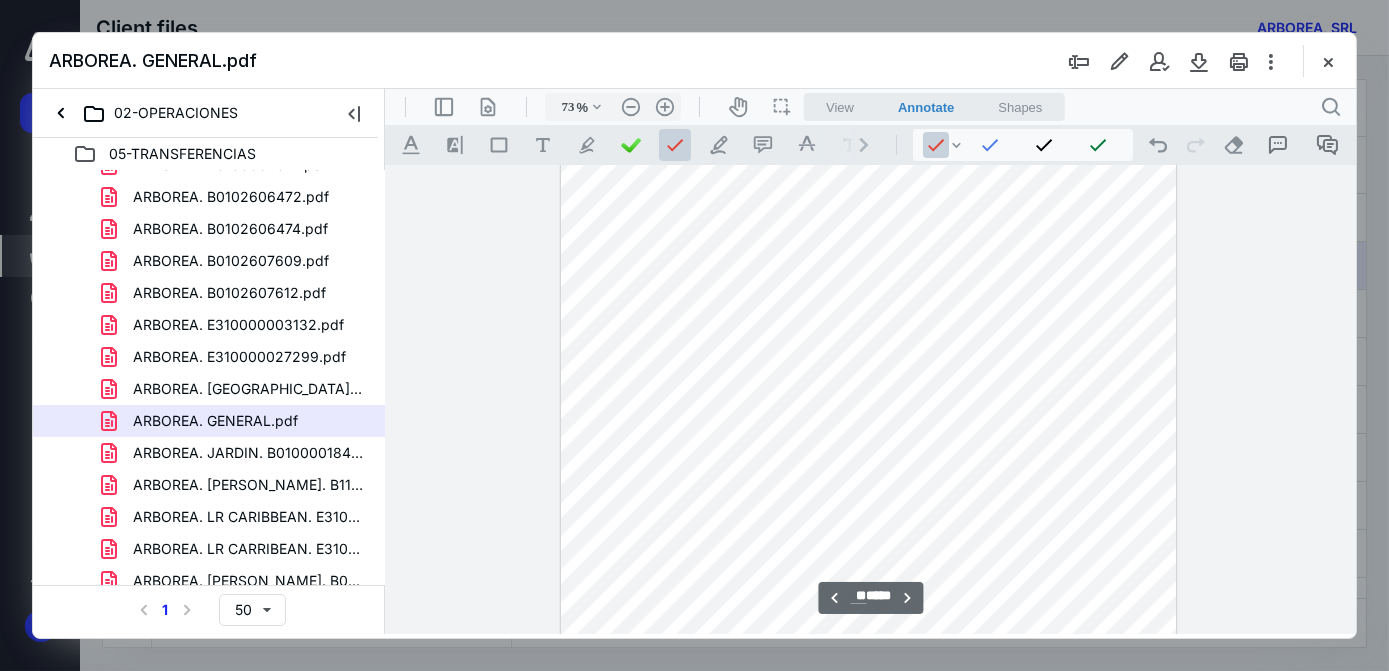 scroll, scrollTop: 7272, scrollLeft: 0, axis: vertical 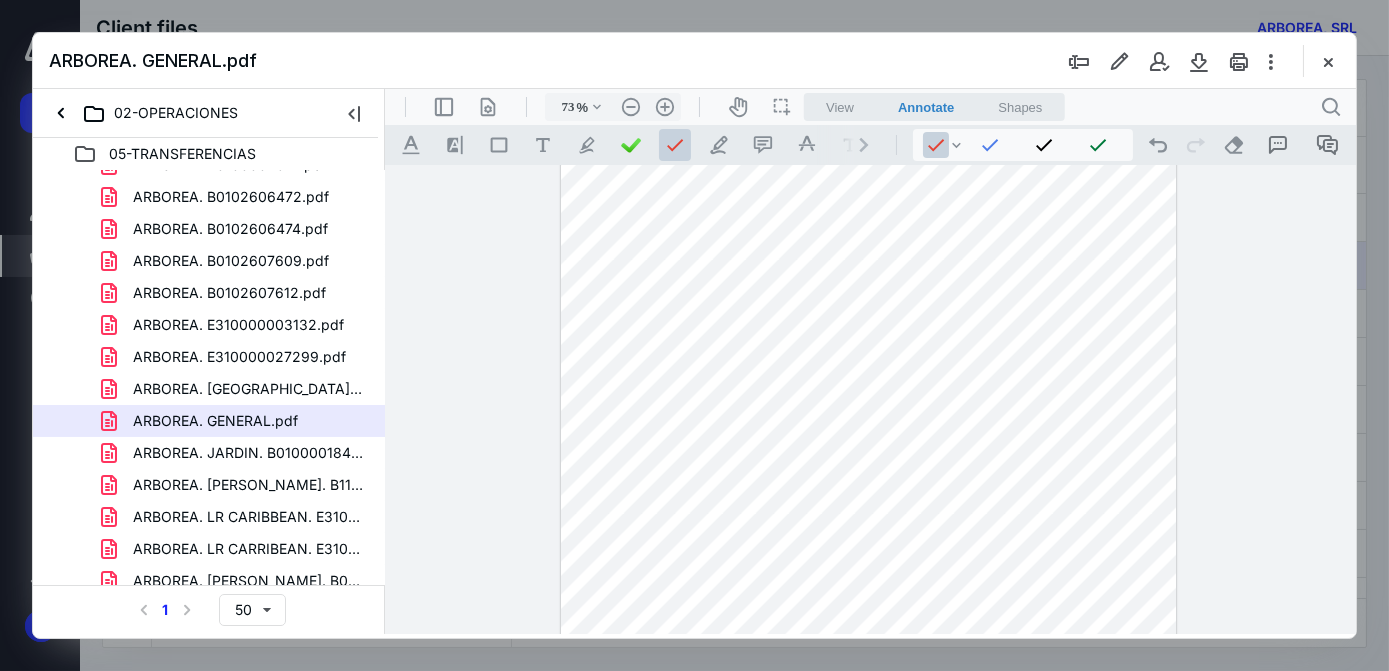drag, startPoint x: 1013, startPoint y: 250, endPoint x: 1002, endPoint y: 266, distance: 19.416489 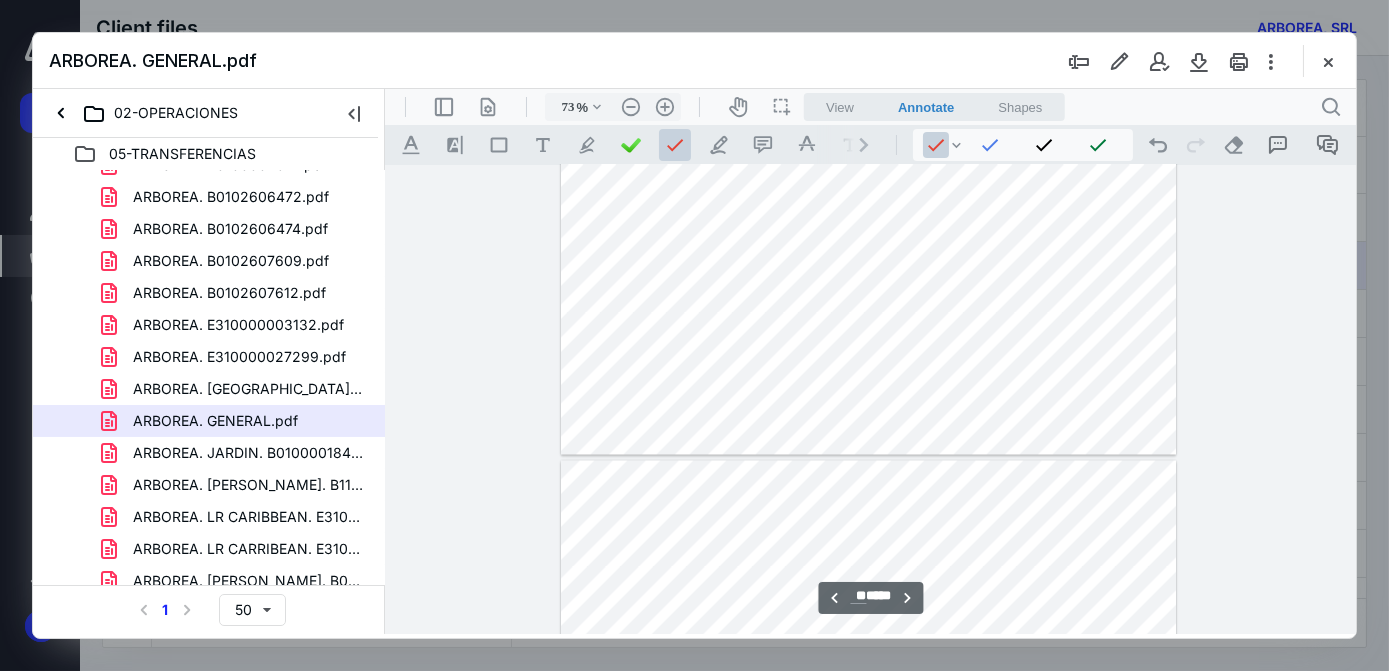 scroll, scrollTop: 8000, scrollLeft: 0, axis: vertical 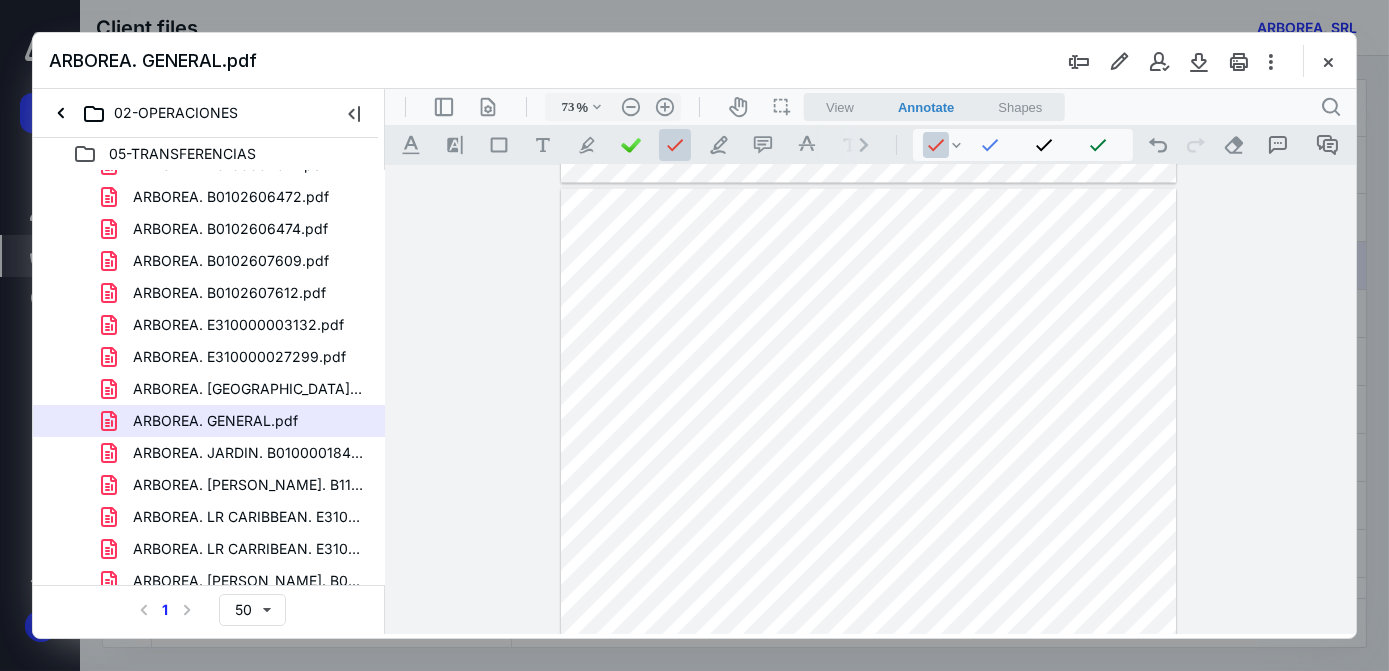 click at bounding box center (868, 586) 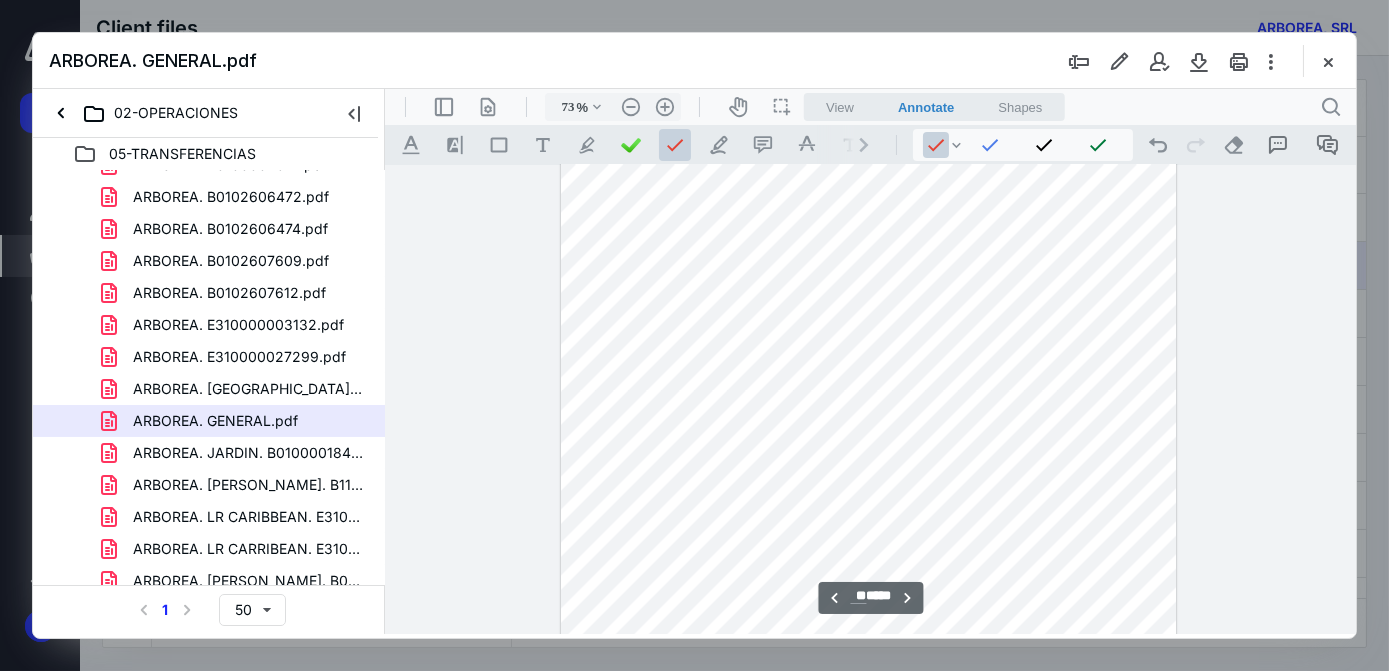 scroll, scrollTop: 9000, scrollLeft: 0, axis: vertical 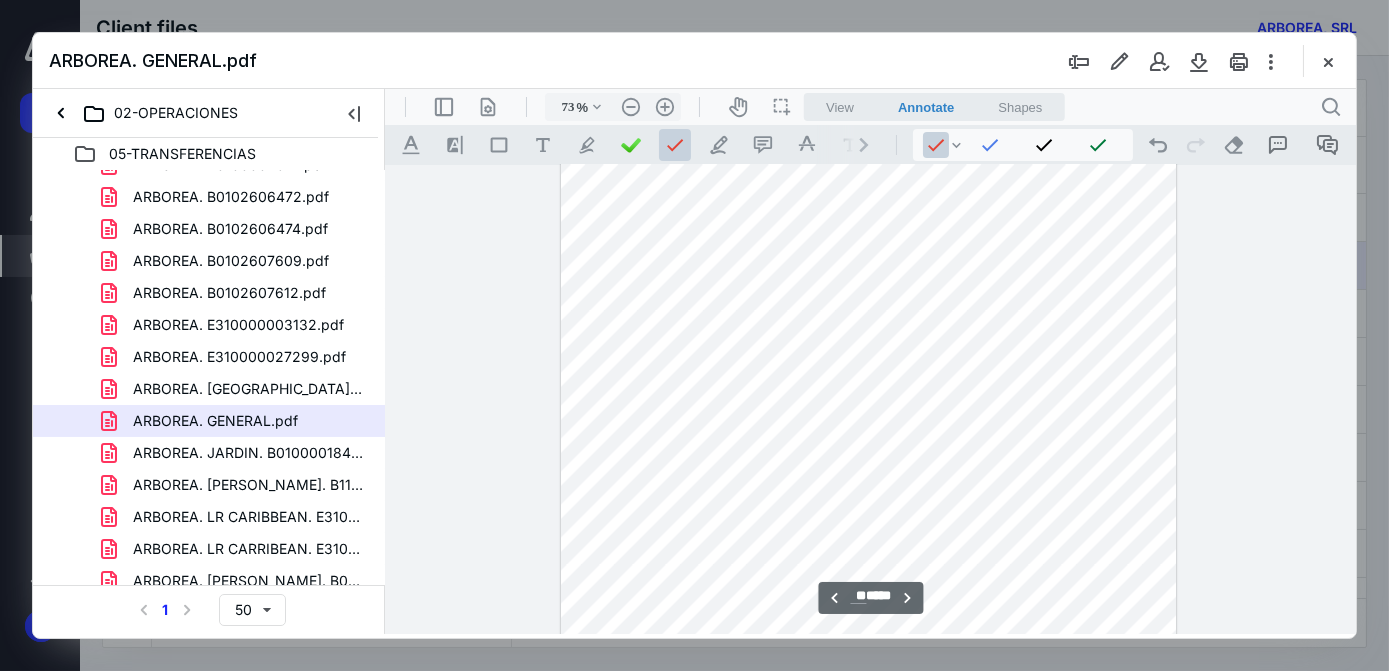 click at bounding box center (868, 388) 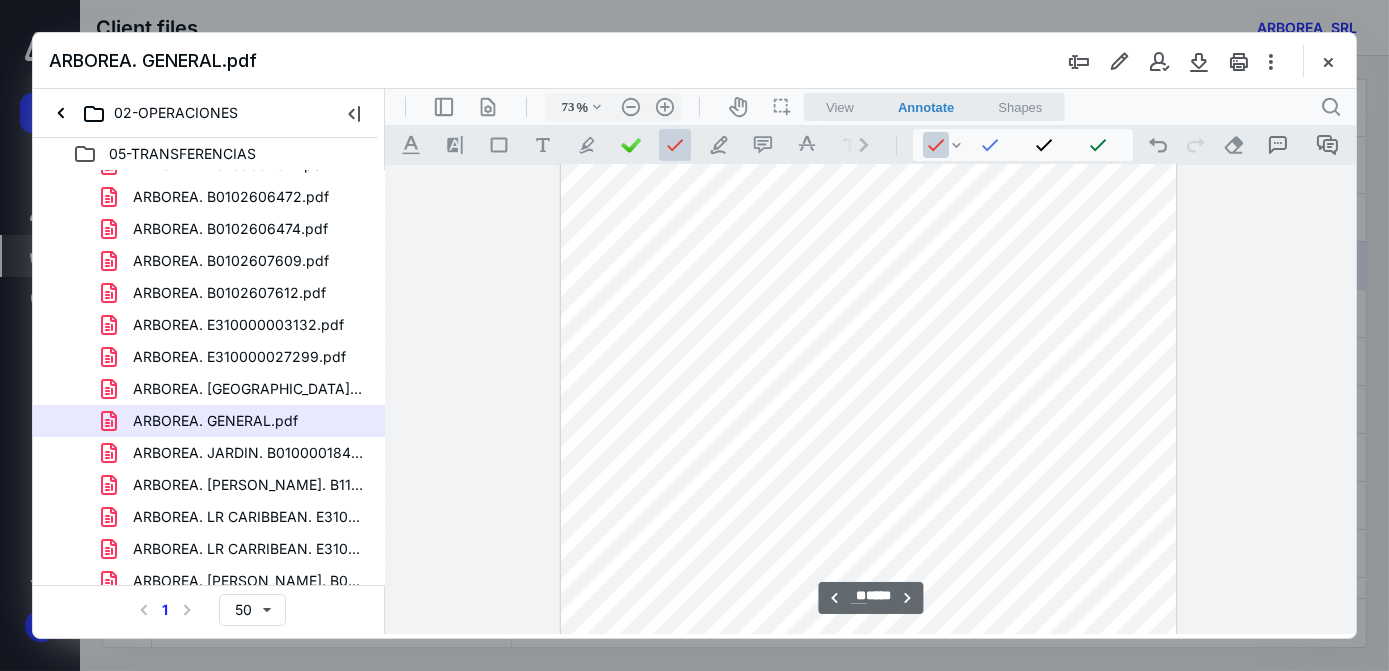 scroll, scrollTop: 9636, scrollLeft: 0, axis: vertical 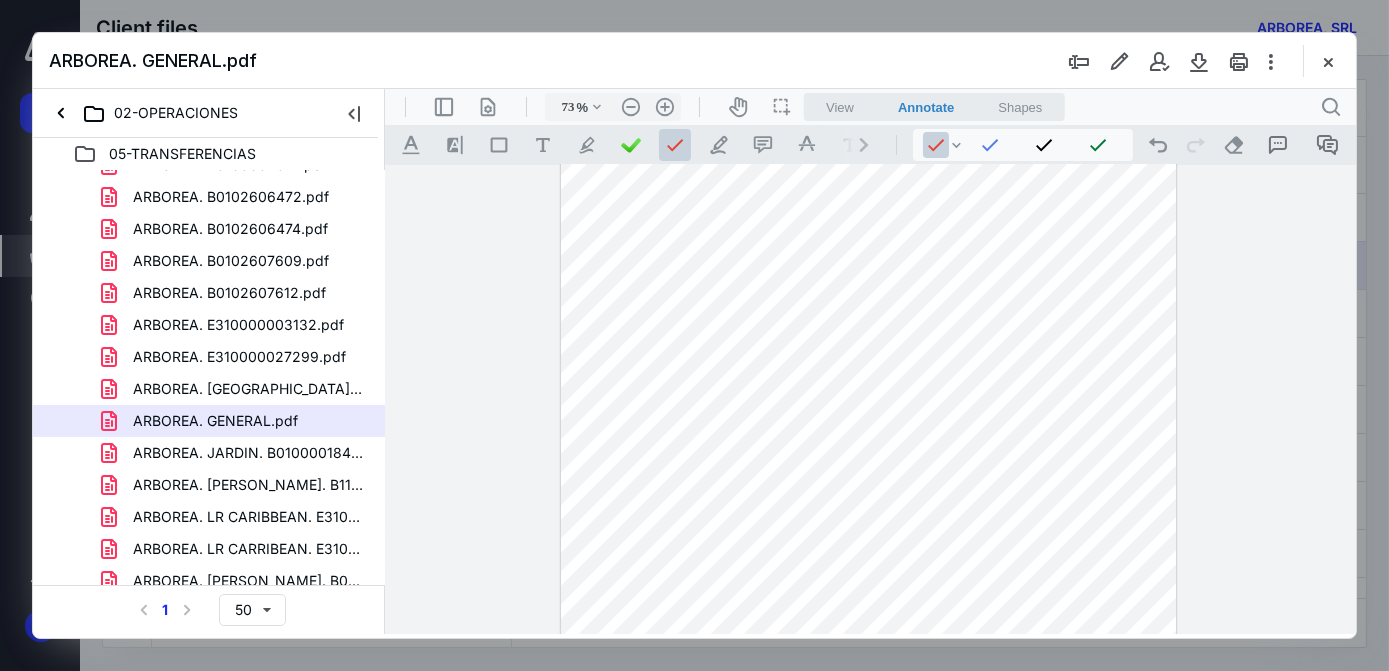 click at bounding box center (868, 554) 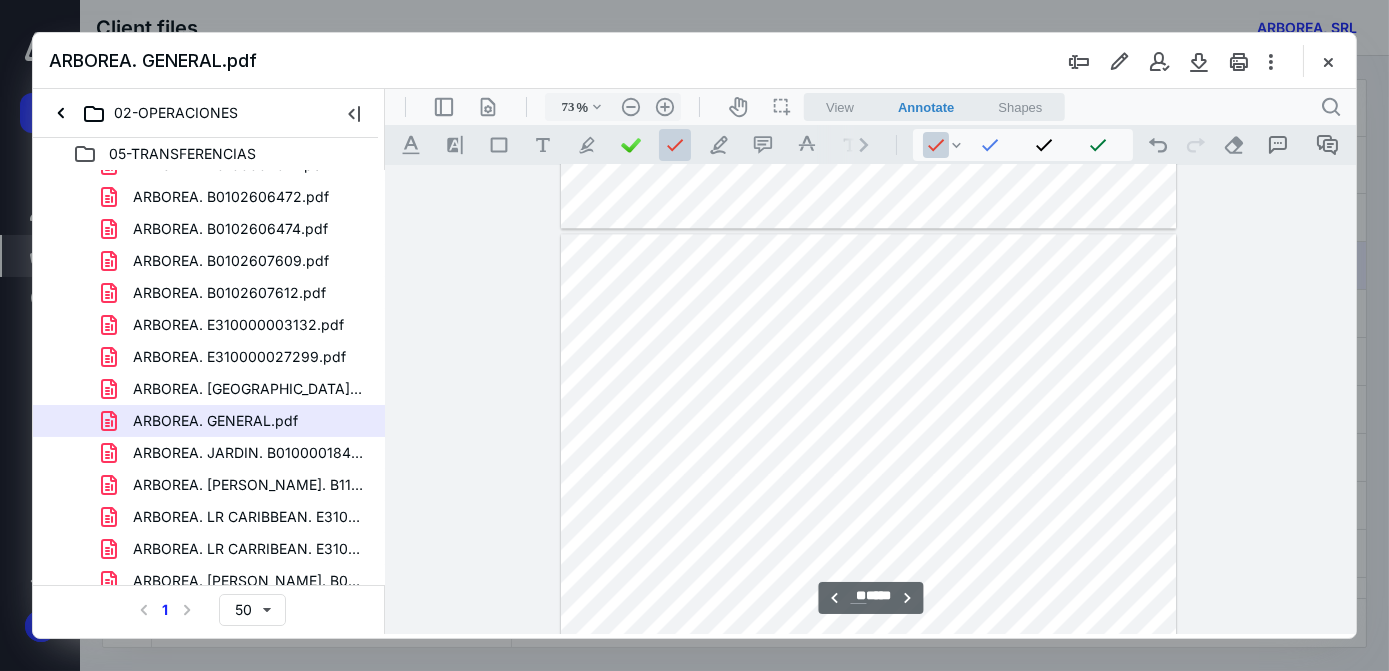 scroll, scrollTop: 10454, scrollLeft: 0, axis: vertical 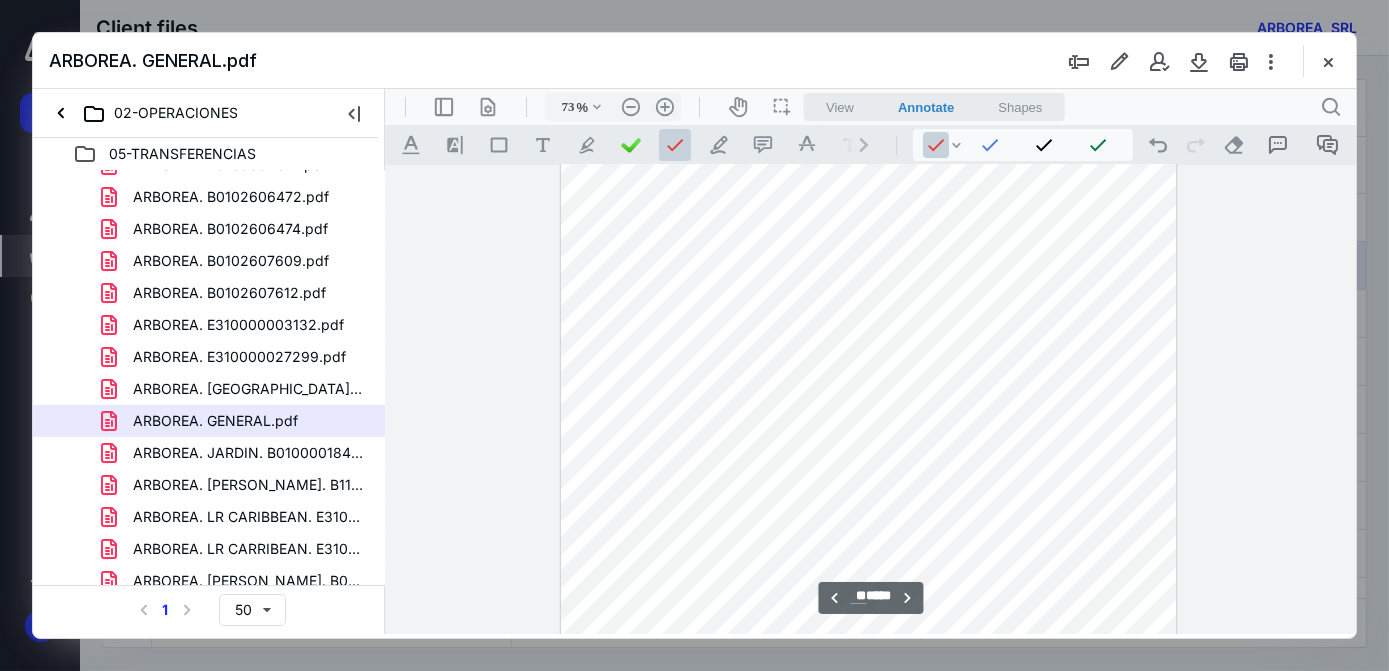 click at bounding box center [868, 538] 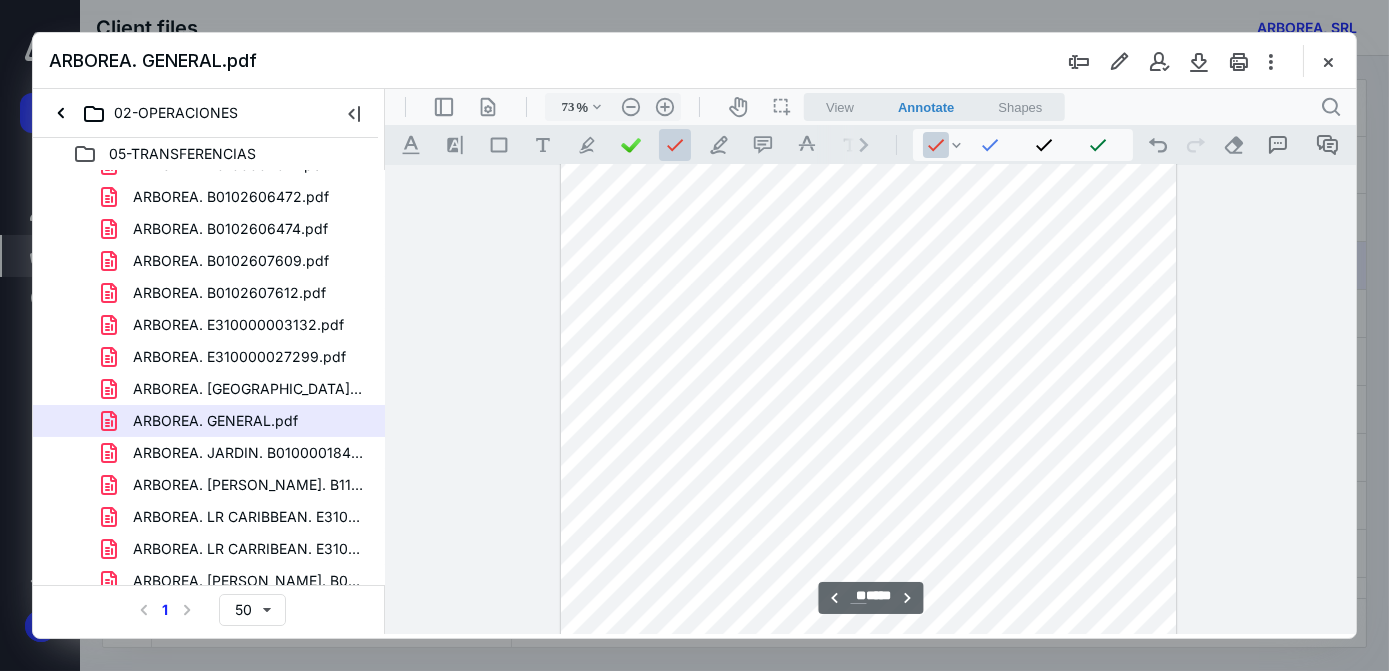 scroll, scrollTop: 11272, scrollLeft: 0, axis: vertical 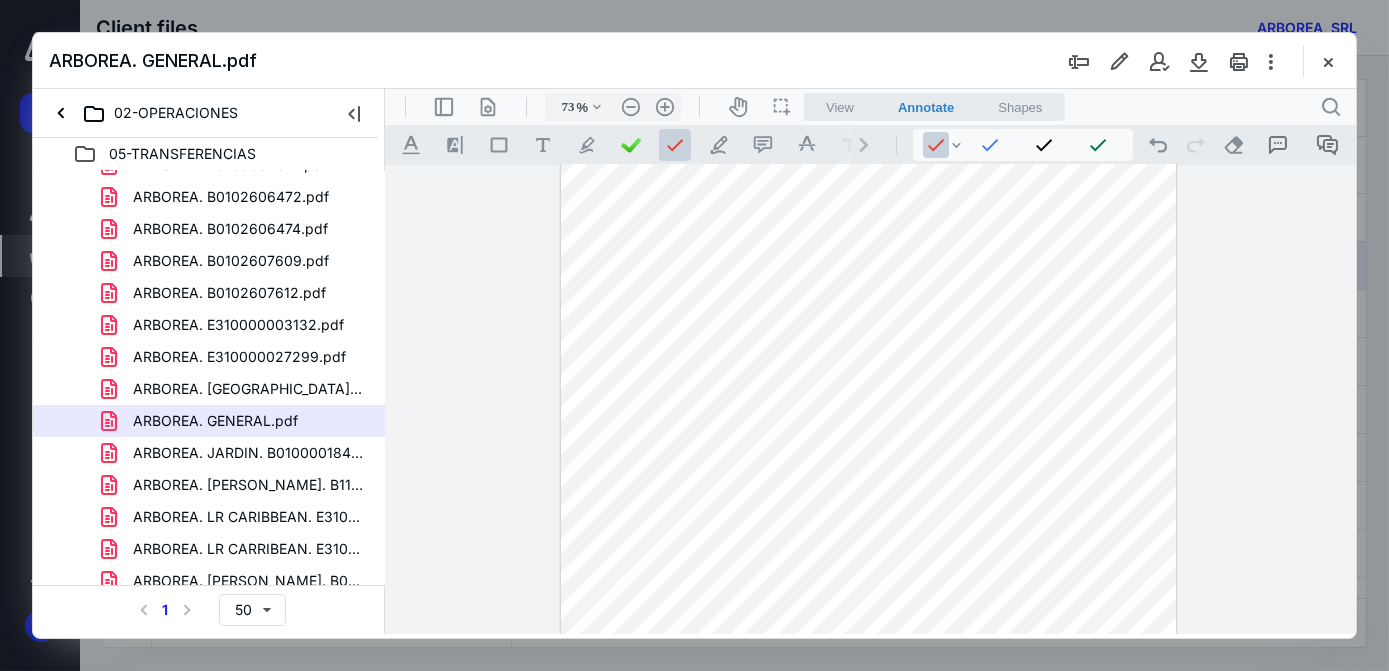 click at bounding box center (868, 522) 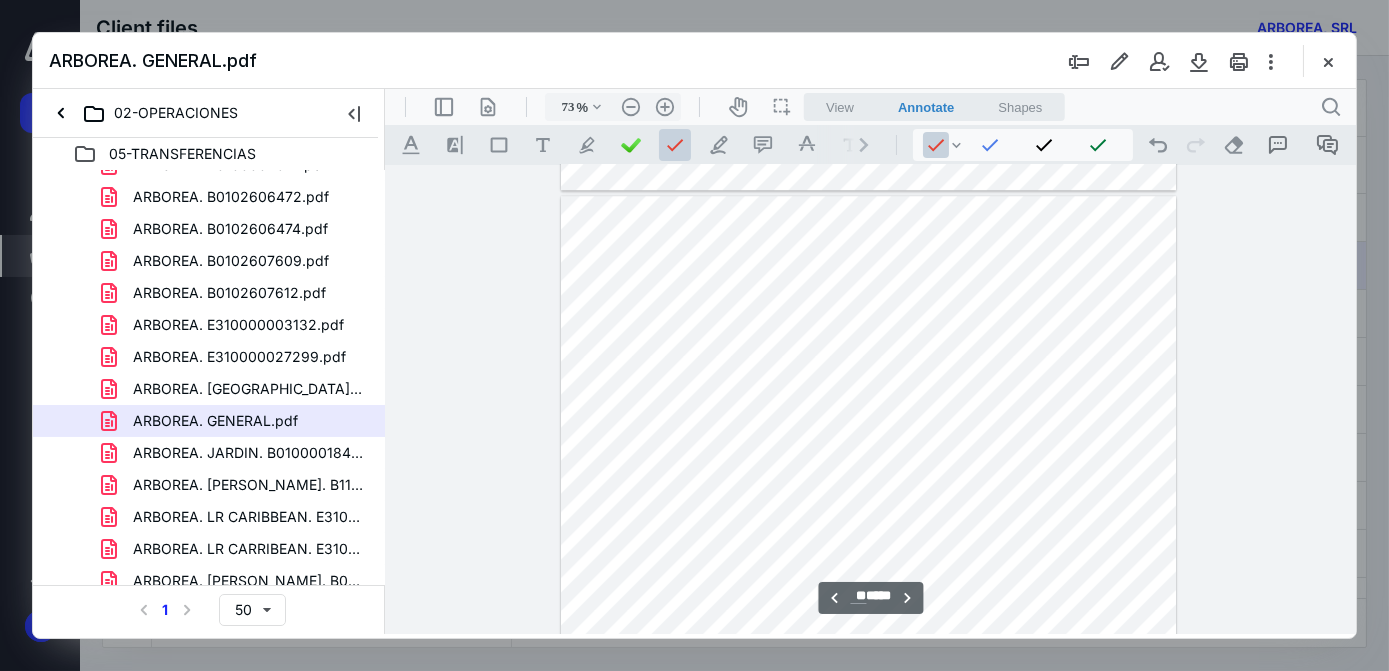 scroll, scrollTop: 12000, scrollLeft: 0, axis: vertical 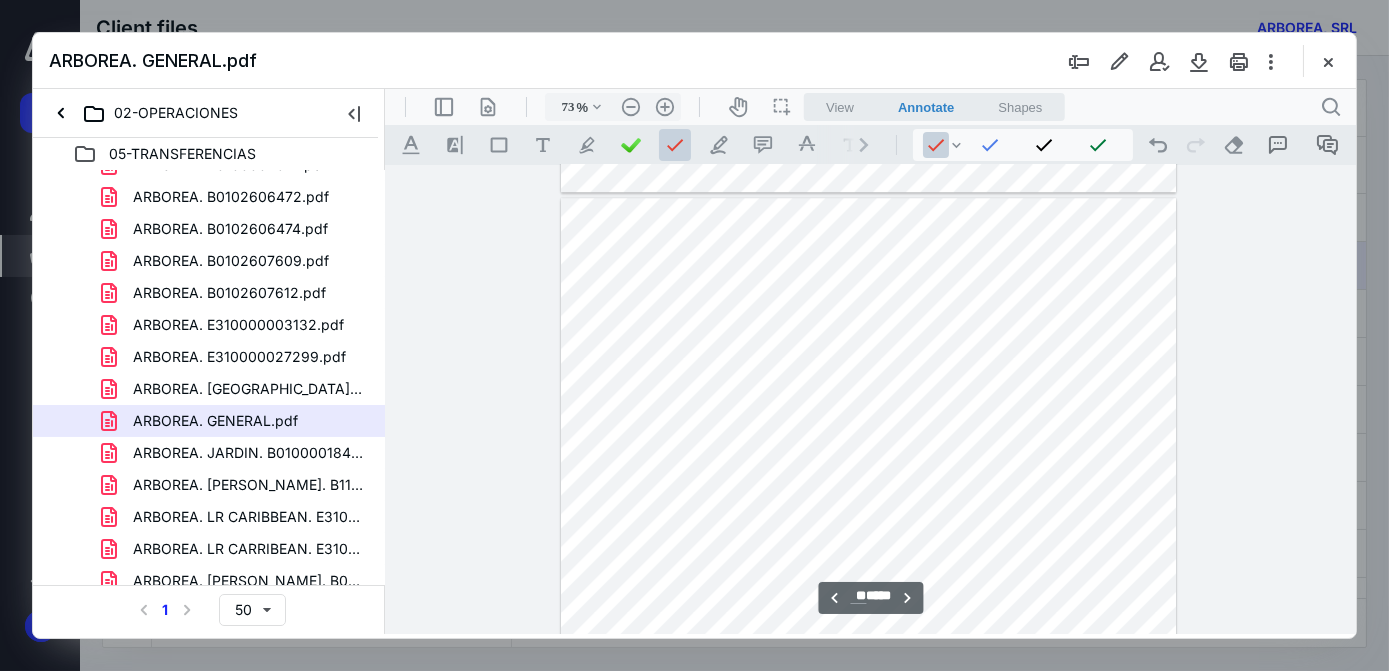 click at bounding box center [868, 596] 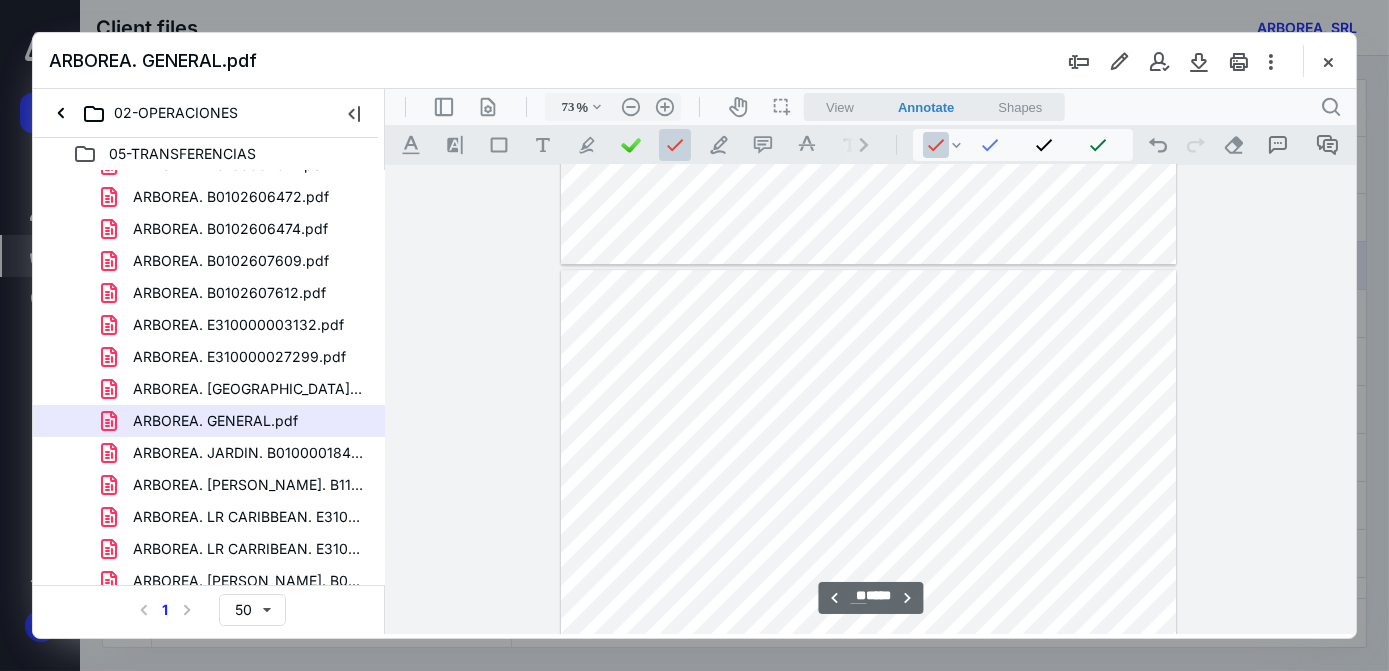 scroll, scrollTop: 12909, scrollLeft: 0, axis: vertical 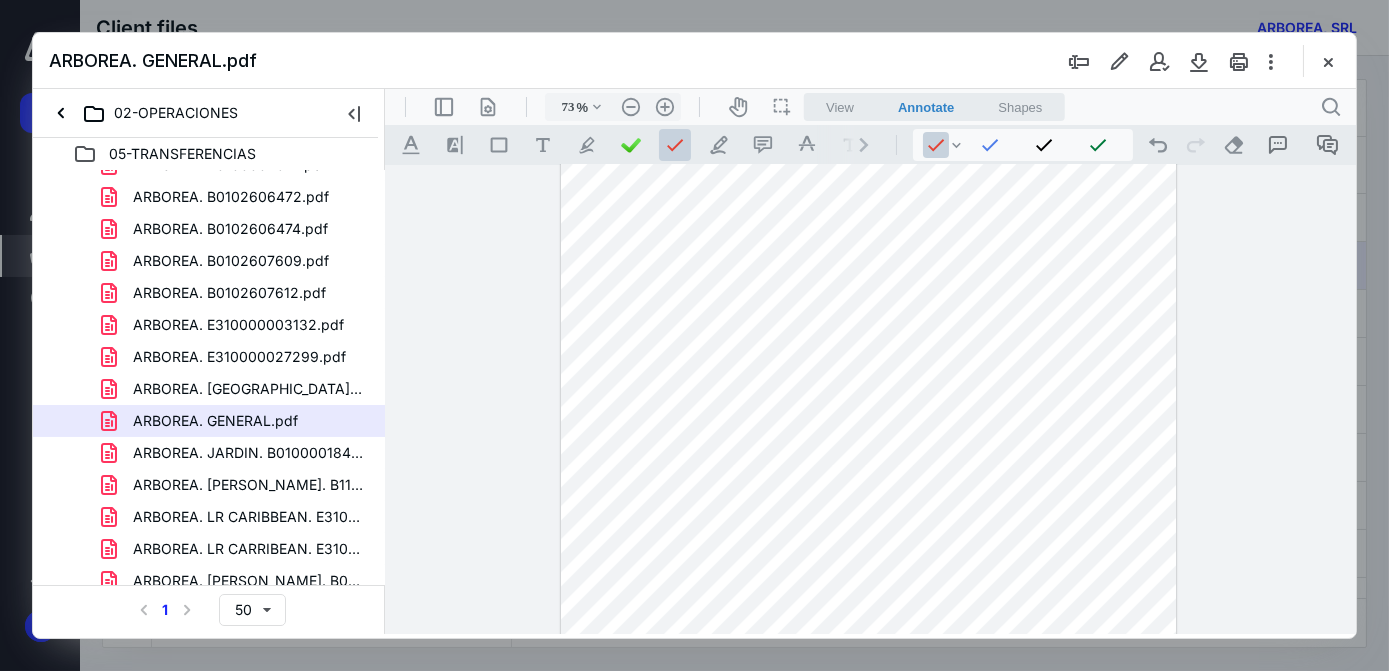 click at bounding box center [868, 489] 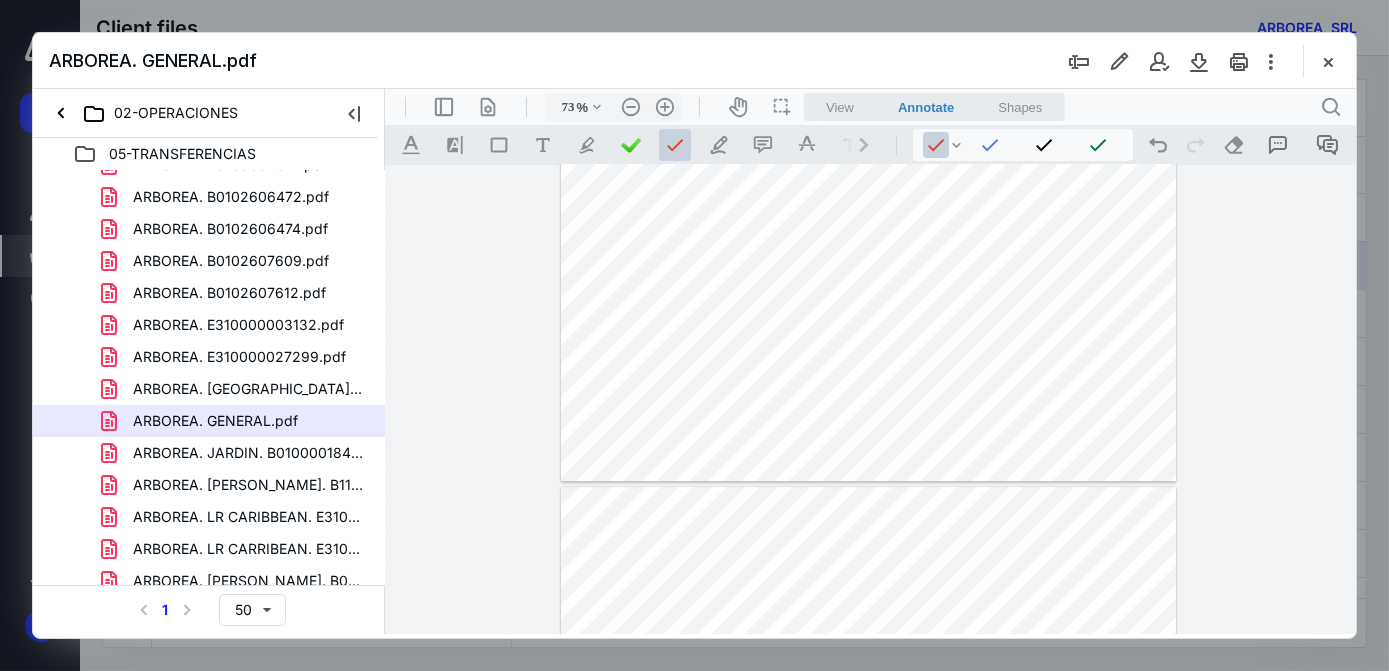 type on "**" 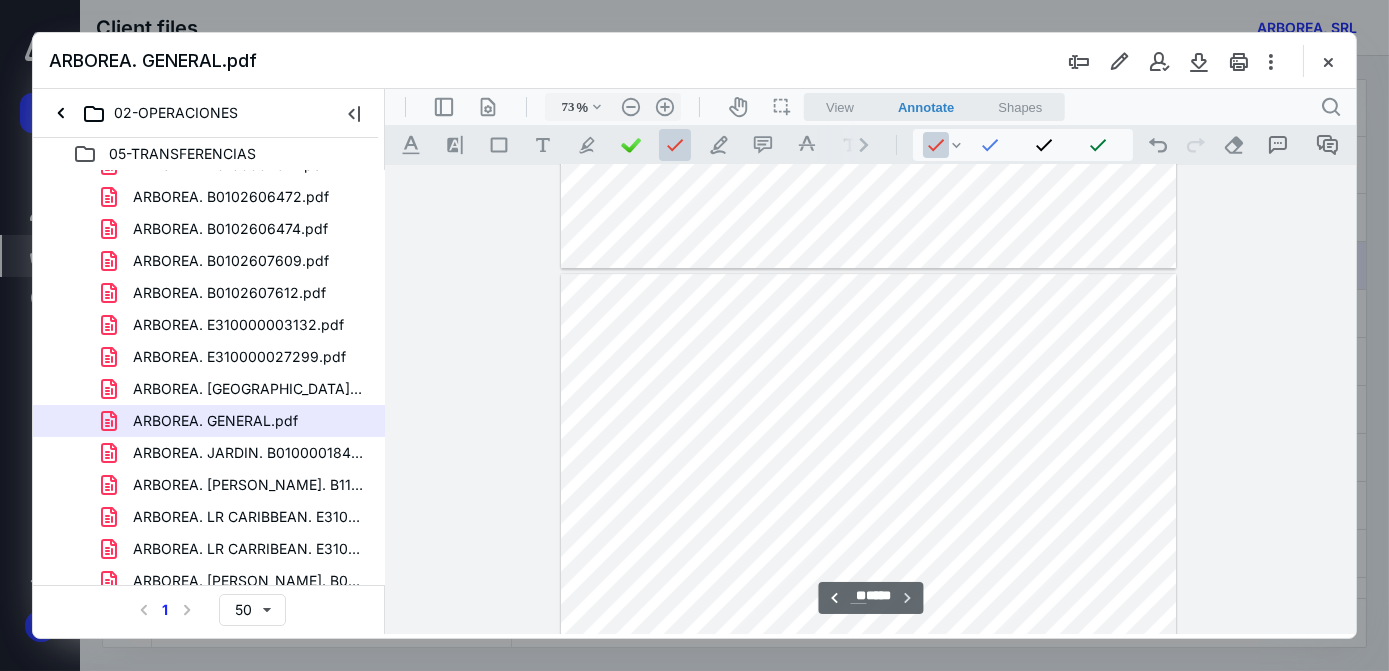 scroll, scrollTop: 13511, scrollLeft: 0, axis: vertical 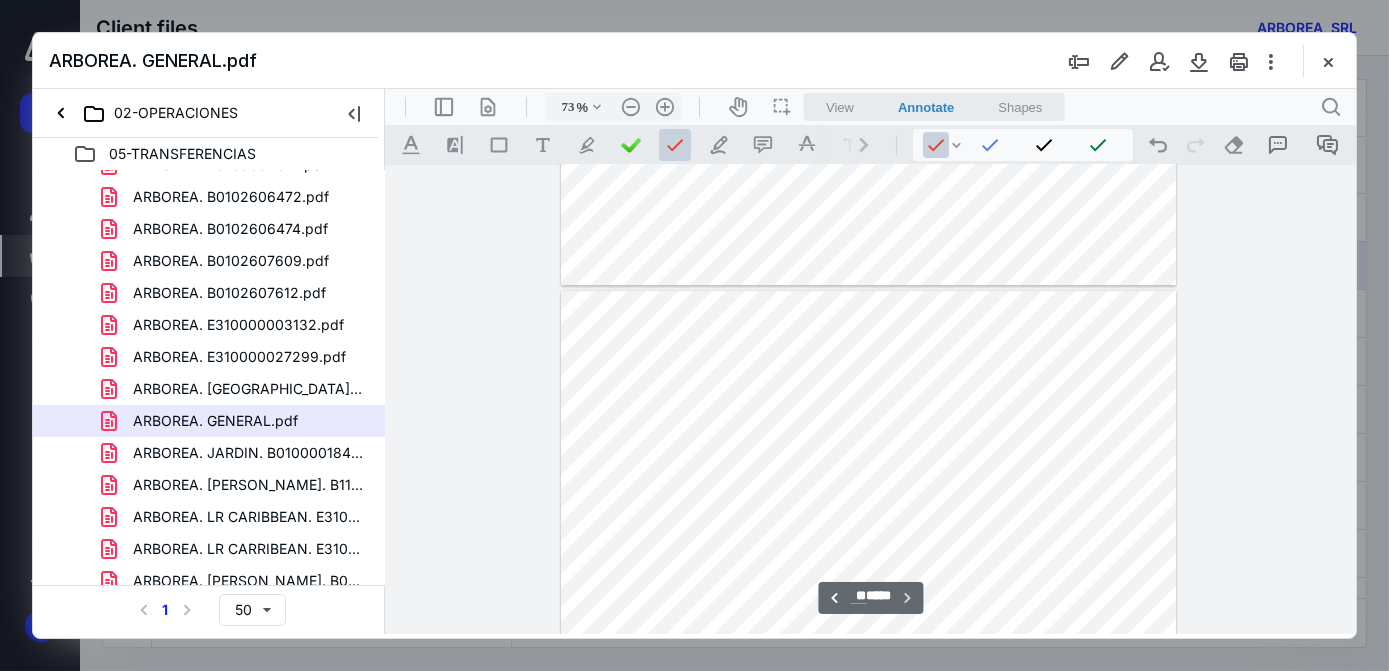 click at bounding box center (868, 689) 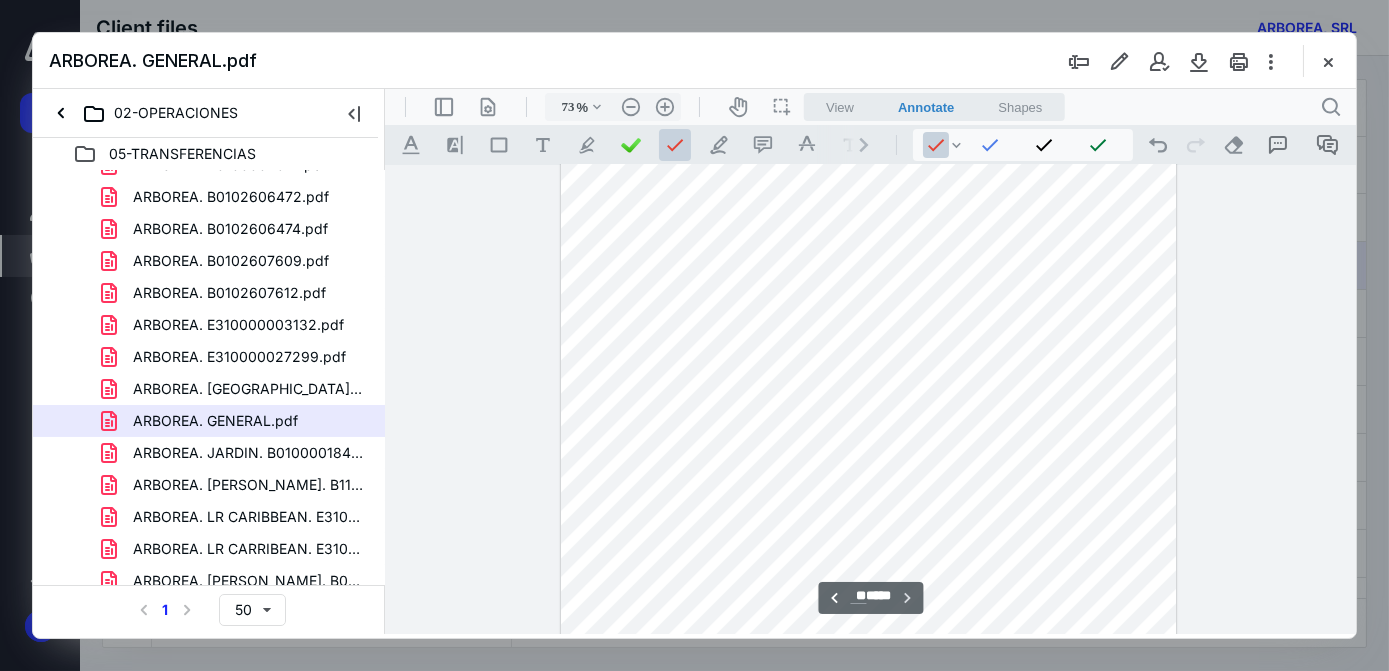 scroll, scrollTop: 13965, scrollLeft: 0, axis: vertical 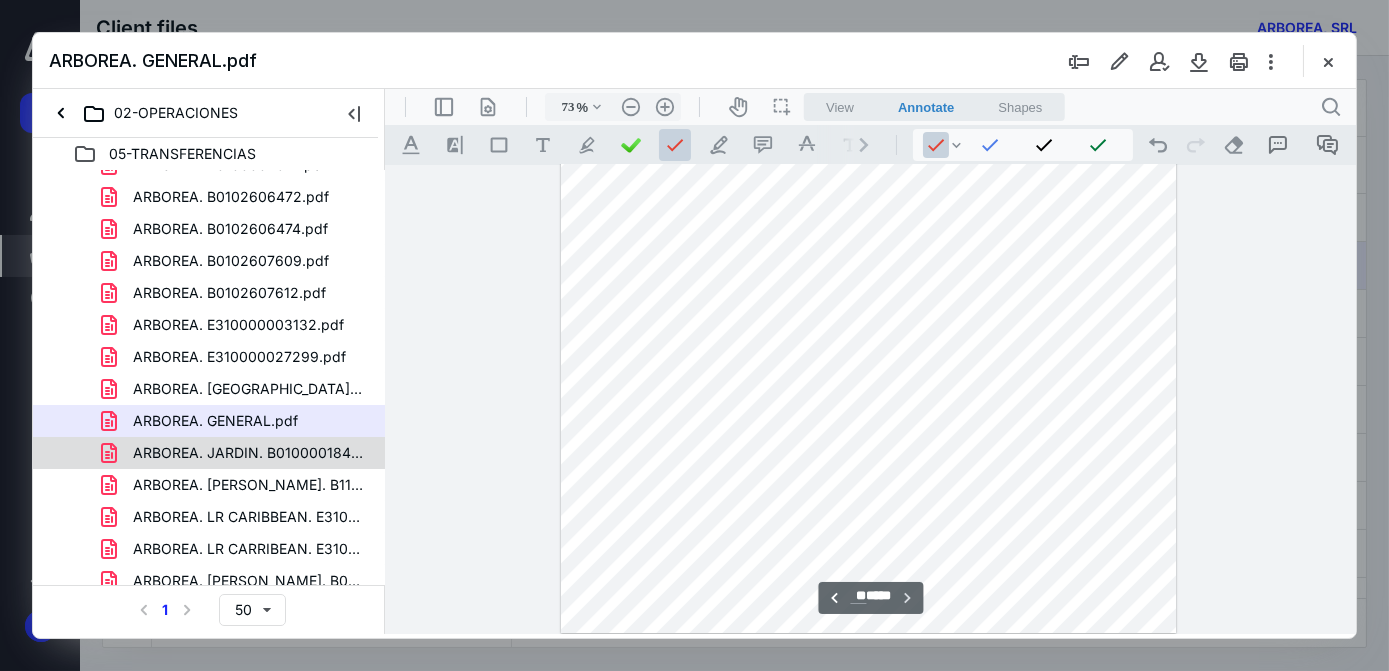 click on "ARBOREA. JARDIN. B0100001845.pdf" at bounding box center [249, 453] 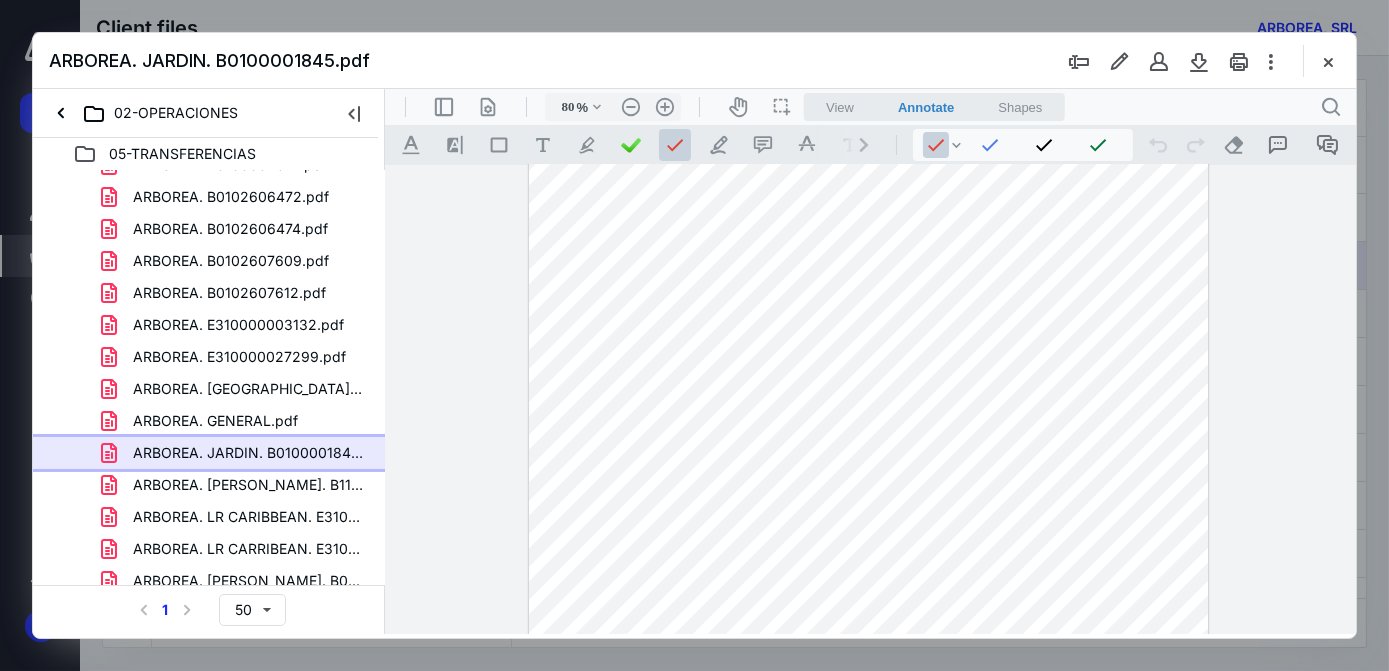 scroll, scrollTop: 0, scrollLeft: 0, axis: both 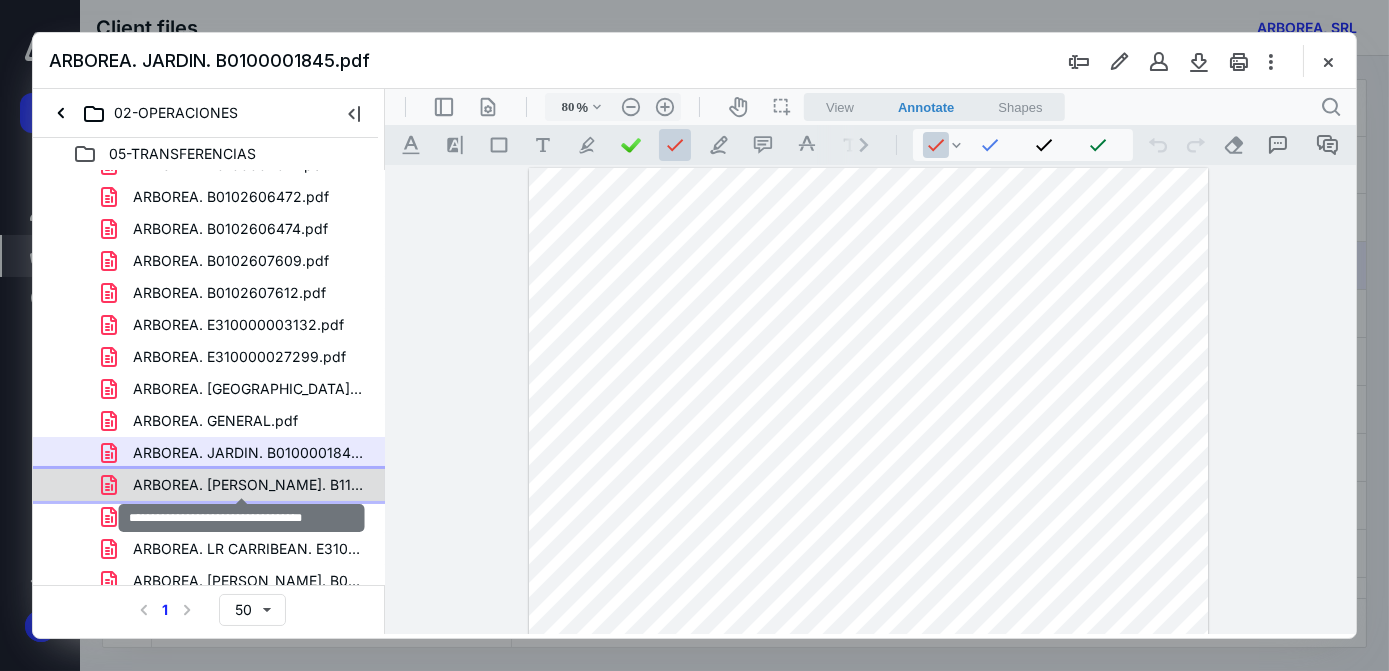 click on "ARBOREA. [PERSON_NAME]. B11-0051.pdf" at bounding box center [249, 485] 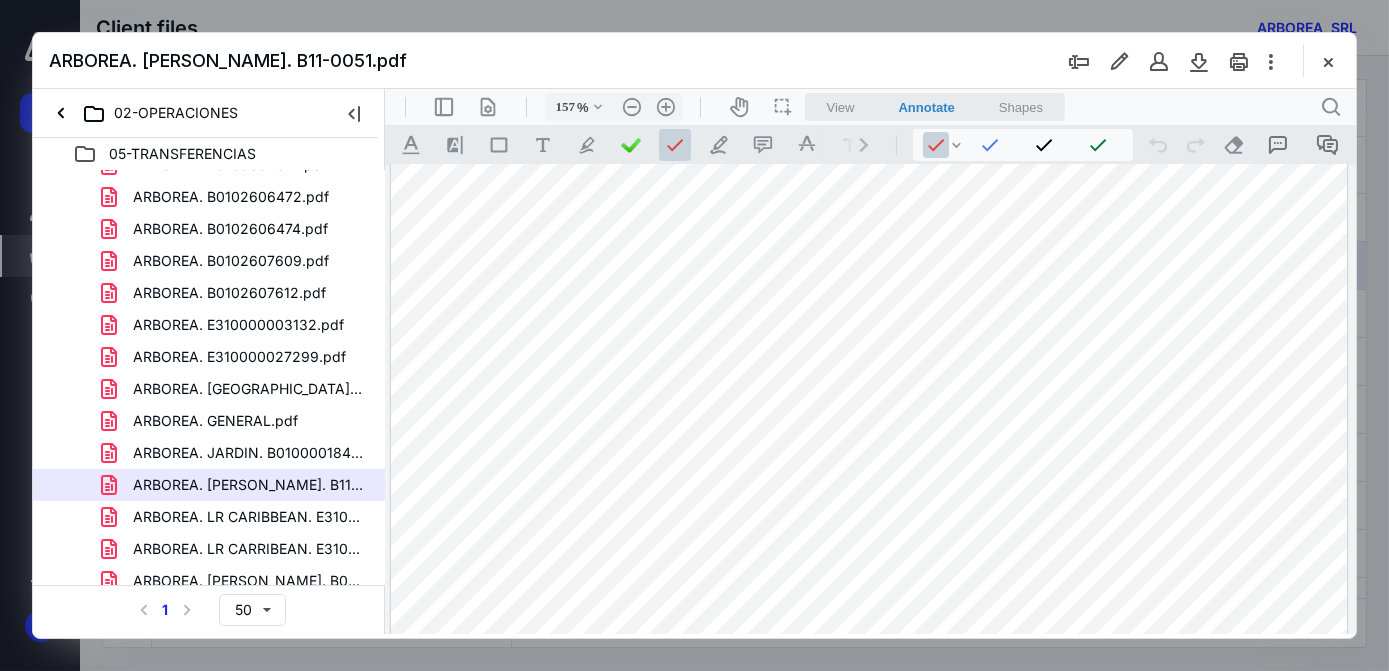scroll, scrollTop: 0, scrollLeft: 3, axis: horizontal 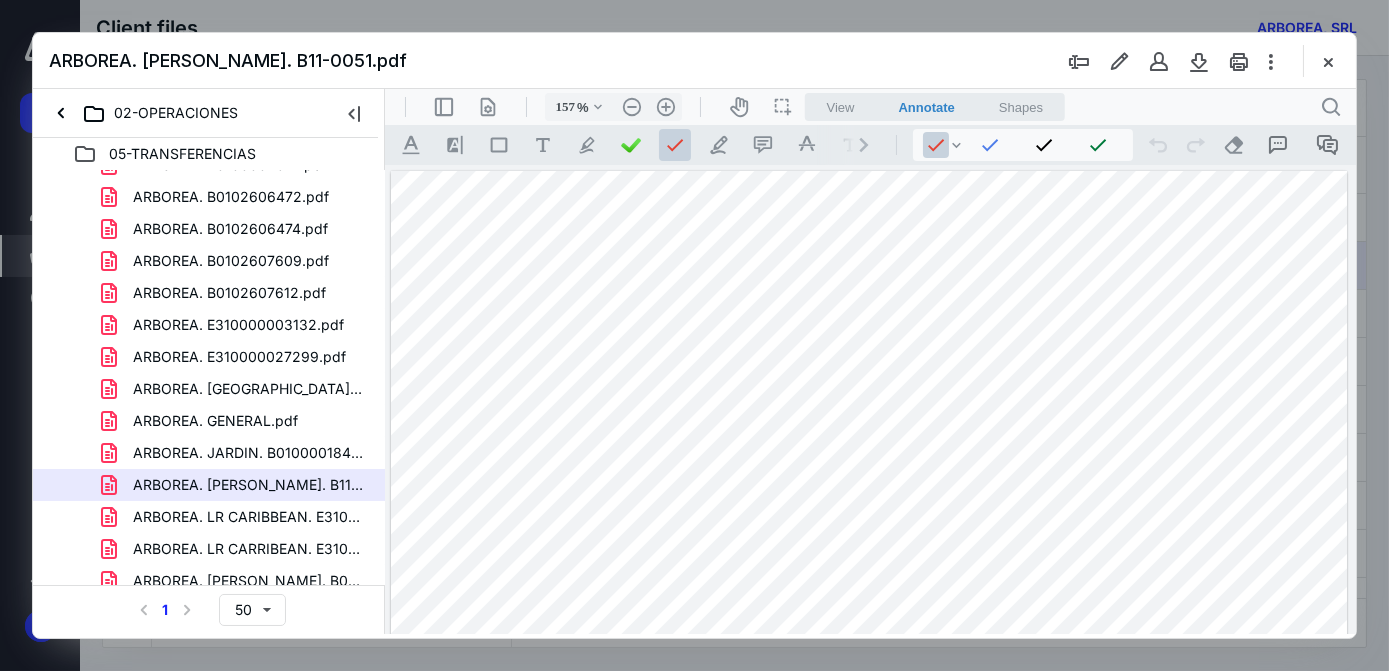 click at bounding box center [868, 790] 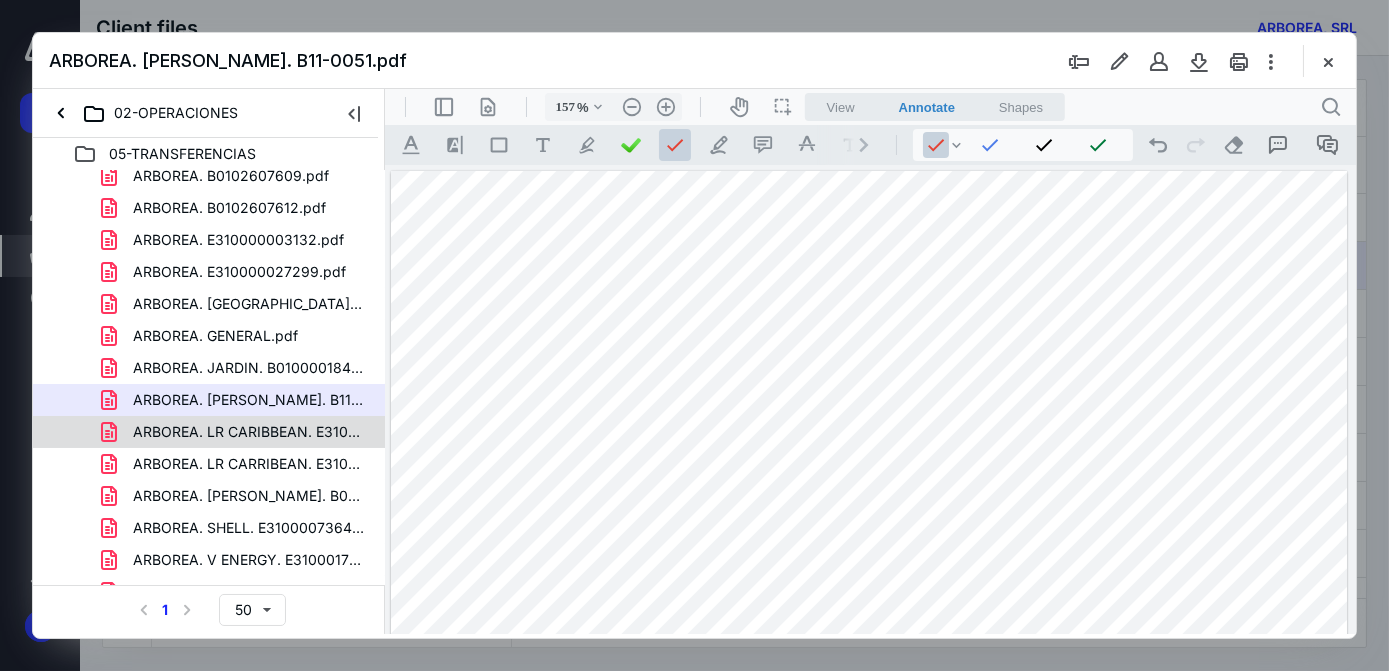scroll, scrollTop: 383, scrollLeft: 0, axis: vertical 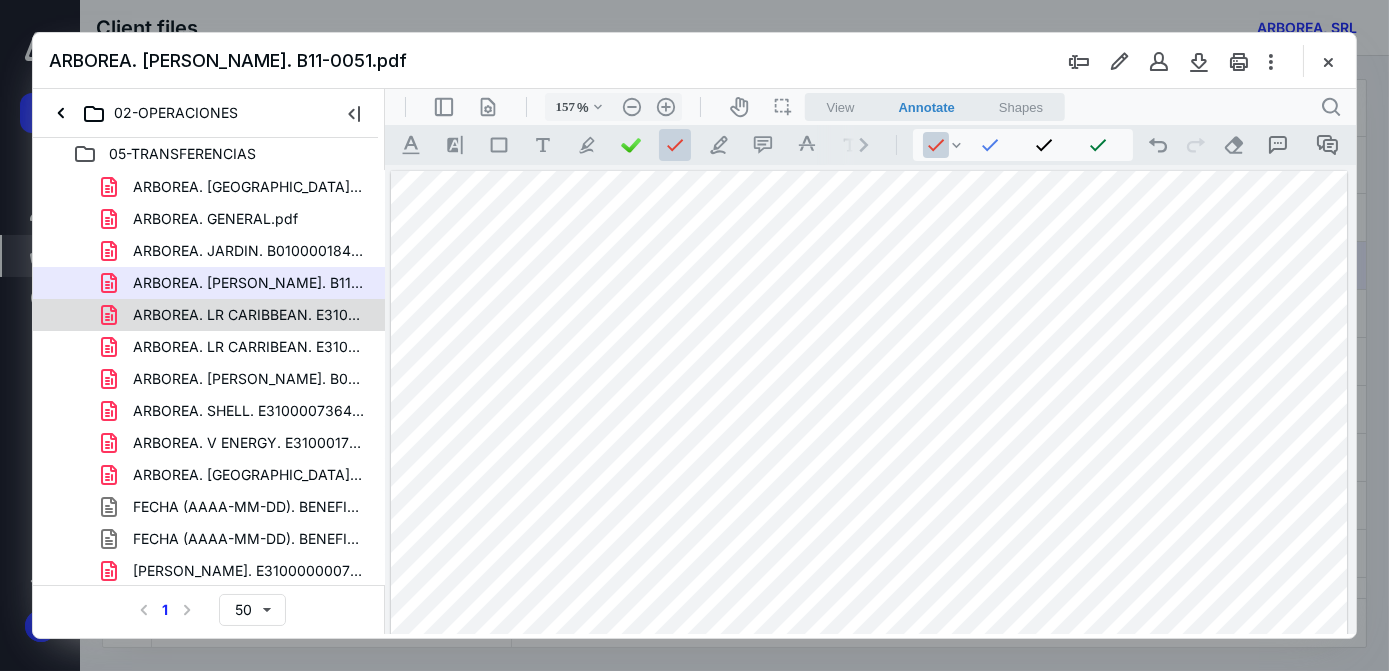 click on "ARBOREA. LR CARIBBEAN. E310000002438.pdf" at bounding box center (237, 315) 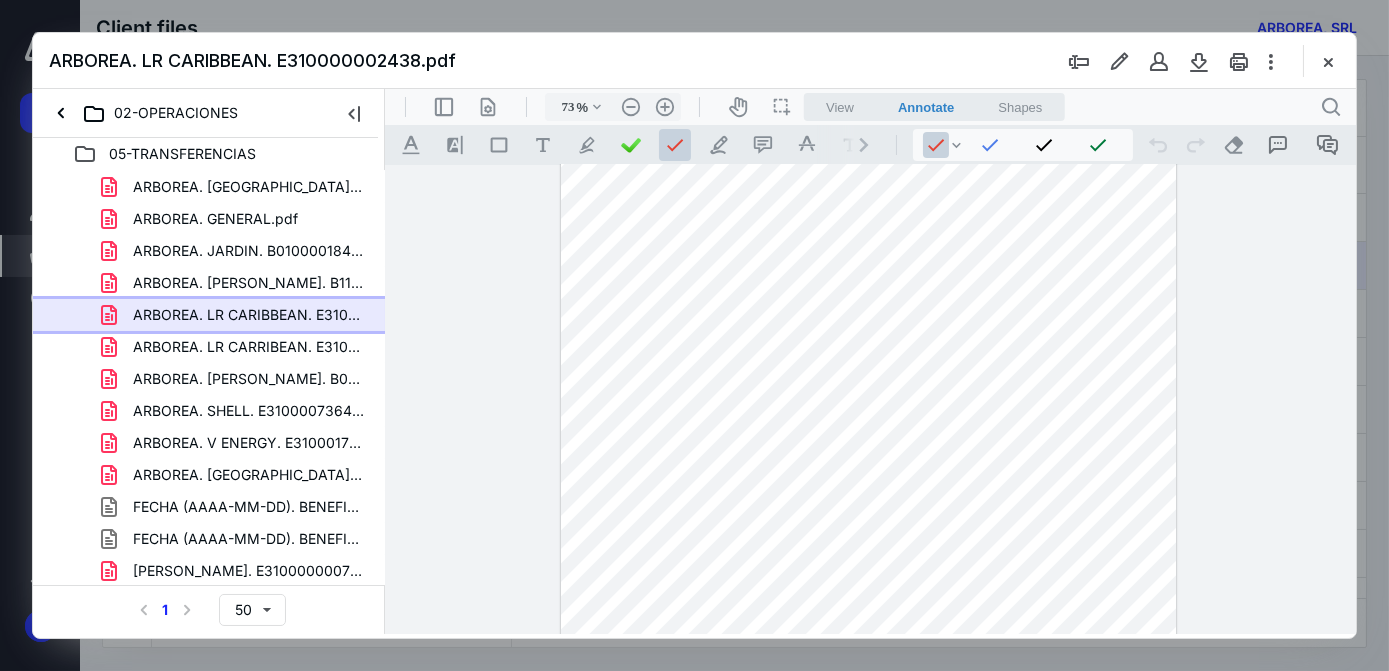 scroll, scrollTop: 0, scrollLeft: 0, axis: both 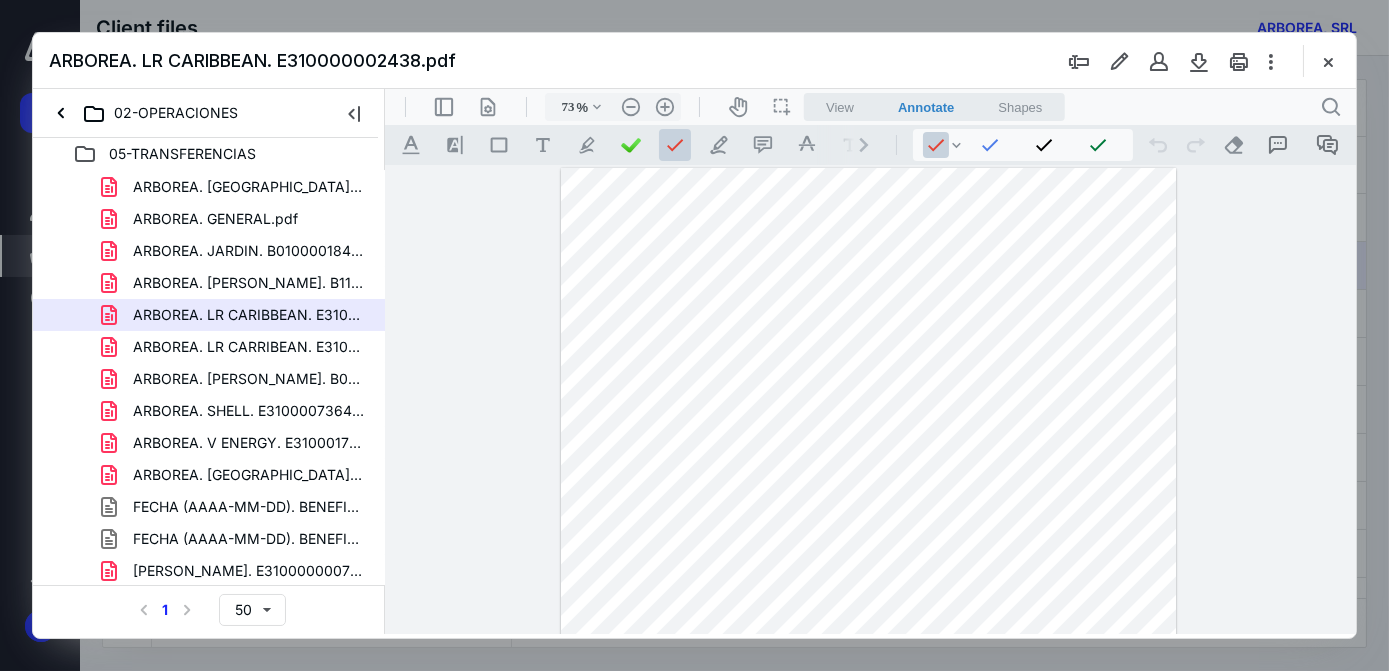 click at bounding box center [868, 566] 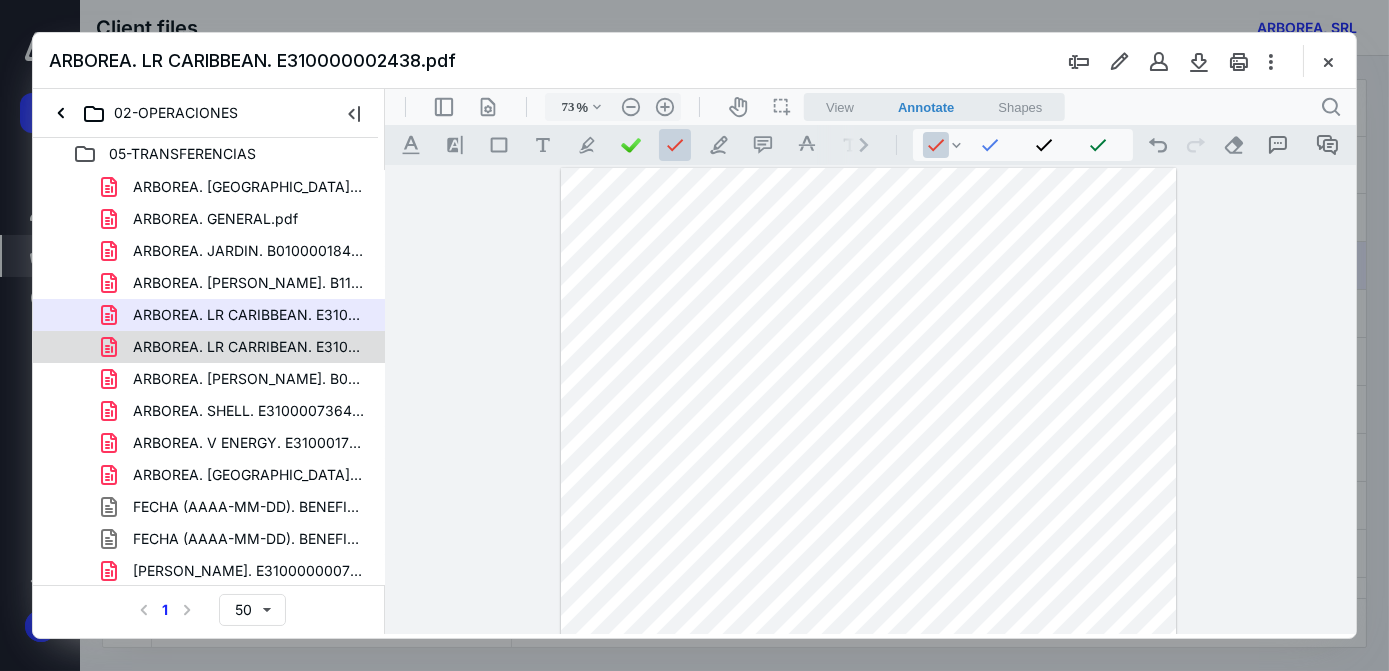 click on "ARBOREA. LR CARRIBEAN. E310000002617.pdf" at bounding box center (249, 347) 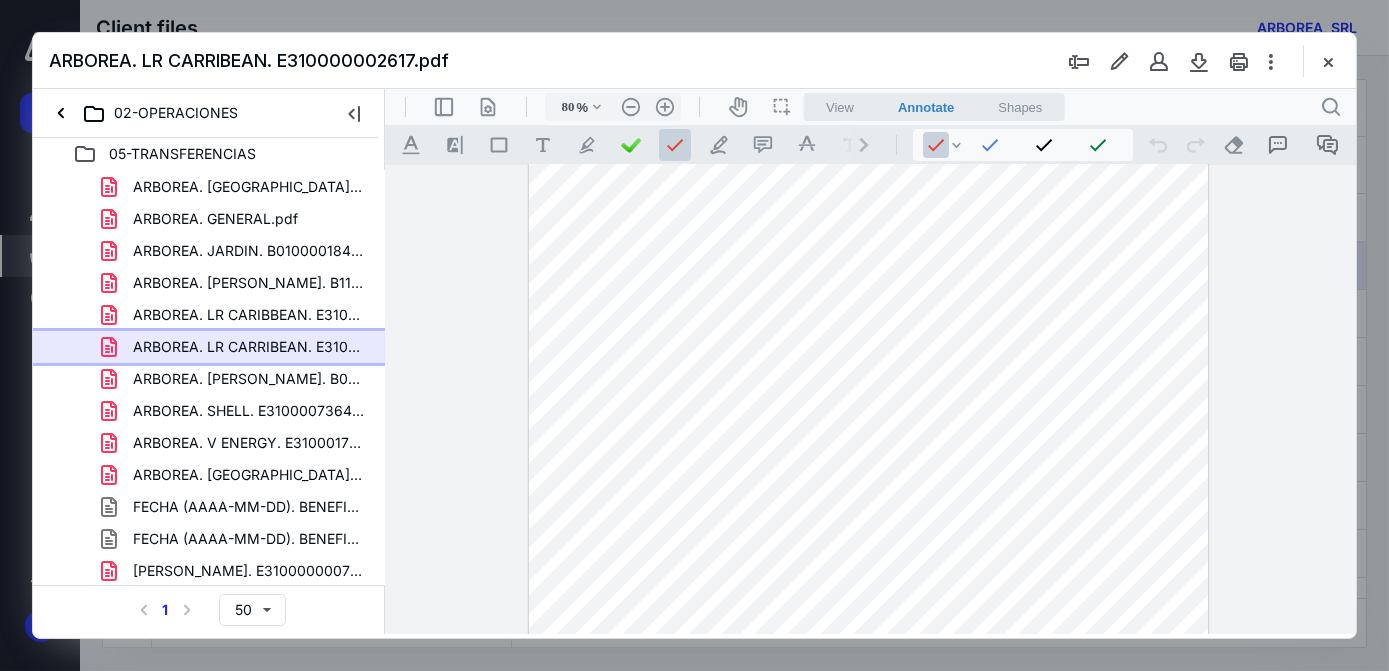 scroll, scrollTop: 0, scrollLeft: 0, axis: both 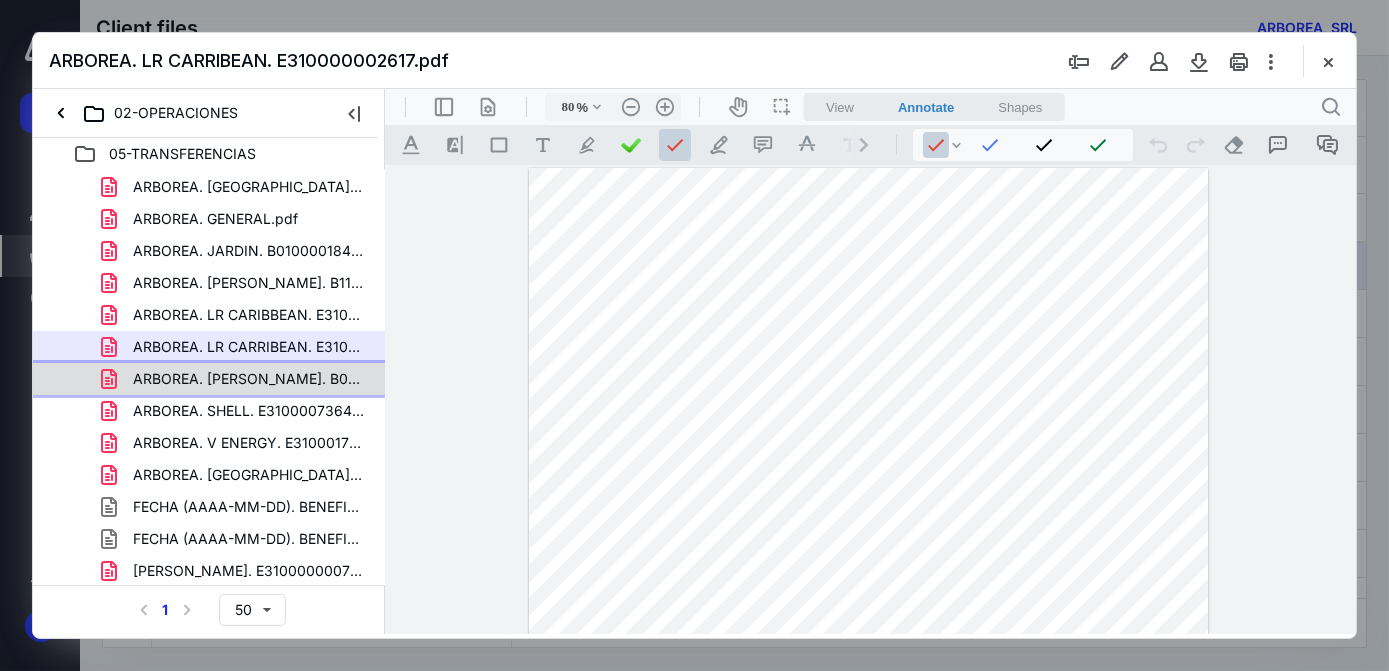 click on "ARBOREA. [PERSON_NAME]. B0101074465.pdf" at bounding box center [249, 379] 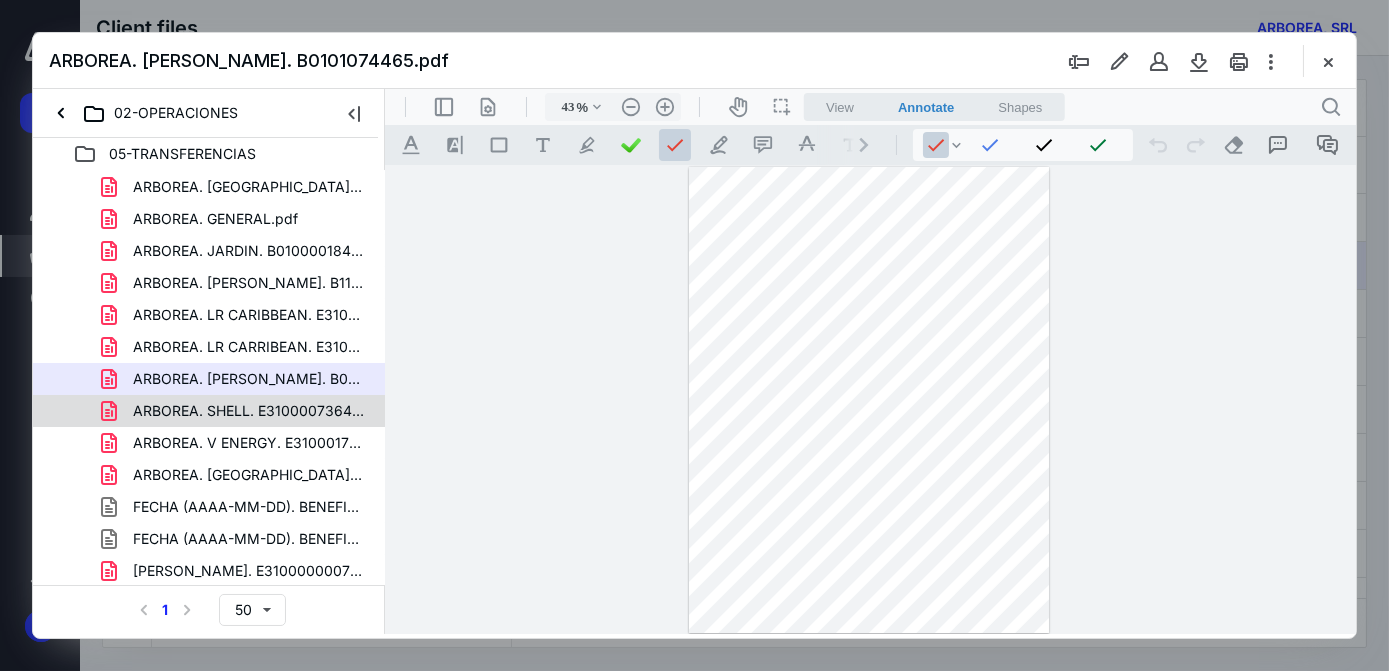 click on "ARBOREA. SHELL. E310000736444.pdf" at bounding box center (249, 411) 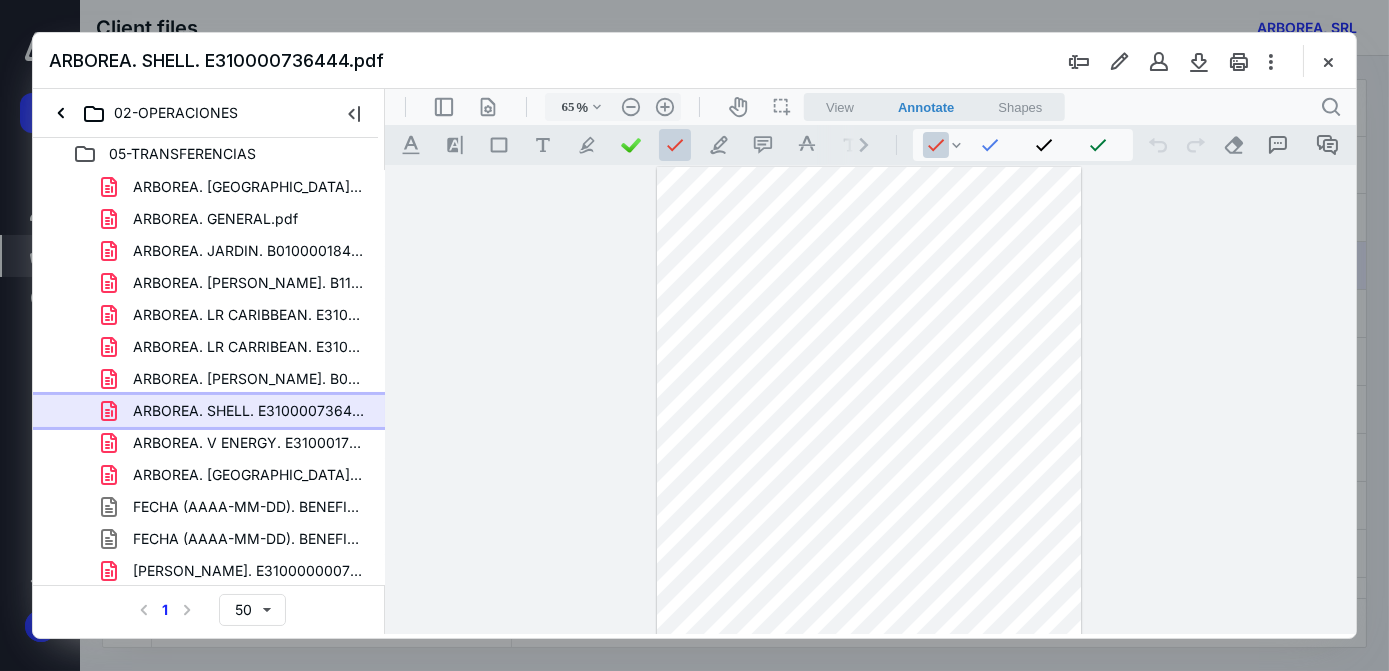 scroll, scrollTop: 90, scrollLeft: 0, axis: vertical 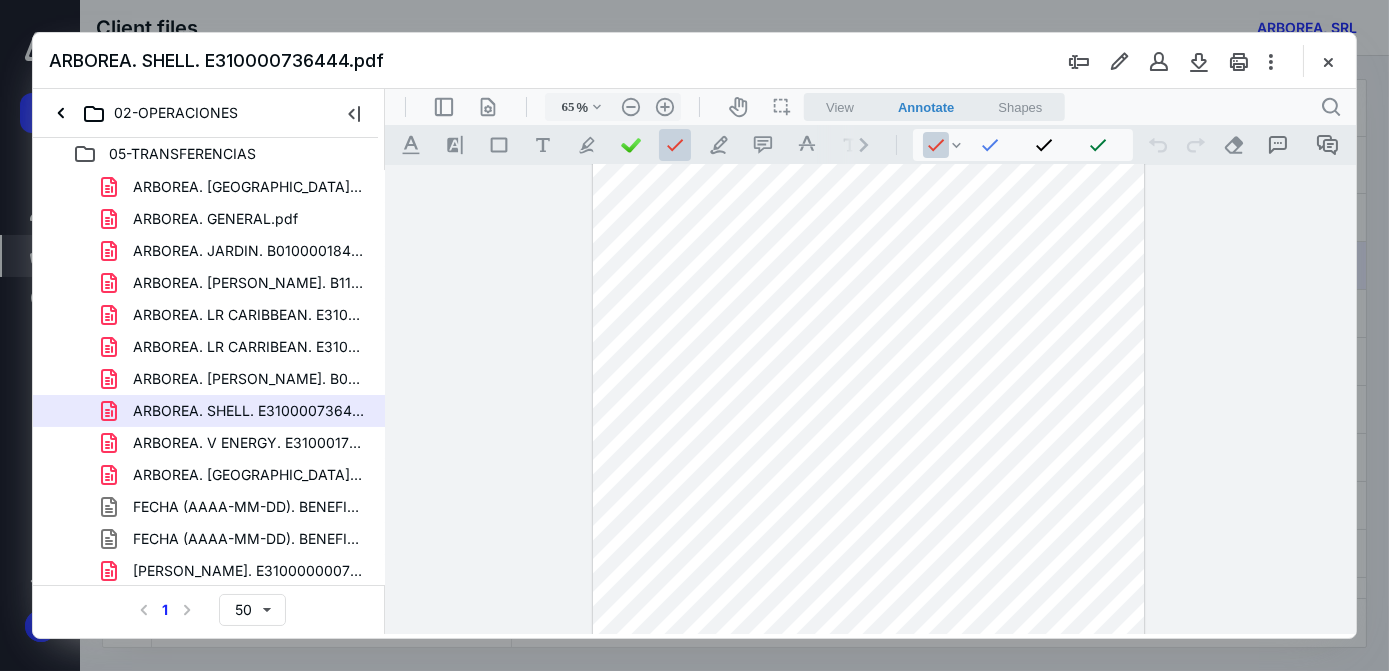 click at bounding box center (868, 435) 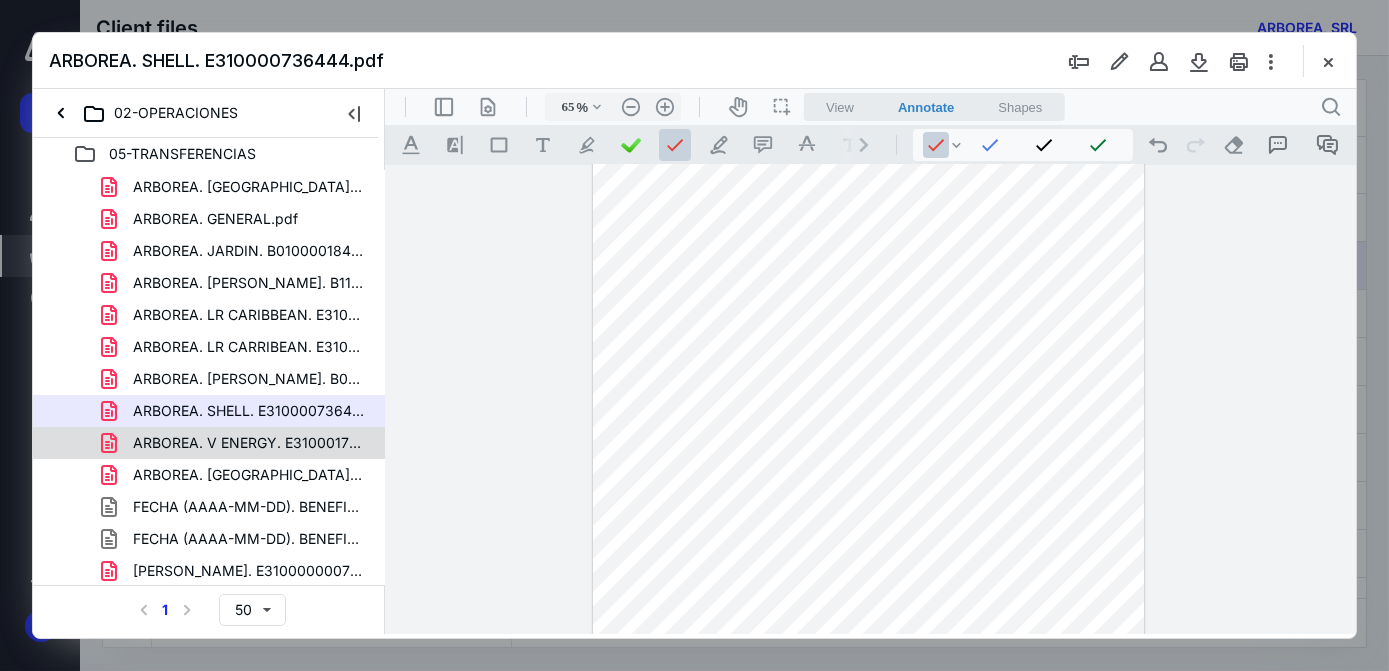 click on "ARBOREA. V ENERGY. E310001772197.pdf" at bounding box center [249, 443] 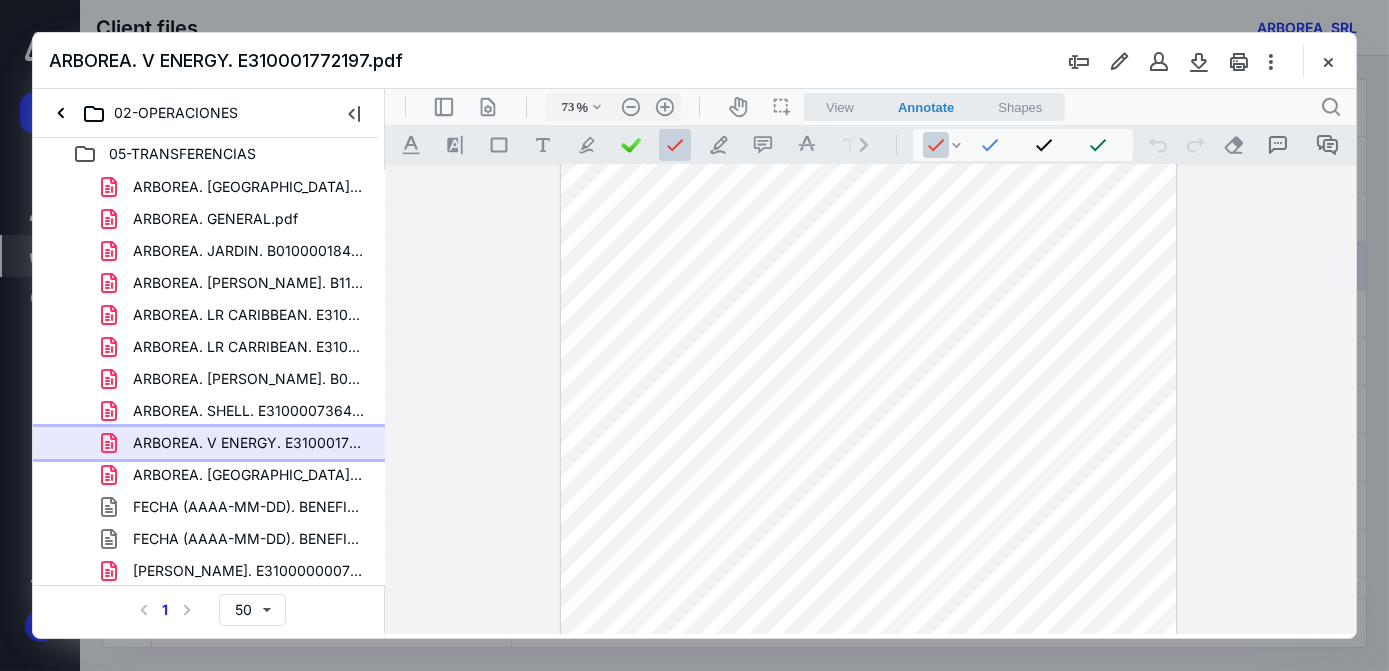 scroll, scrollTop: 141, scrollLeft: 0, axis: vertical 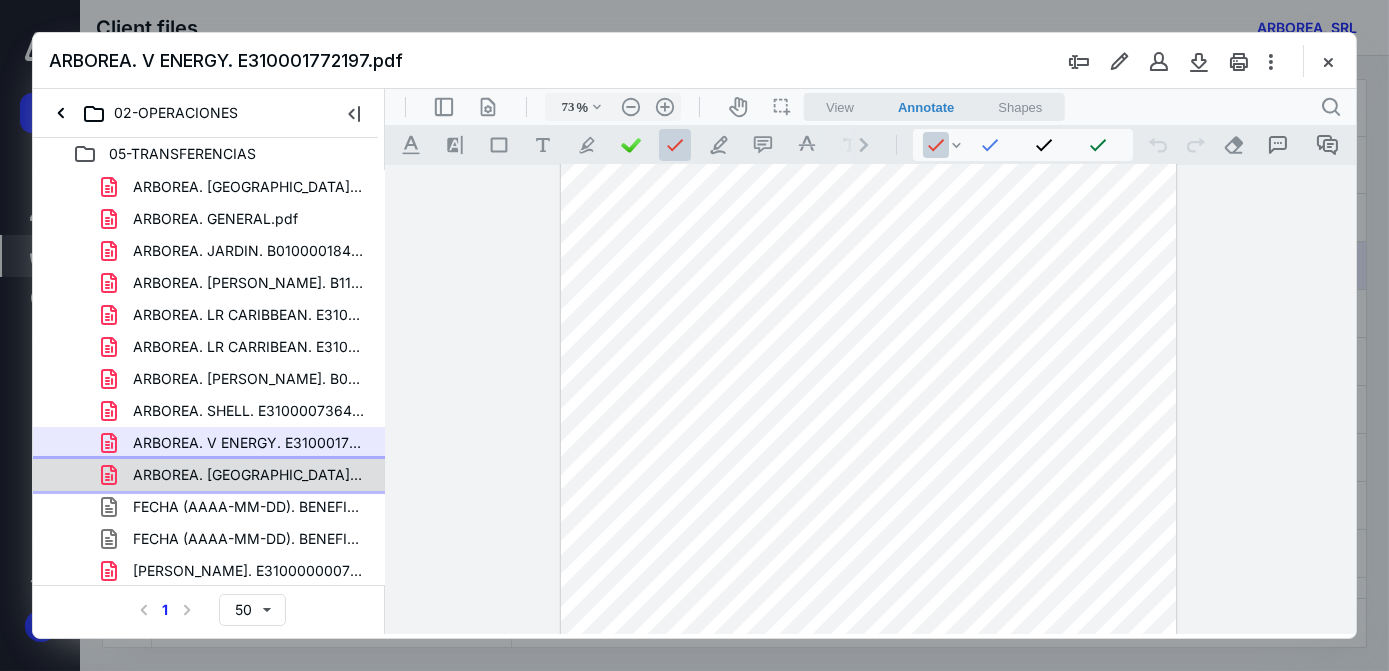click on "ARBOREA. [GEOGRAPHIC_DATA]. B0100091846.pdf" at bounding box center [249, 475] 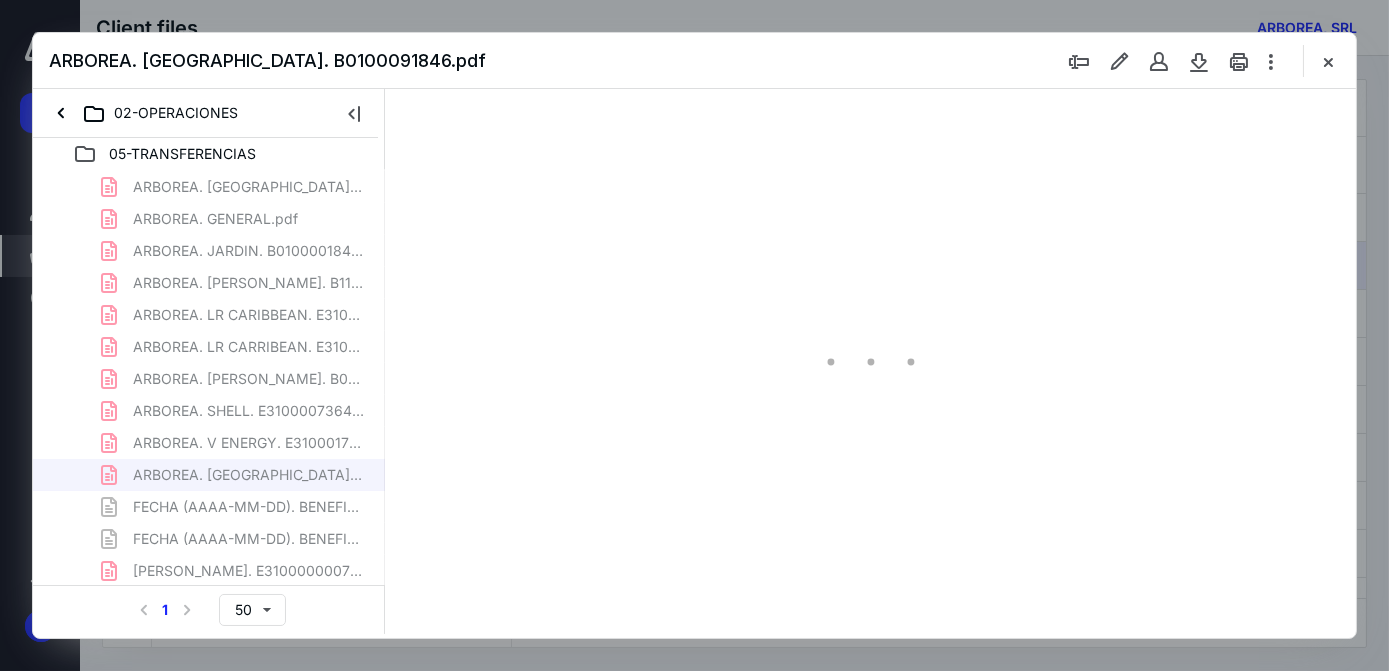 scroll, scrollTop: 0, scrollLeft: 0, axis: both 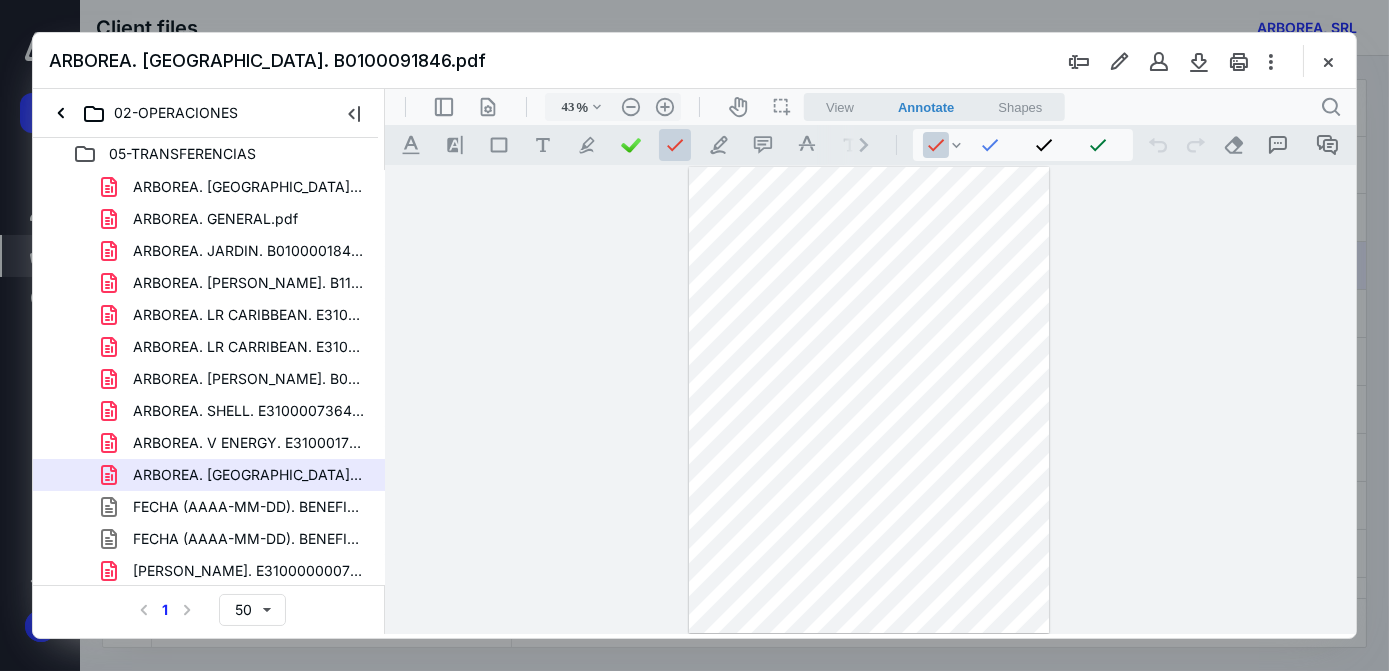 click at bounding box center [868, 400] 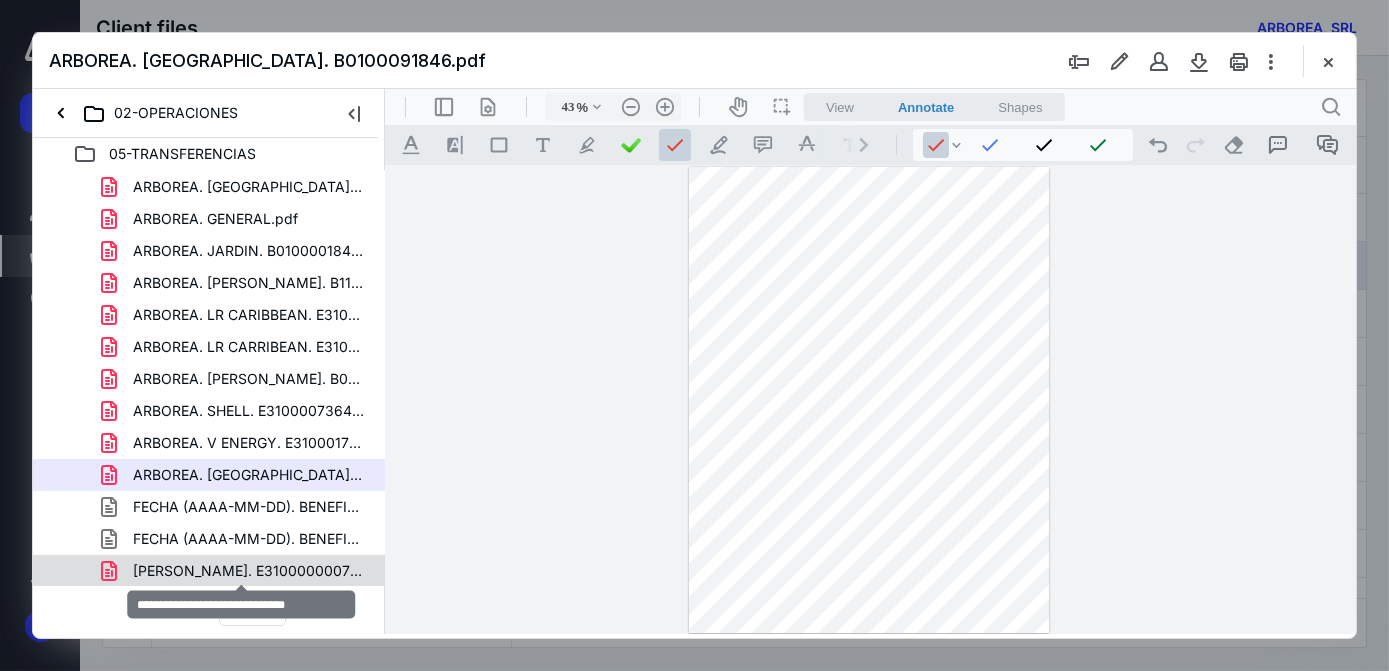 click on "[PERSON_NAME]. E310000000709.pdf" at bounding box center (249, 571) 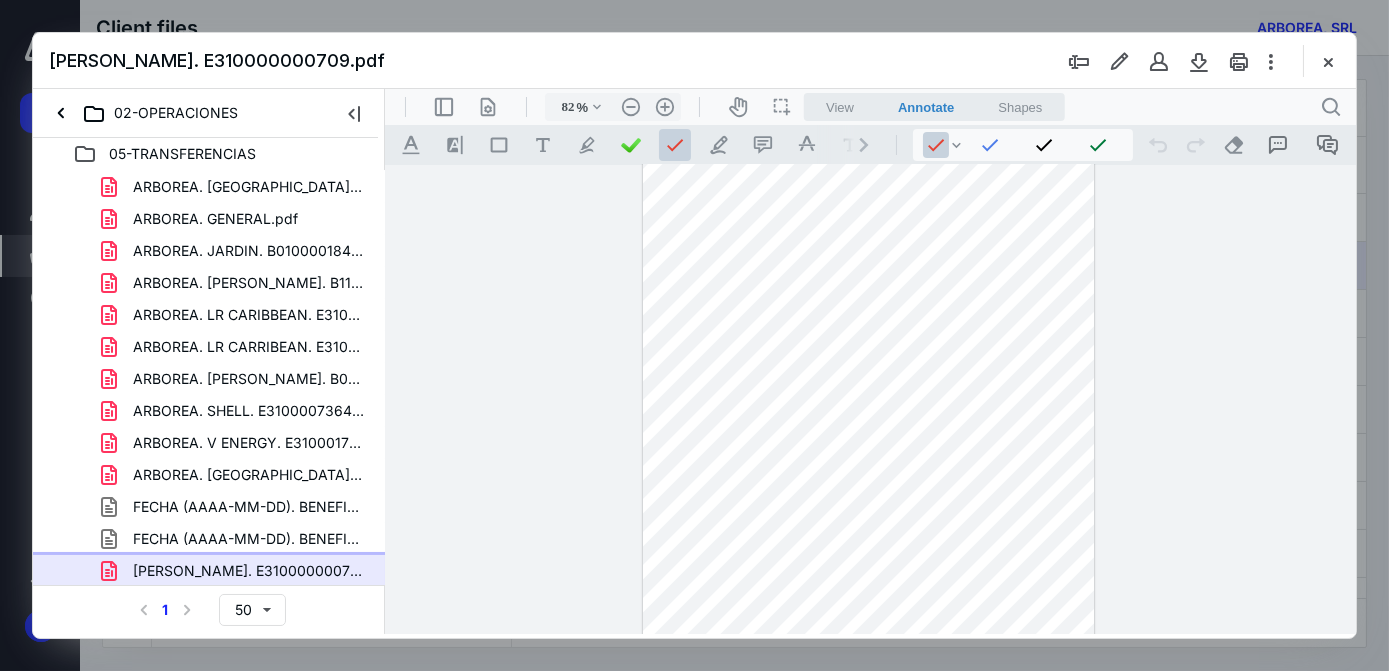 type on "107" 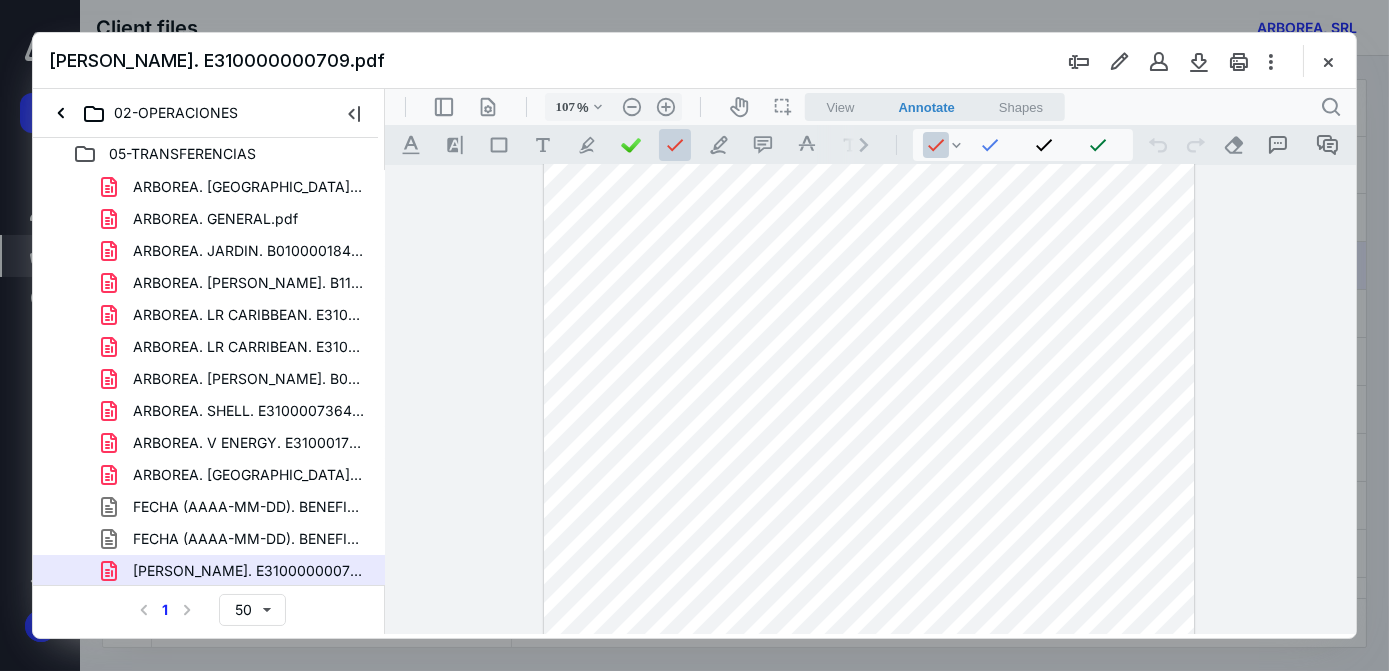 scroll, scrollTop: 0, scrollLeft: 0, axis: both 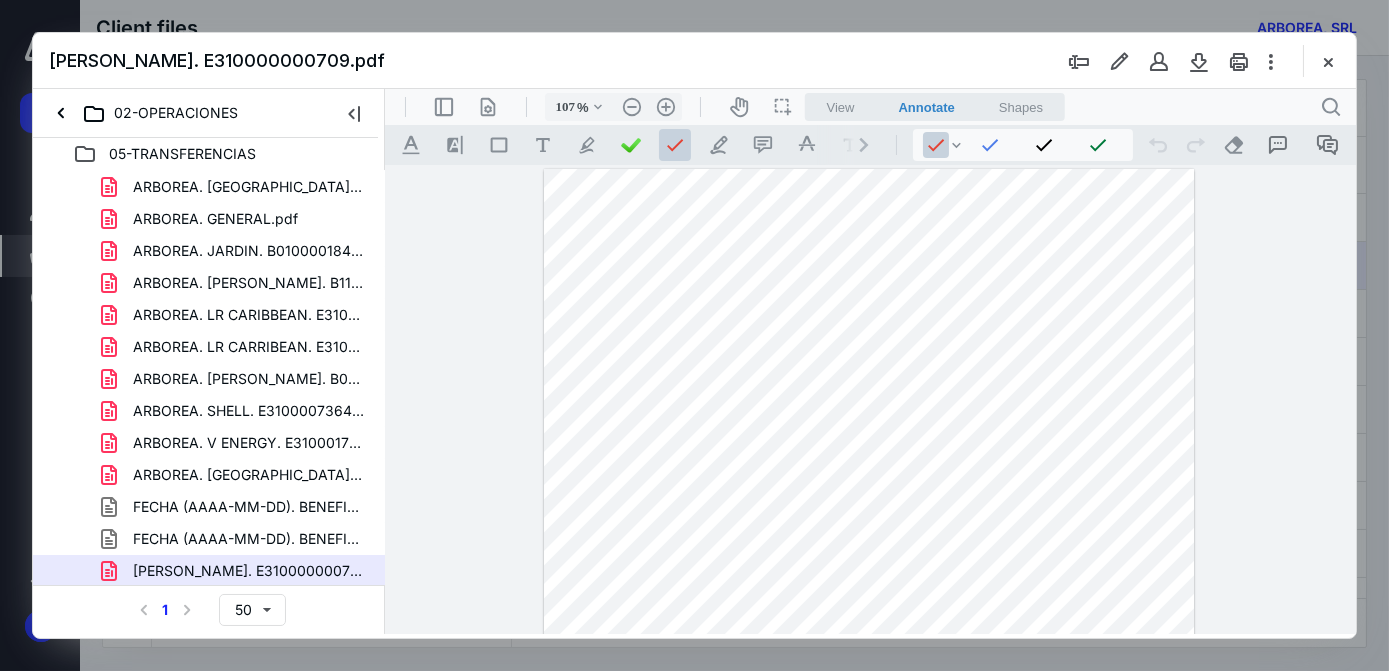 click at bounding box center (868, 590) 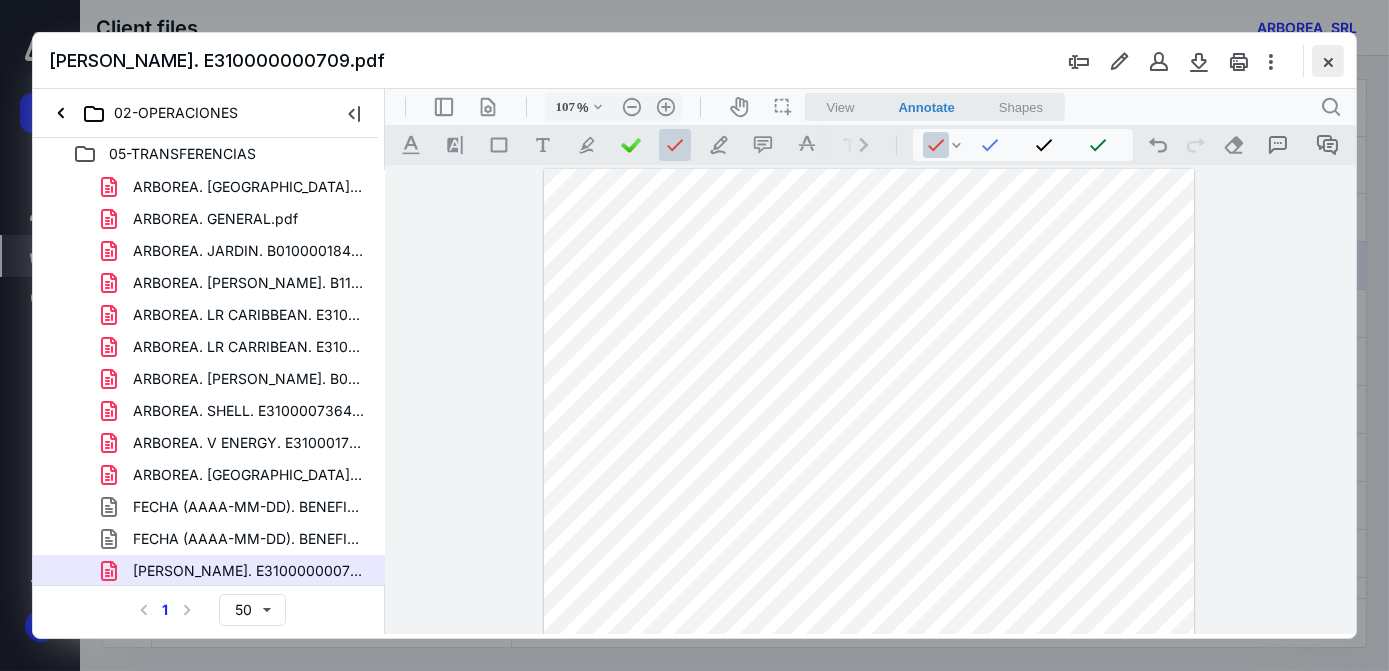 click at bounding box center [1328, 61] 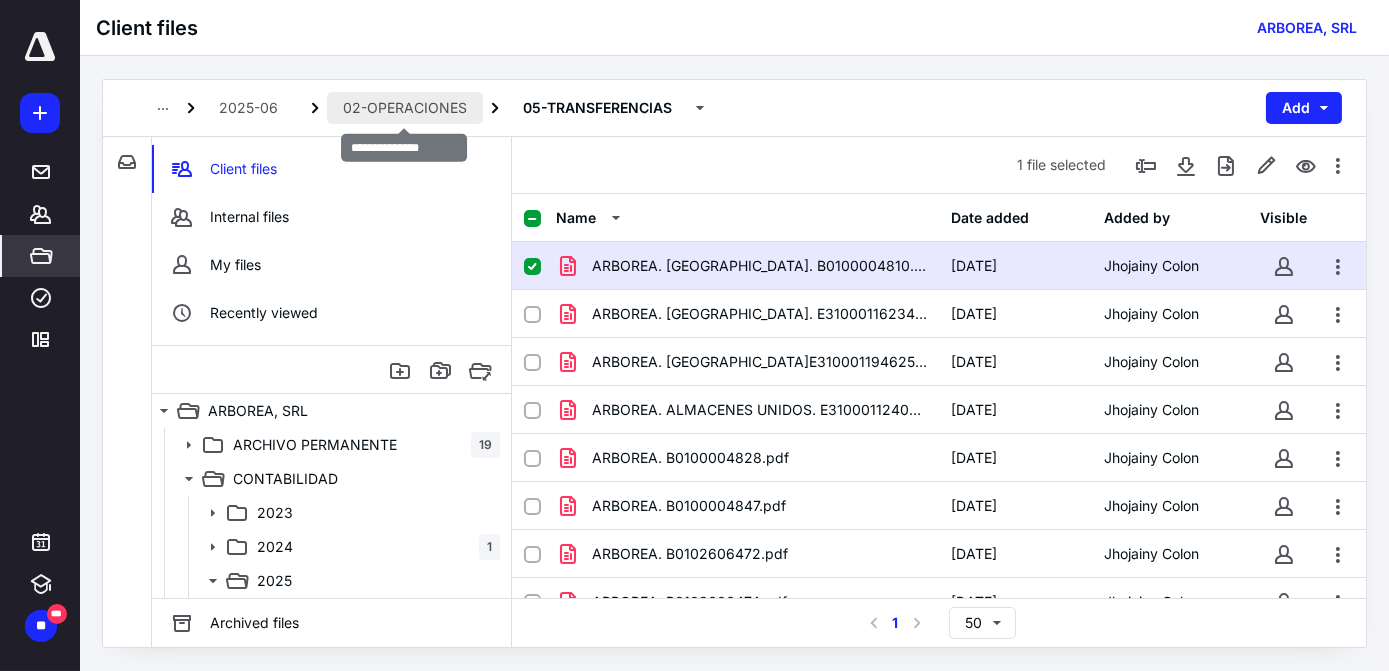 click on "02-OPERACIONES" at bounding box center (405, 108) 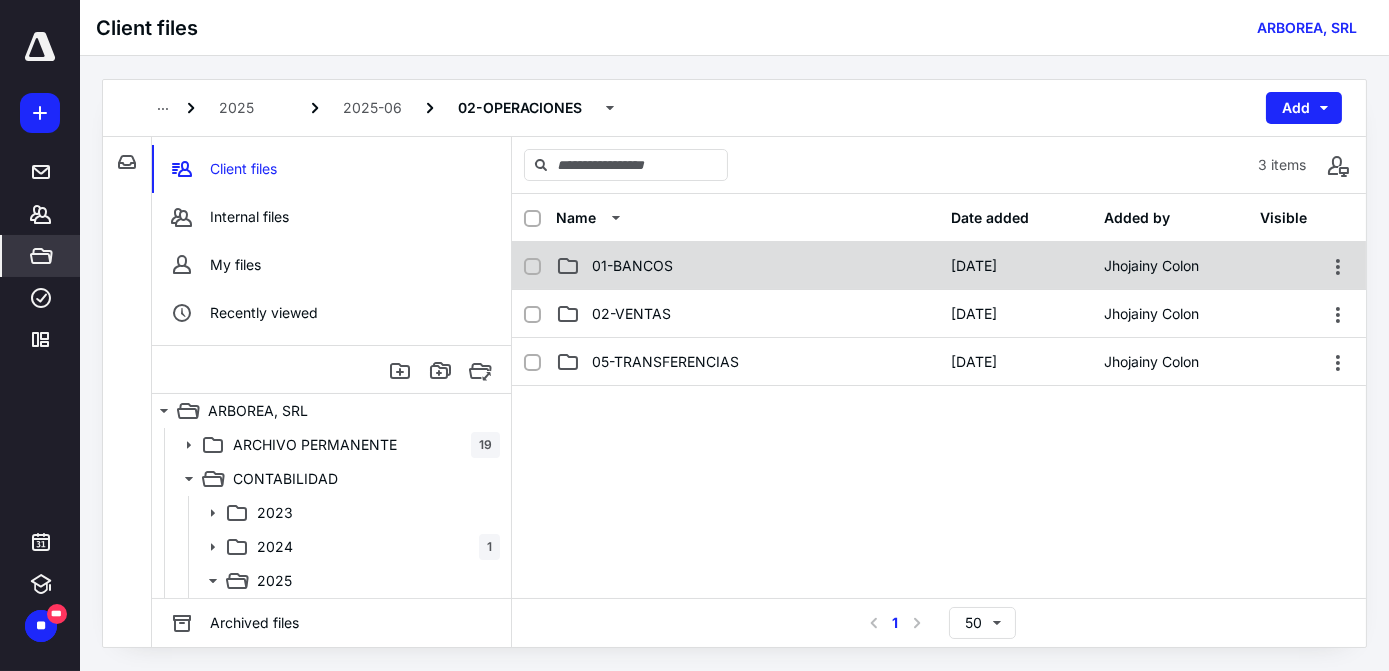 click on "01-BANCOS" at bounding box center (632, 266) 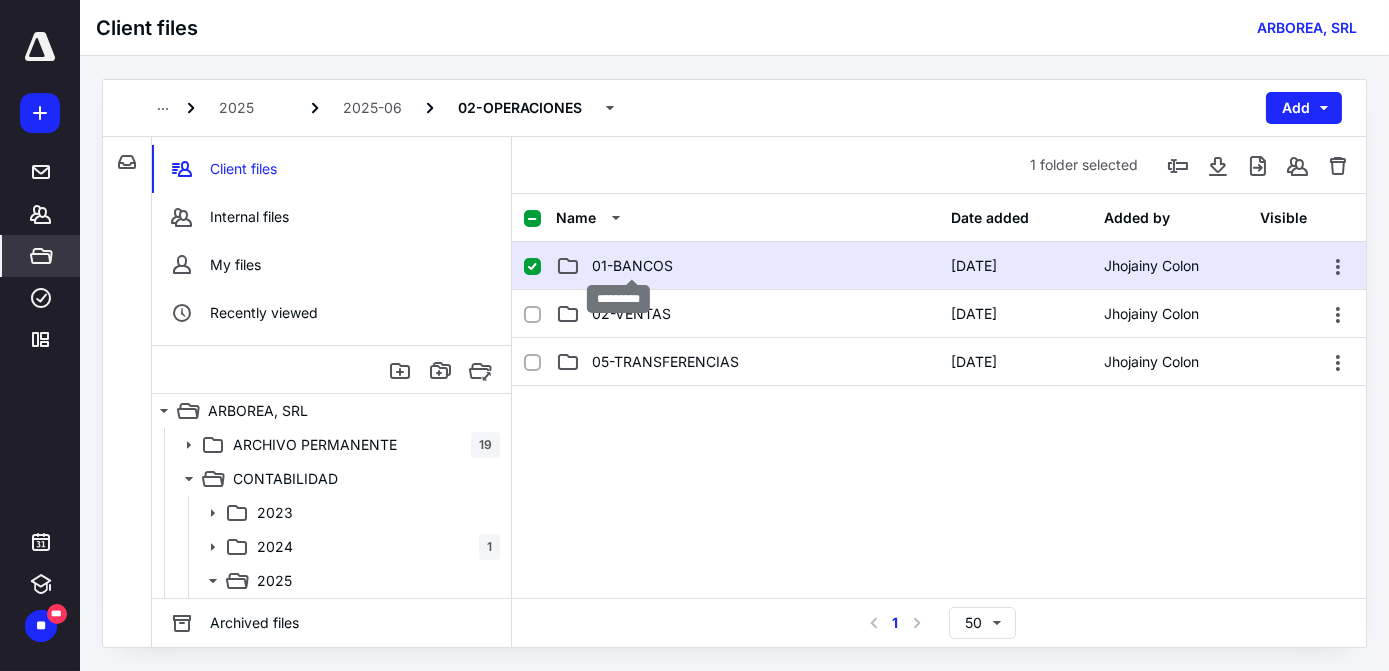 click on "01-BANCOS" at bounding box center (632, 266) 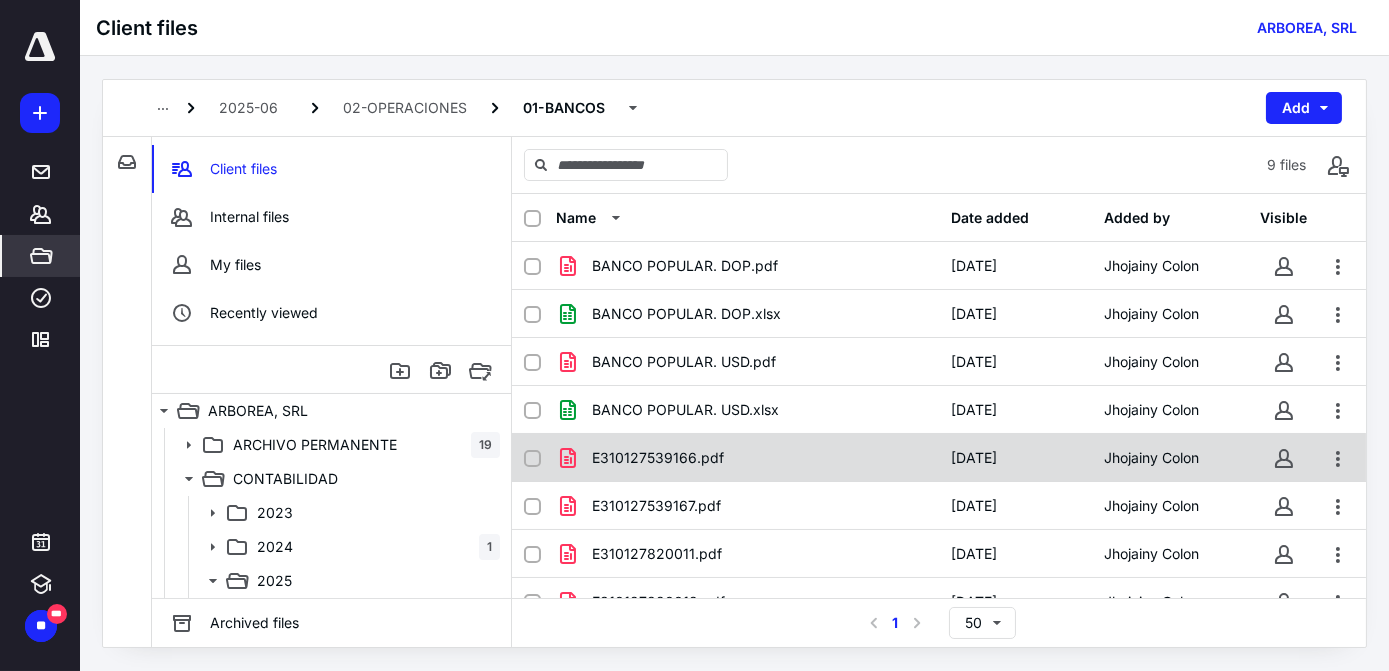 click on "E310127539166.pdf [DATE] Jhojainy Colon" at bounding box center [939, 458] 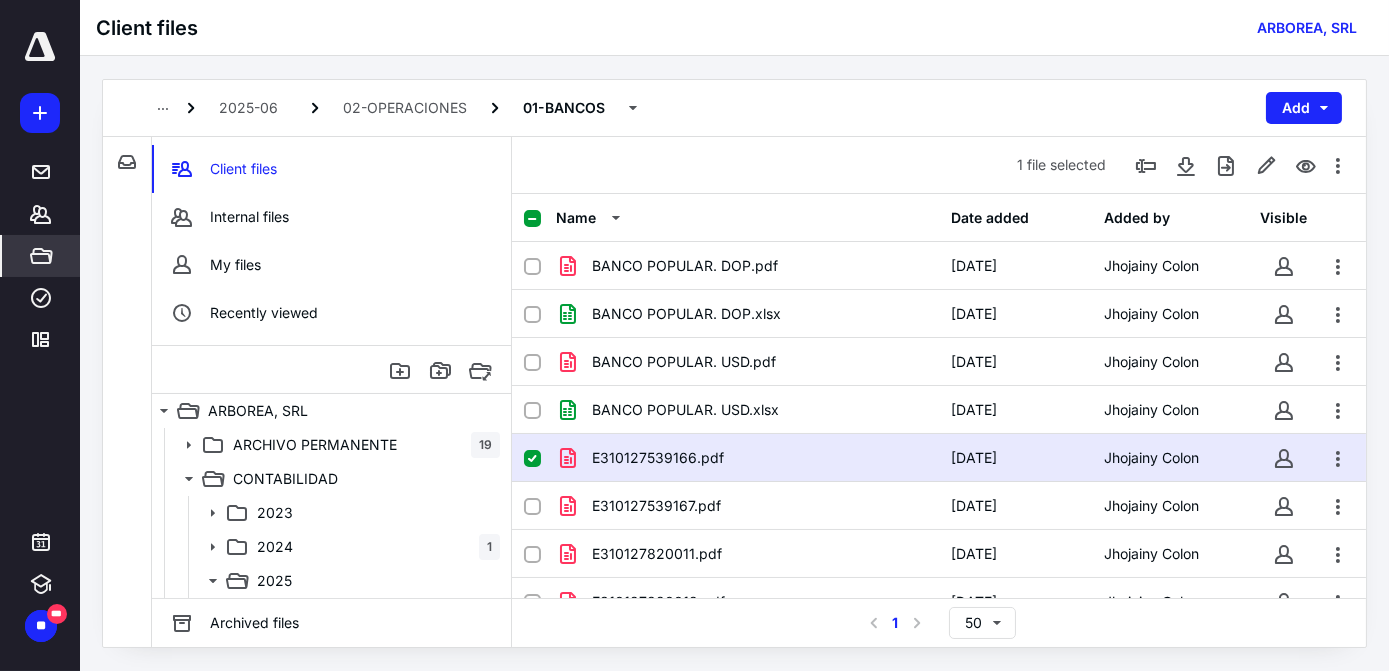 click on "E310127539166.pdf [DATE] Jhojainy Colon" at bounding box center (939, 458) 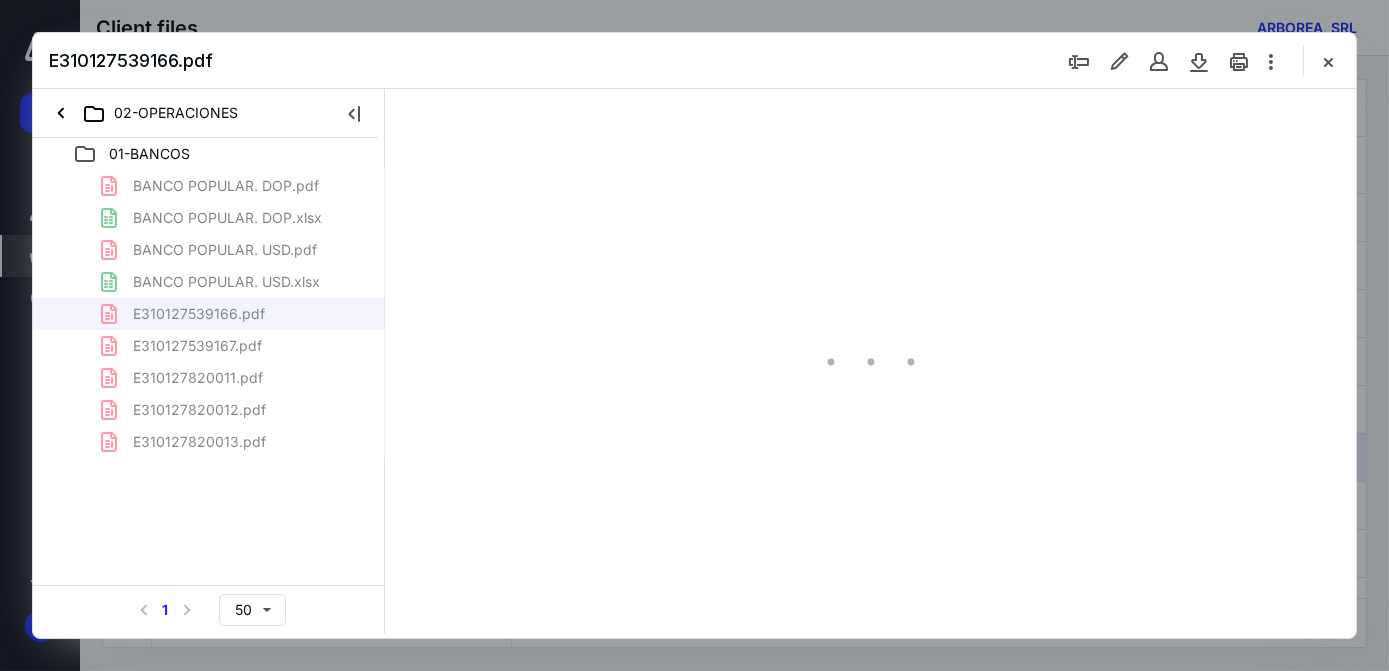 scroll, scrollTop: 0, scrollLeft: 0, axis: both 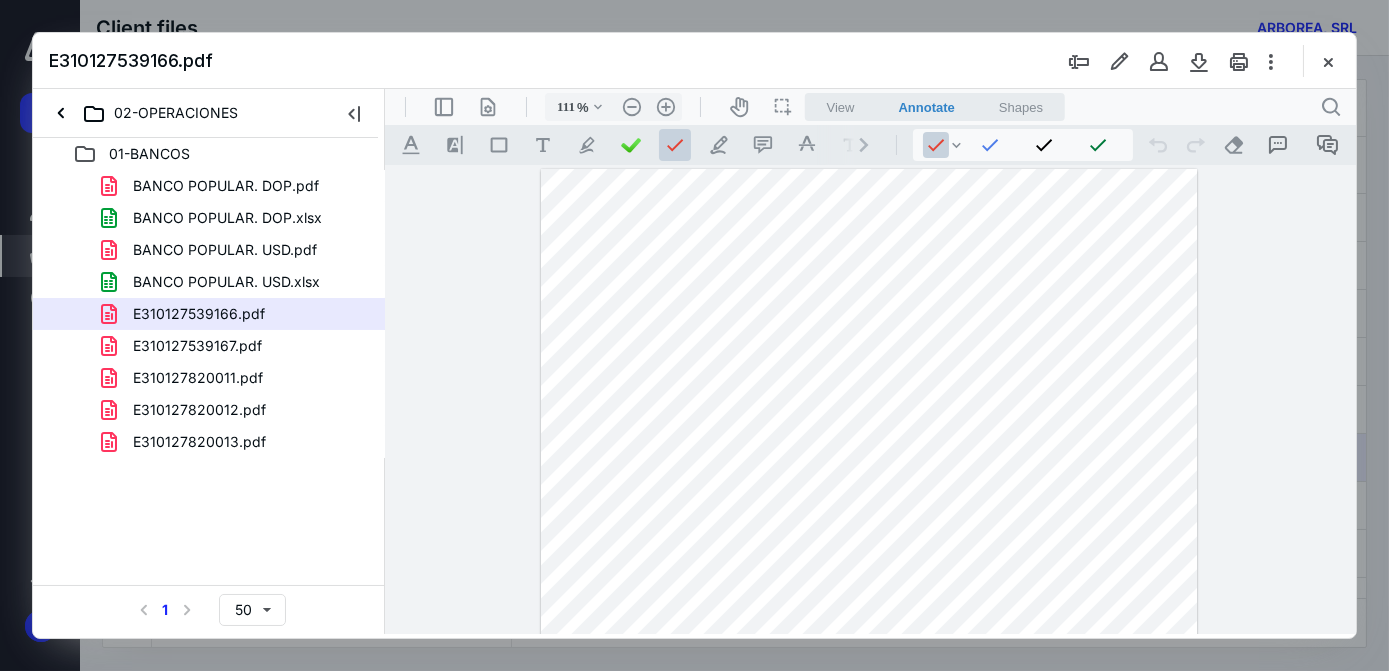 click at bounding box center [868, 633] 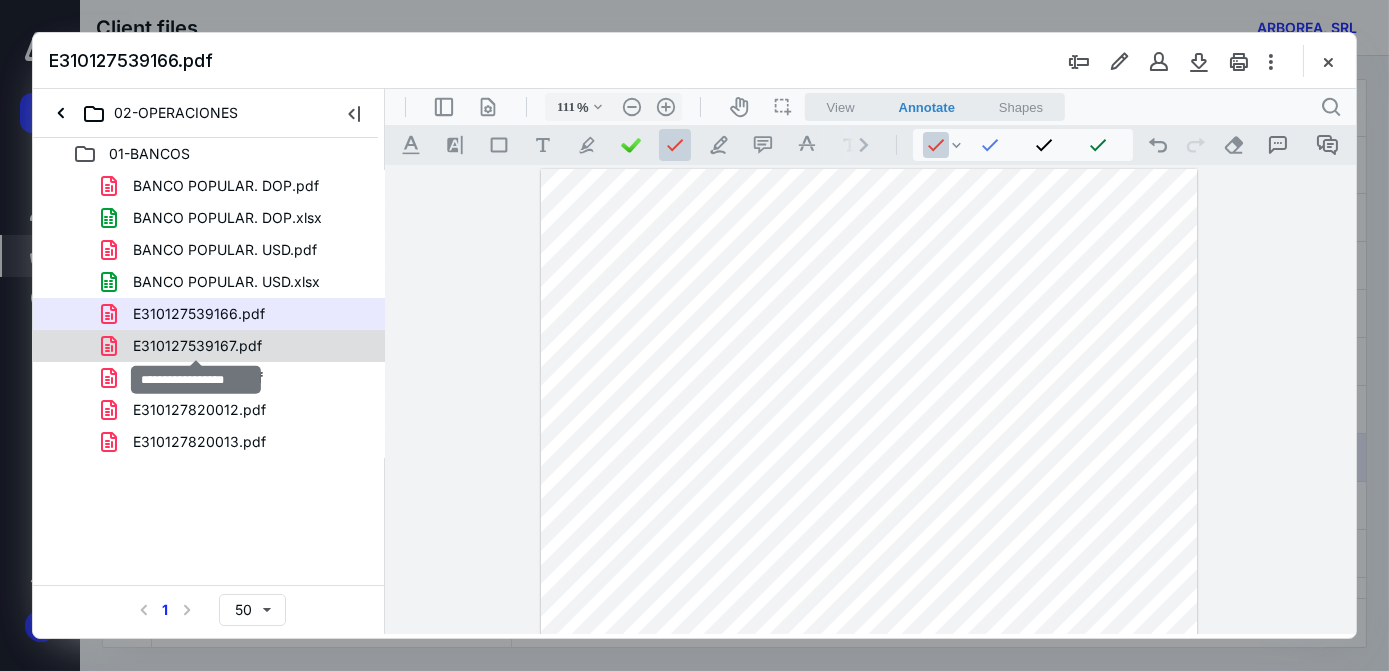 click on "E310127539167.pdf" at bounding box center (197, 346) 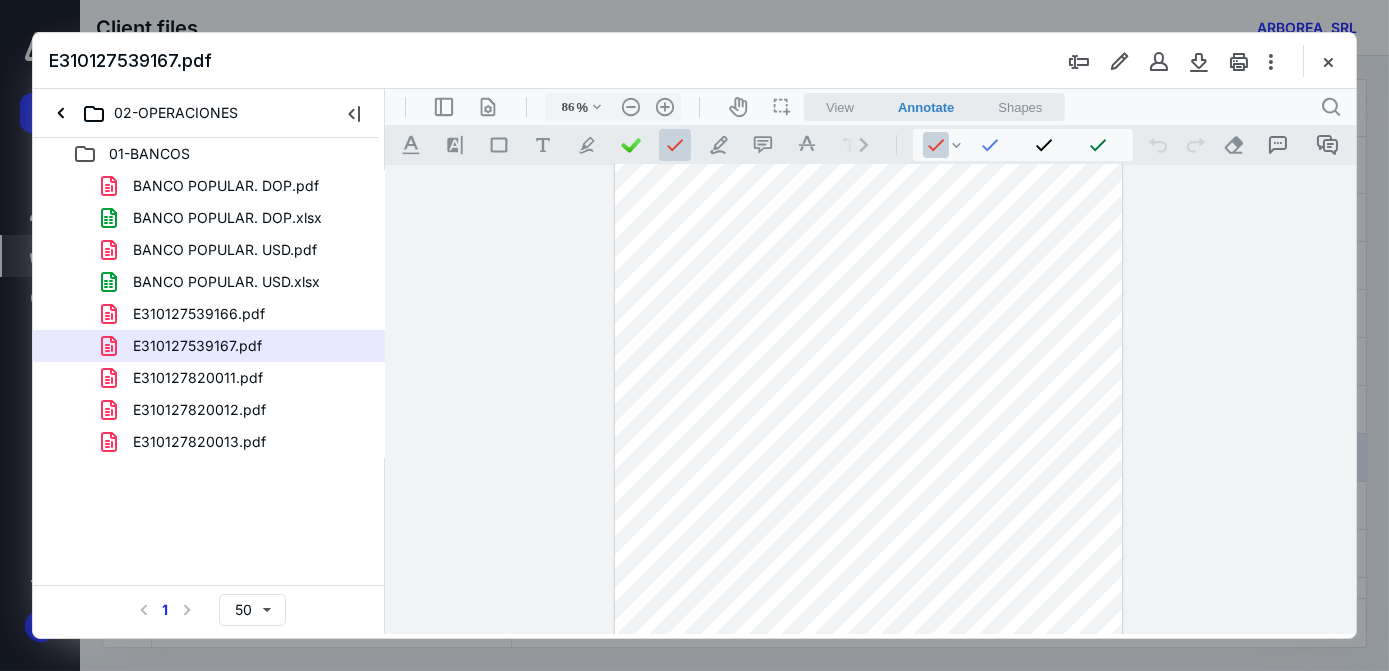 scroll, scrollTop: 0, scrollLeft: 0, axis: both 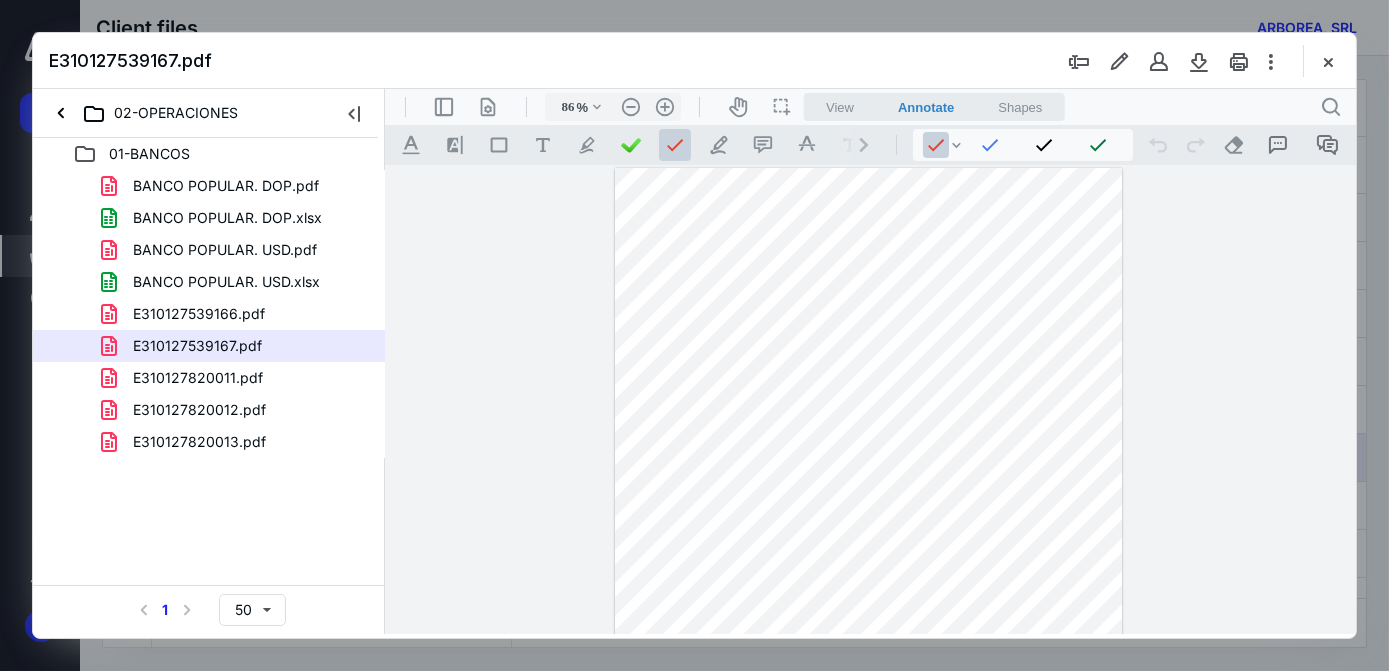click at bounding box center (868, 527) 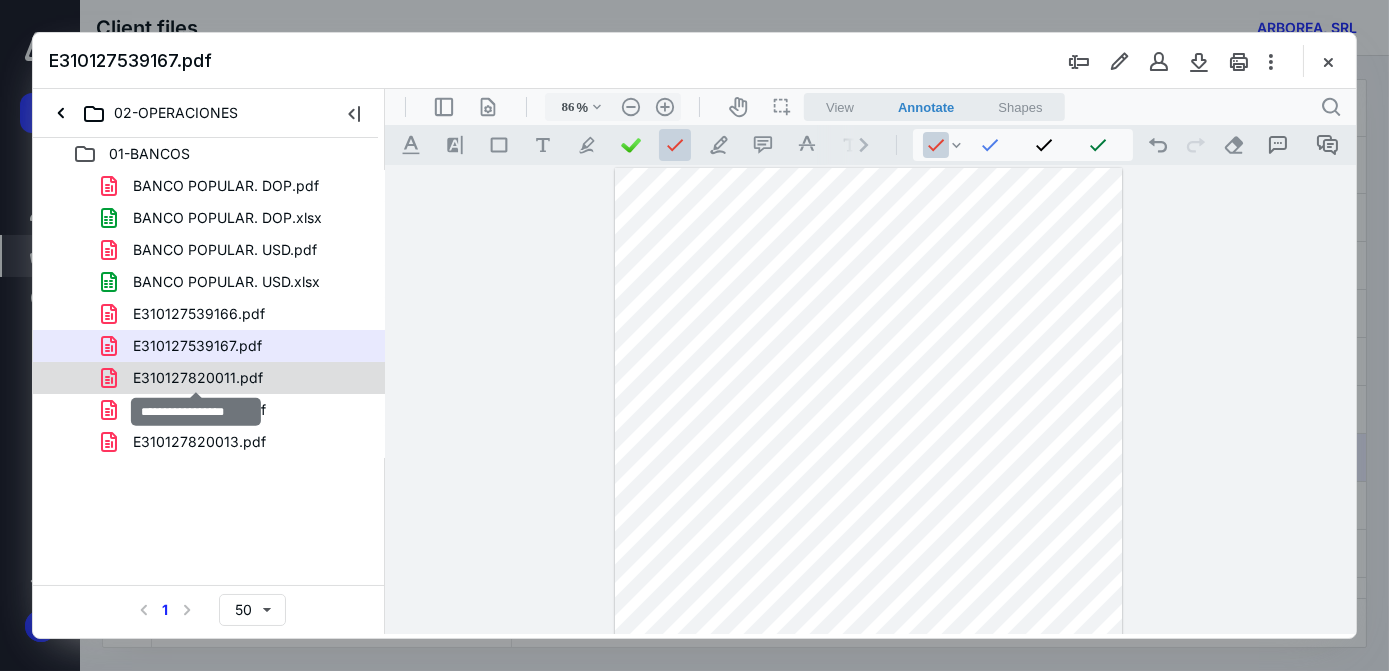click on "E310127820011.pdf" at bounding box center (198, 378) 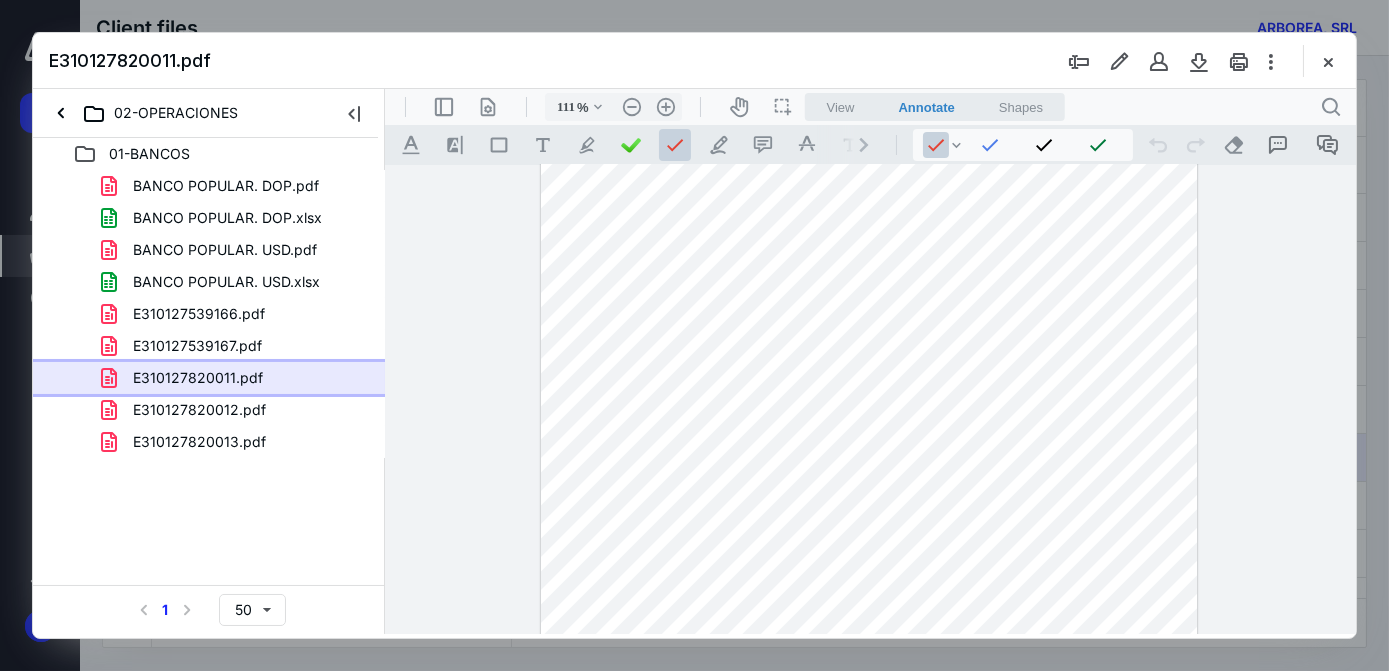 scroll, scrollTop: 10, scrollLeft: 0, axis: vertical 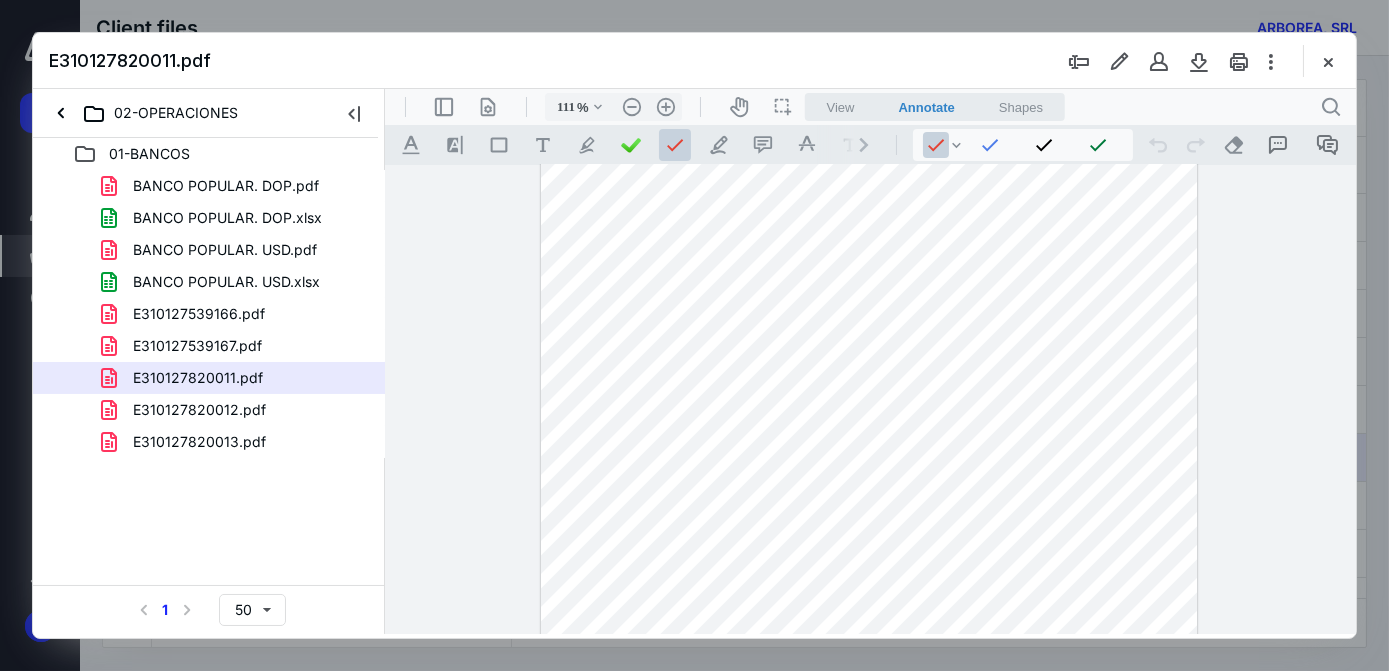 click at bounding box center (868, 623) 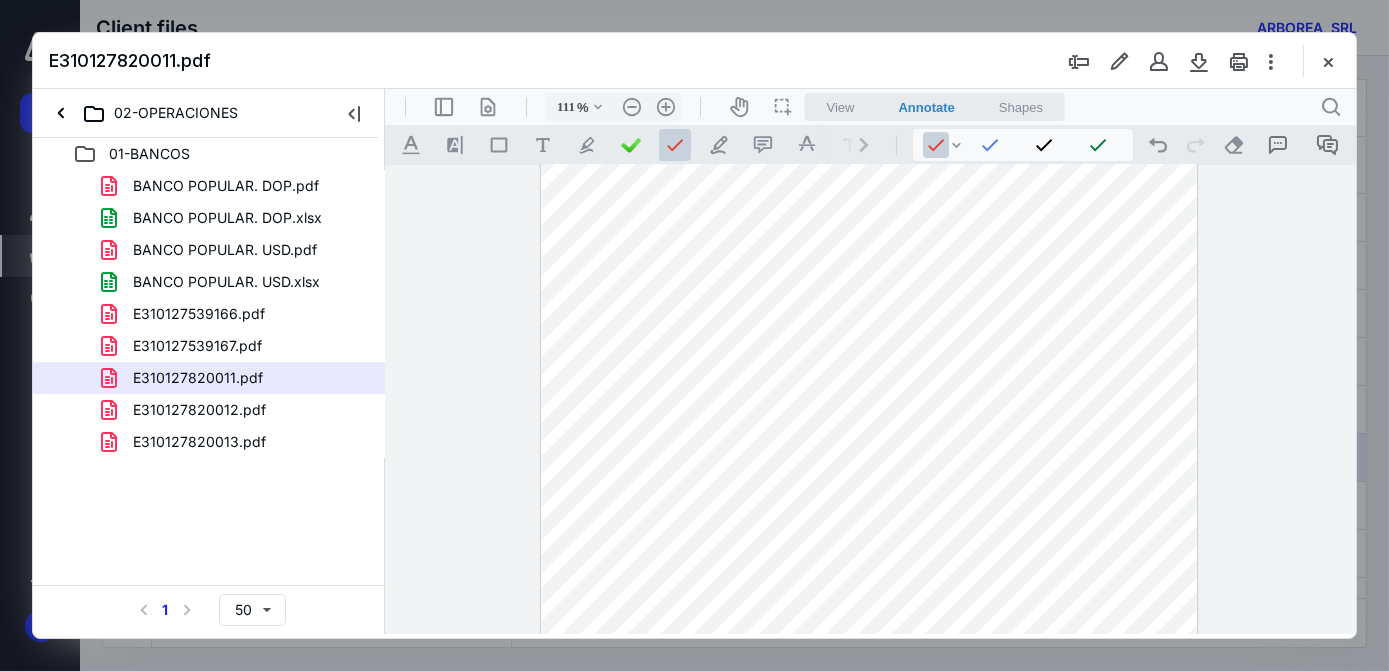 drag, startPoint x: 224, startPoint y: 412, endPoint x: 240, endPoint y: 407, distance: 16.763054 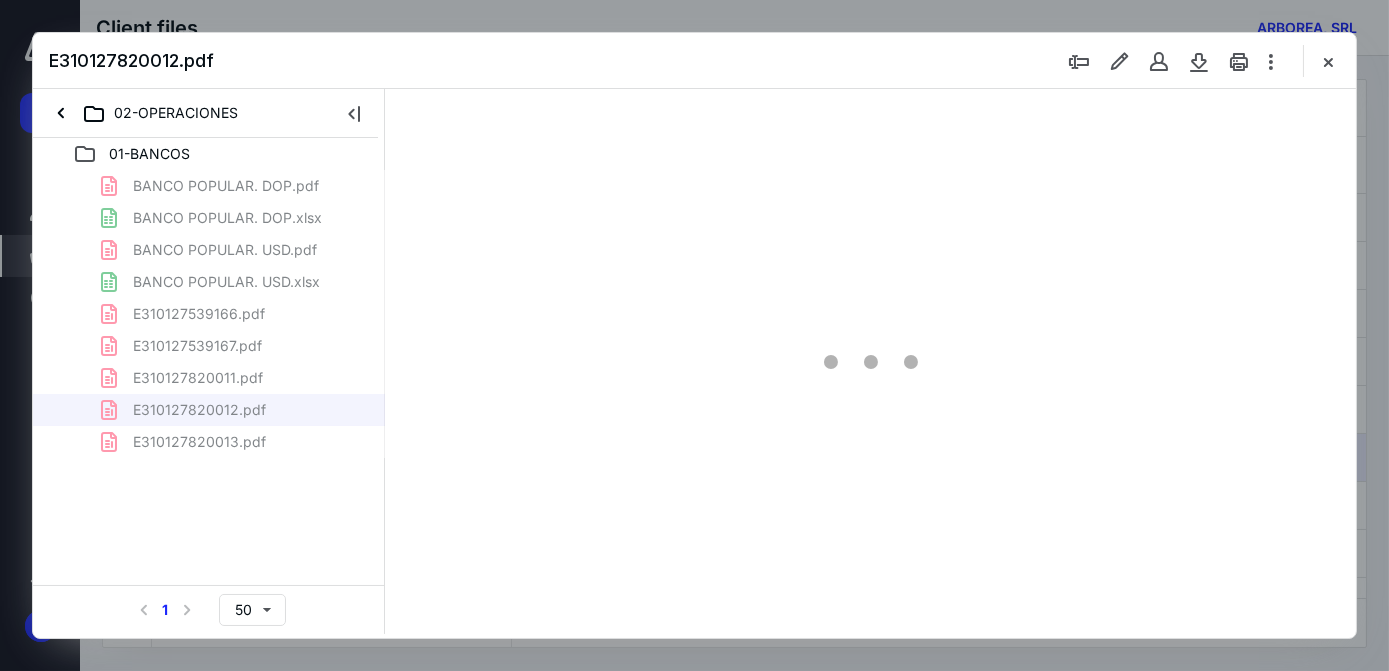 scroll, scrollTop: 0, scrollLeft: 0, axis: both 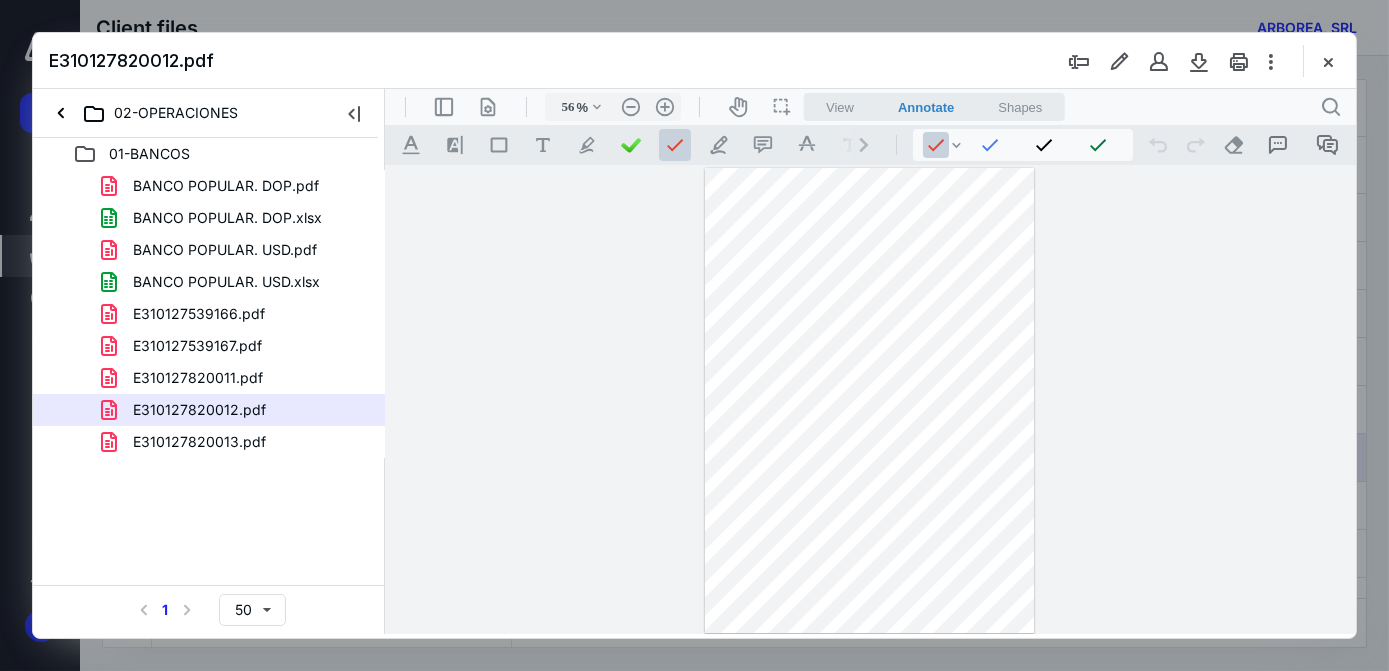 click at bounding box center [868, 401] 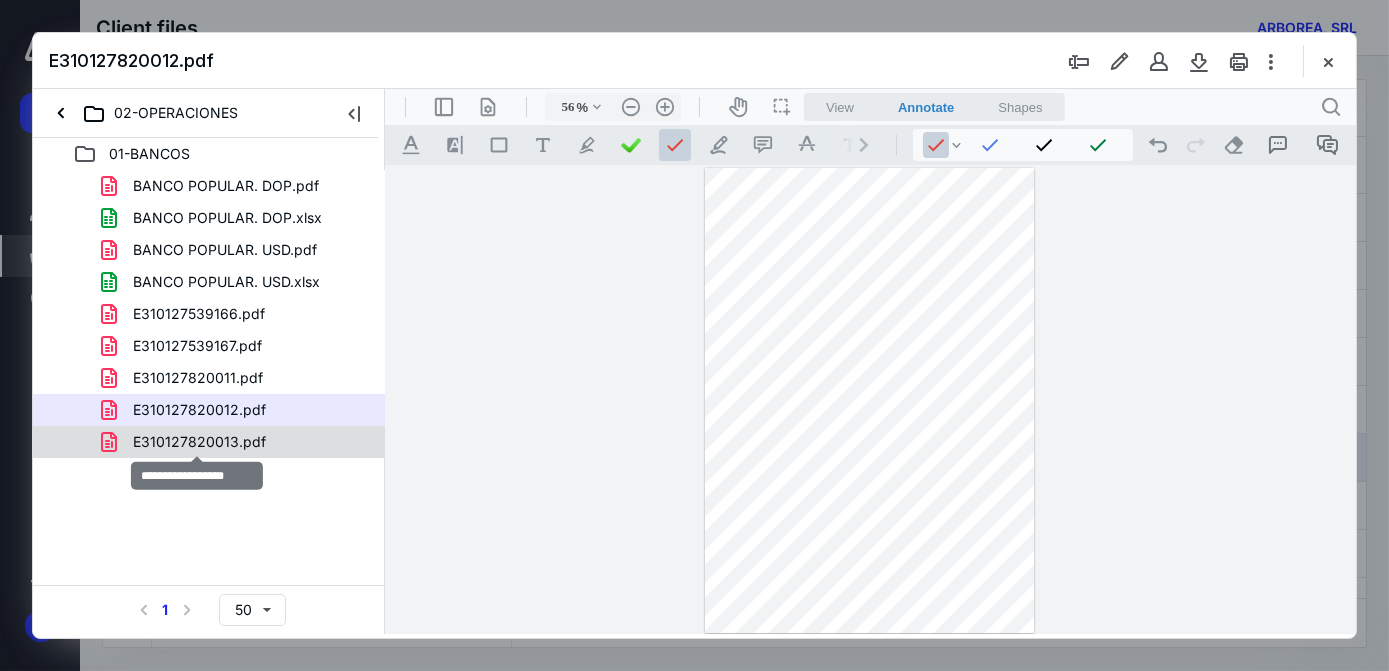 click on "E310127820013.pdf" at bounding box center [199, 442] 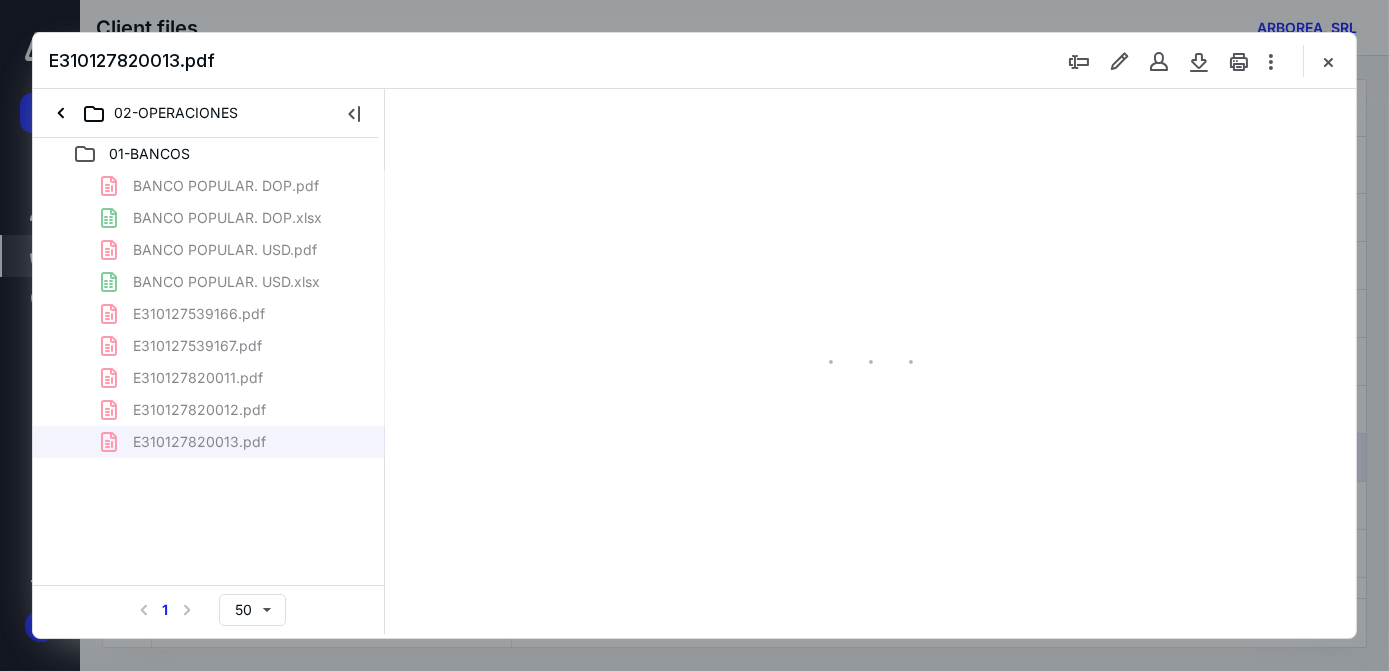 type on "56" 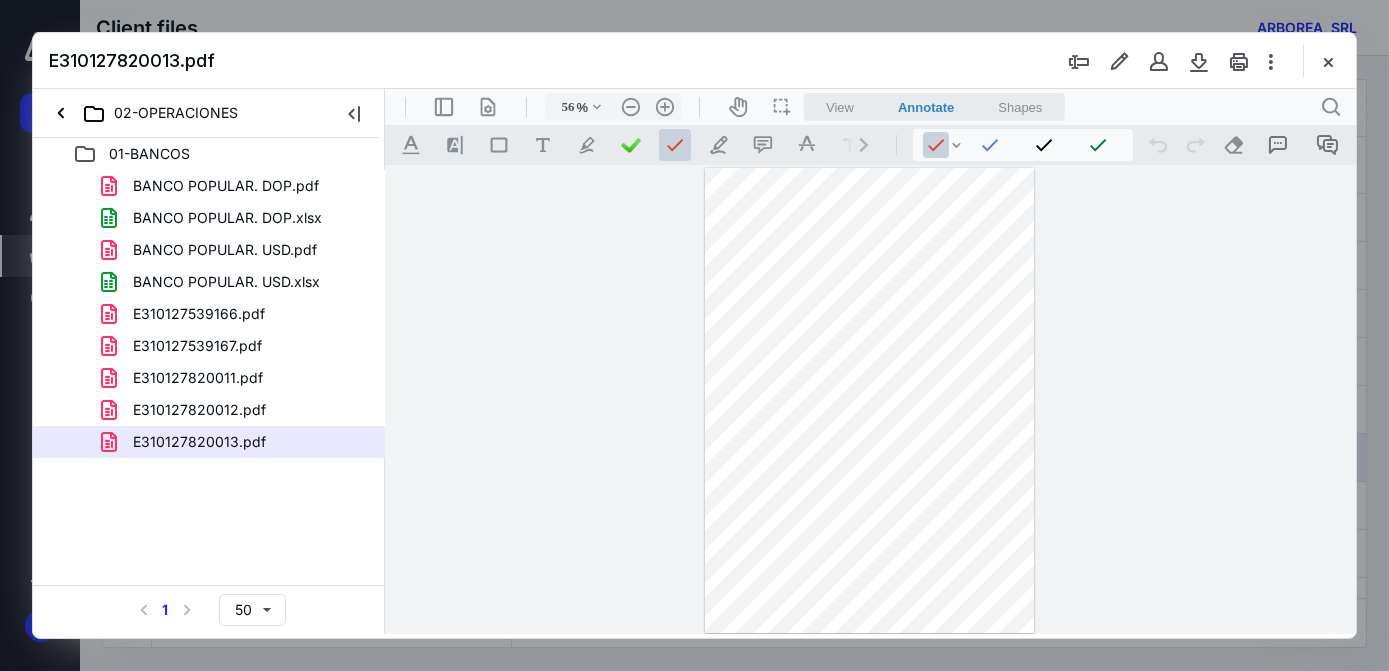 click at bounding box center (868, 401) 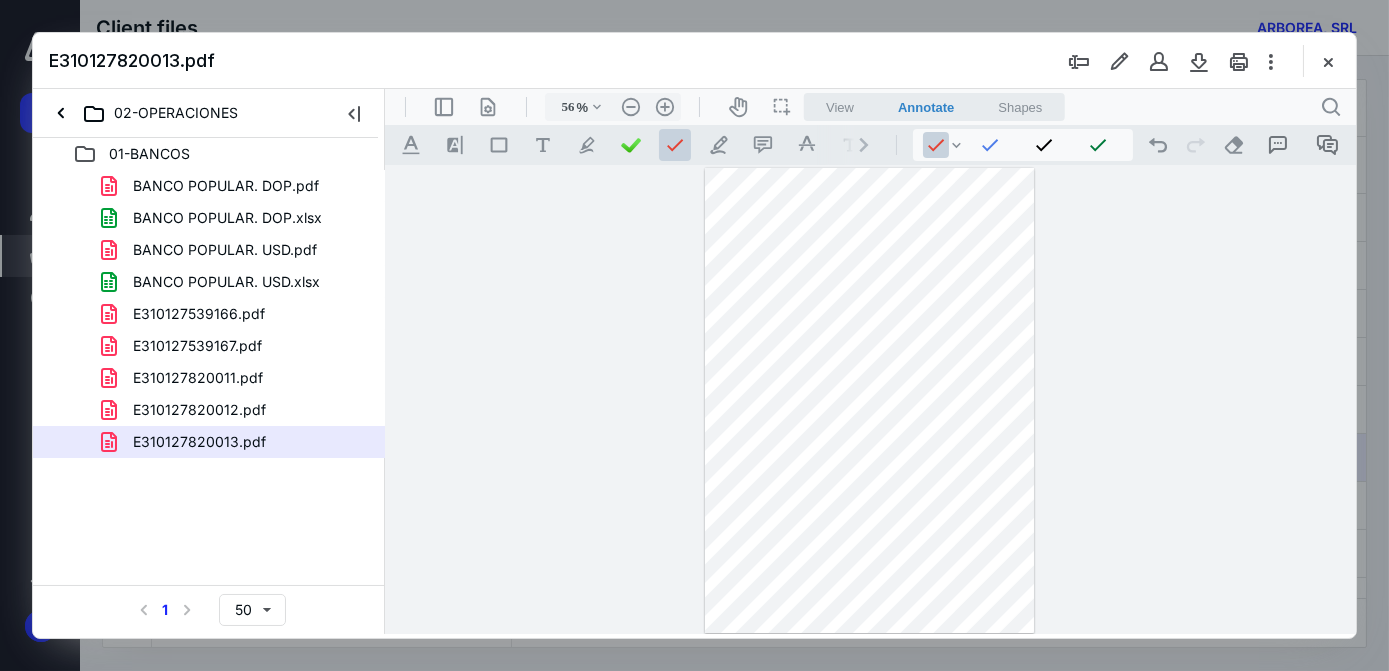 drag, startPoint x: 1327, startPoint y: 57, endPoint x: 1339, endPoint y: 78, distance: 24.186773 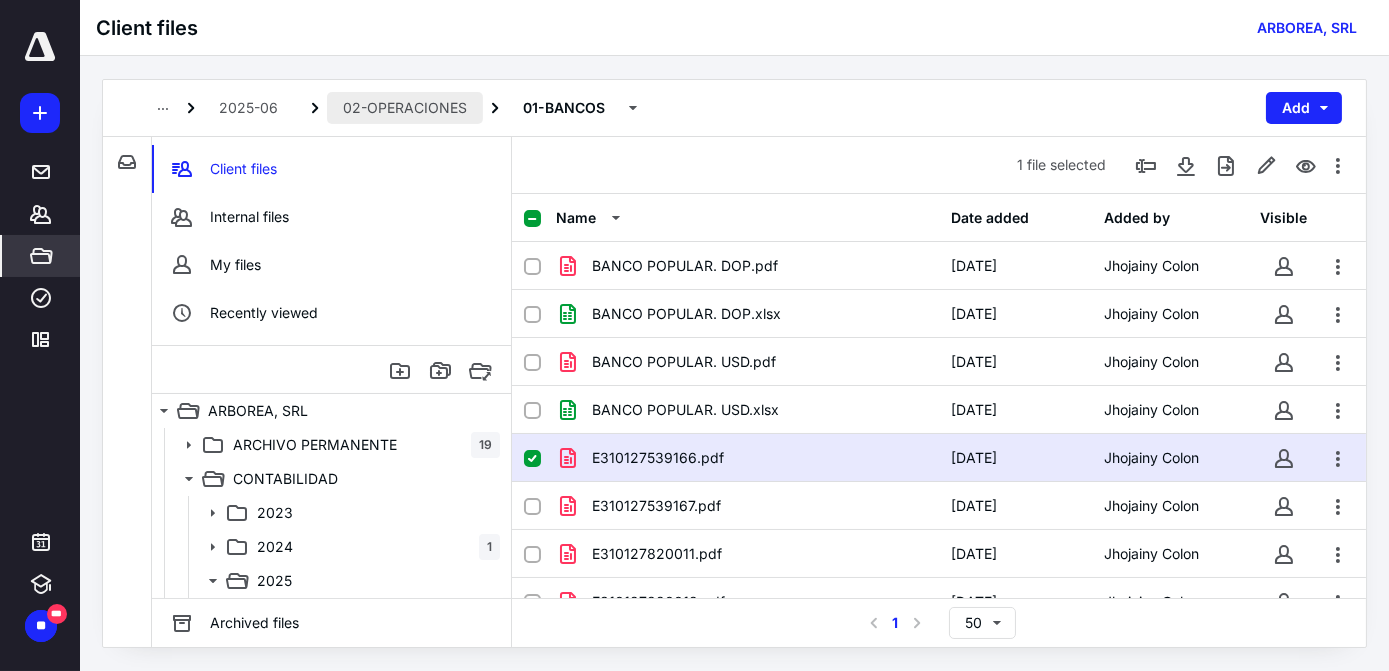 click on "02-OPERACIONES" at bounding box center (405, 108) 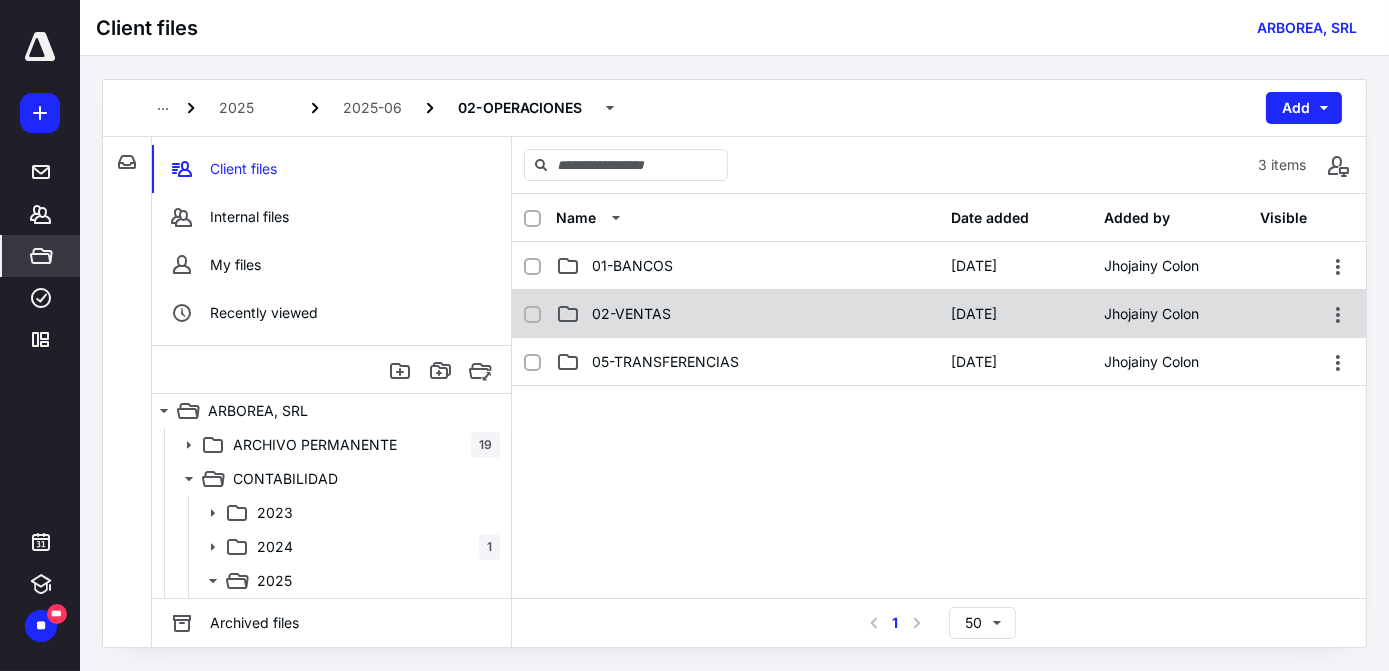 click on "02-VENTAS" at bounding box center [747, 314] 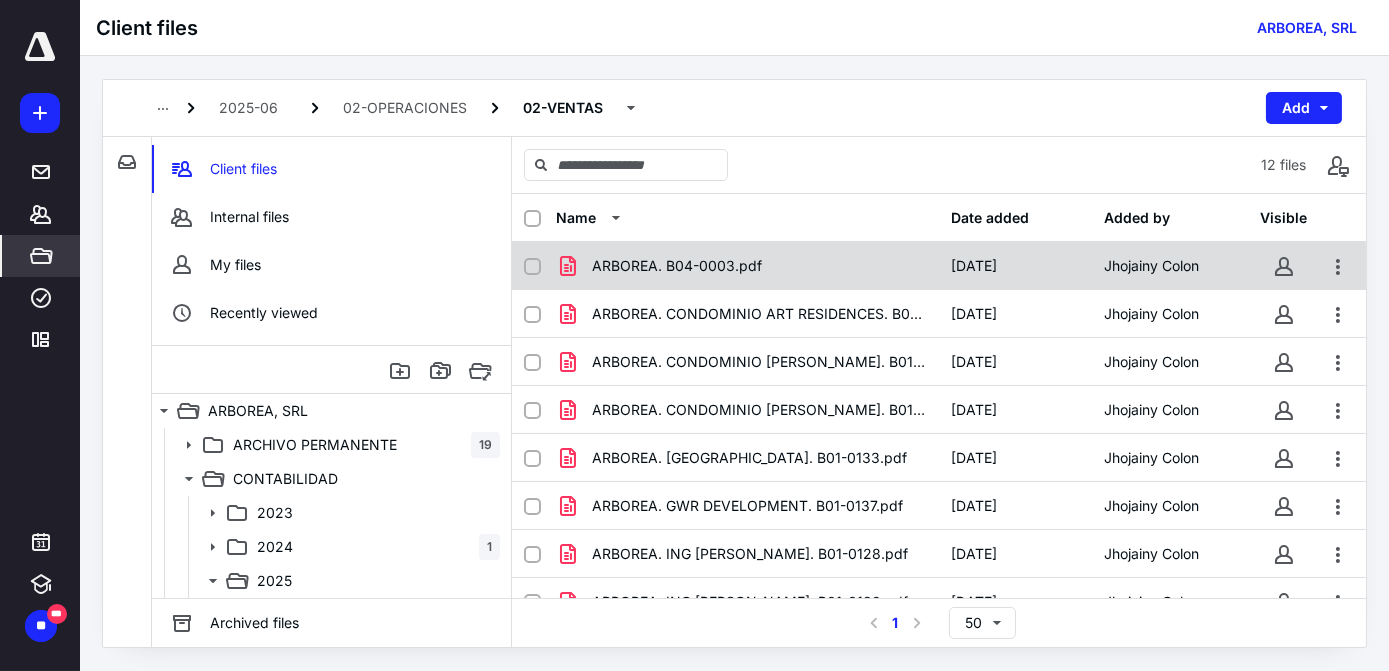 click on "ARBOREA. B04-0003.pdf" at bounding box center (677, 266) 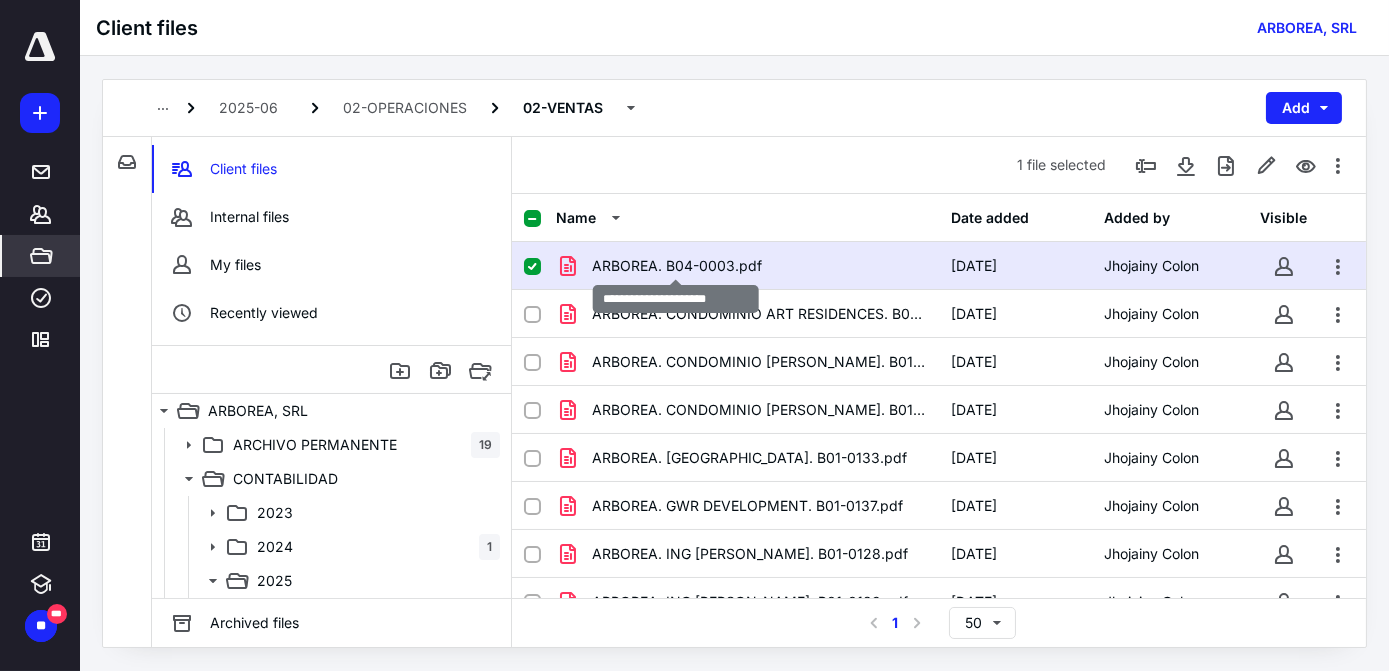 click on "ARBOREA. B04-0003.pdf" at bounding box center [677, 266] 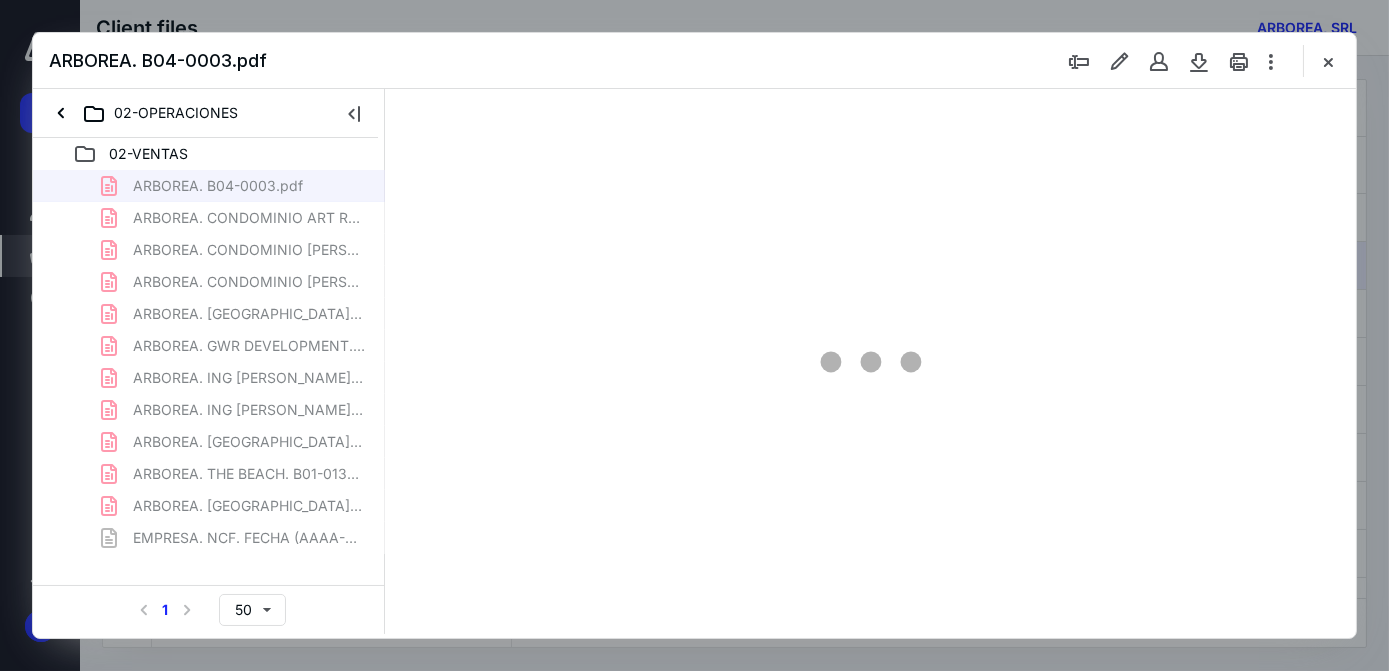 scroll, scrollTop: 0, scrollLeft: 0, axis: both 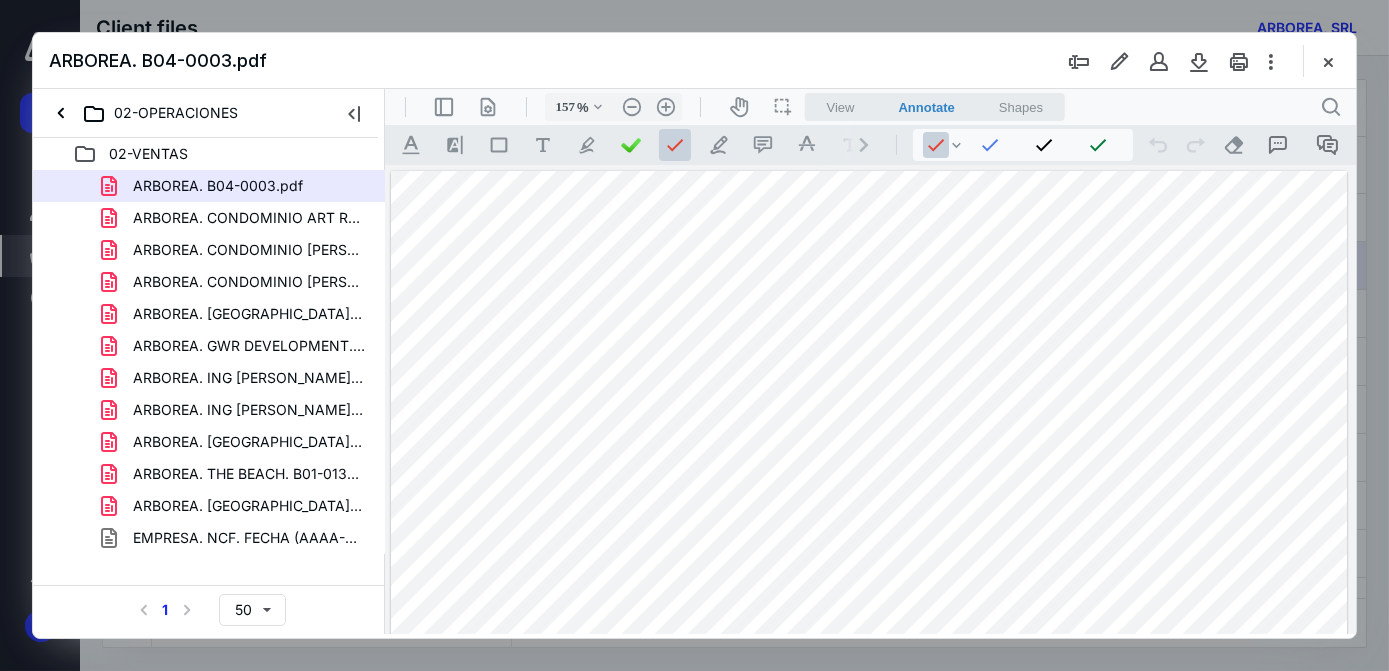 drag, startPoint x: 1063, startPoint y: 377, endPoint x: 1035, endPoint y: 364, distance: 30.870699 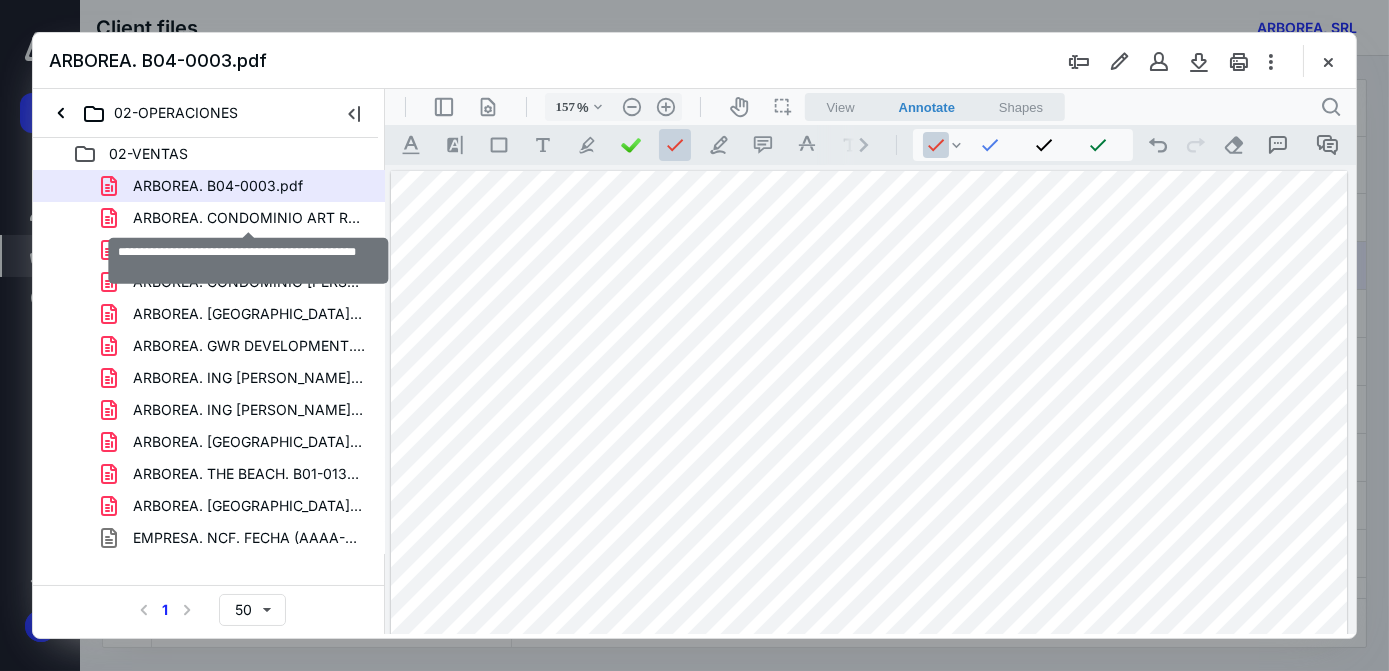 click on "ARBOREA. CONDOMINIO ART RESIDENCES. B01-0136.pdf" at bounding box center (249, 218) 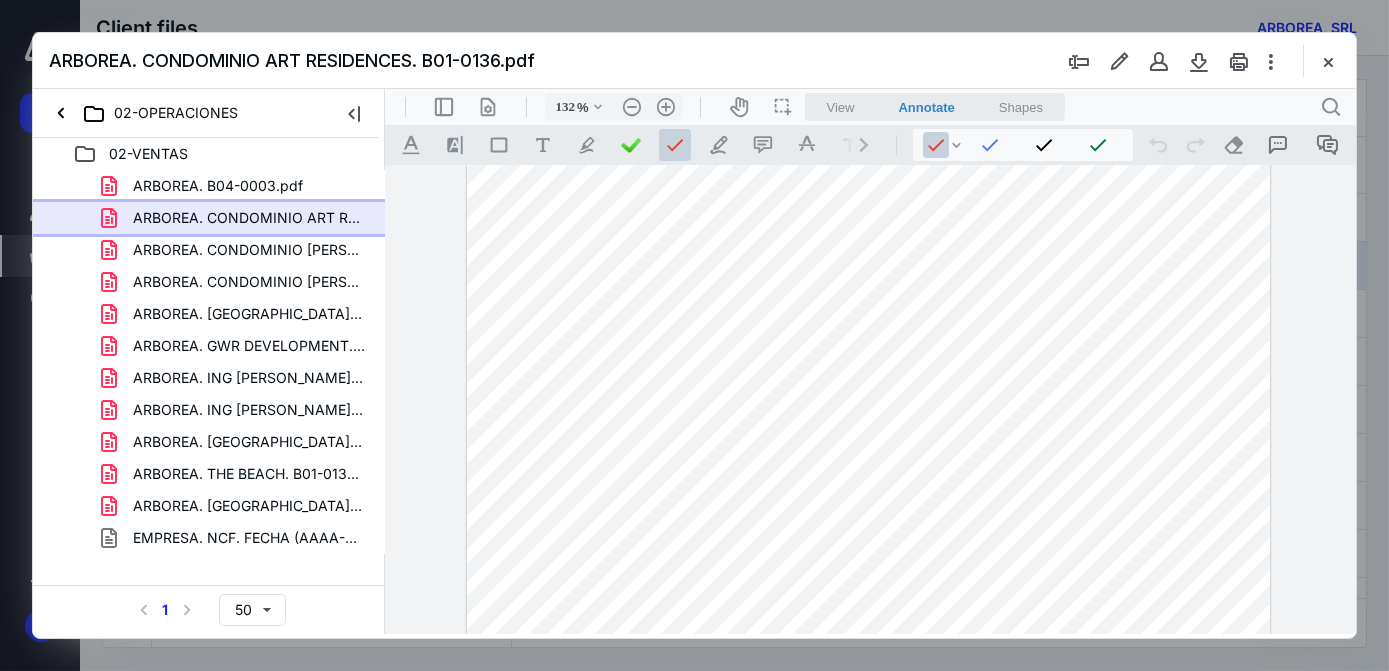 scroll, scrollTop: 0, scrollLeft: 0, axis: both 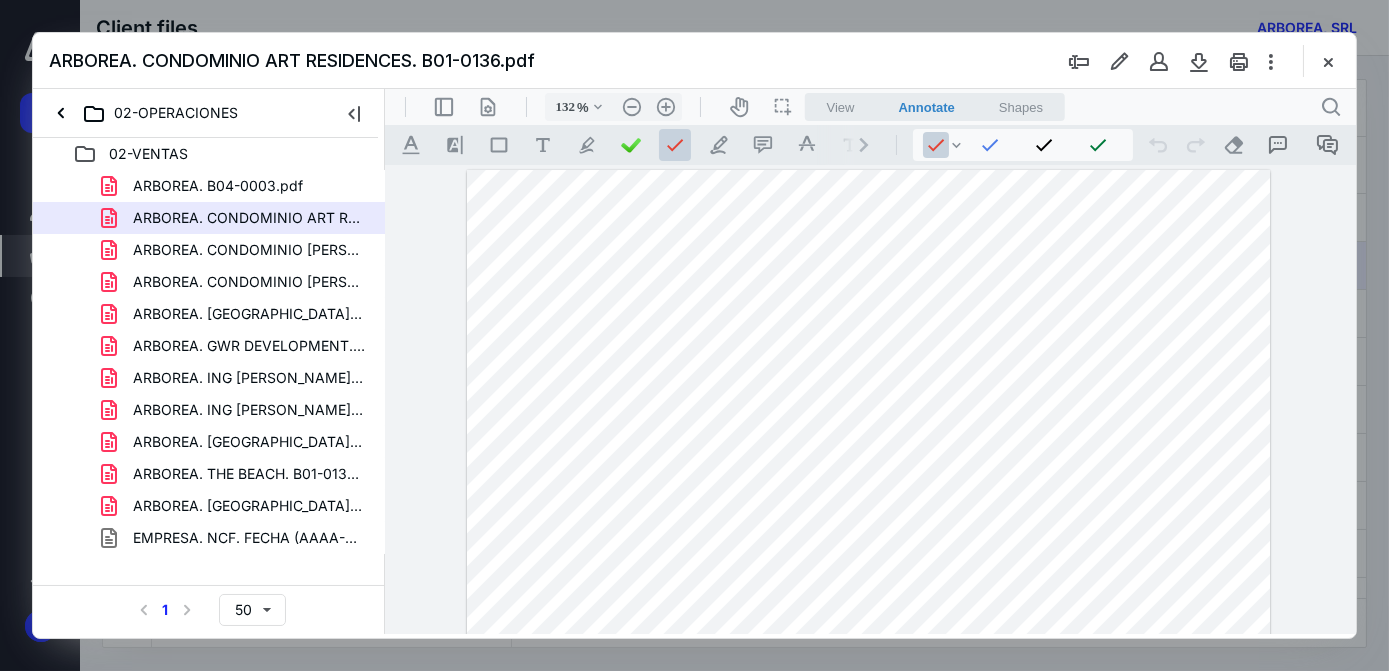 drag, startPoint x: 1120, startPoint y: 312, endPoint x: 889, endPoint y: 282, distance: 232.93991 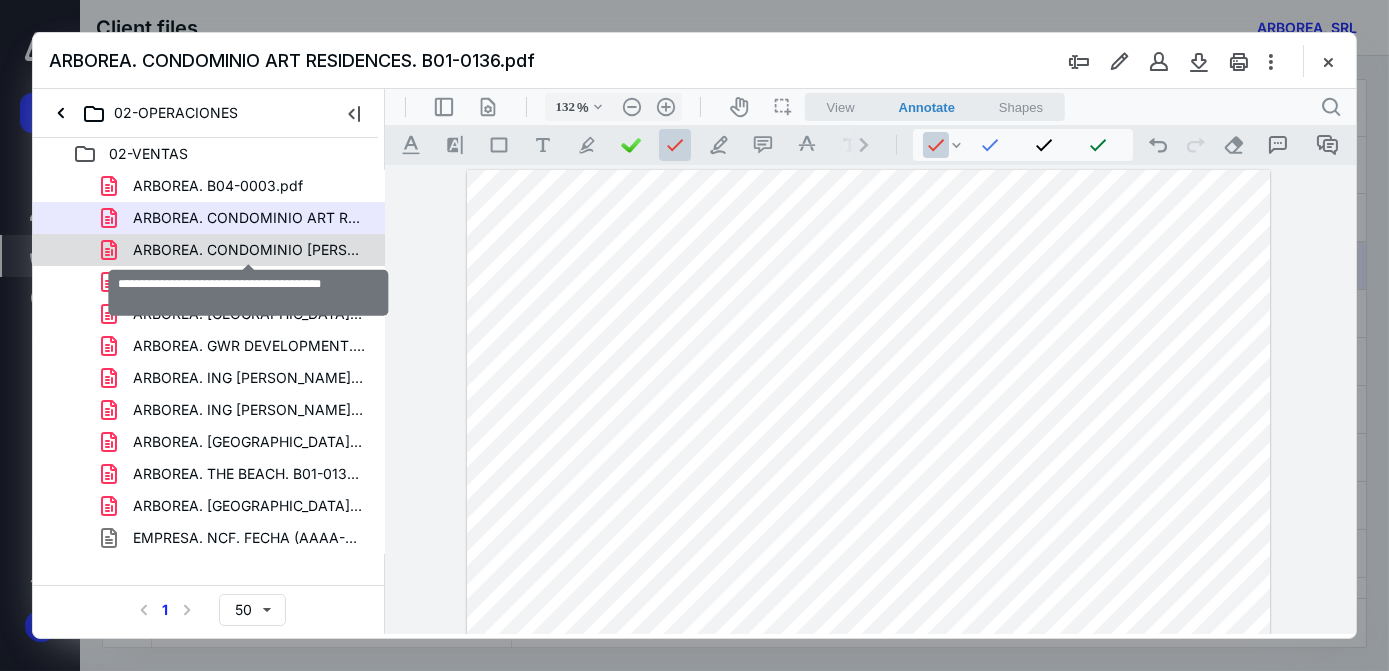 click on "ARBOREA. CONDOMINIO [PERSON_NAME]. B01-0131.pdf" at bounding box center [249, 250] 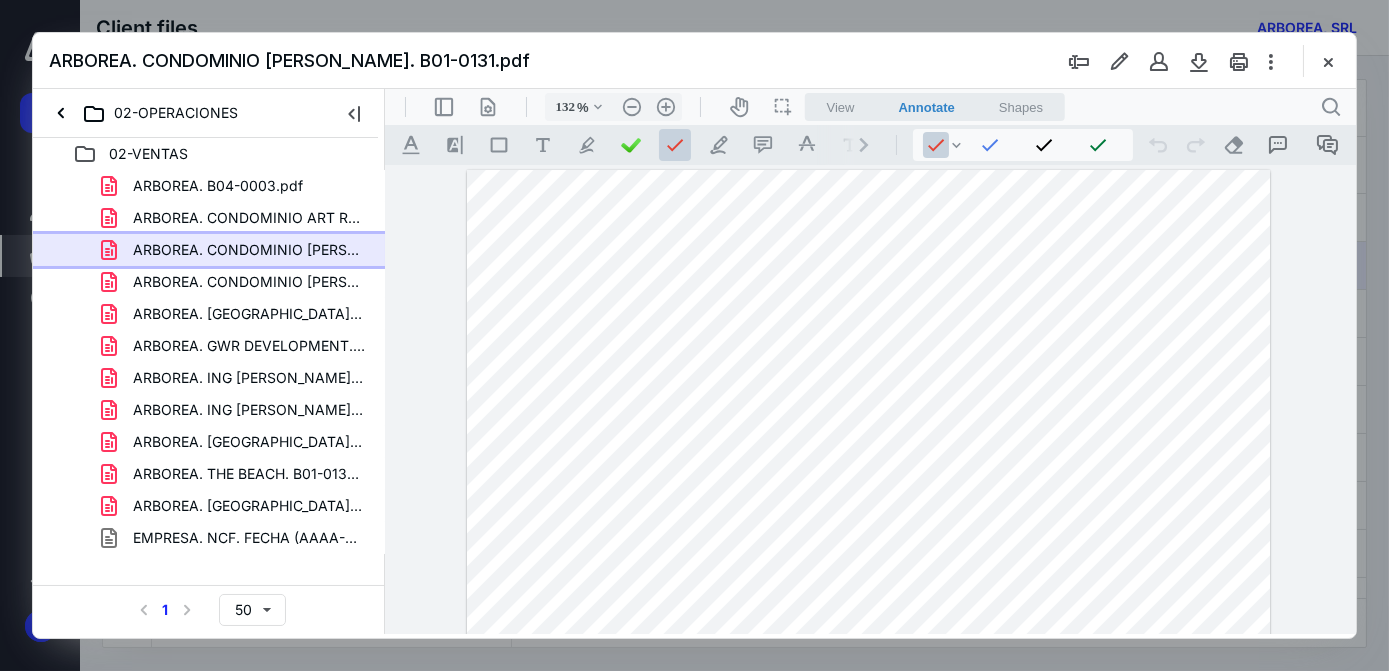 scroll, scrollTop: 0, scrollLeft: 0, axis: both 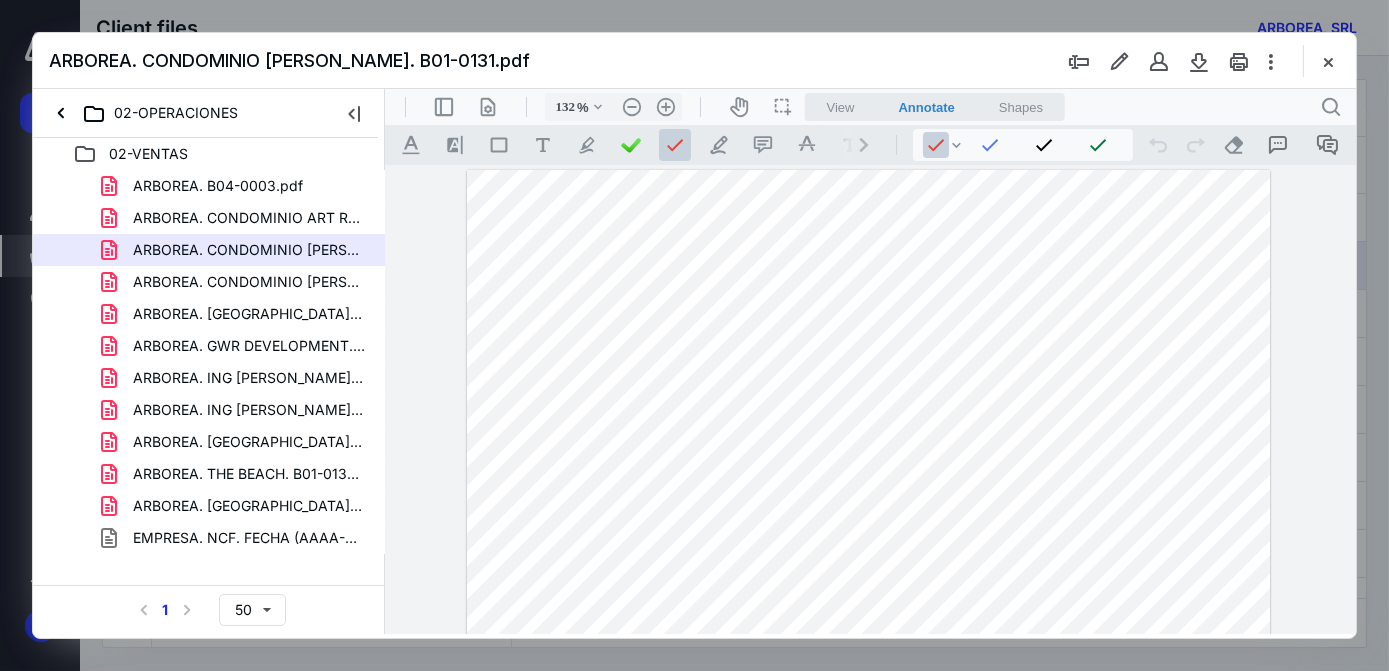 drag, startPoint x: 1177, startPoint y: 326, endPoint x: 1134, endPoint y: 319, distance: 43.56604 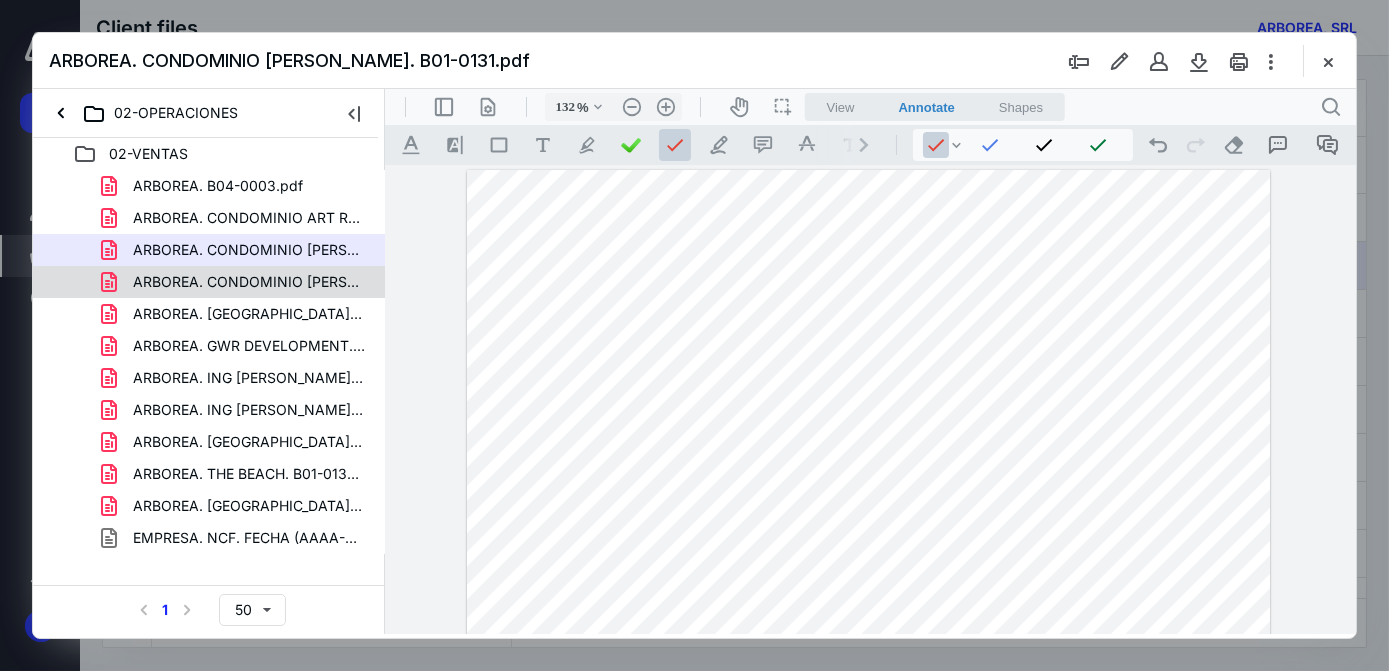 click on "ARBOREA. CONDOMINIO [PERSON_NAME]. B01-0132.pdf" at bounding box center [249, 282] 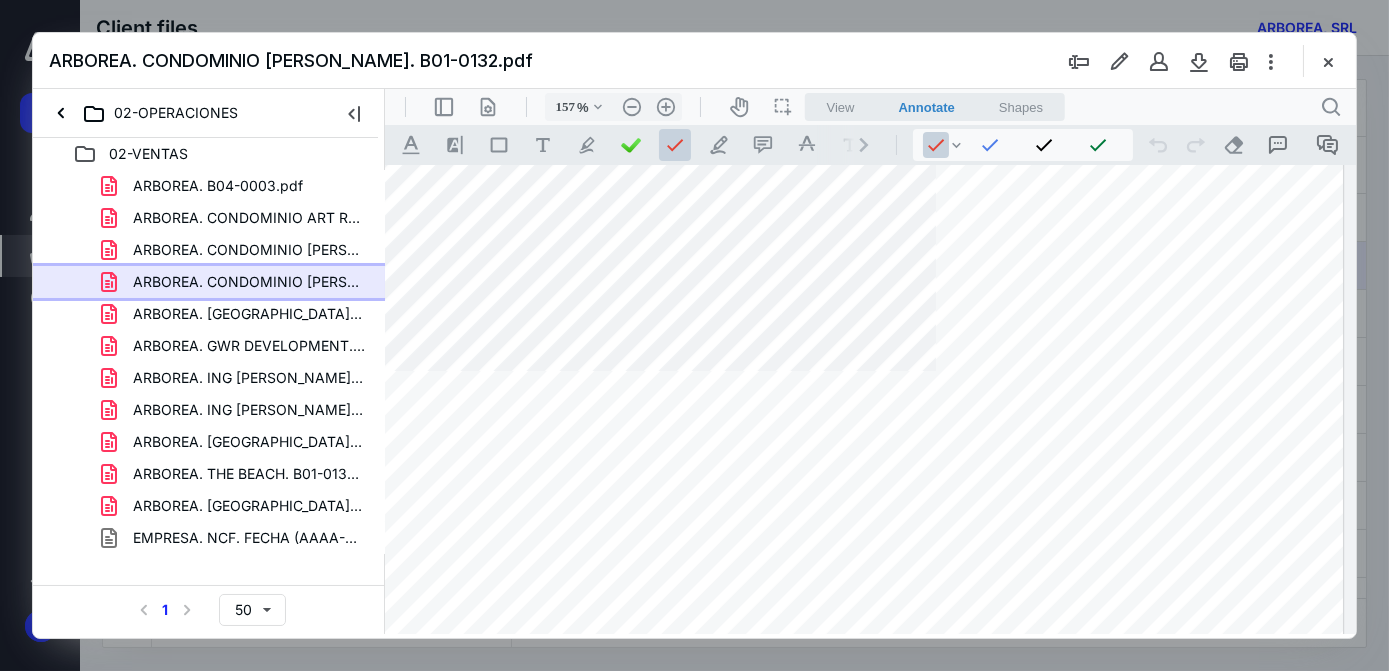 scroll, scrollTop: 16, scrollLeft: 0, axis: vertical 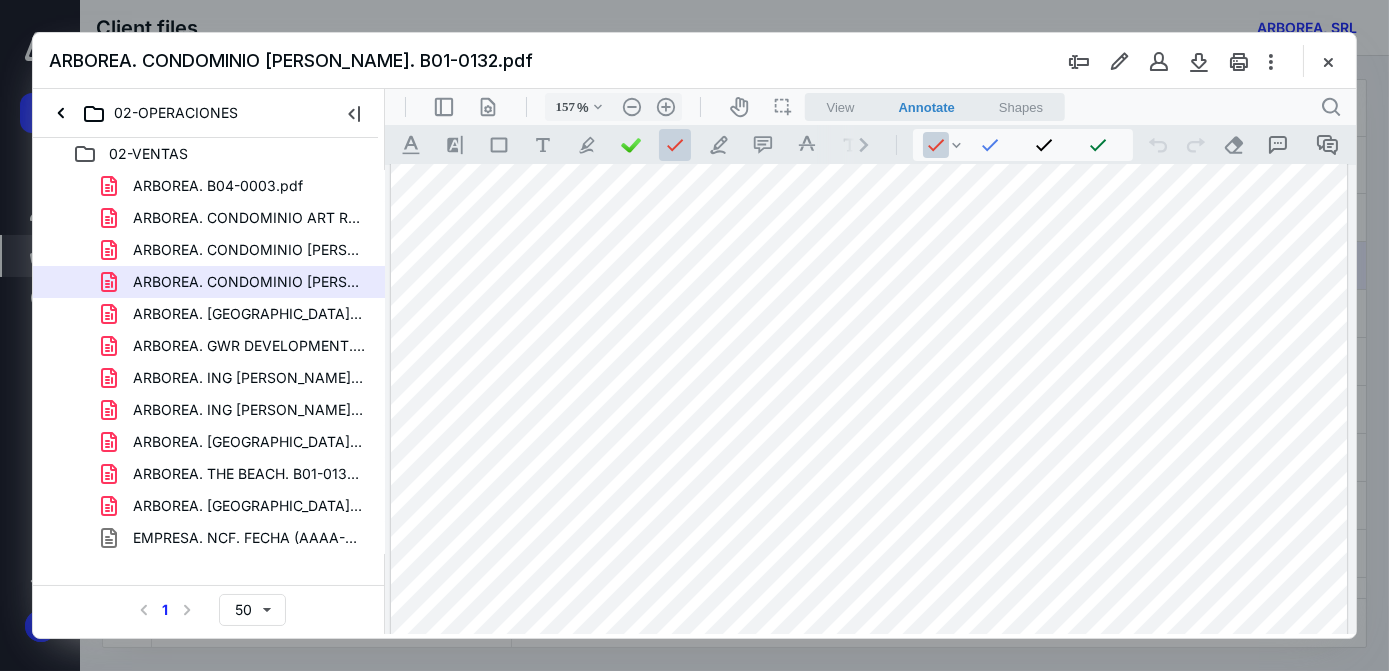 click at bounding box center [868, 774] 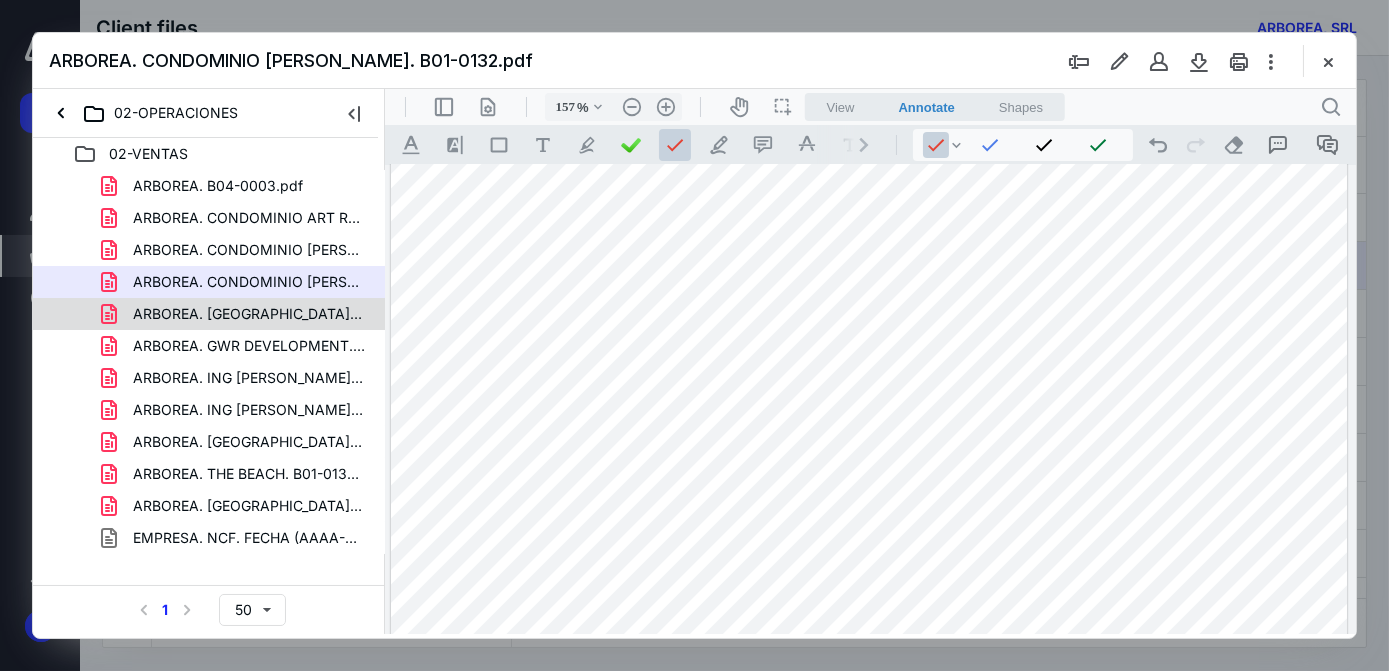 click on "ARBOREA. [GEOGRAPHIC_DATA]. B01-0133.pdf" at bounding box center (249, 314) 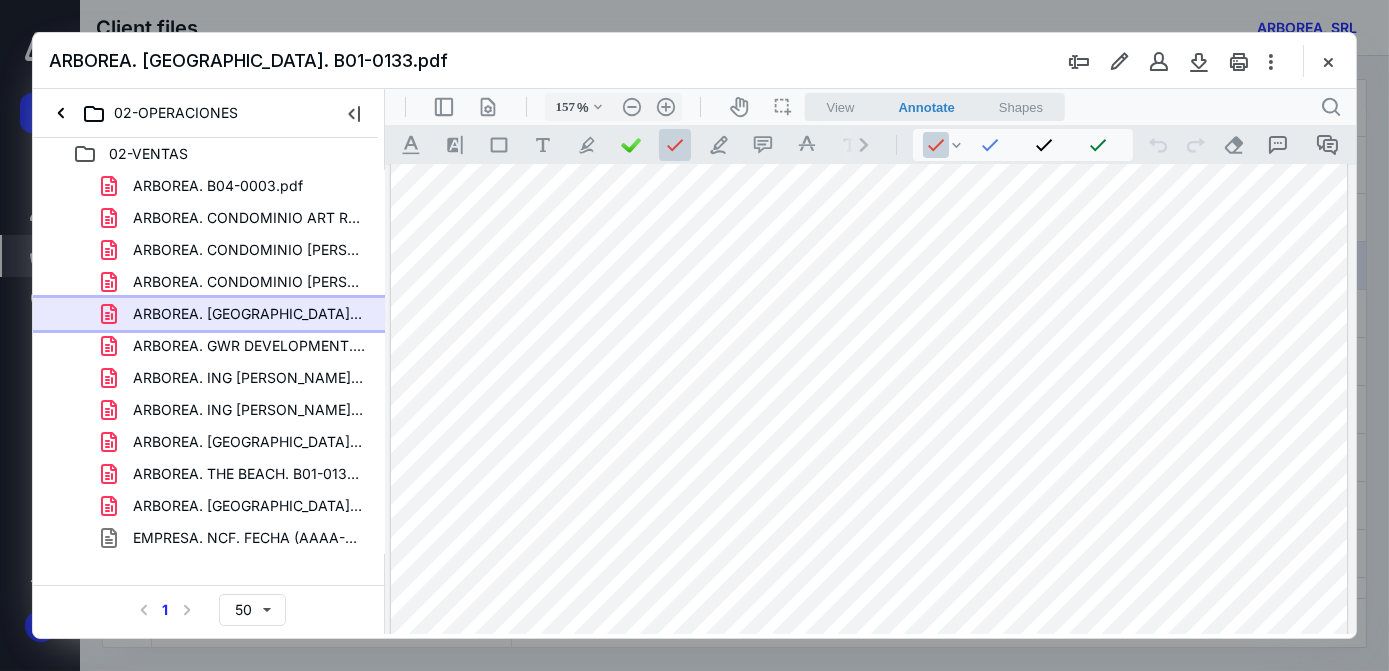 scroll, scrollTop: 35, scrollLeft: 4, axis: both 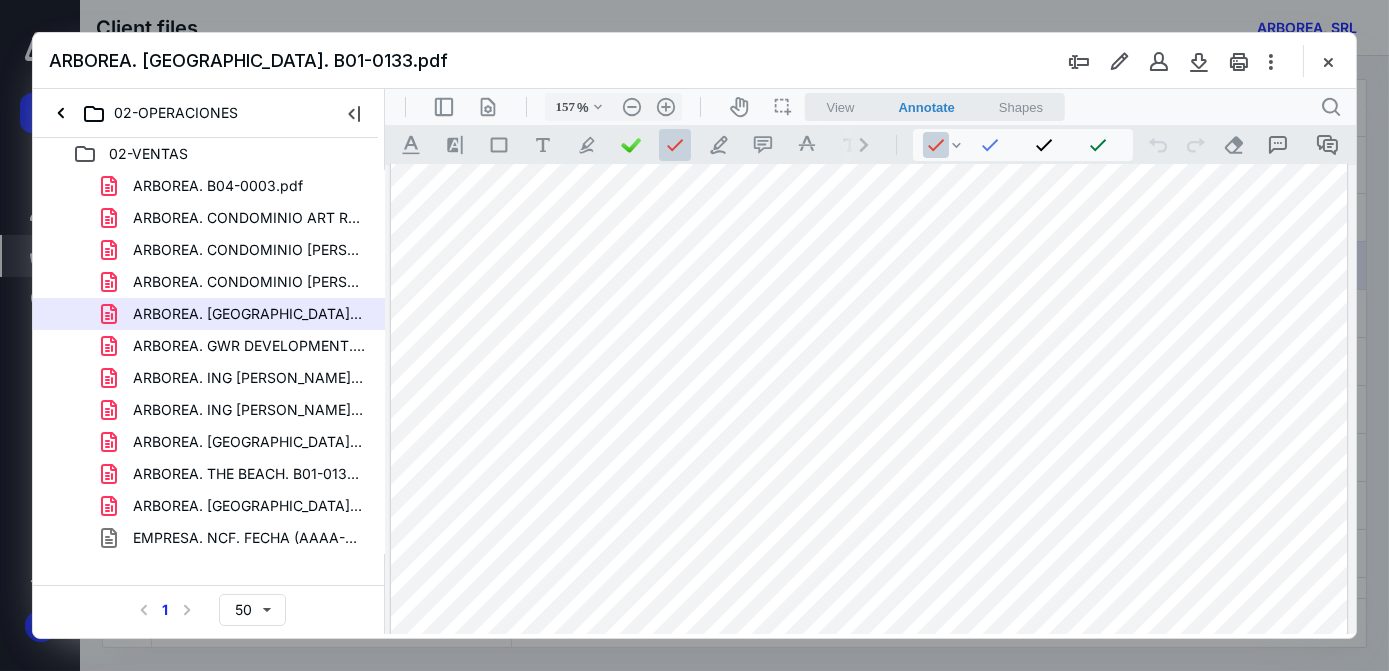 click at bounding box center (868, 755) 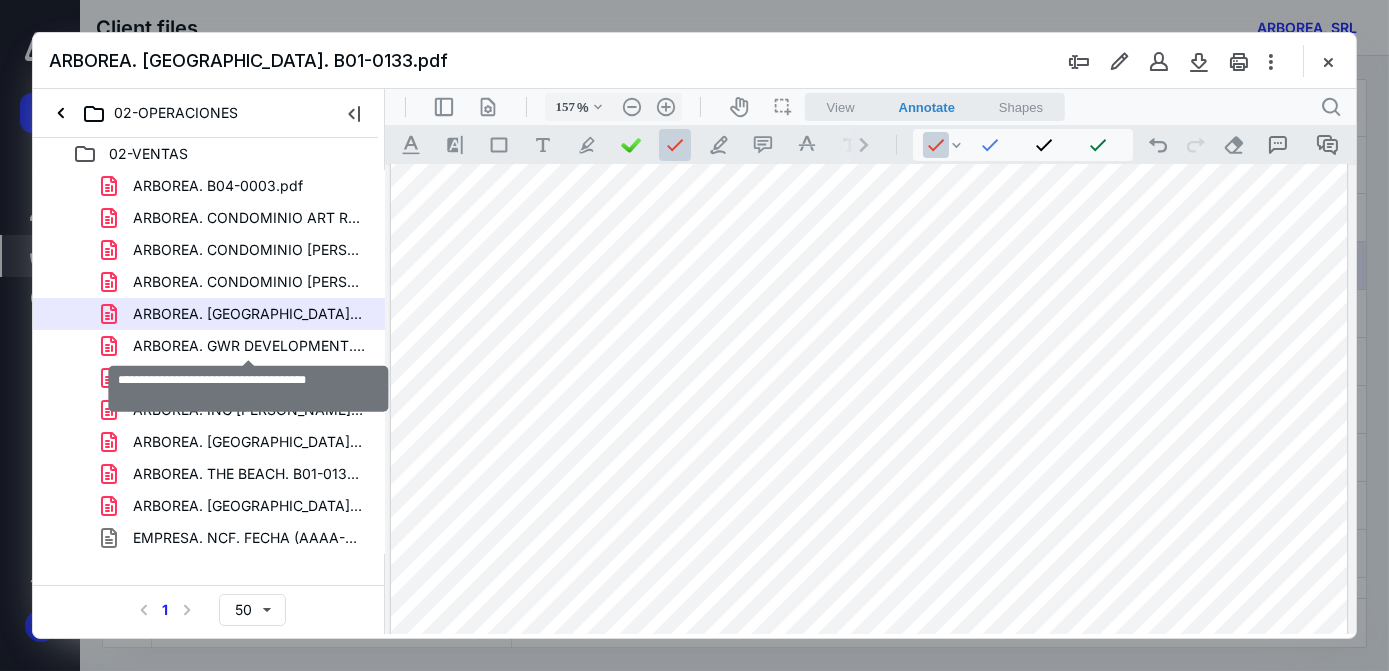 drag, startPoint x: 240, startPoint y: 351, endPoint x: 274, endPoint y: 365, distance: 36.769554 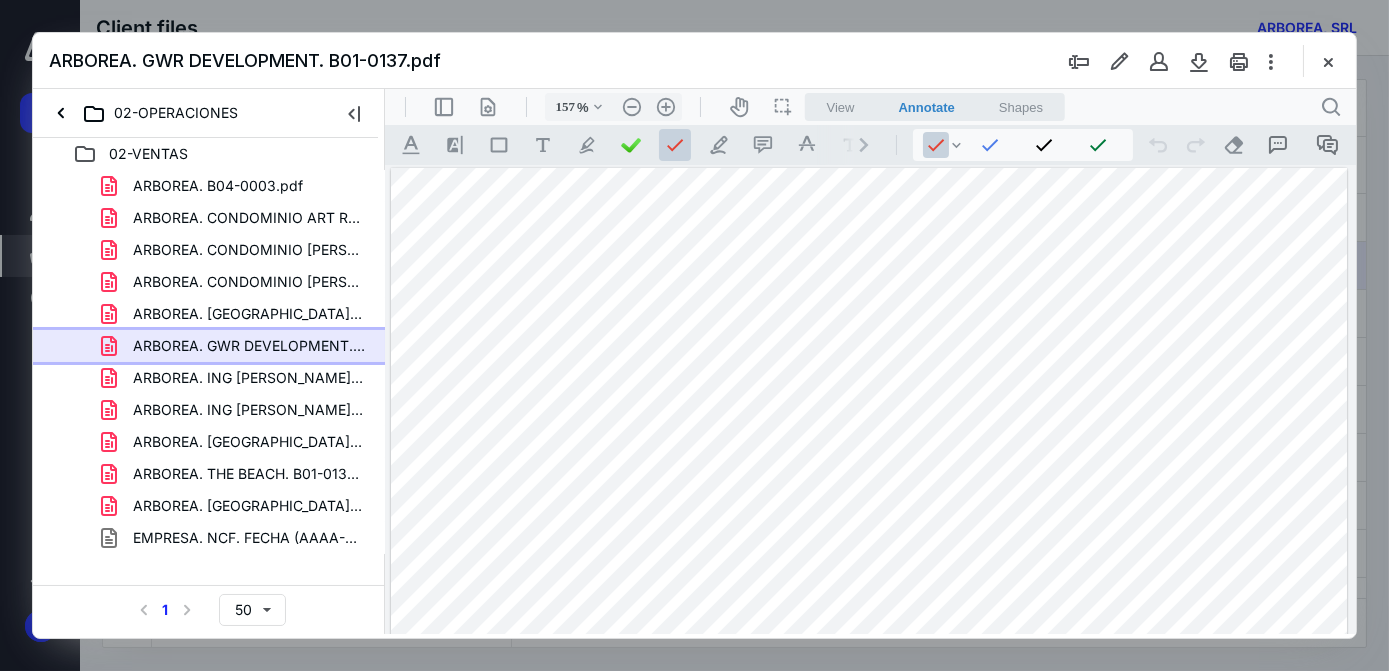 scroll, scrollTop: 0, scrollLeft: 3, axis: horizontal 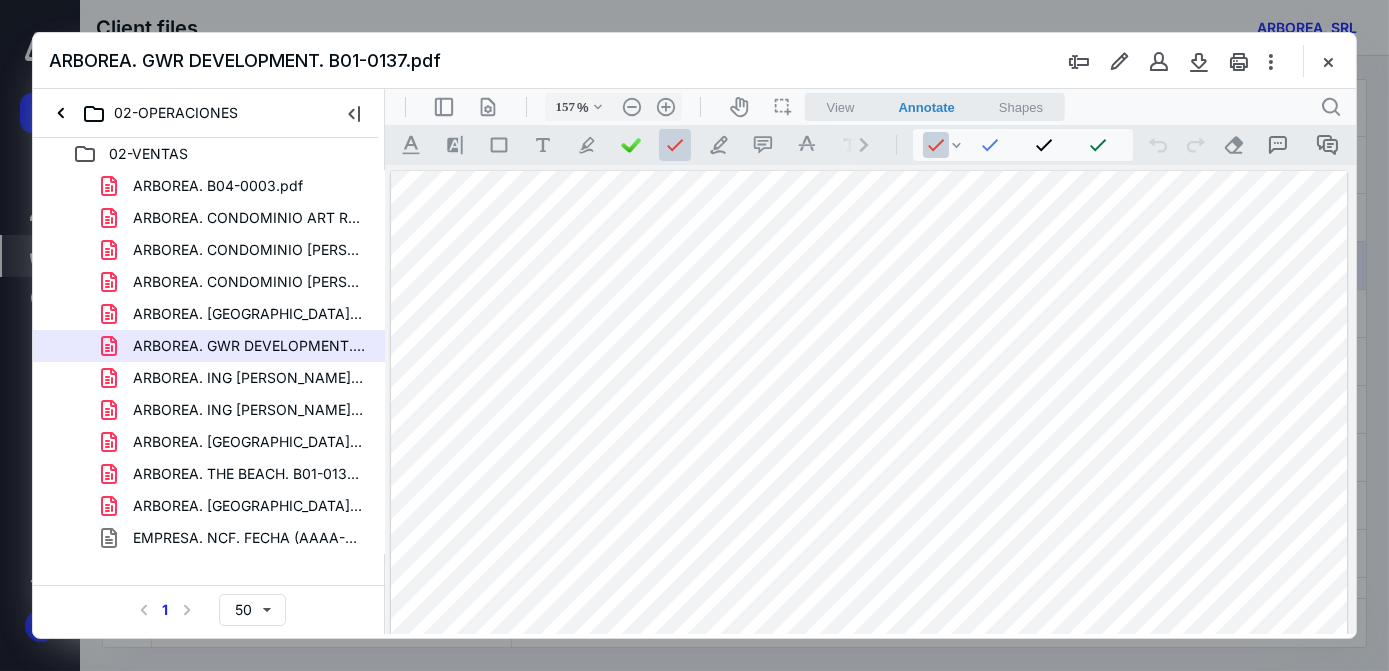 click at bounding box center (868, 790) 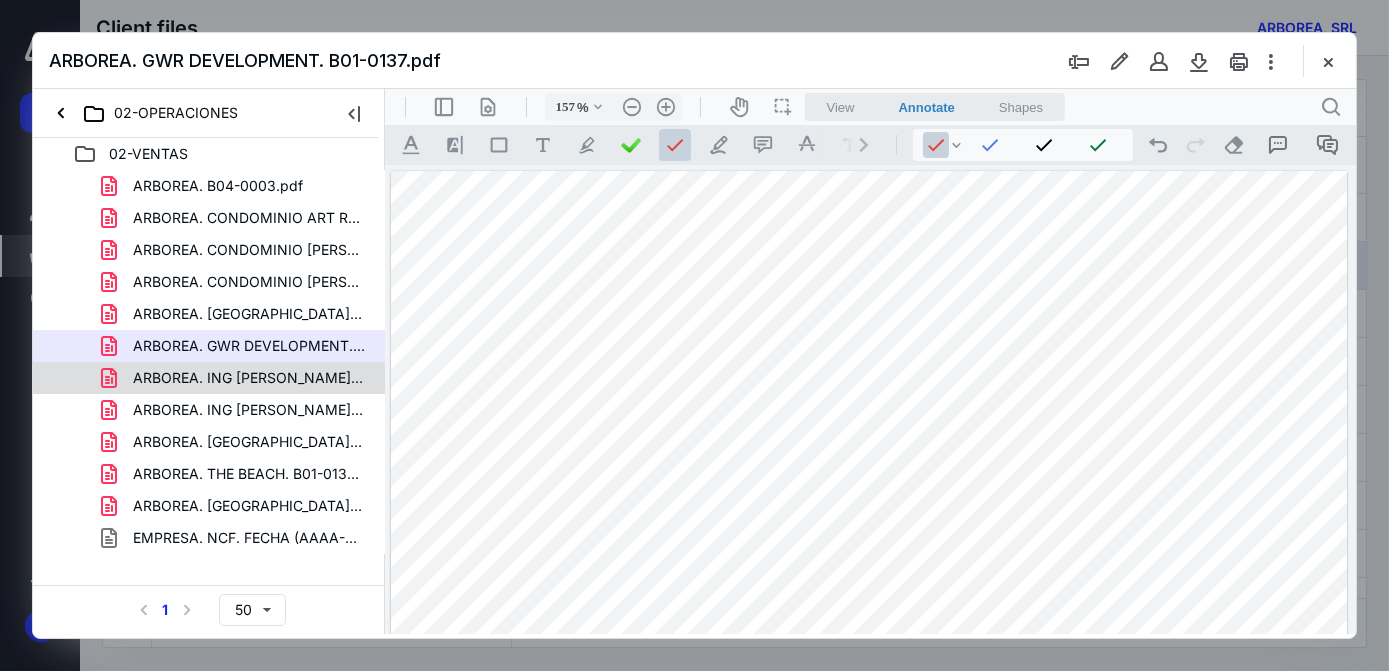 click on "ARBOREA. ING [PERSON_NAME]. B01-0128.pdf" at bounding box center [249, 378] 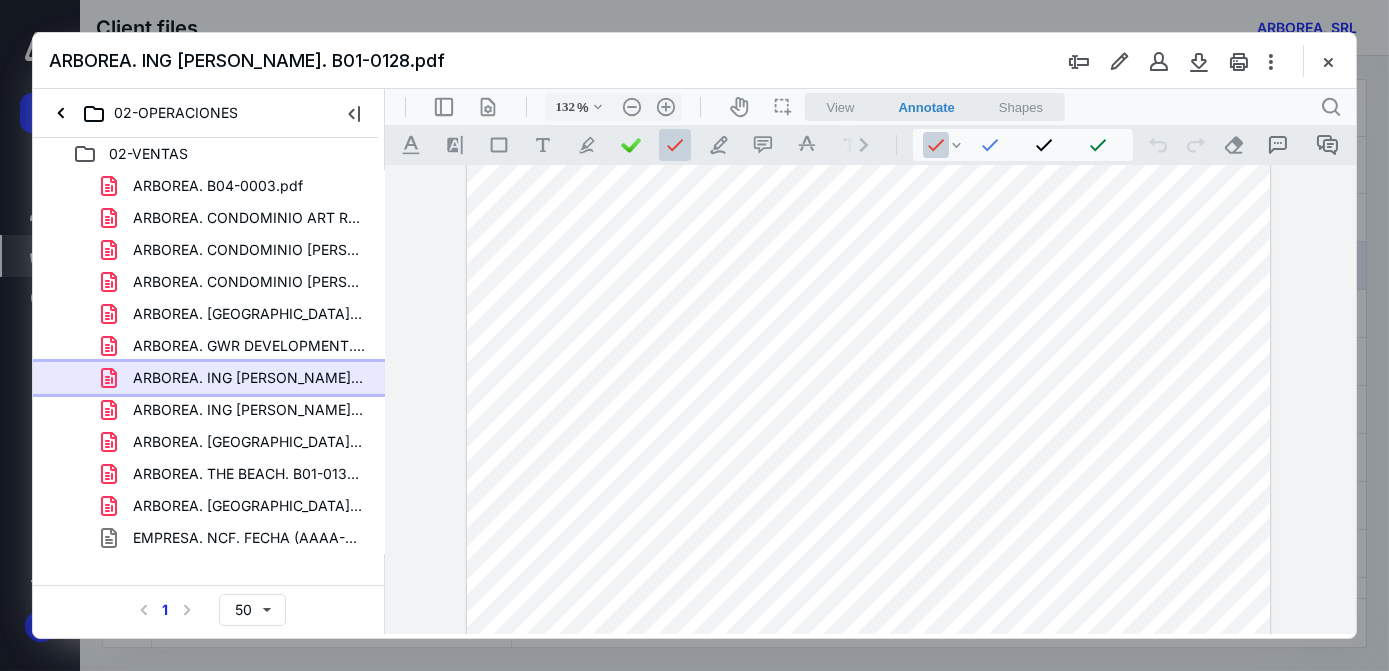 scroll, scrollTop: 0, scrollLeft: 0, axis: both 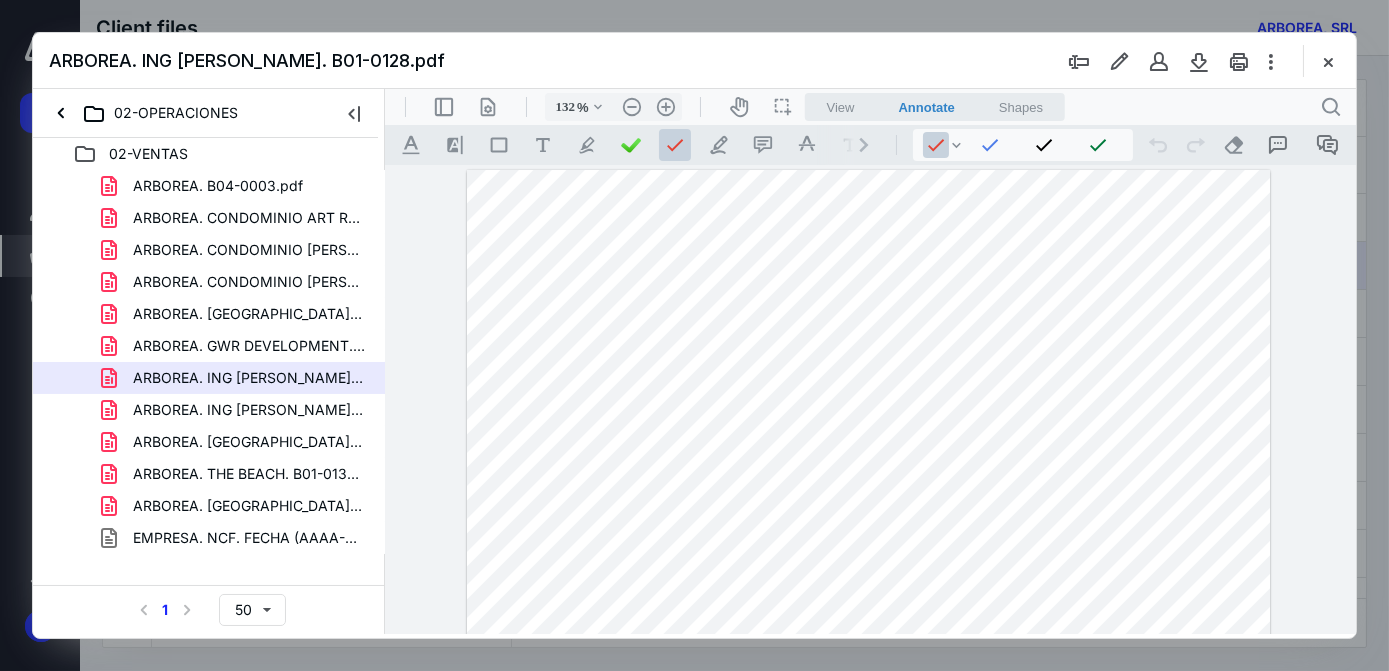 click at bounding box center (867, 690) 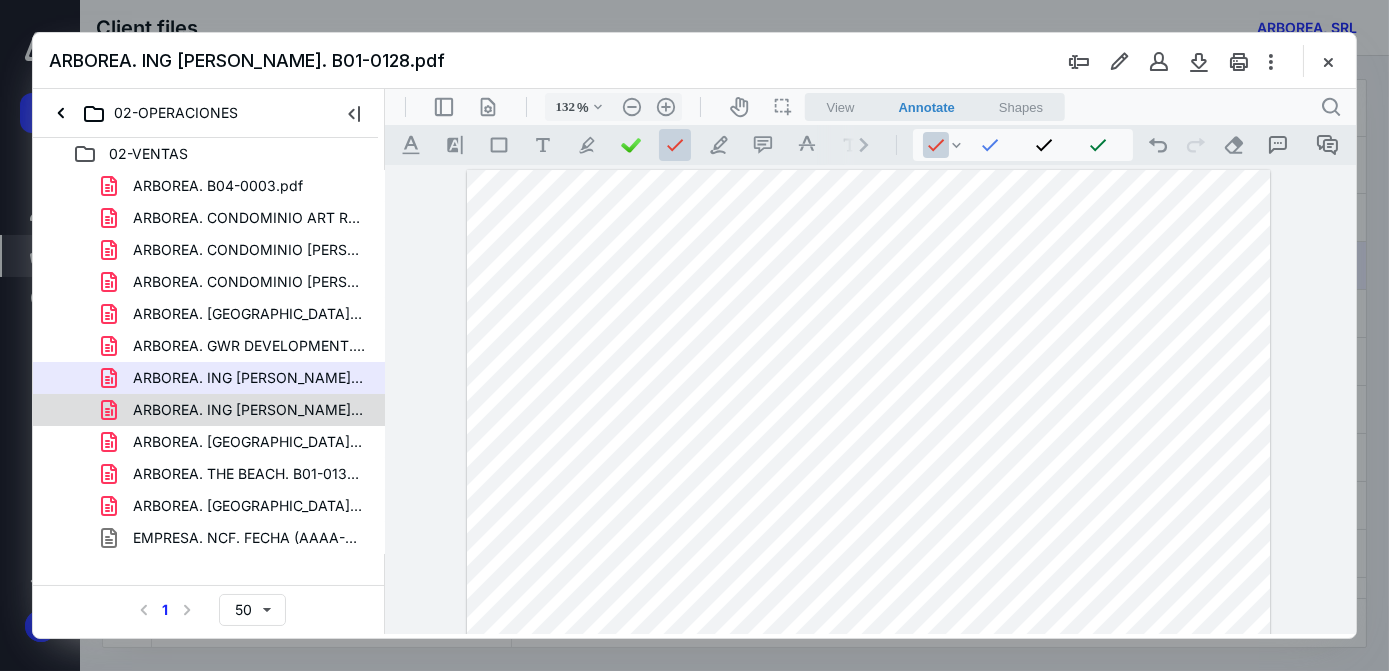 drag, startPoint x: 253, startPoint y: 412, endPoint x: 282, endPoint y: 426, distance: 32.202484 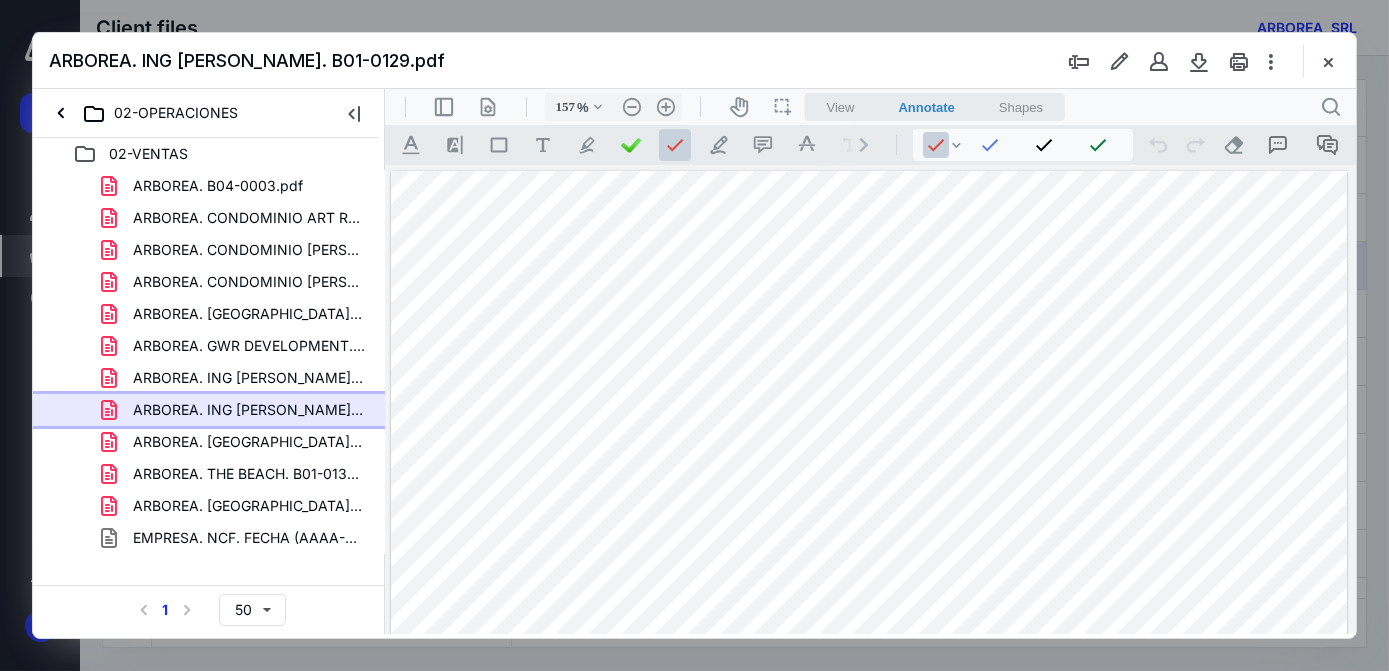 scroll, scrollTop: 0, scrollLeft: 5, axis: horizontal 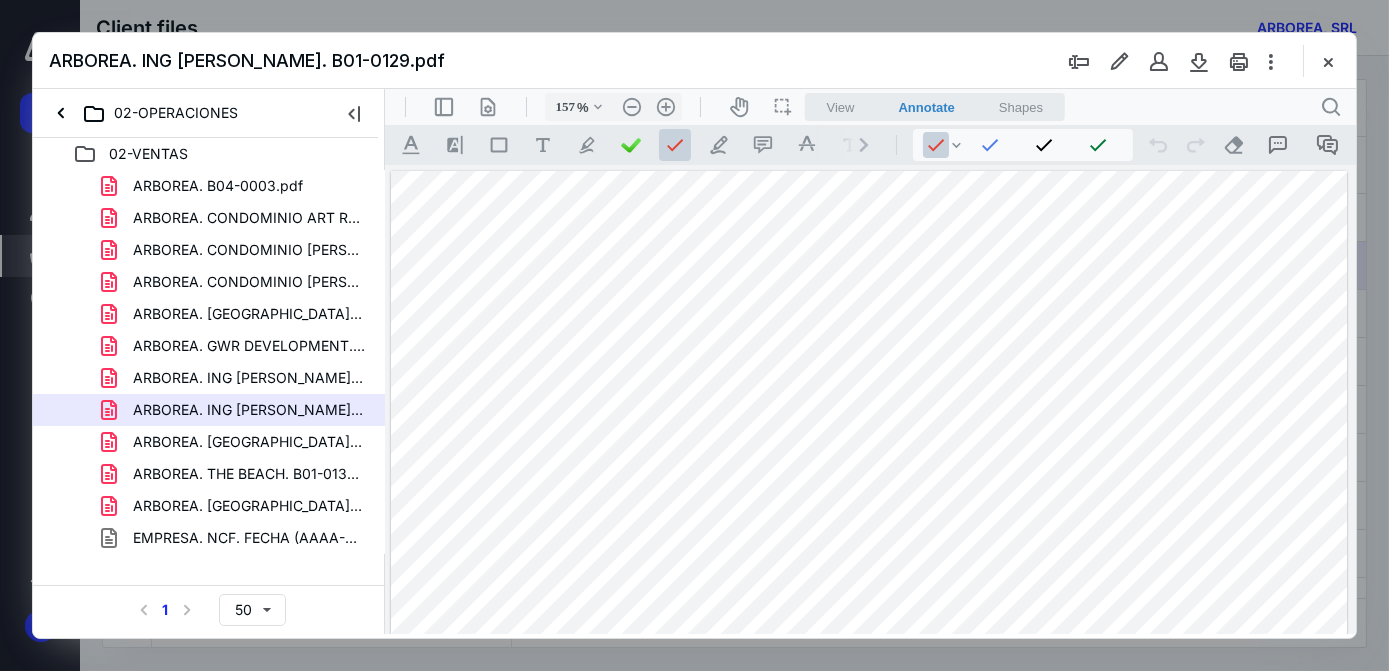drag, startPoint x: 1232, startPoint y: 352, endPoint x: 1257, endPoint y: 352, distance: 25 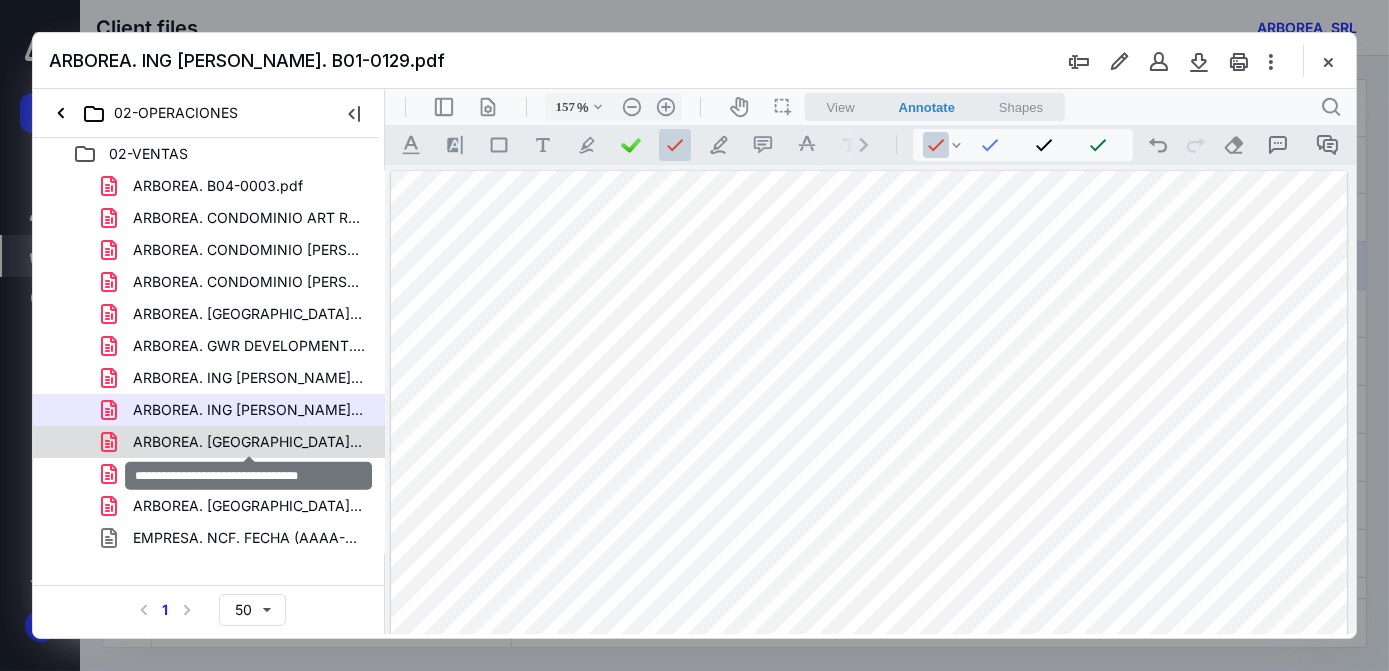 click on "ARBOREA. [GEOGRAPHIC_DATA]. B01-00134.pdf" at bounding box center (249, 442) 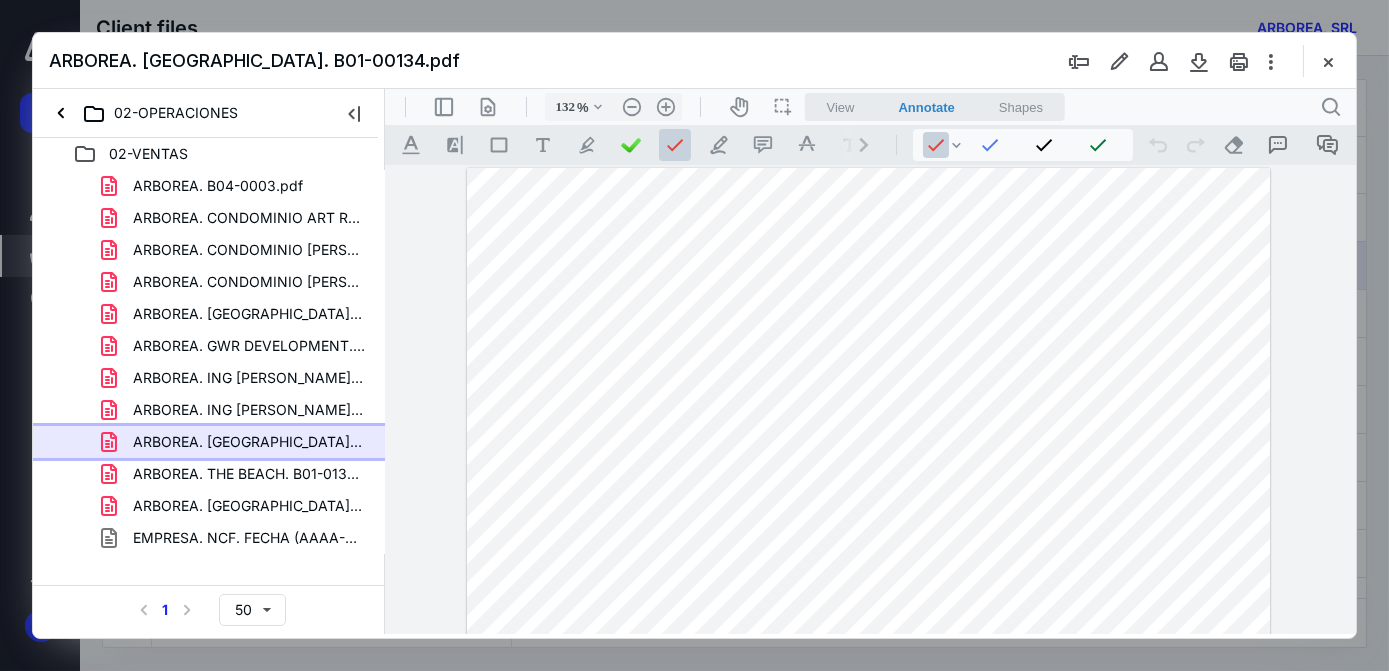 scroll, scrollTop: 0, scrollLeft: 0, axis: both 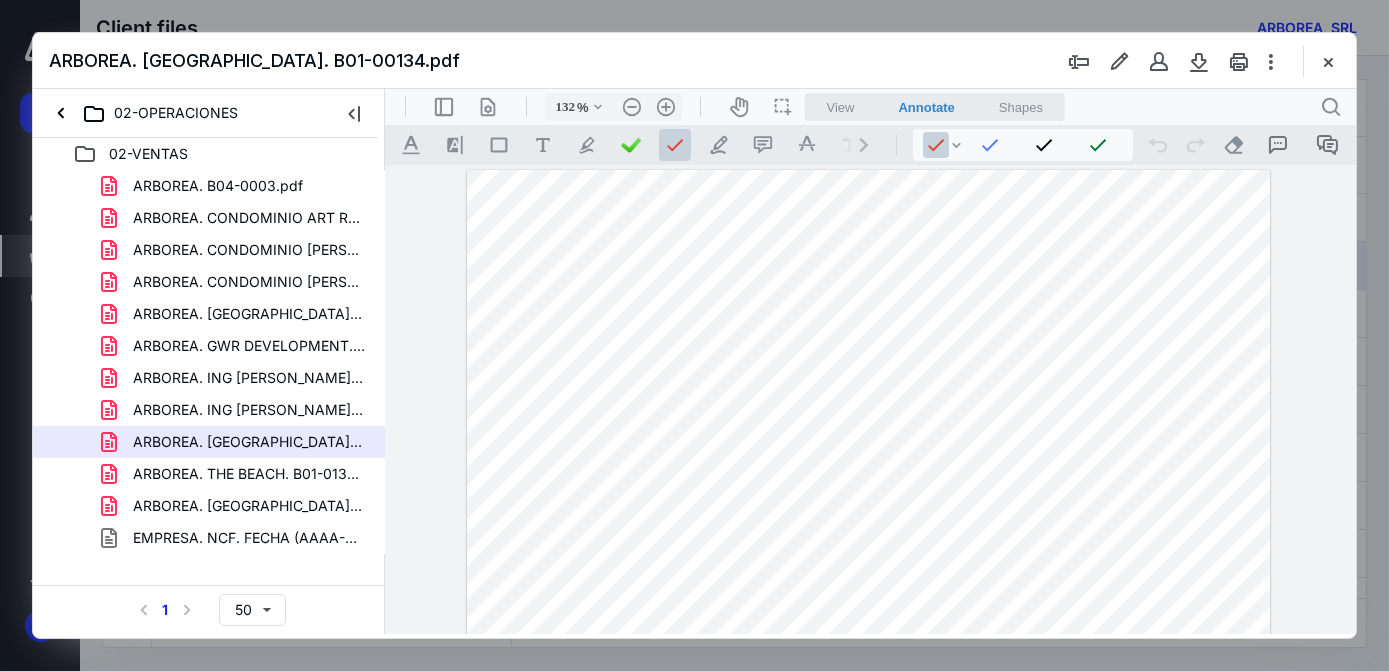 drag, startPoint x: 1157, startPoint y: 327, endPoint x: 728, endPoint y: 327, distance: 429 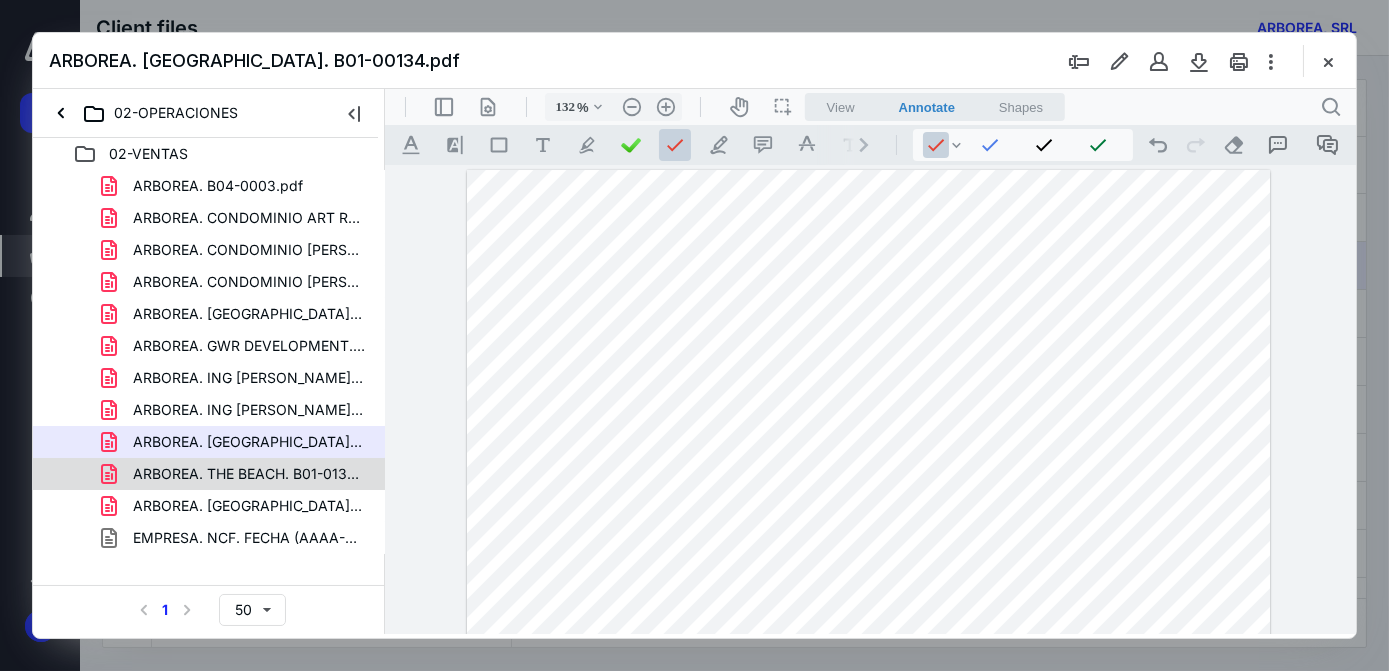click on "ARBOREA. THE BEACH. B01-0130.pdf" at bounding box center [249, 474] 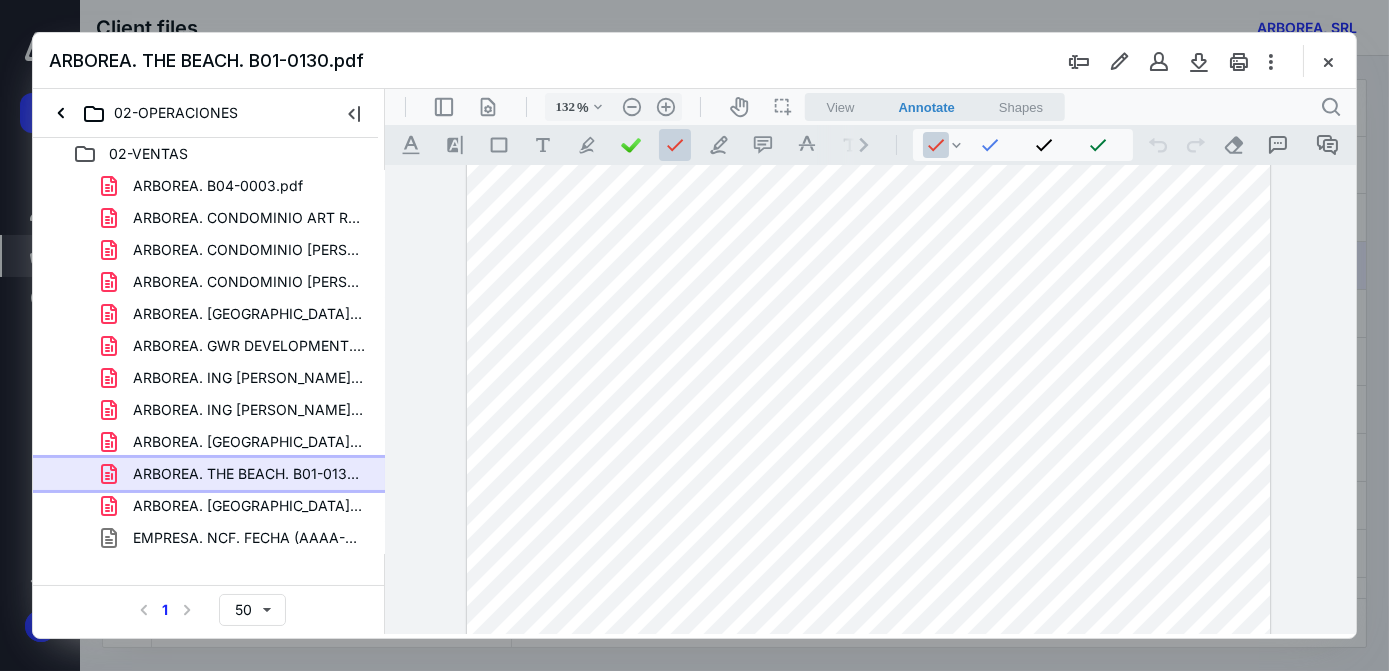 scroll, scrollTop: 0, scrollLeft: 0, axis: both 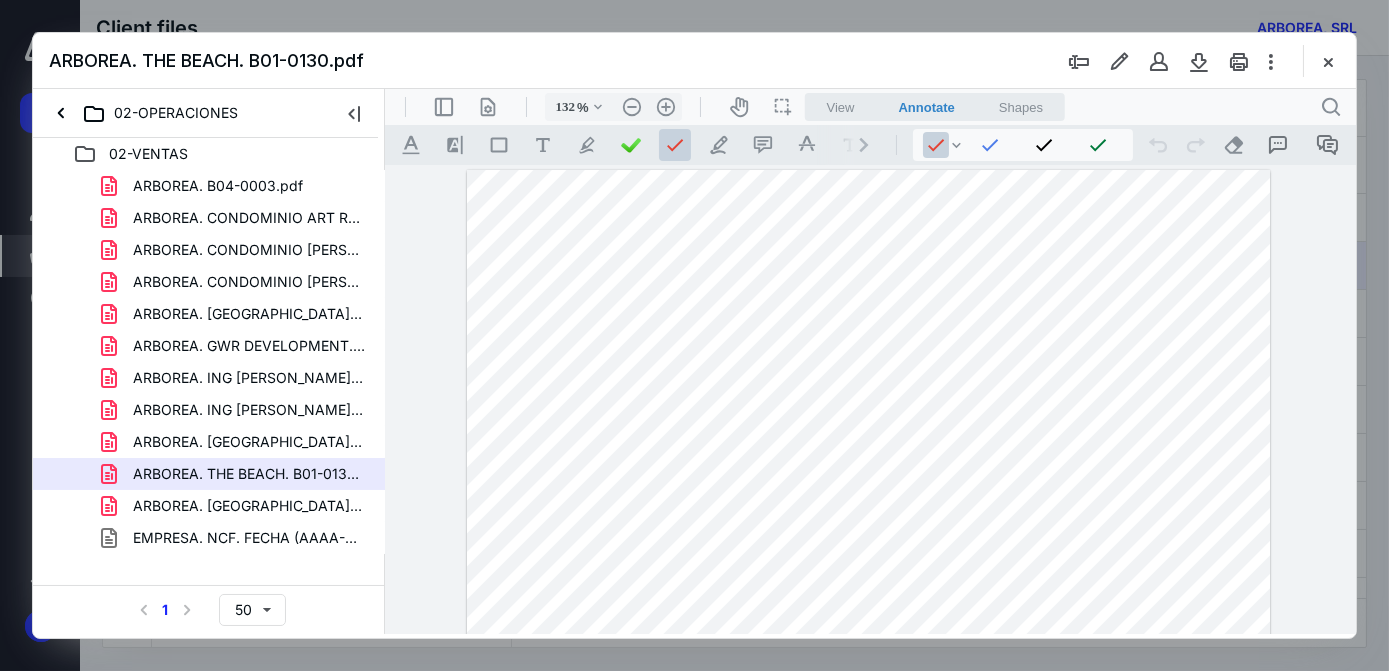 drag, startPoint x: 1098, startPoint y: 333, endPoint x: 1077, endPoint y: 329, distance: 21.377558 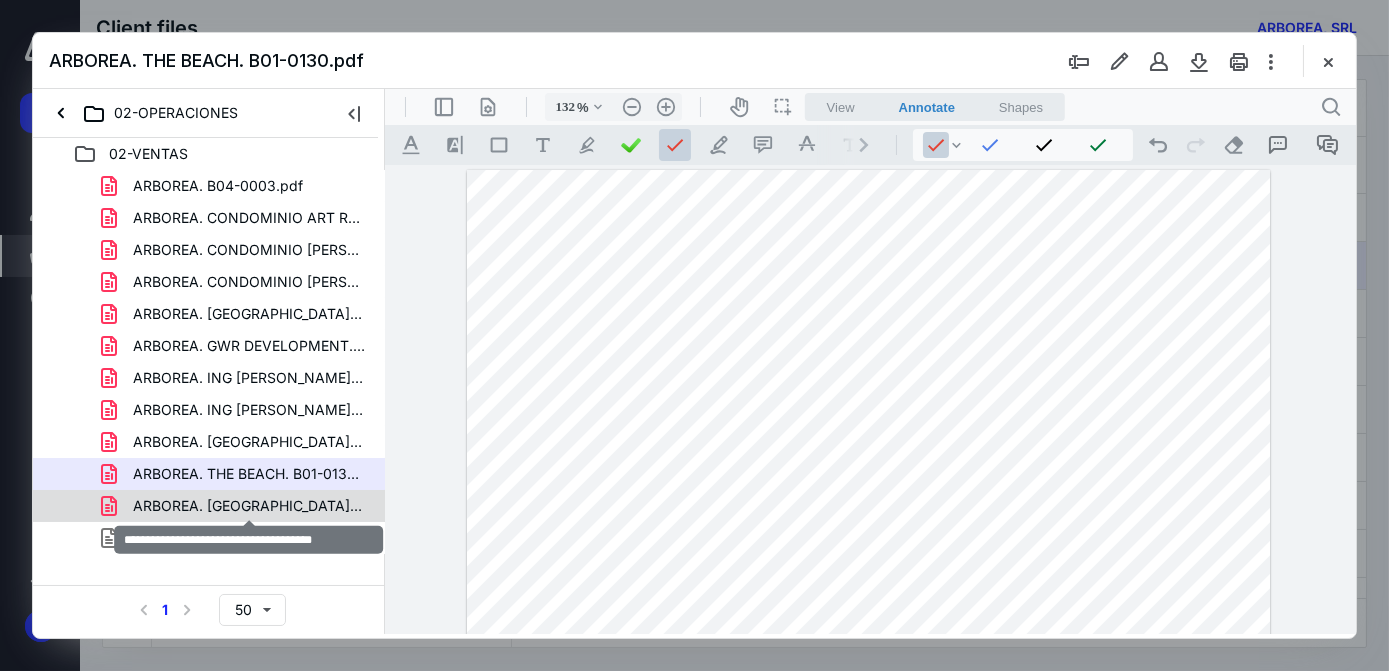 click on "ARBOREA. [GEOGRAPHIC_DATA]. B01-0135.pdf" at bounding box center (249, 506) 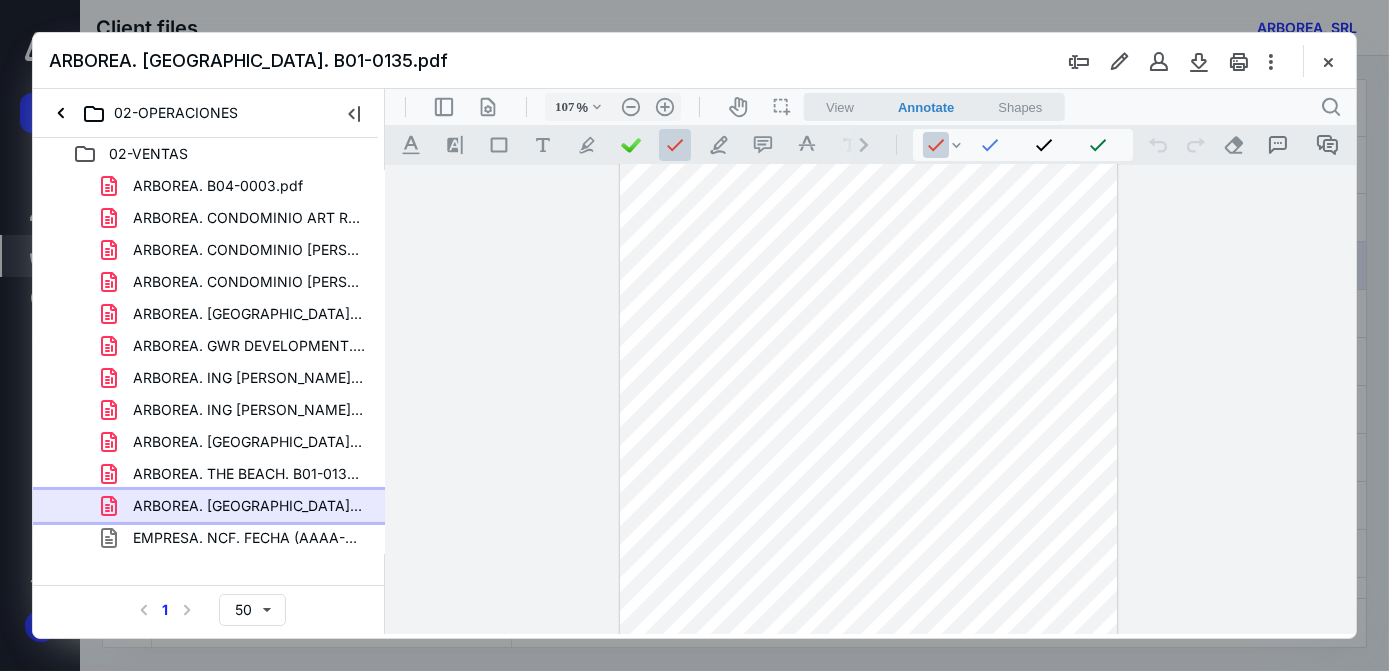 type on "132" 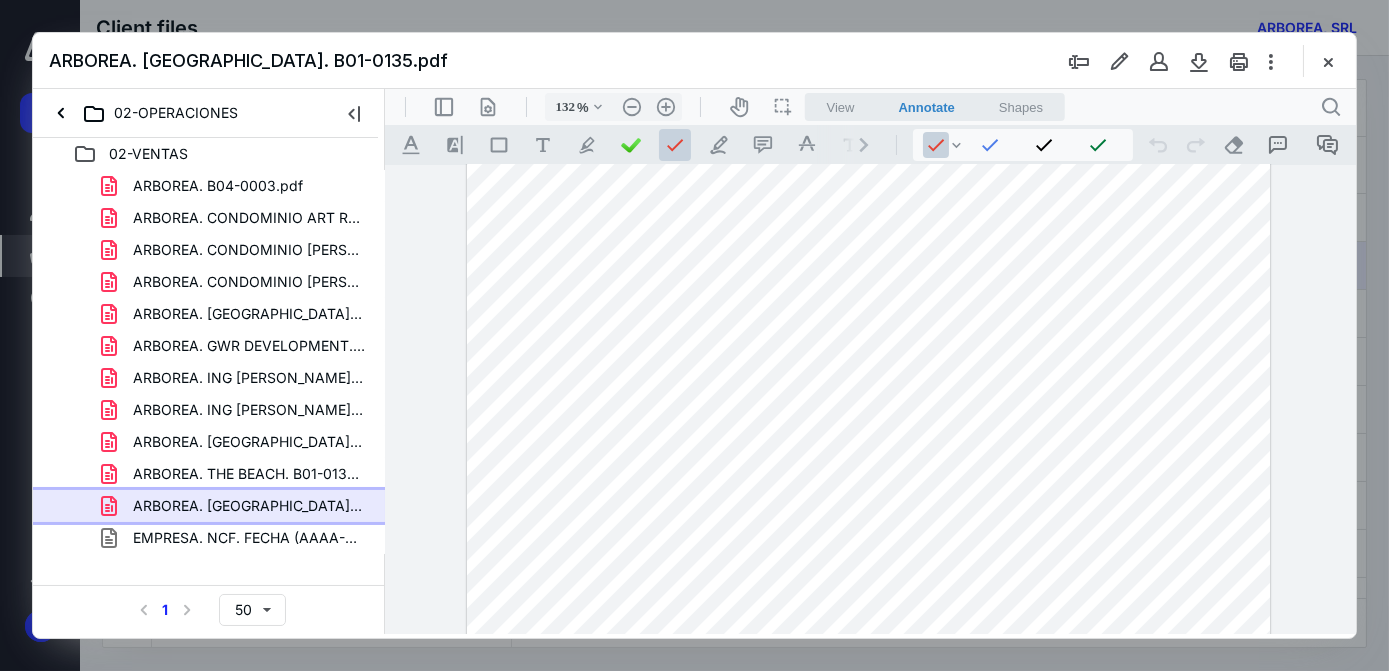 scroll, scrollTop: 0, scrollLeft: 0, axis: both 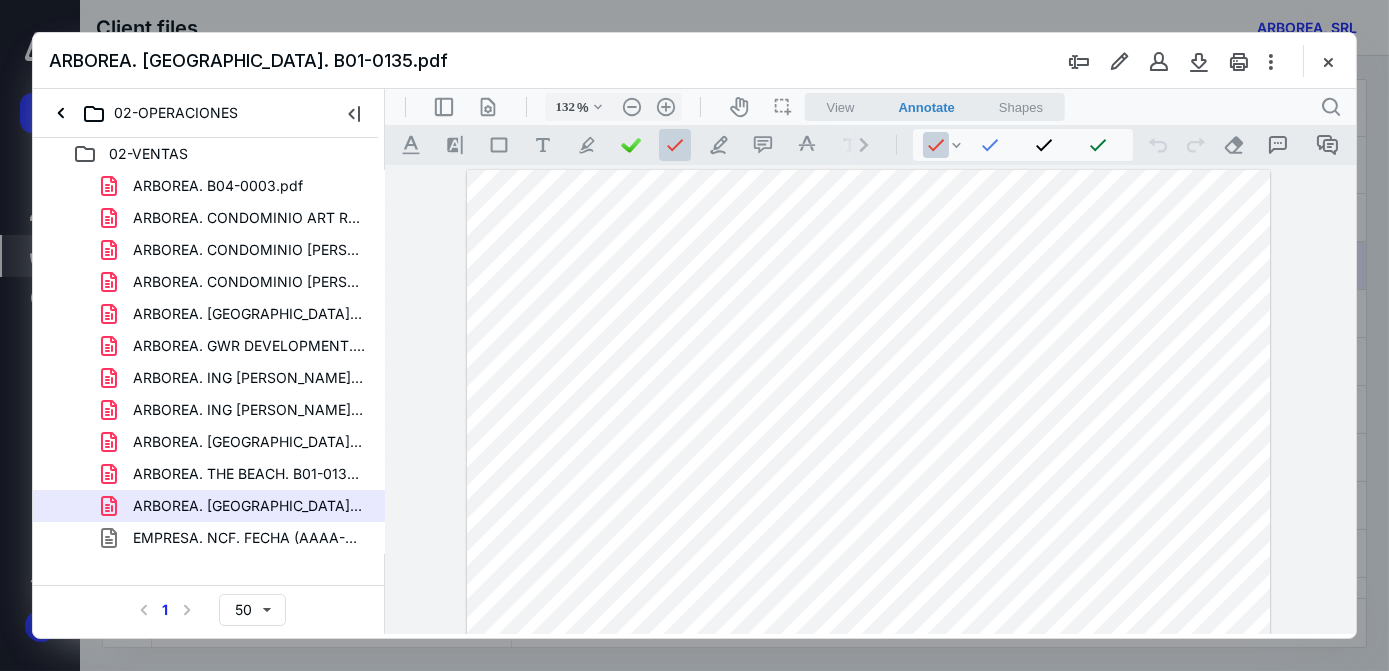 click at bounding box center [867, 690] 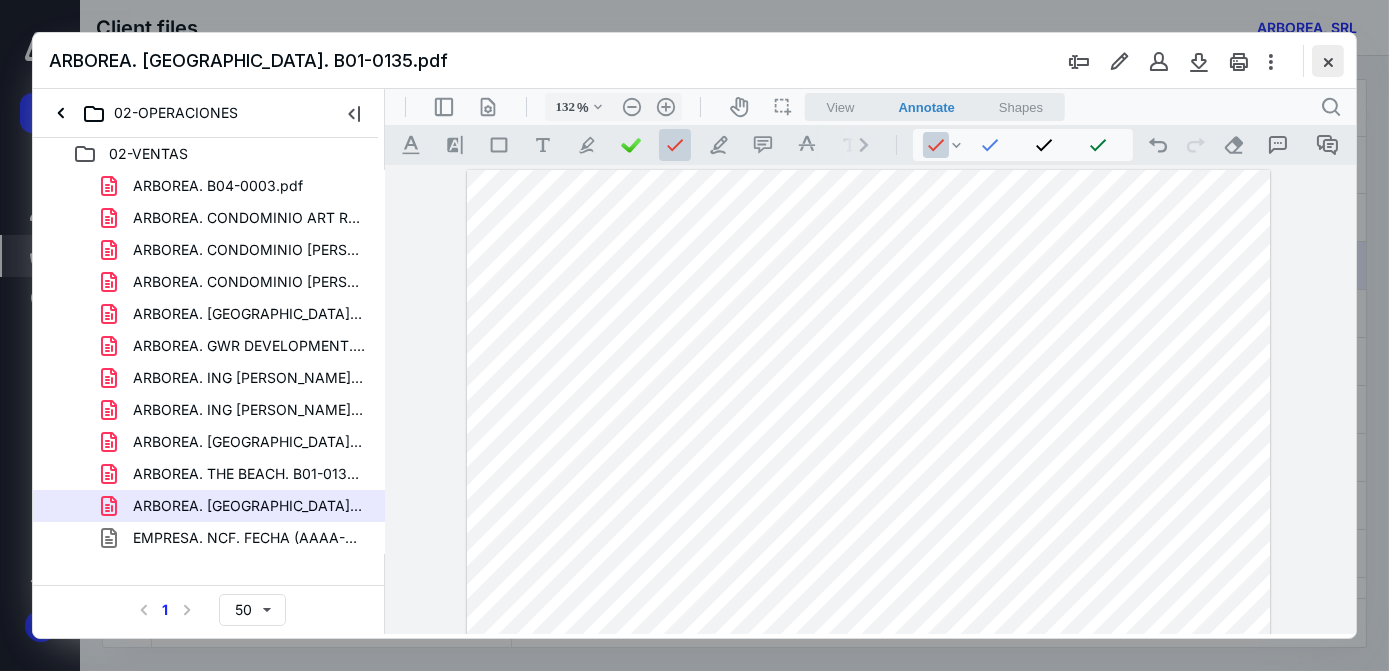 click at bounding box center [1328, 61] 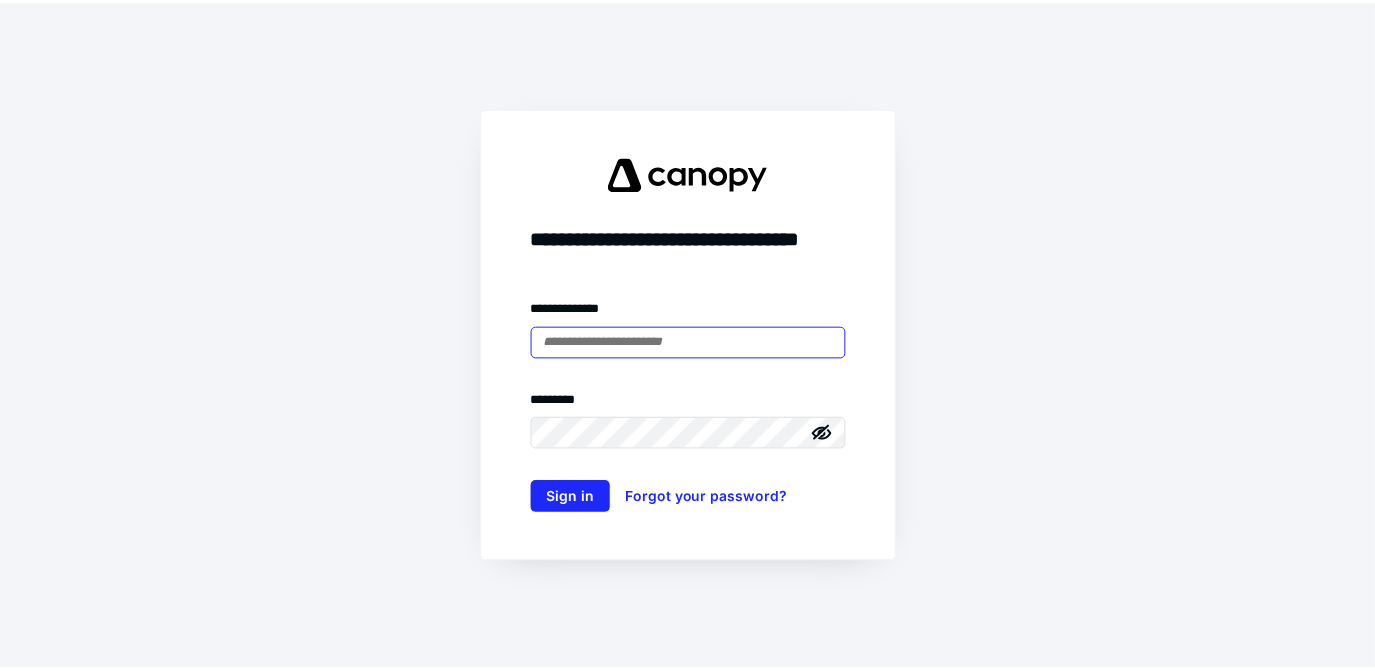 scroll, scrollTop: 0, scrollLeft: 0, axis: both 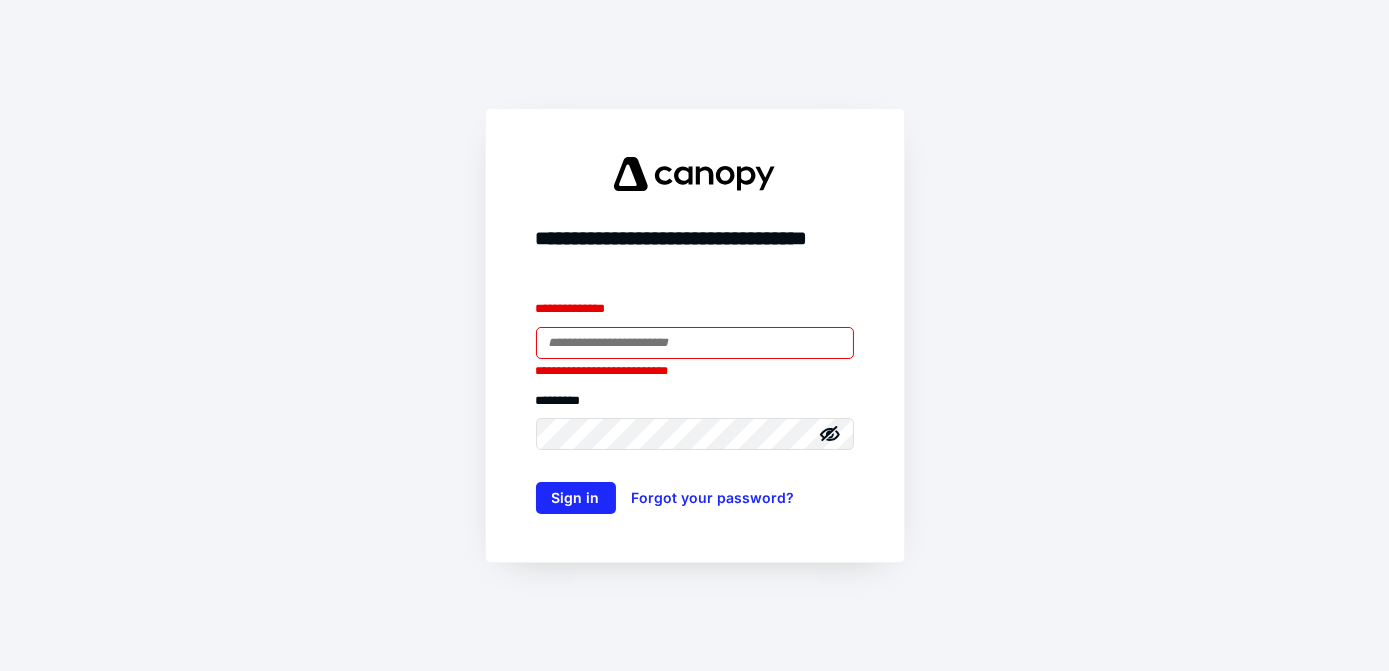 click at bounding box center (695, 343) 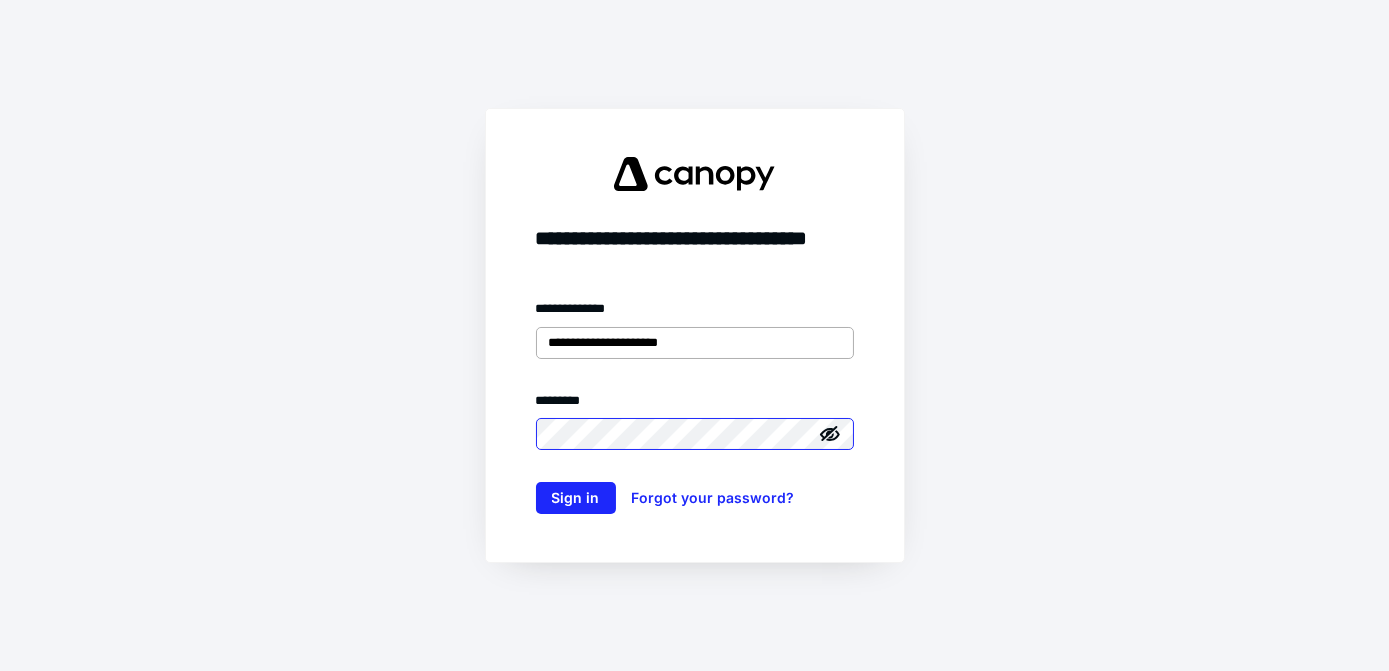 click on "Sign in" at bounding box center (576, 498) 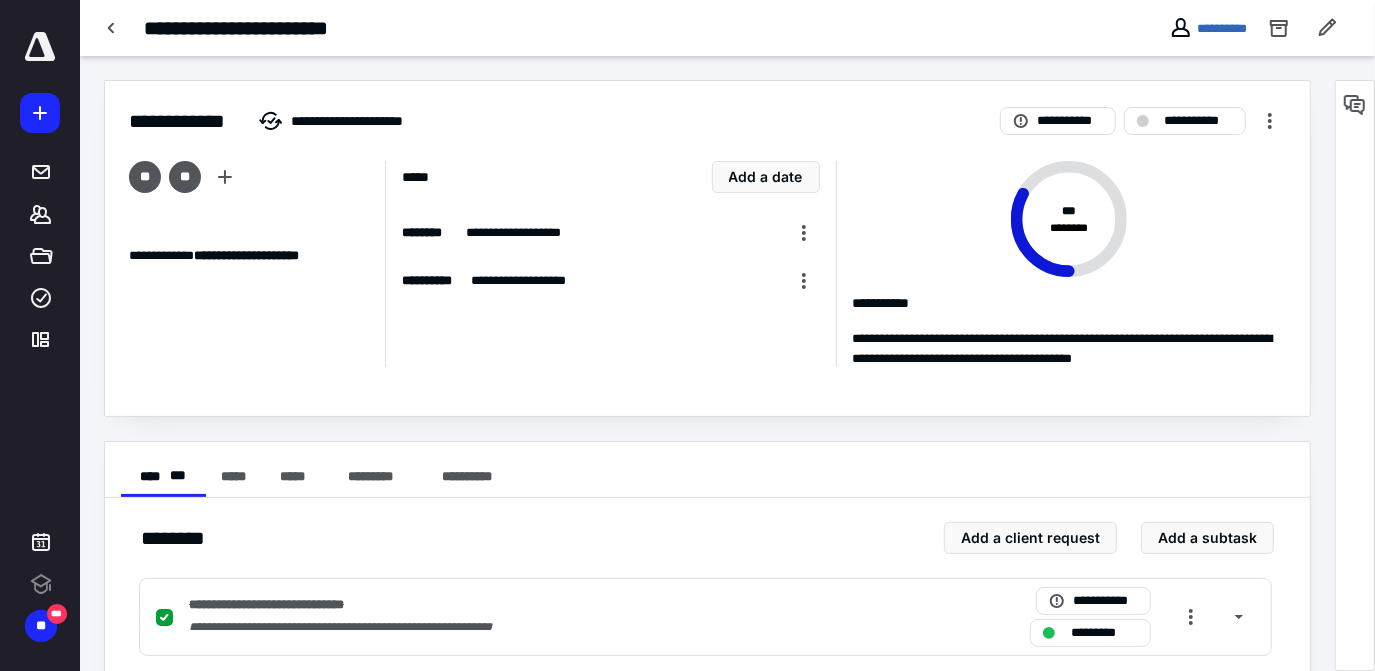 scroll, scrollTop: 0, scrollLeft: 0, axis: both 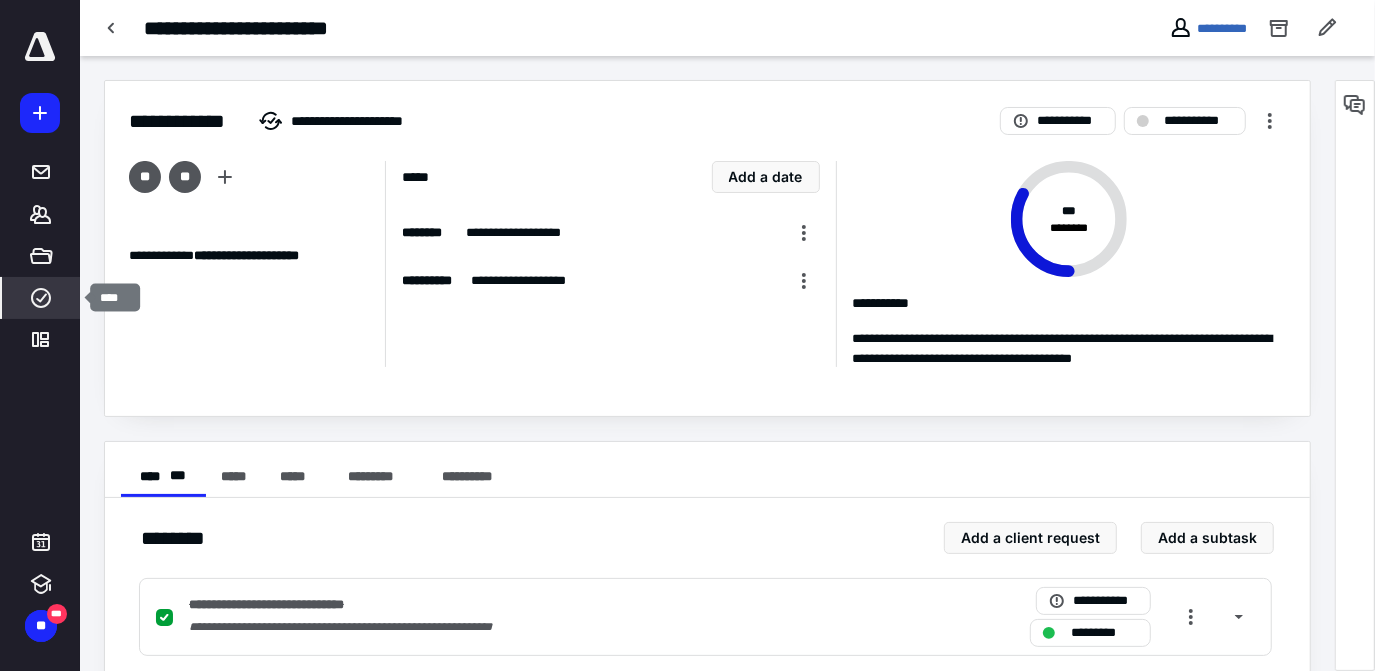 click 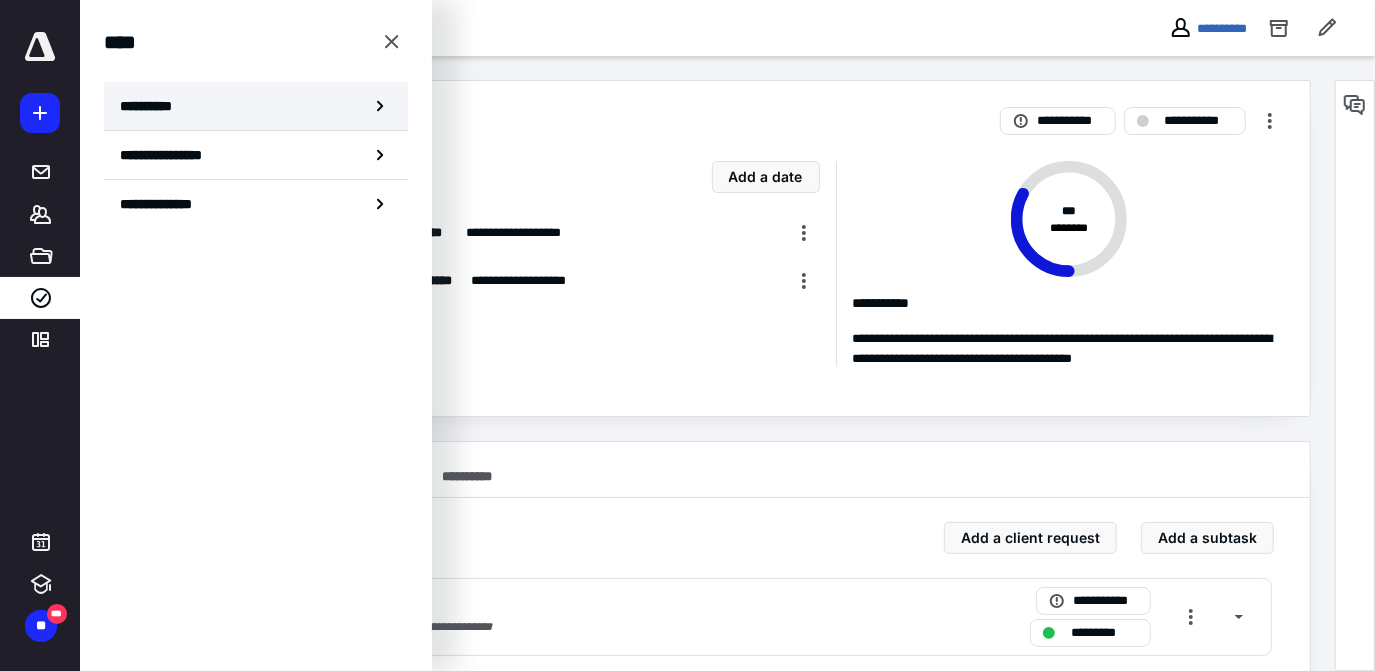 click on "**********" at bounding box center [256, 106] 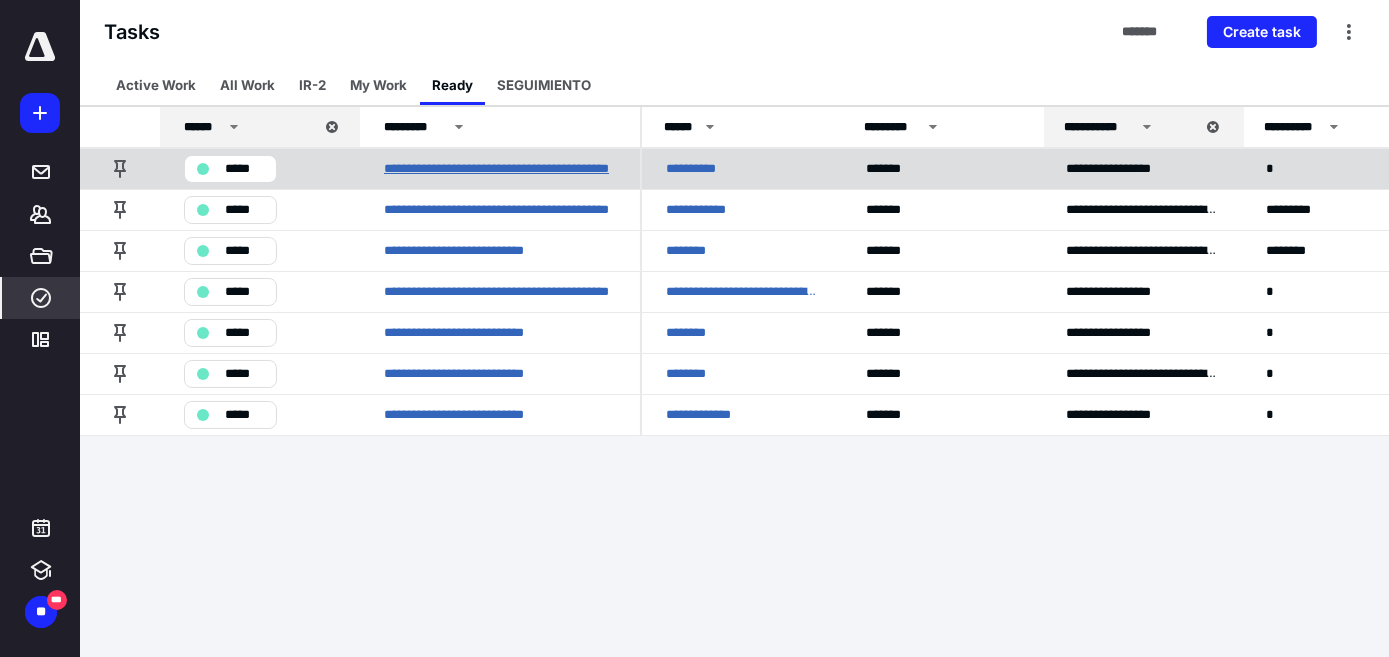 click on "**********" at bounding box center [500, 169] 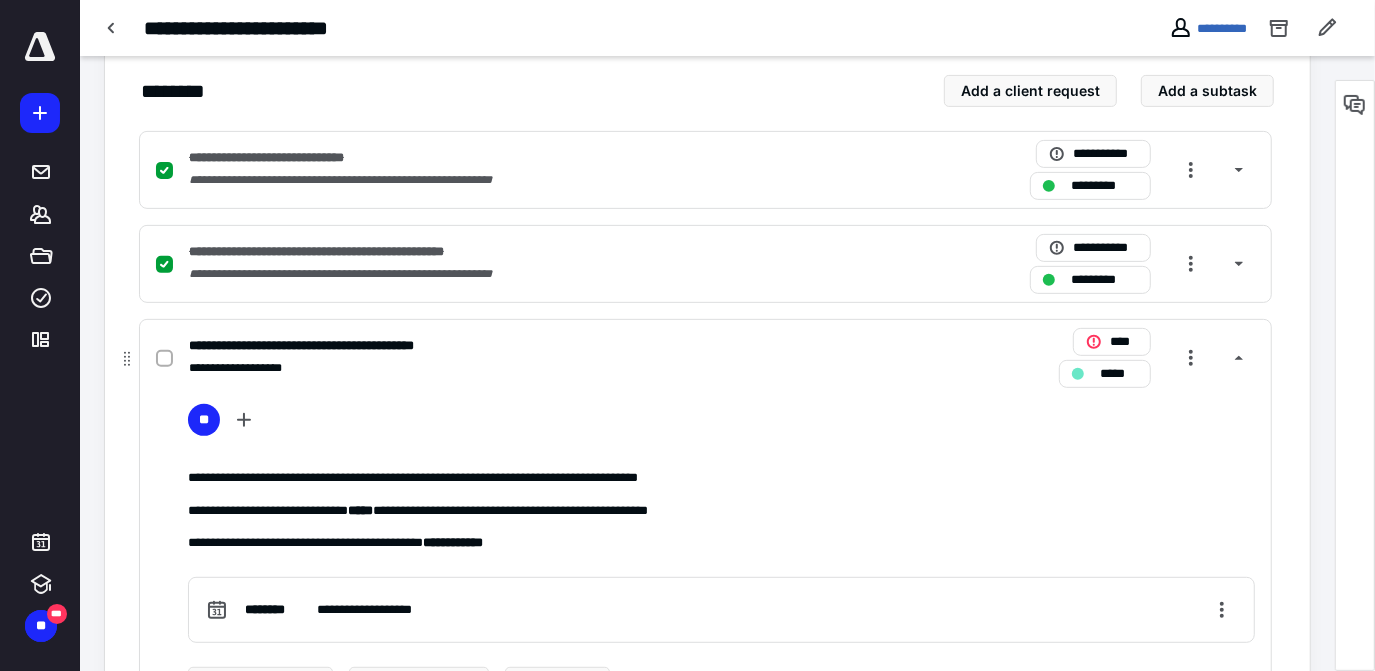 scroll, scrollTop: 545, scrollLeft: 0, axis: vertical 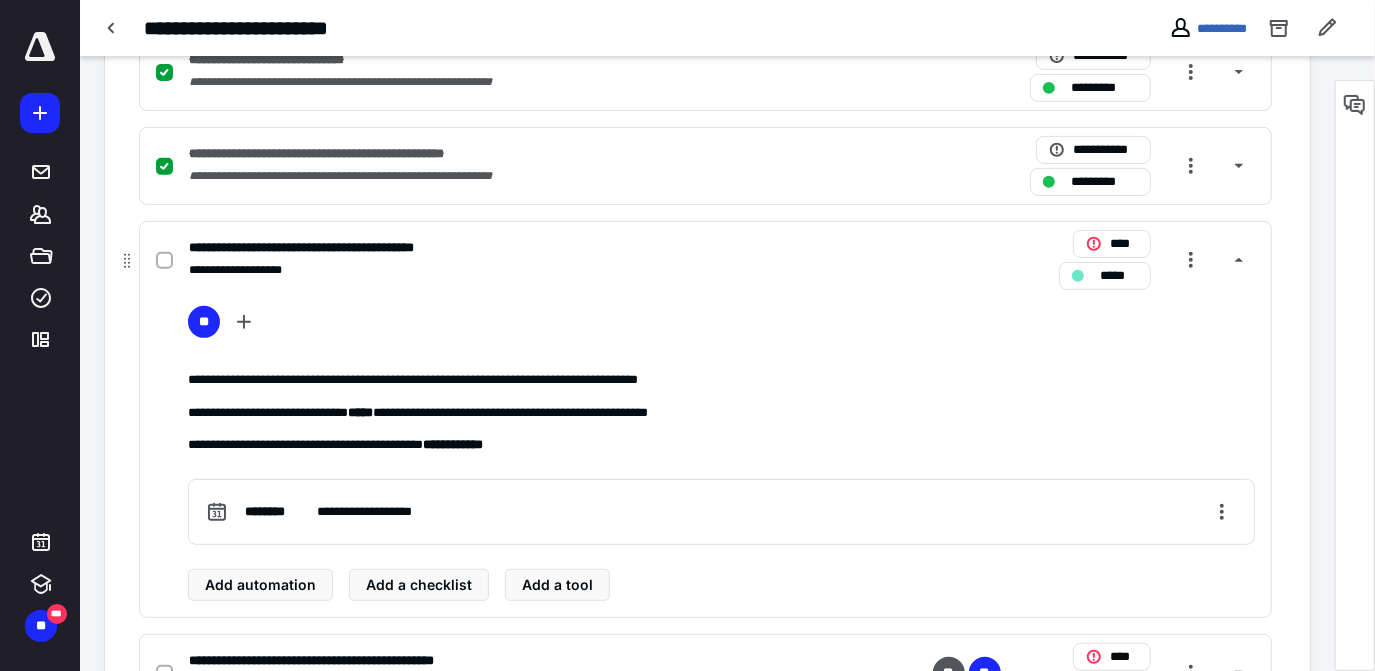 click 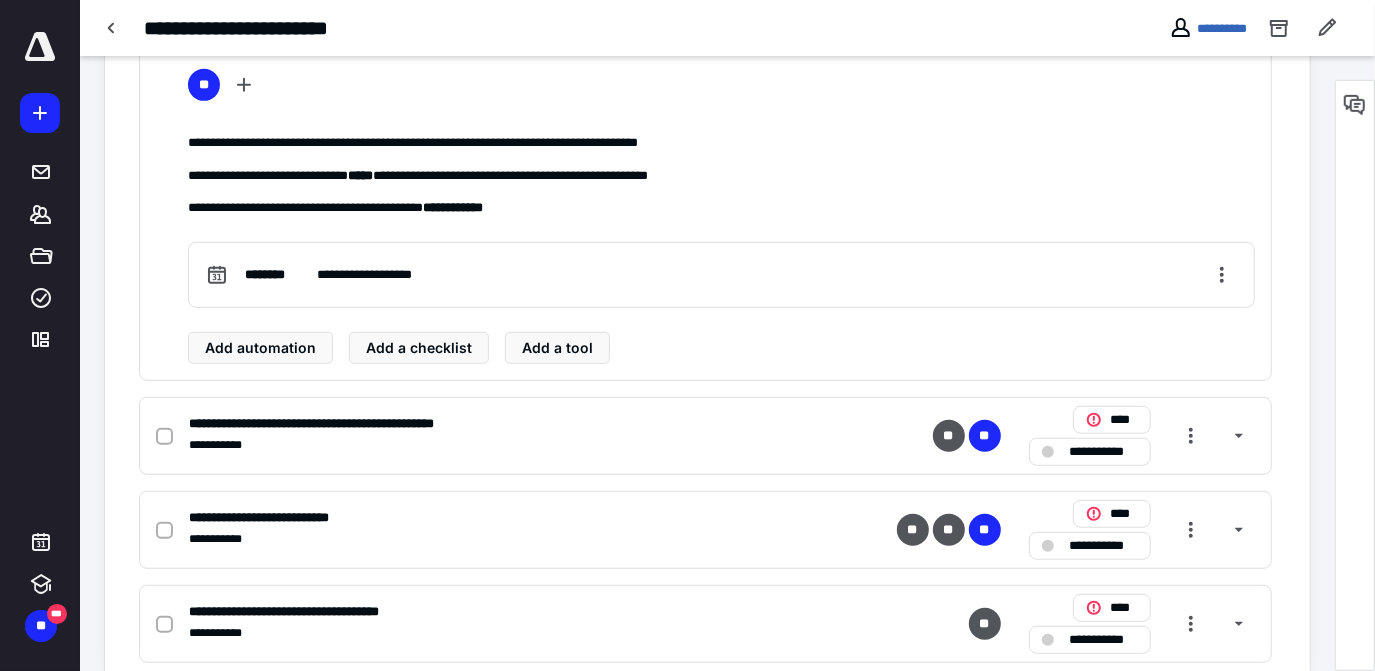 scroll, scrollTop: 818, scrollLeft: 0, axis: vertical 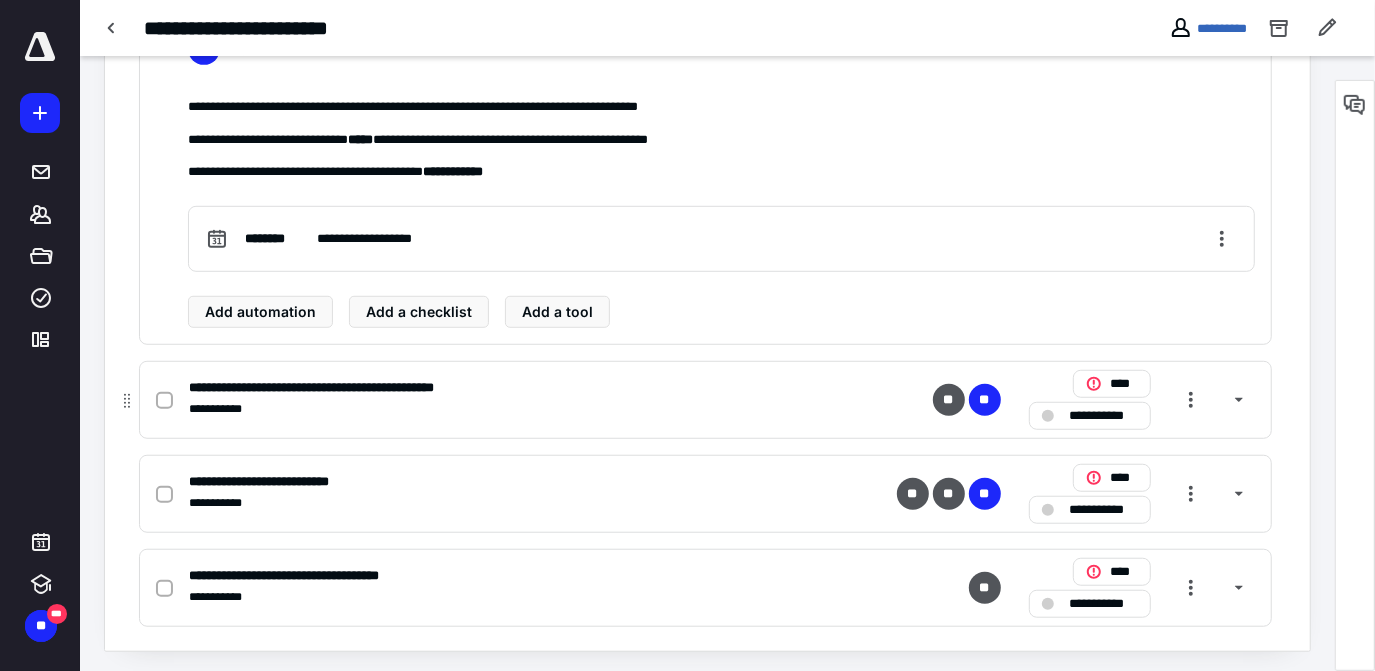 click 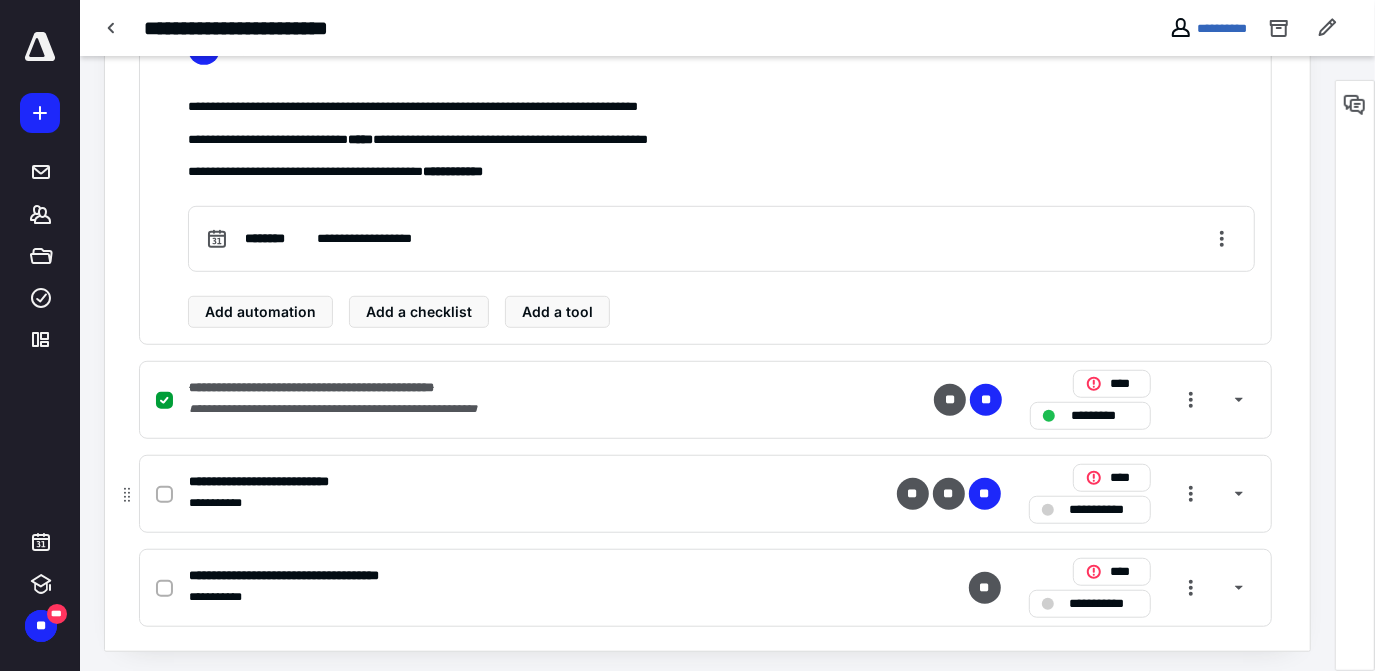 click on "**********" at bounding box center (1104, 510) 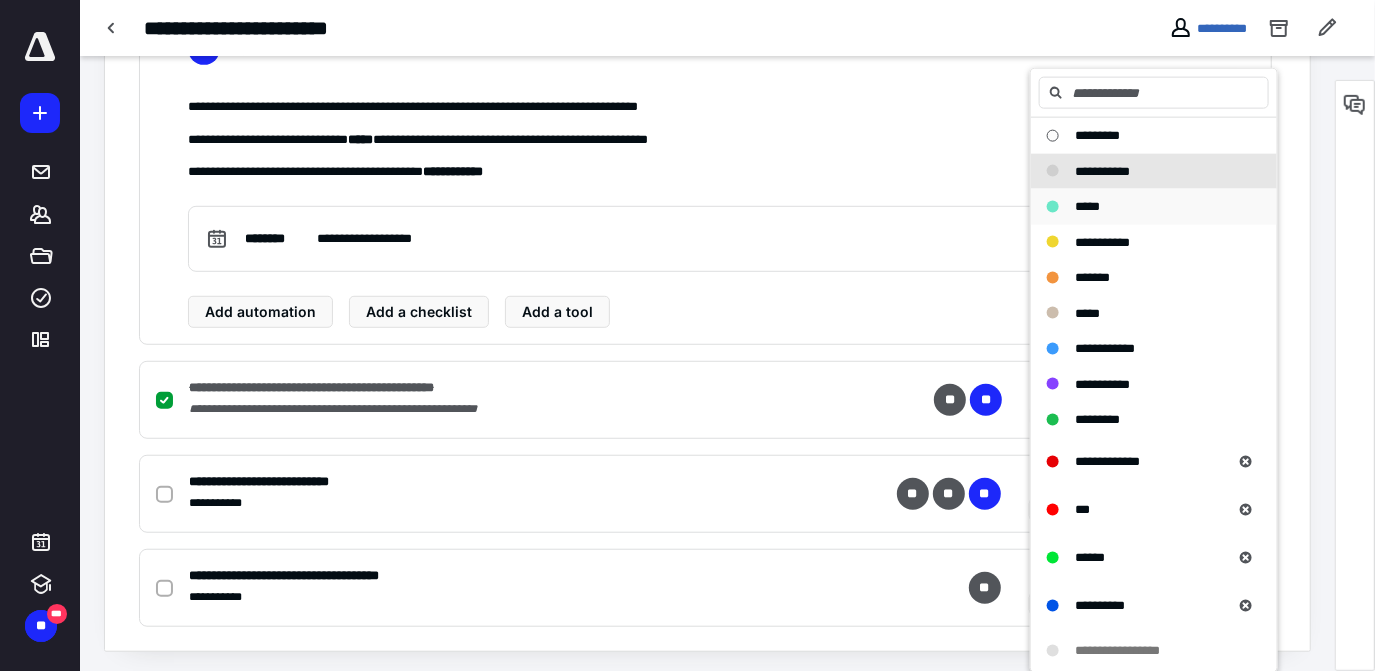 click on "*****" at bounding box center (1087, 206) 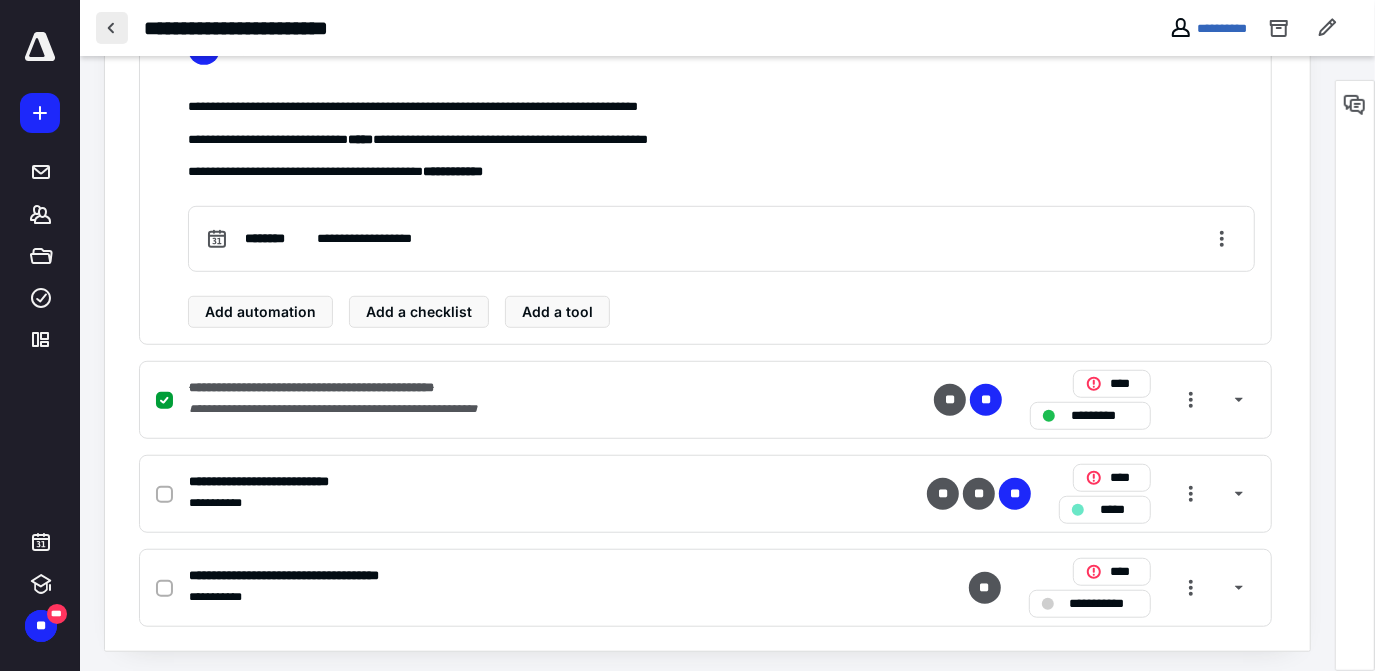click at bounding box center [112, 28] 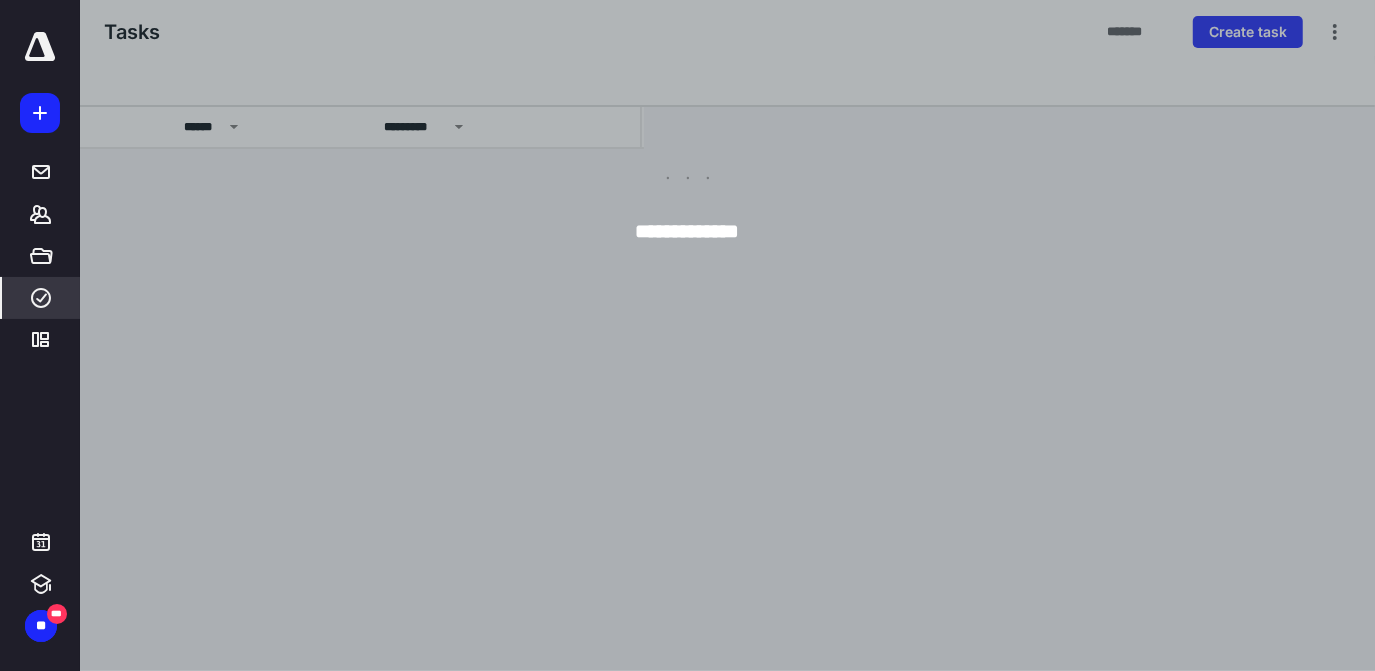 scroll, scrollTop: 0, scrollLeft: 0, axis: both 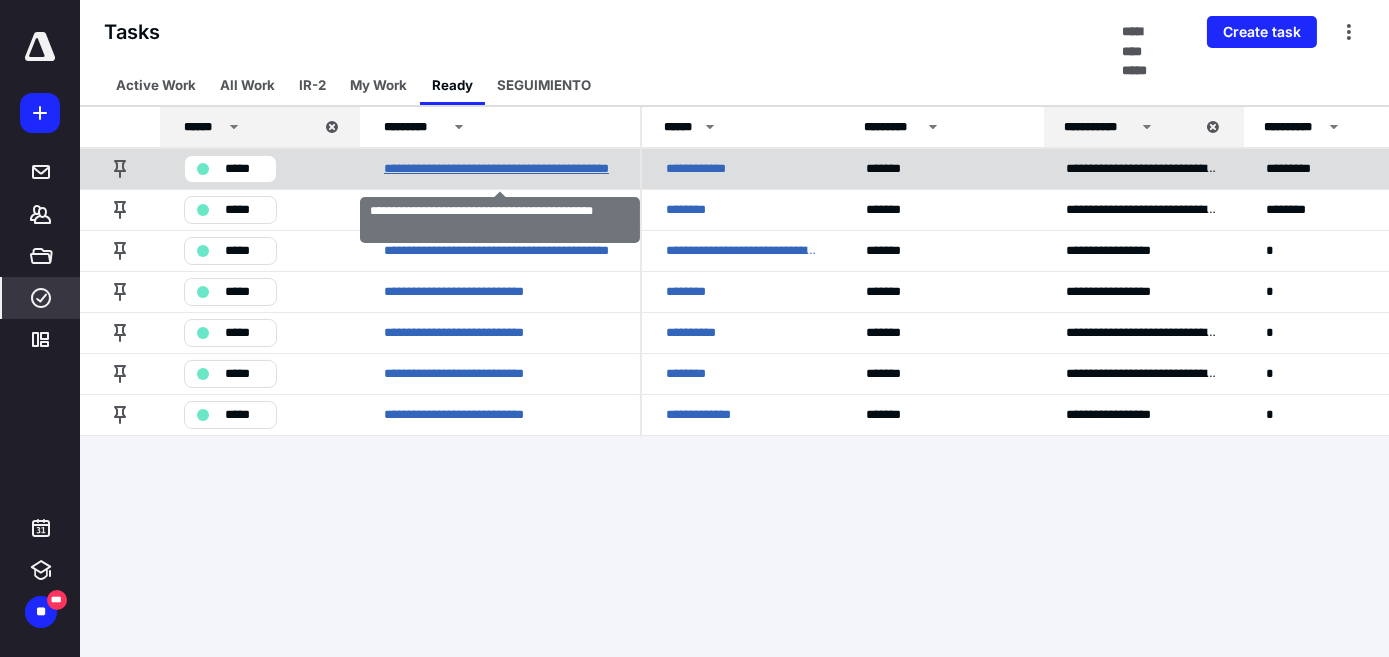click on "**********" at bounding box center [500, 169] 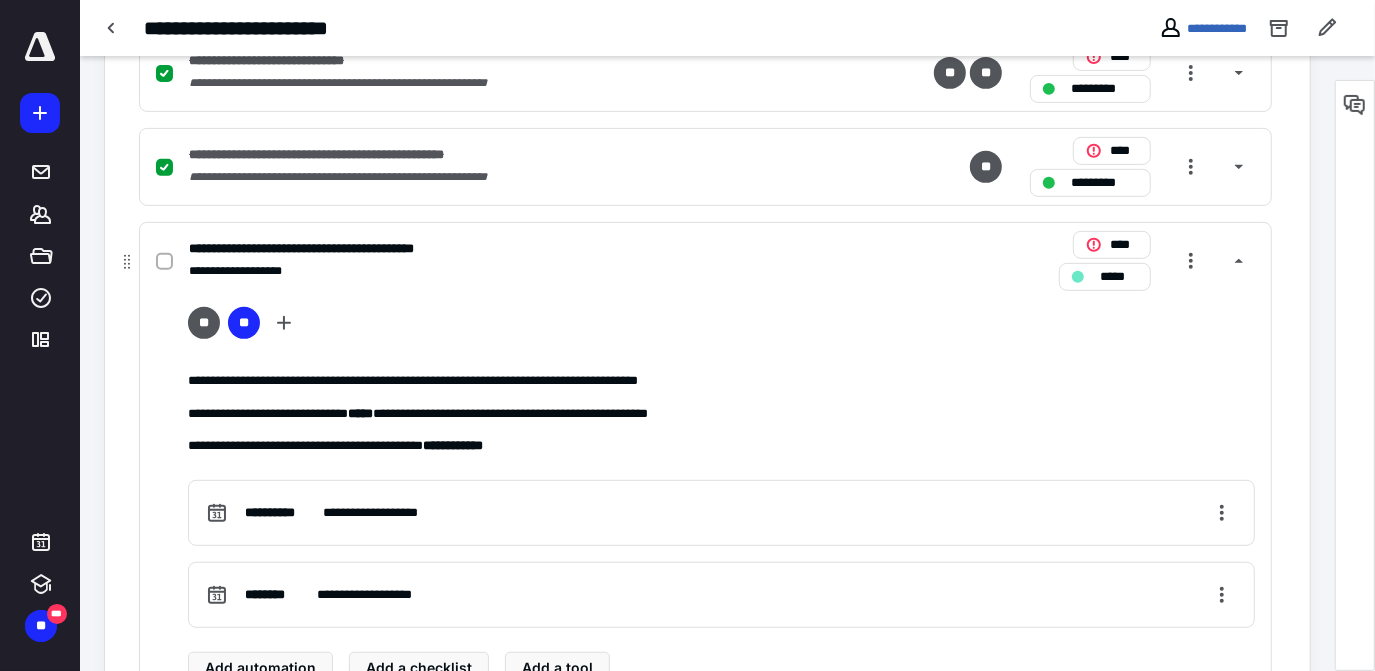 scroll, scrollTop: 545, scrollLeft: 0, axis: vertical 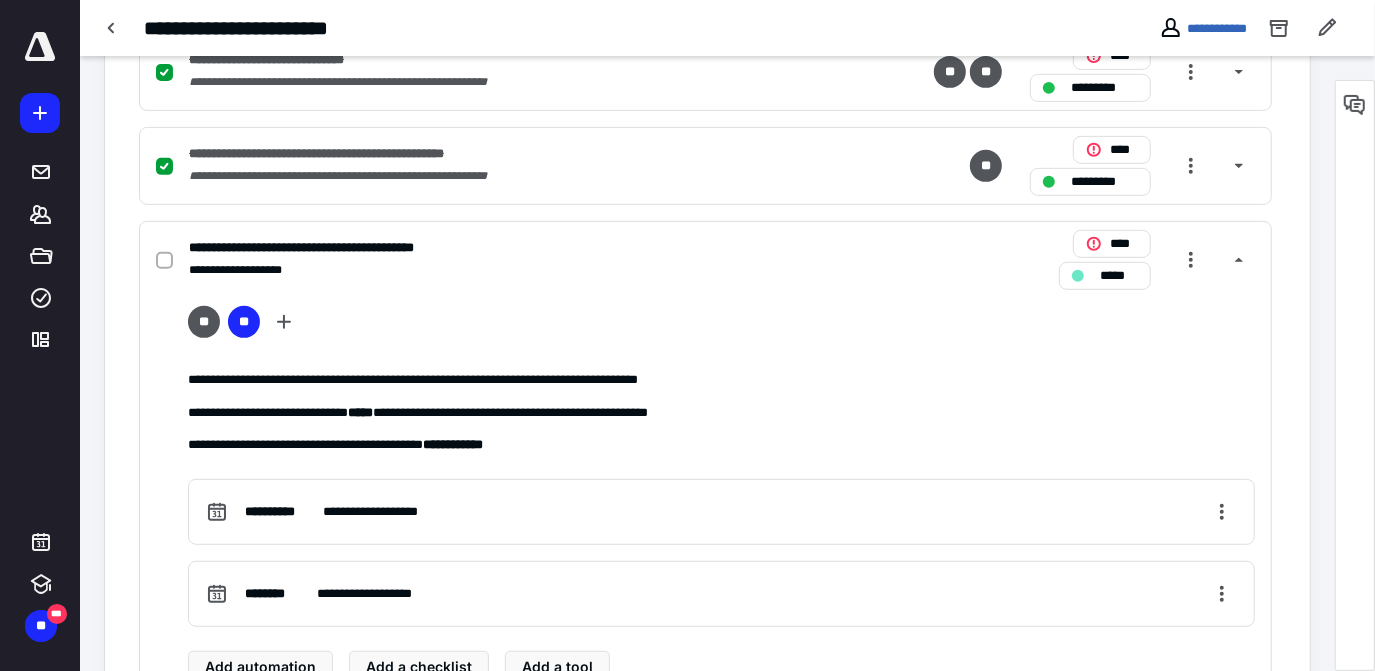 click on "**********" at bounding box center [727, 28] 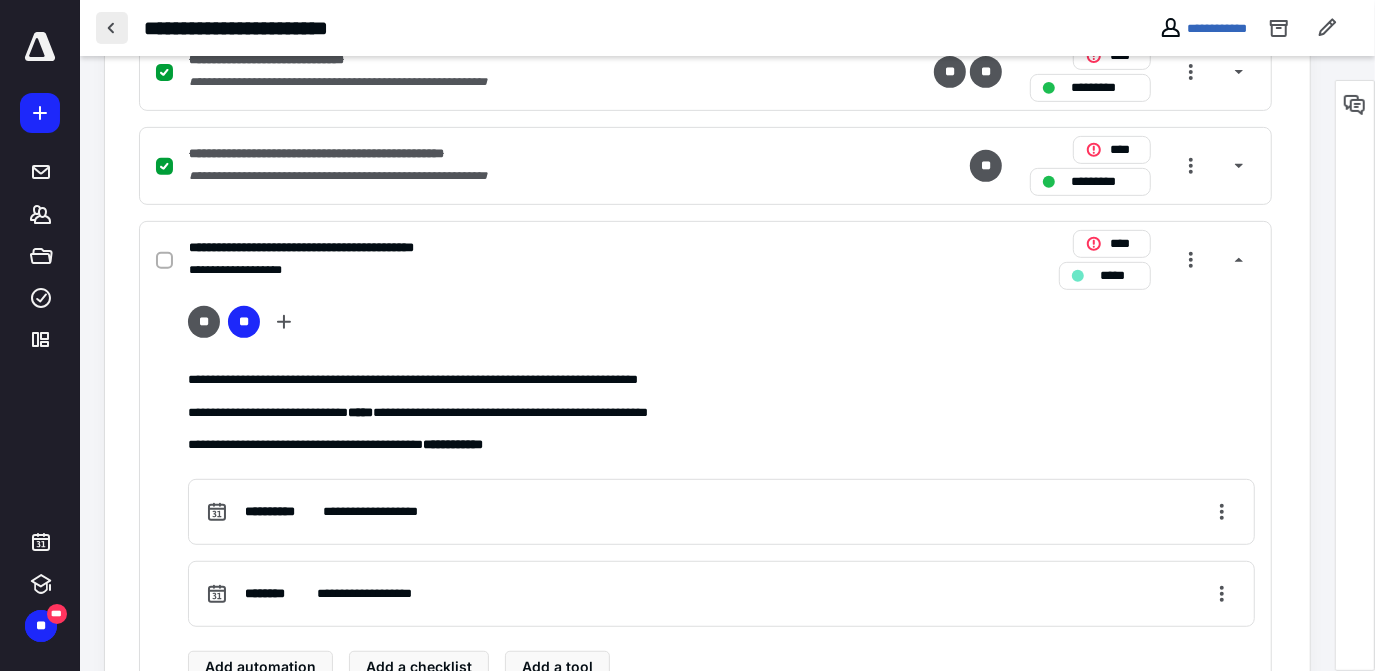 click at bounding box center [112, 28] 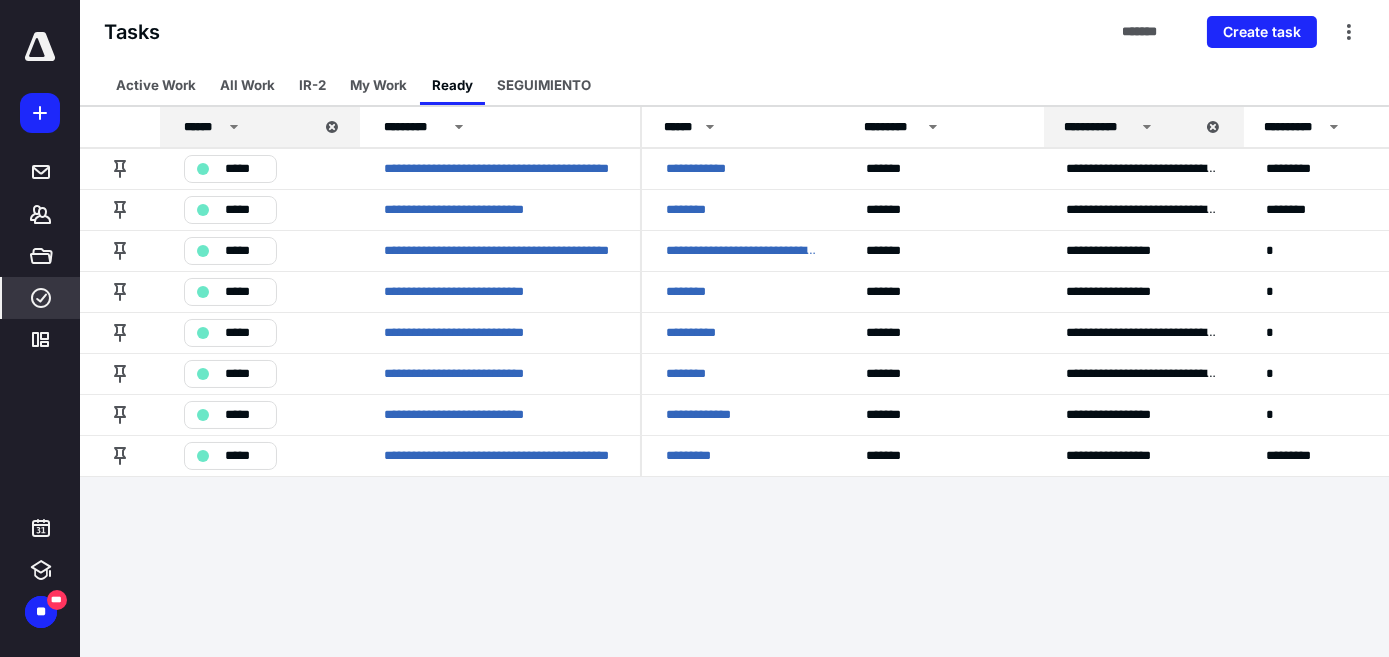 click on "**********" at bounding box center [694, 328] 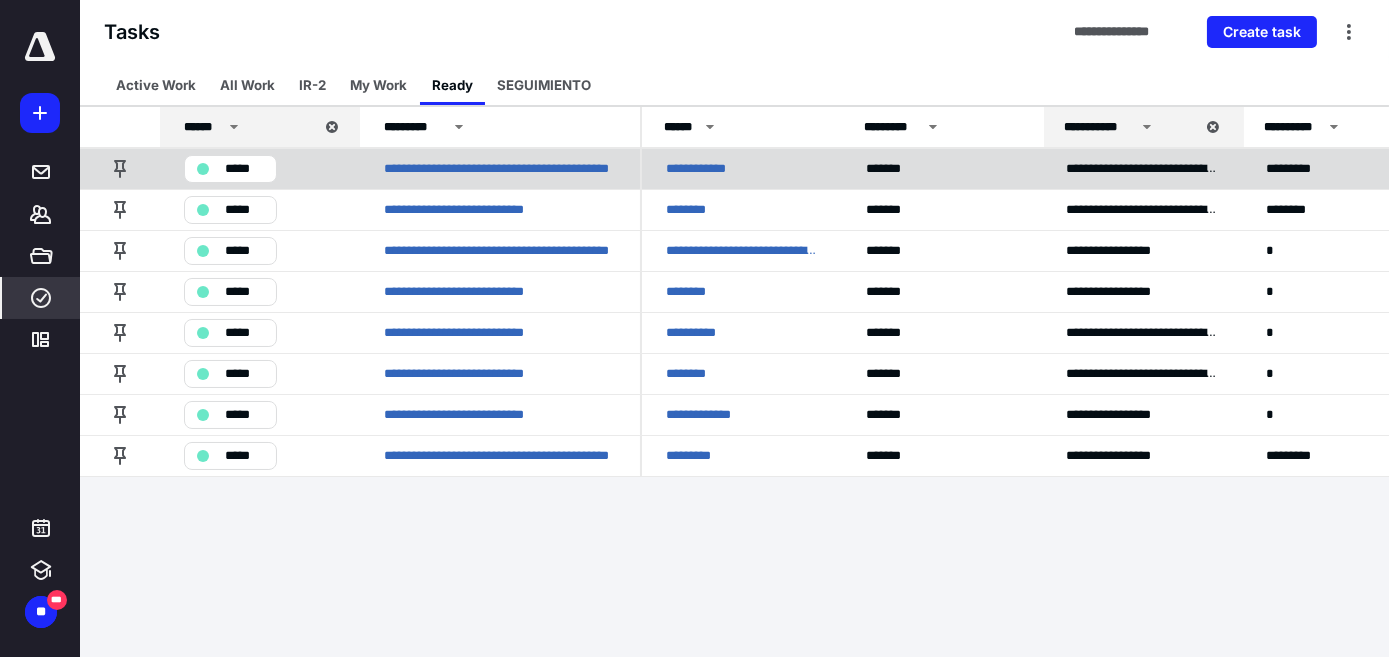 click on "**********" at bounding box center (500, 168) 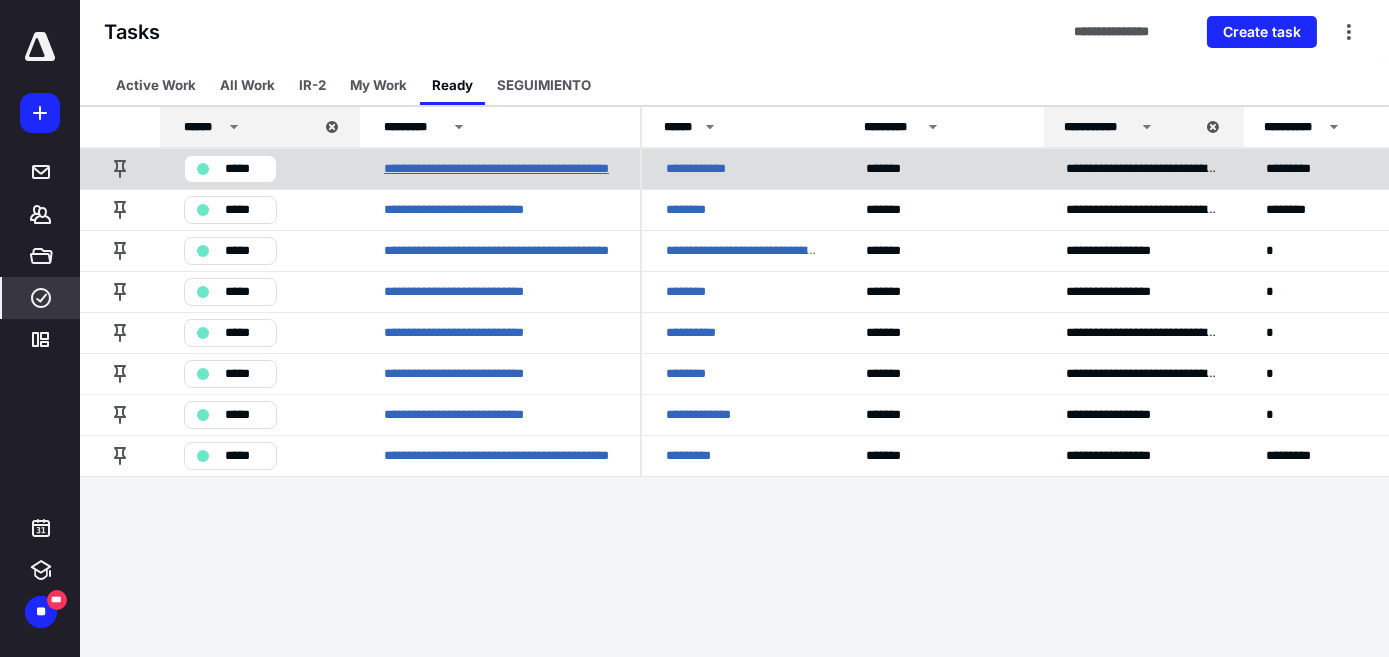 click on "**********" at bounding box center (500, 169) 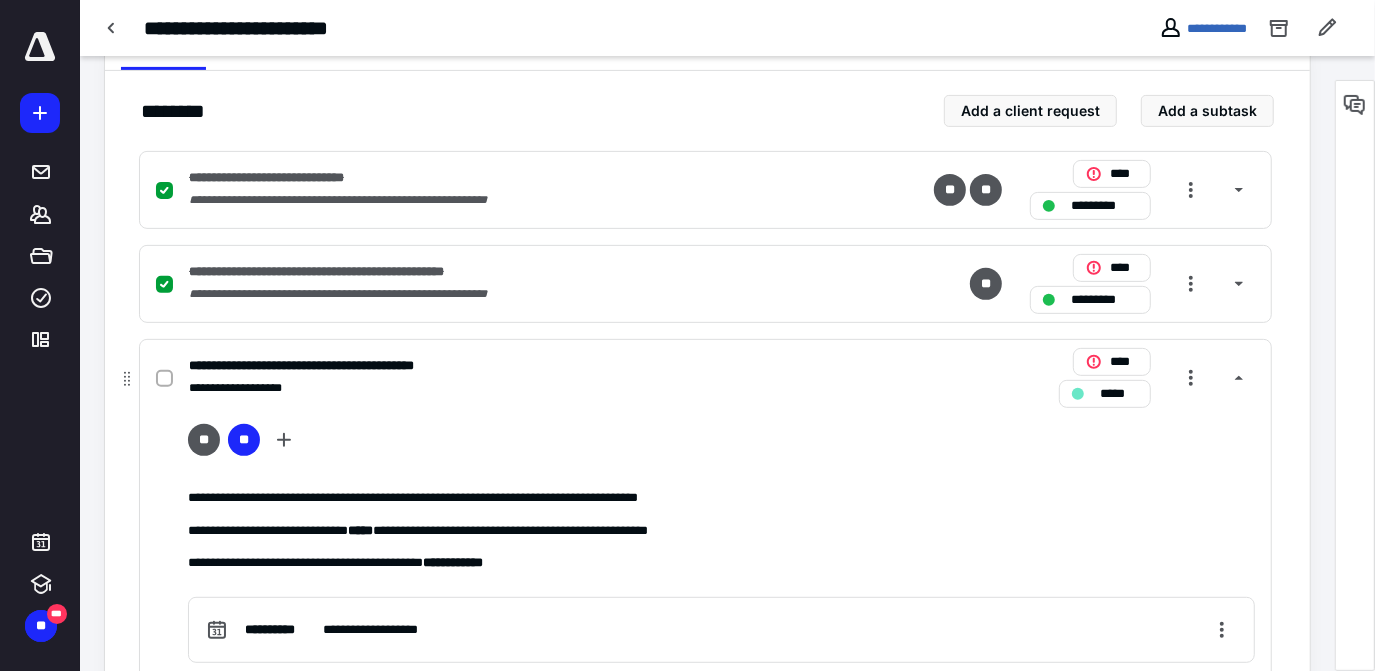 scroll, scrollTop: 454, scrollLeft: 0, axis: vertical 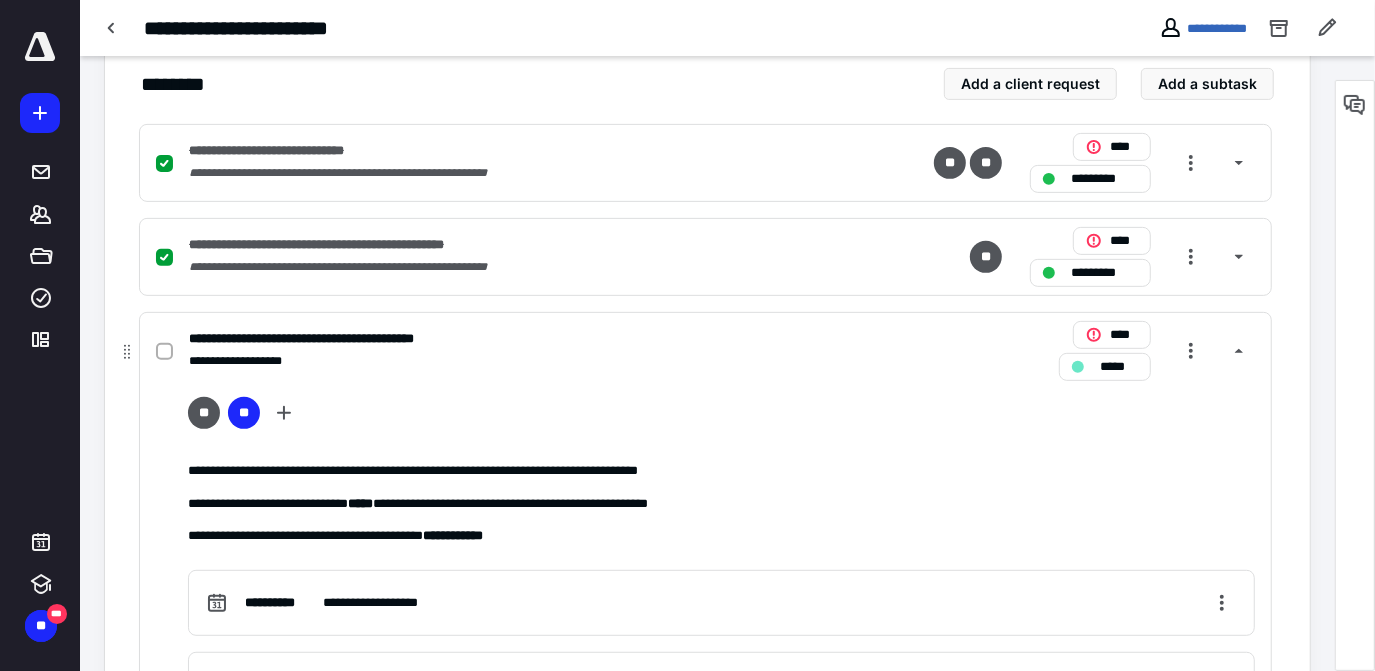 click 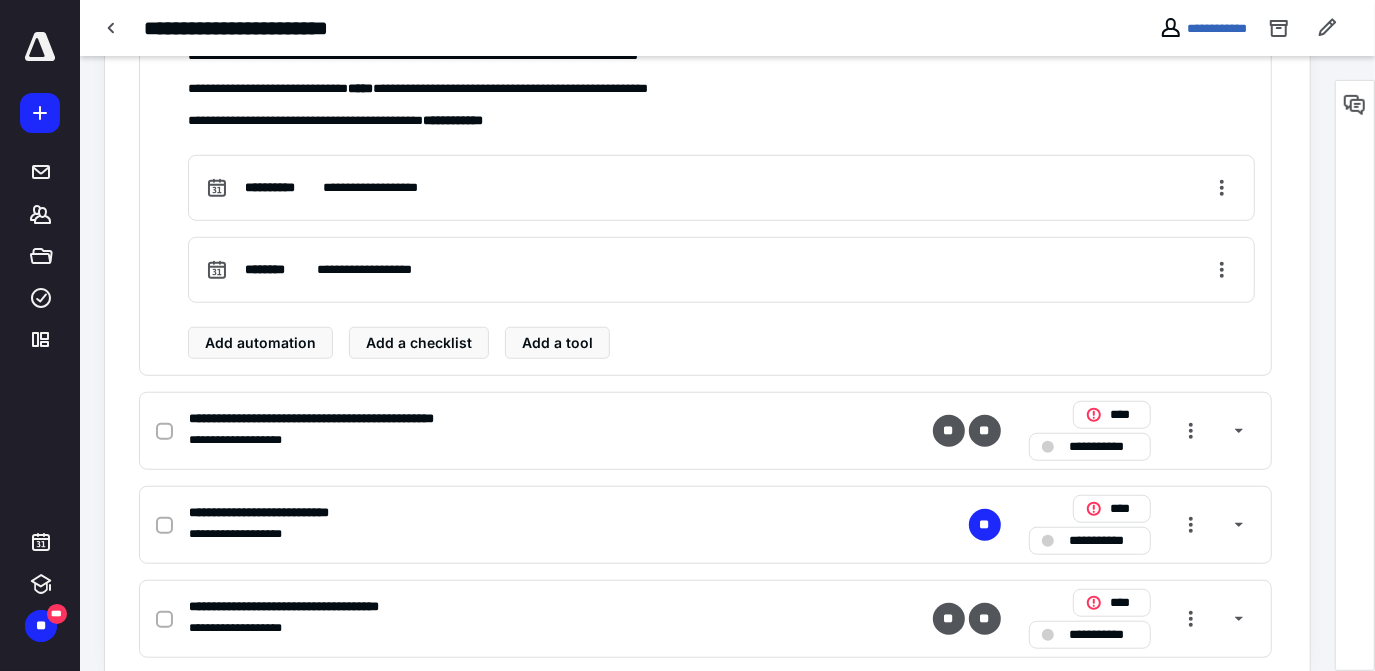 scroll, scrollTop: 901, scrollLeft: 0, axis: vertical 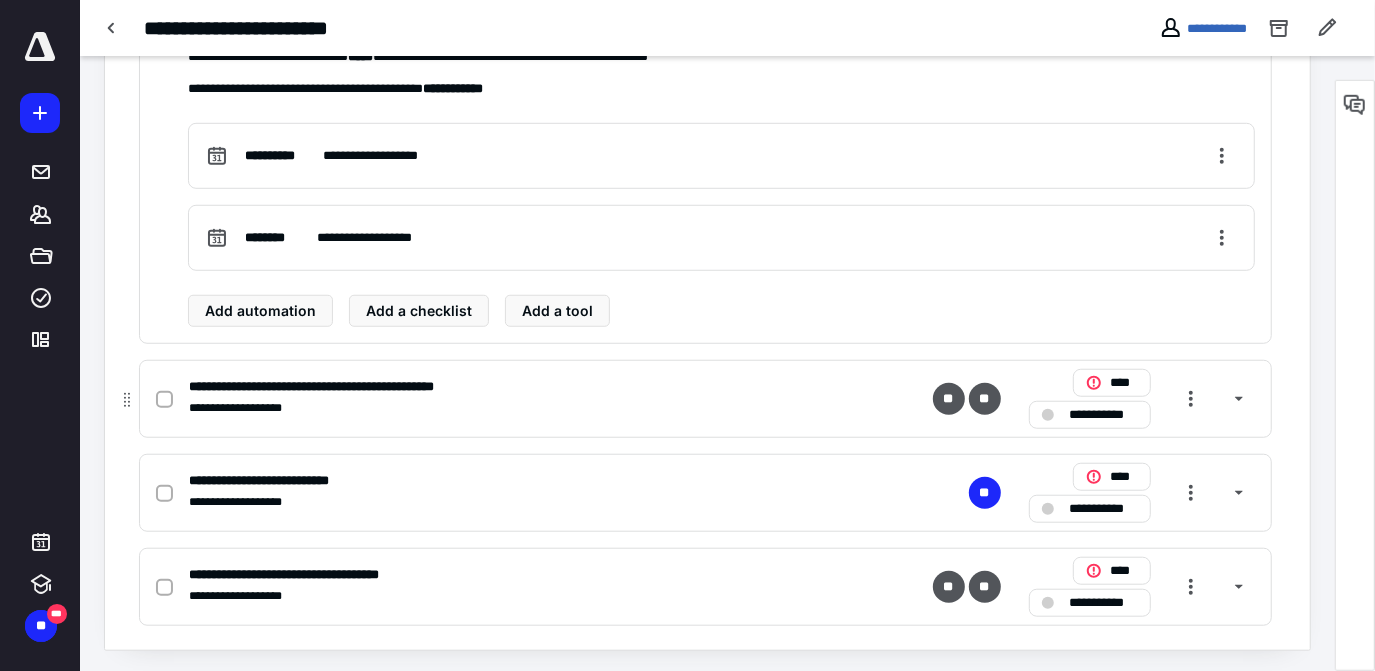 click 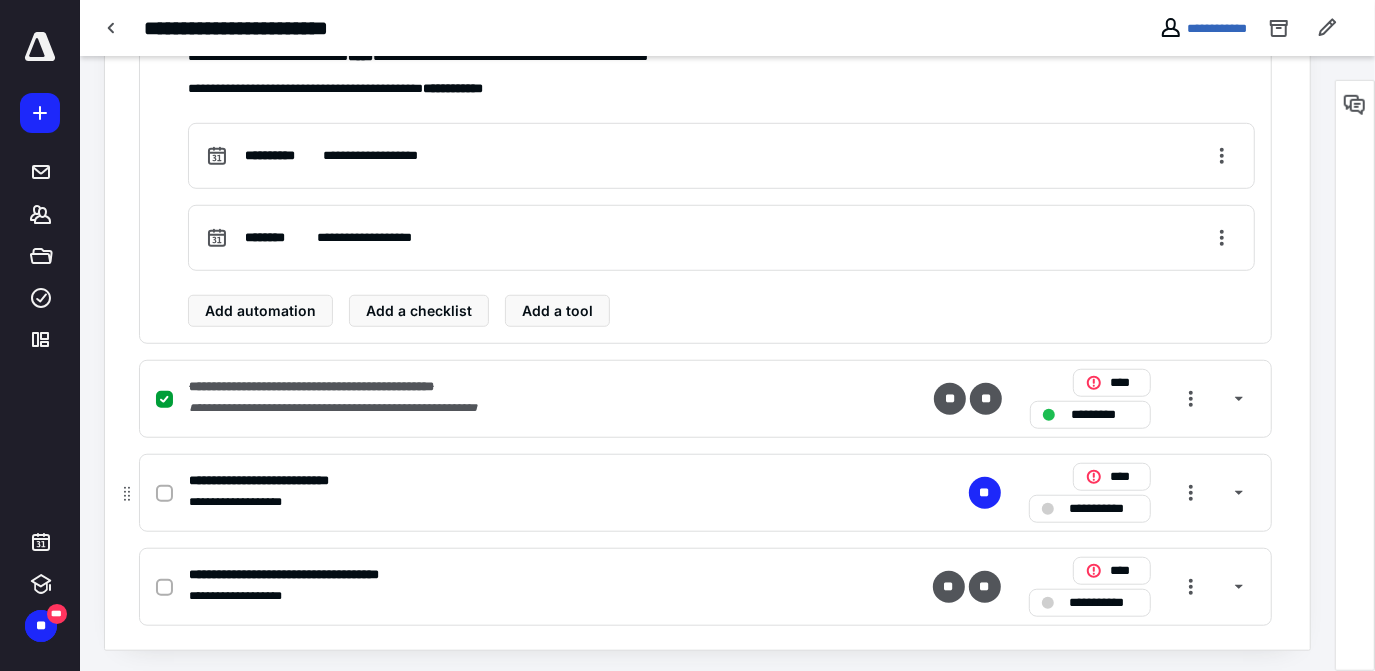 click on "**********" at bounding box center (1104, 509) 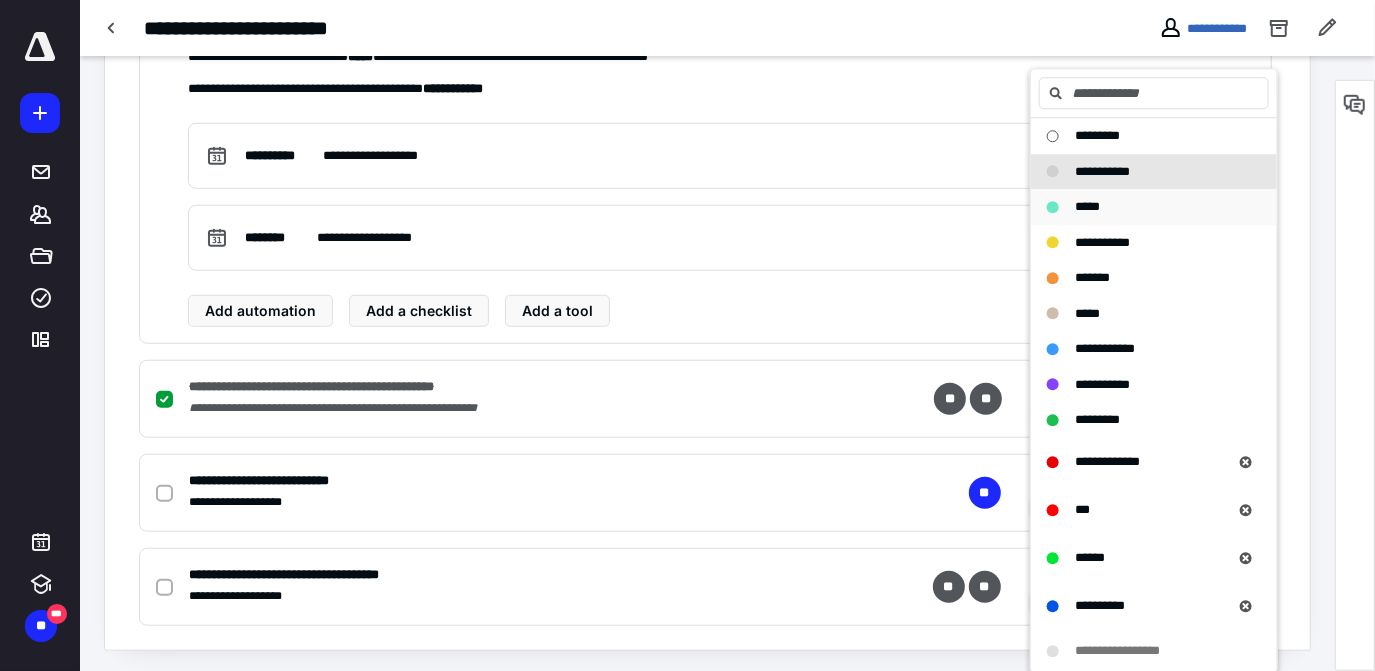 click on "*****" at bounding box center (1087, 206) 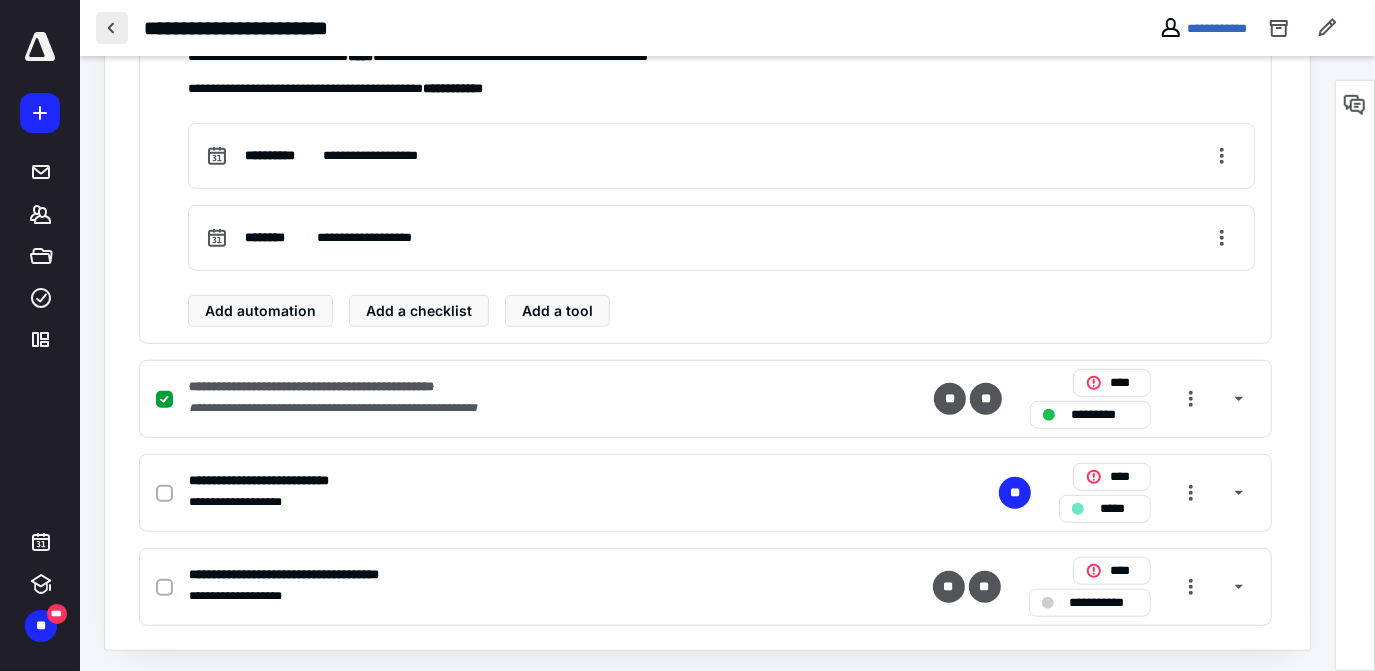 click at bounding box center (112, 28) 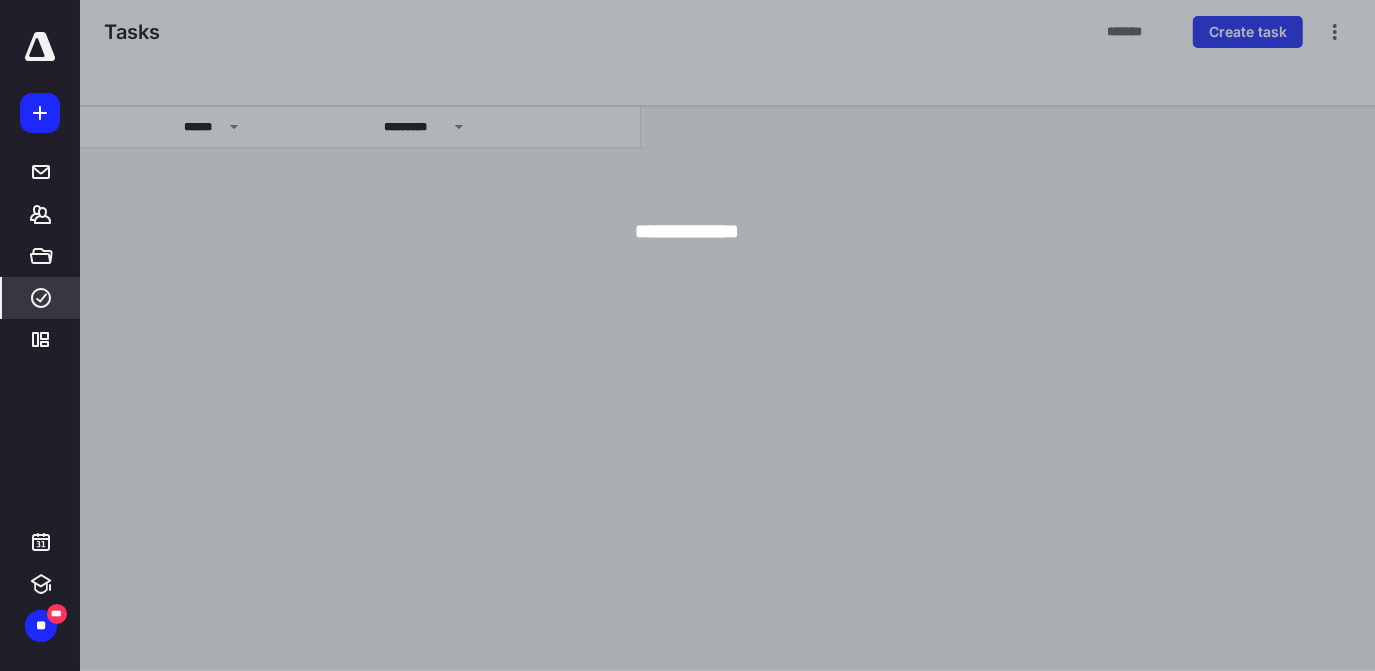 scroll, scrollTop: 0, scrollLeft: 0, axis: both 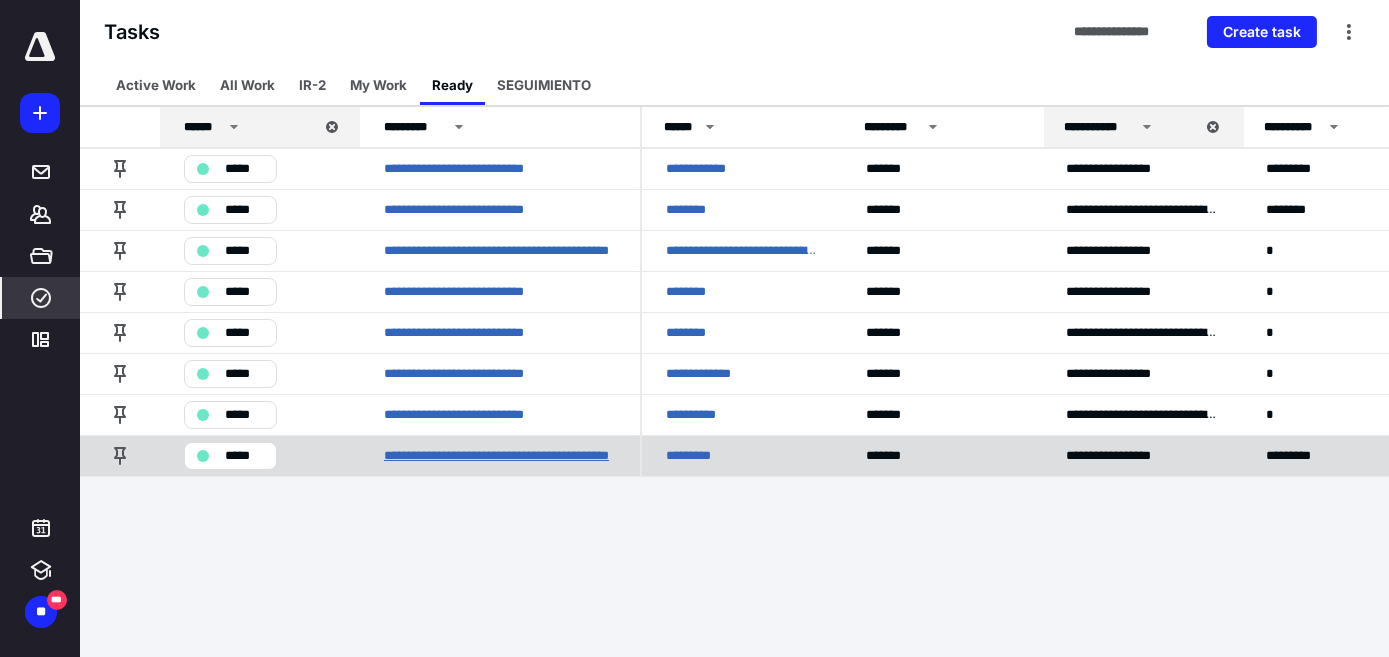 click on "**********" at bounding box center [500, 456] 